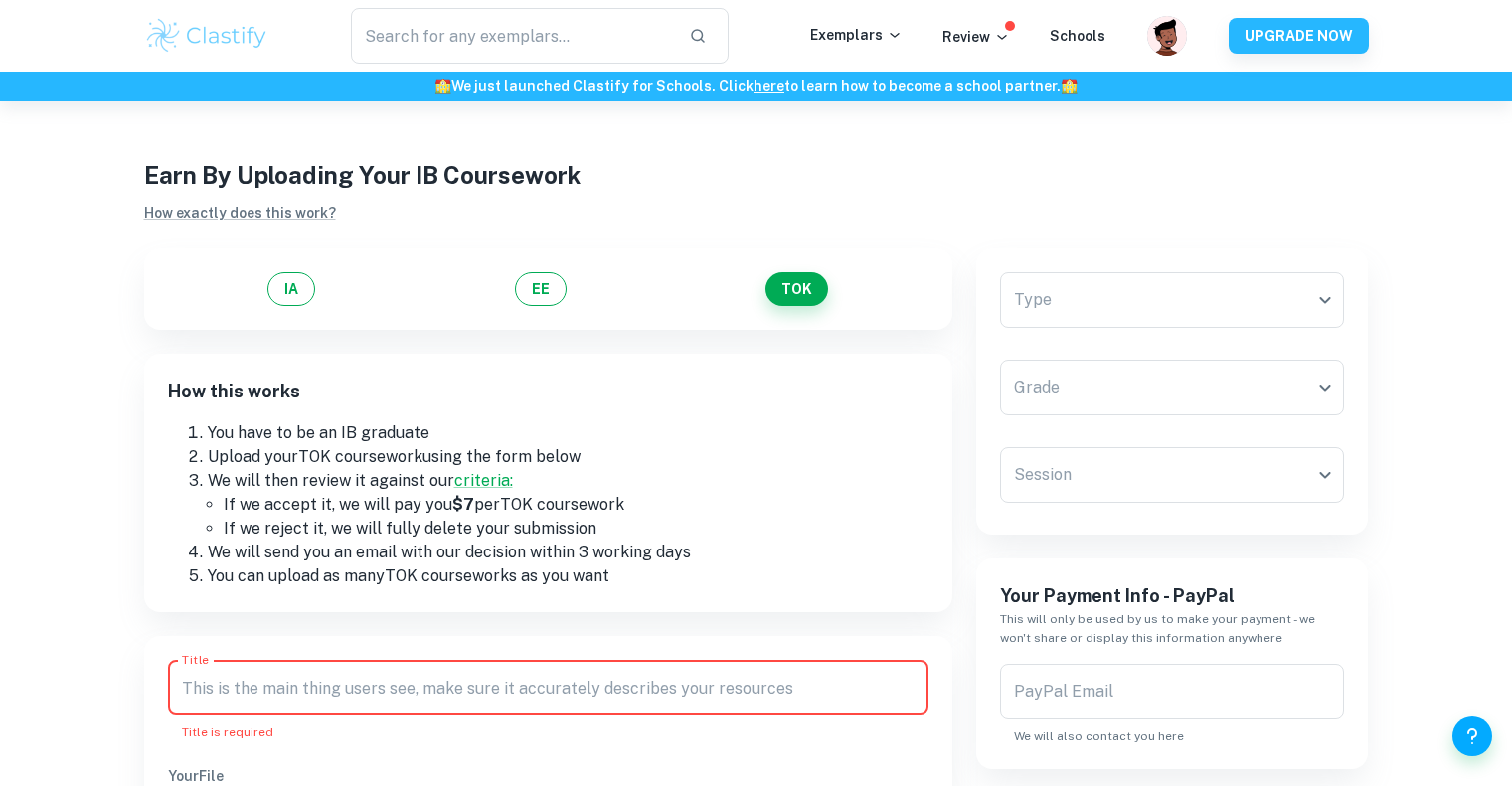 scroll, scrollTop: 135, scrollLeft: 0, axis: vertical 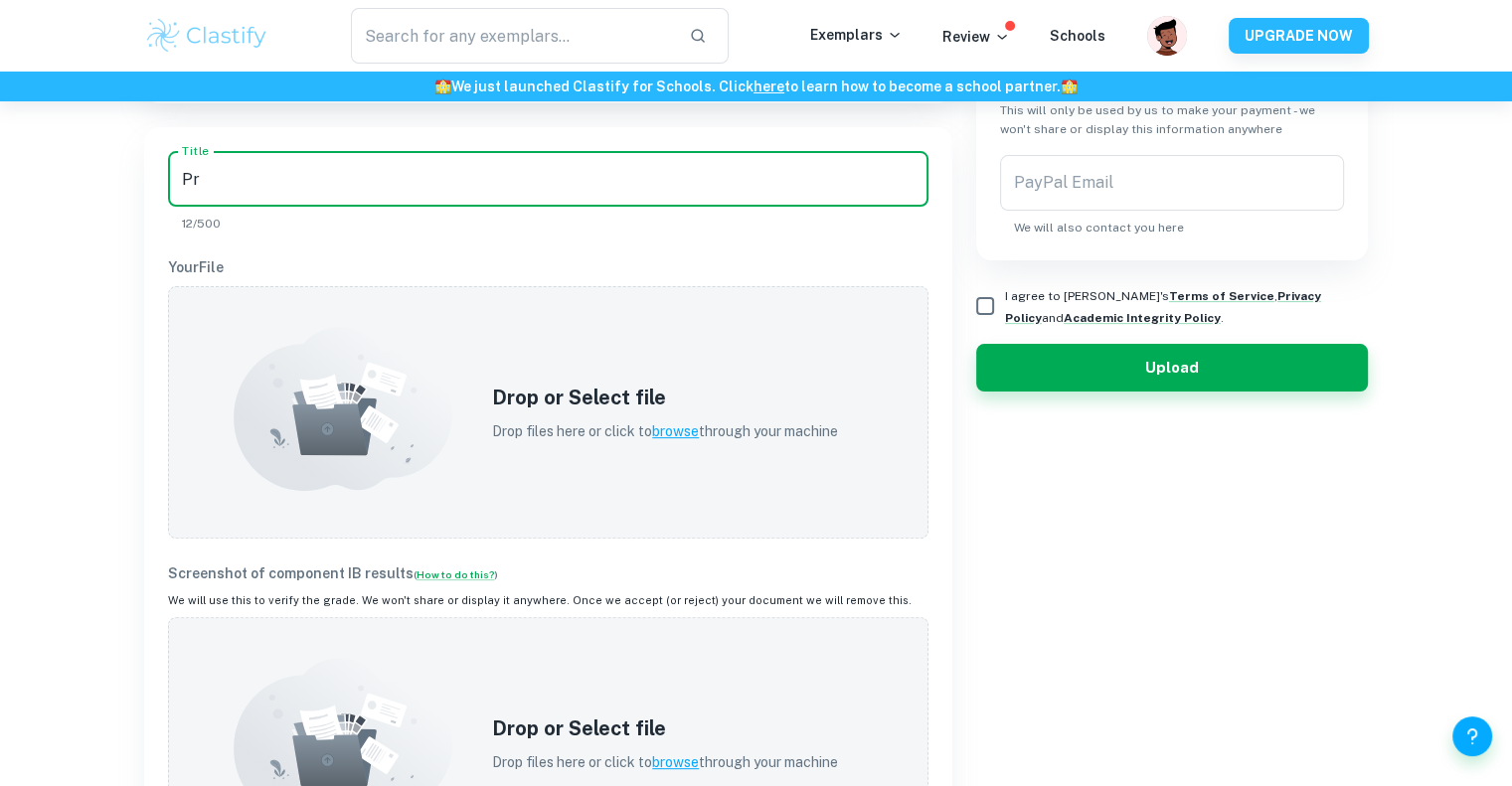 type on "P" 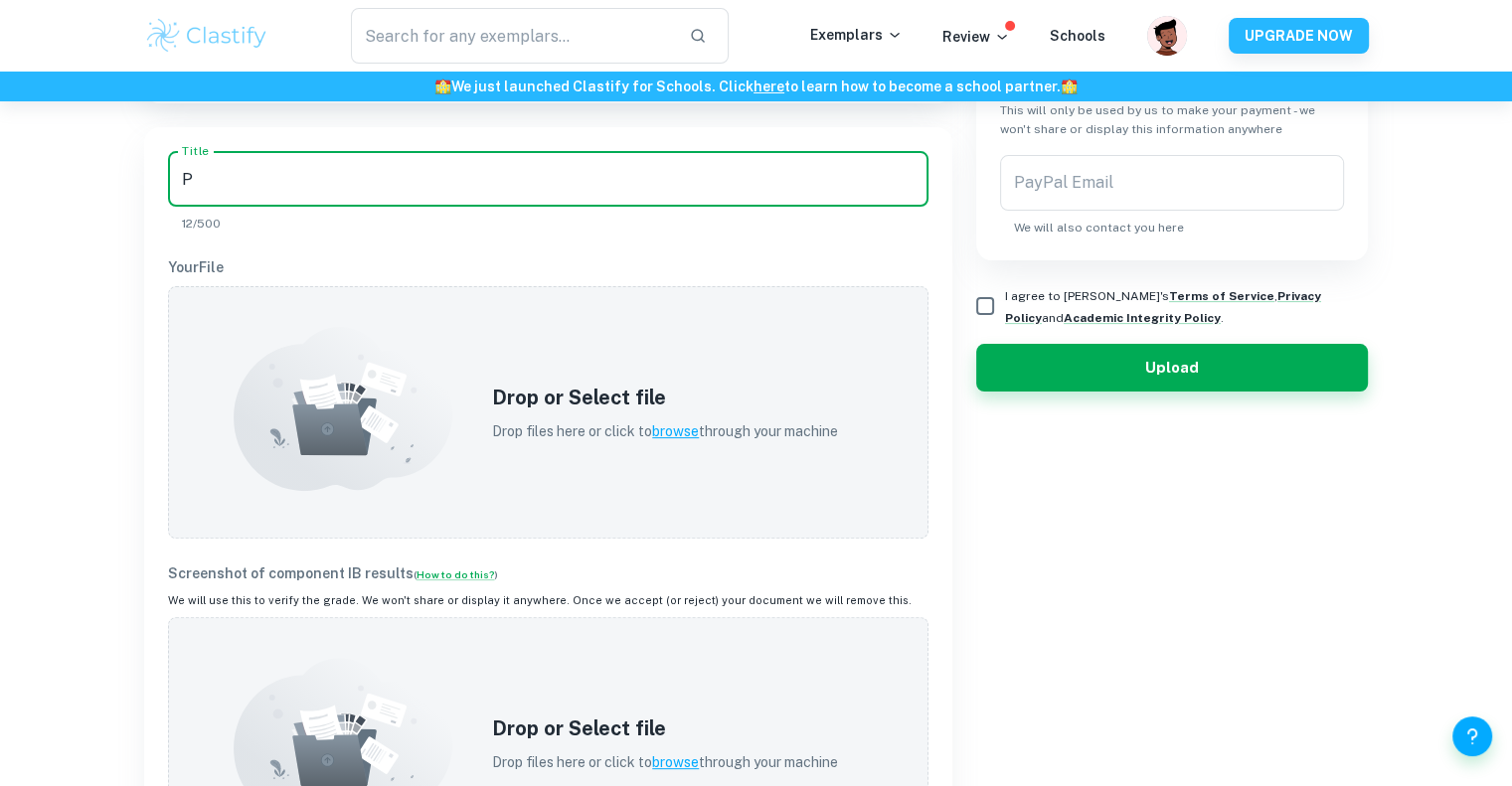type 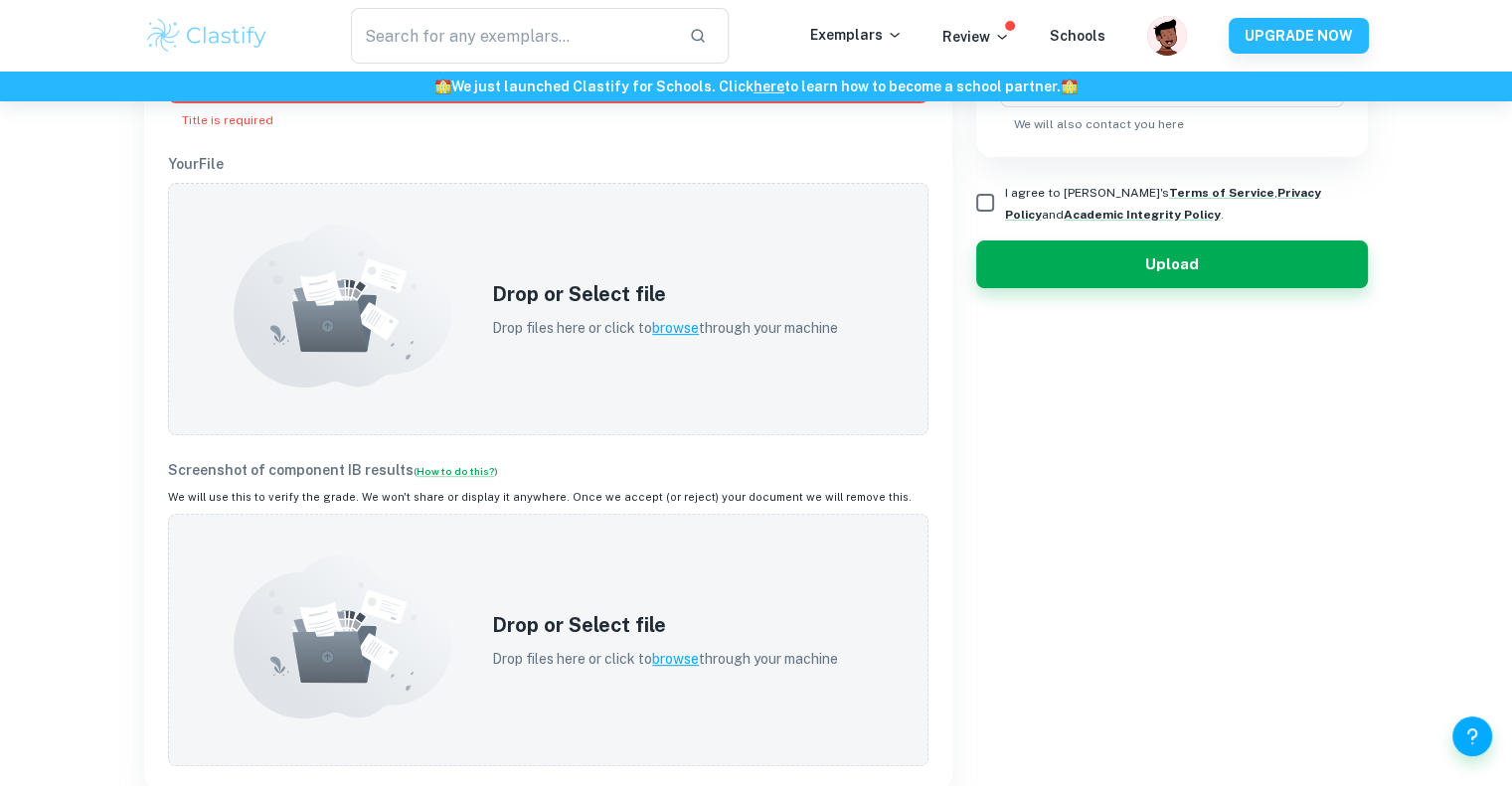 scroll, scrollTop: 611, scrollLeft: 0, axis: vertical 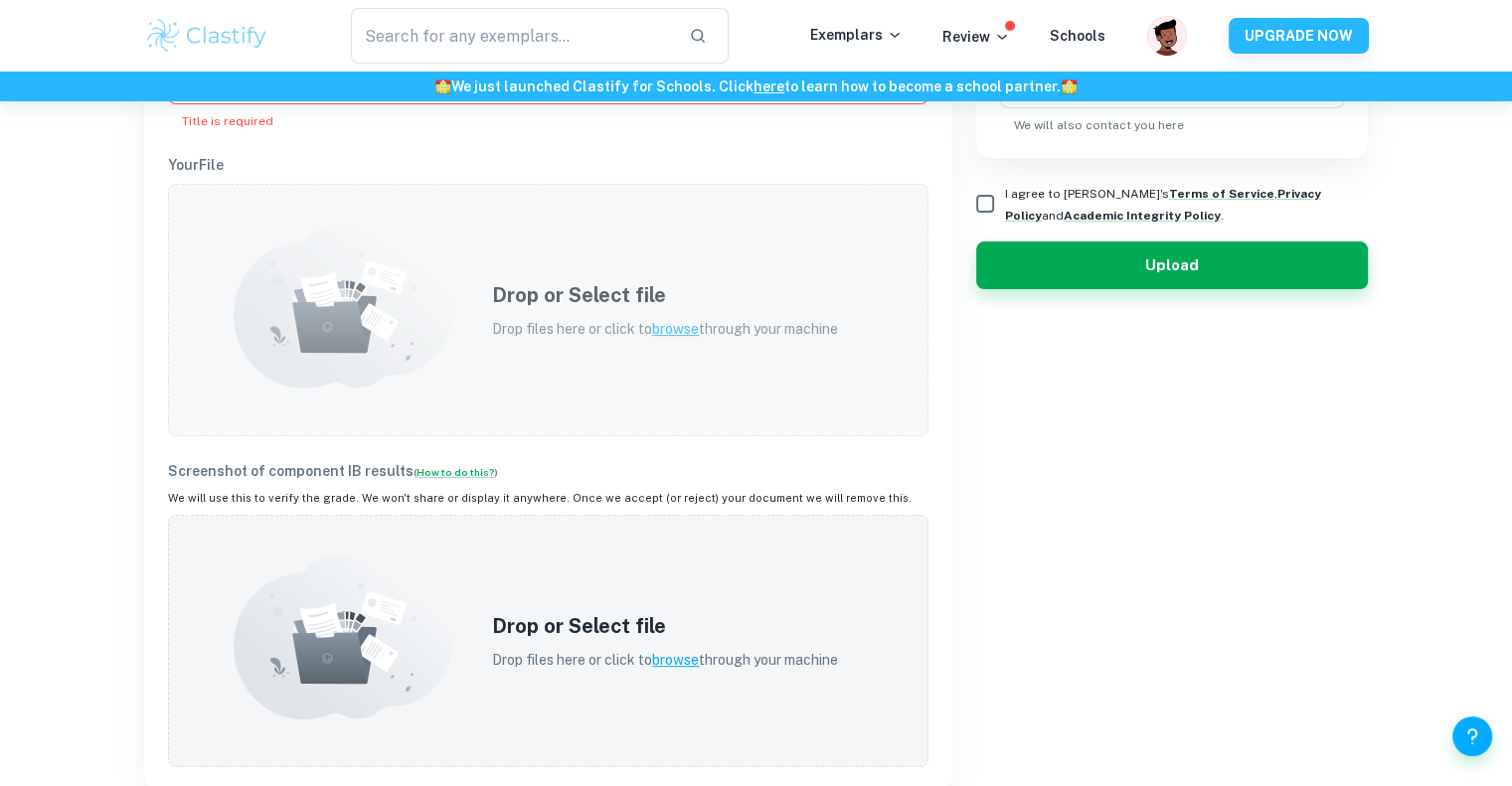 click on "Drop or Select file Drop files here or click to  browse  through your machine" at bounding box center (665, 310) 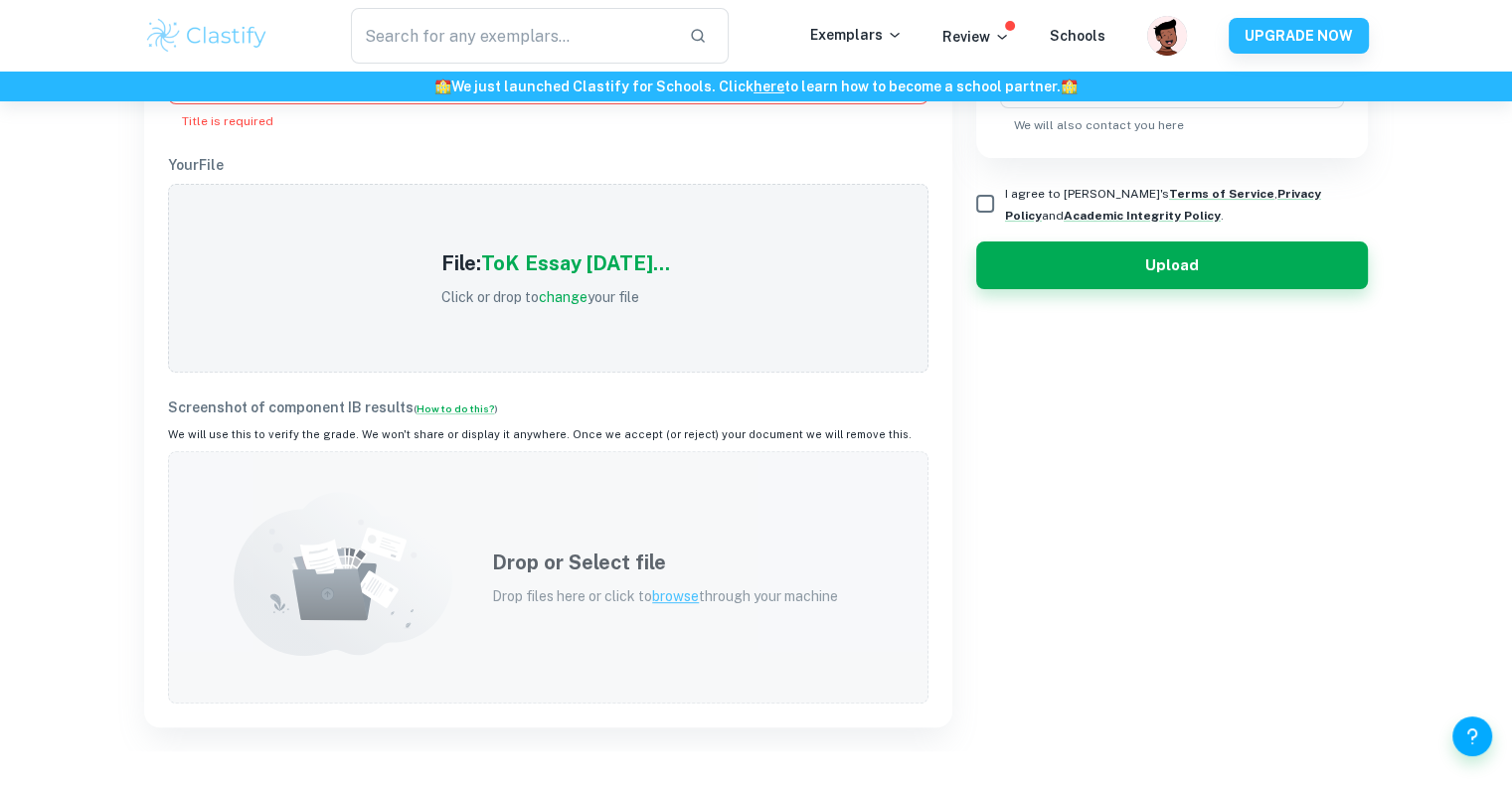 click 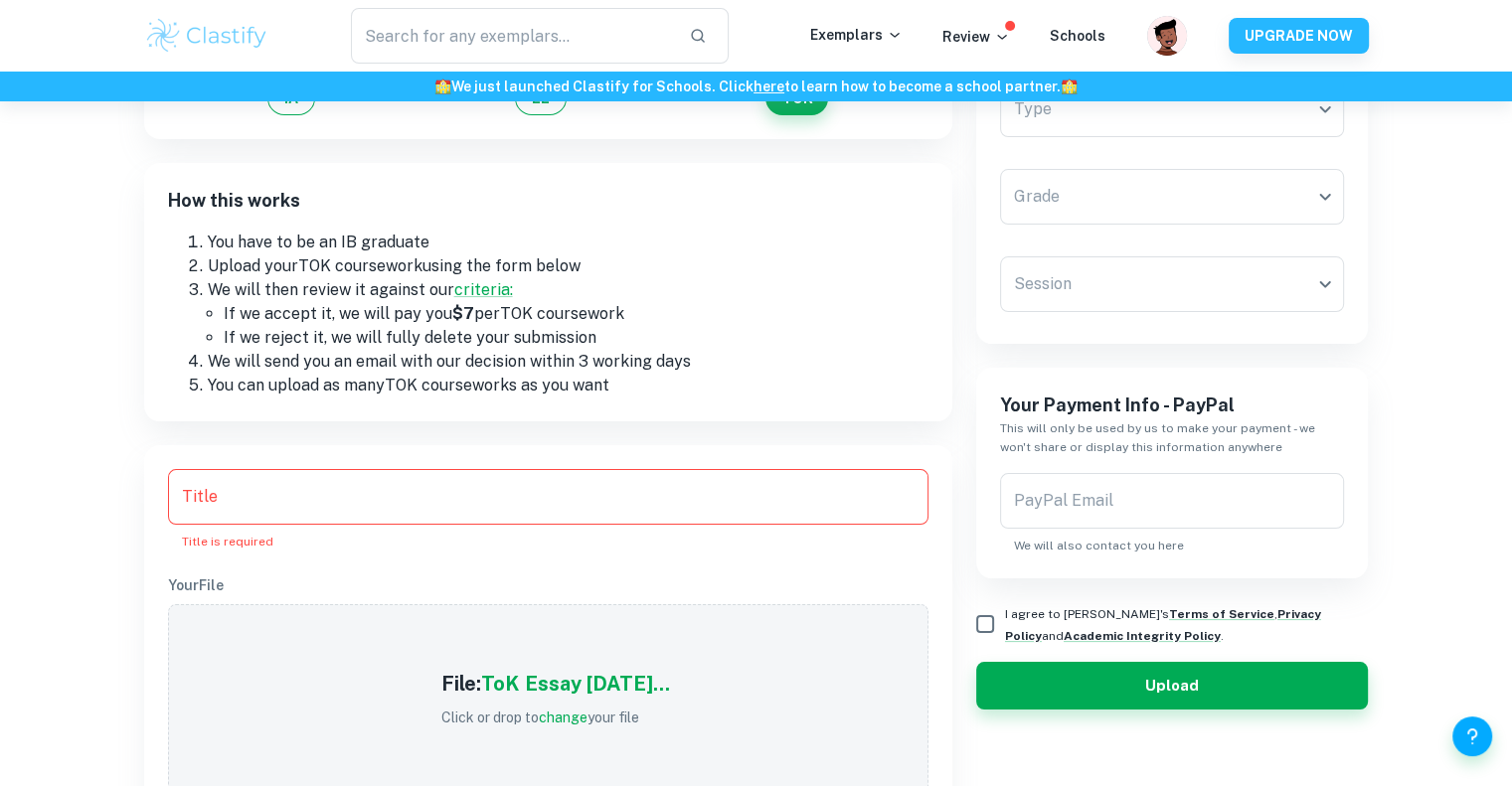 scroll, scrollTop: 190, scrollLeft: 0, axis: vertical 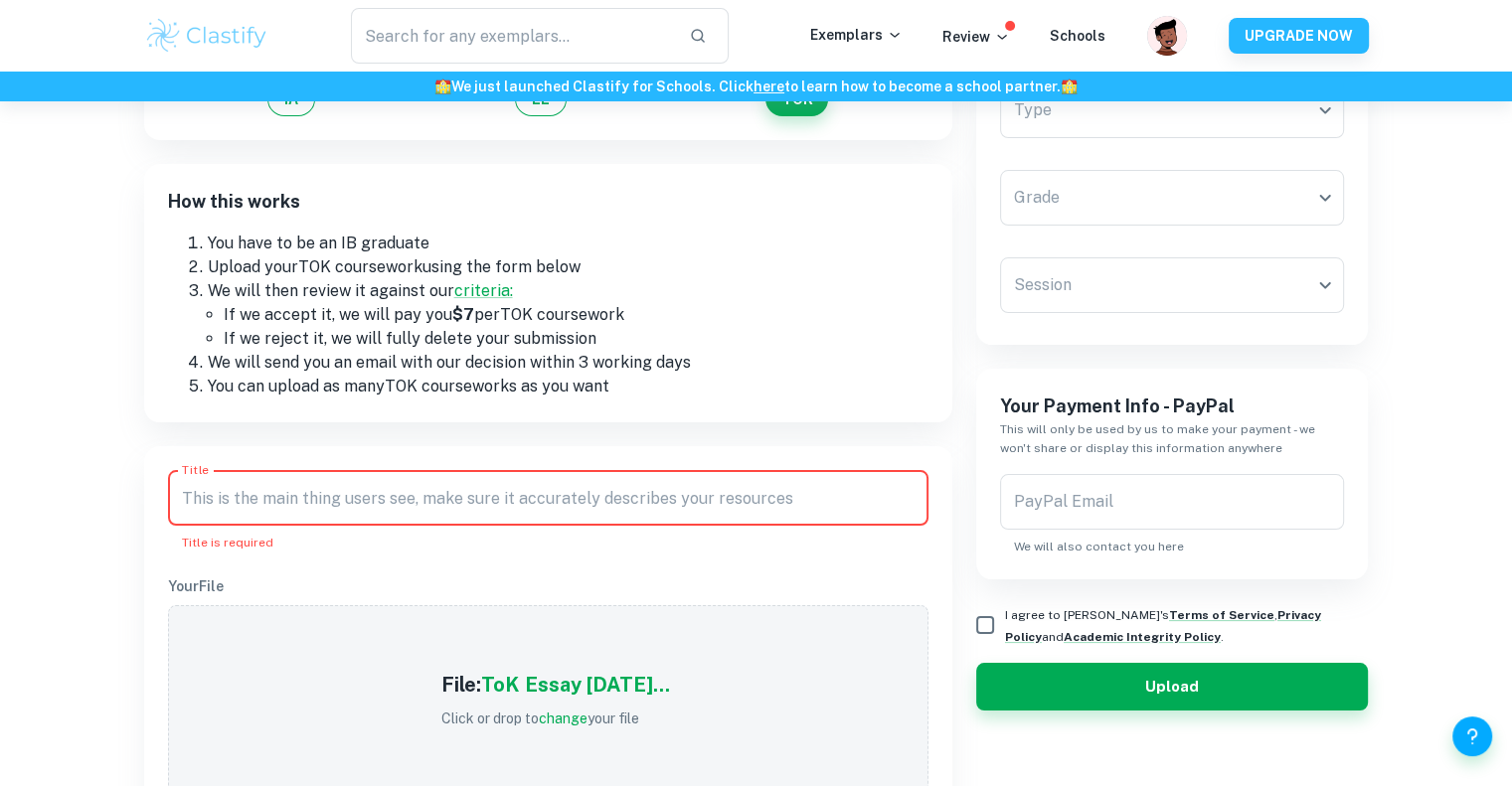 click on "Title" at bounding box center (548, 498) 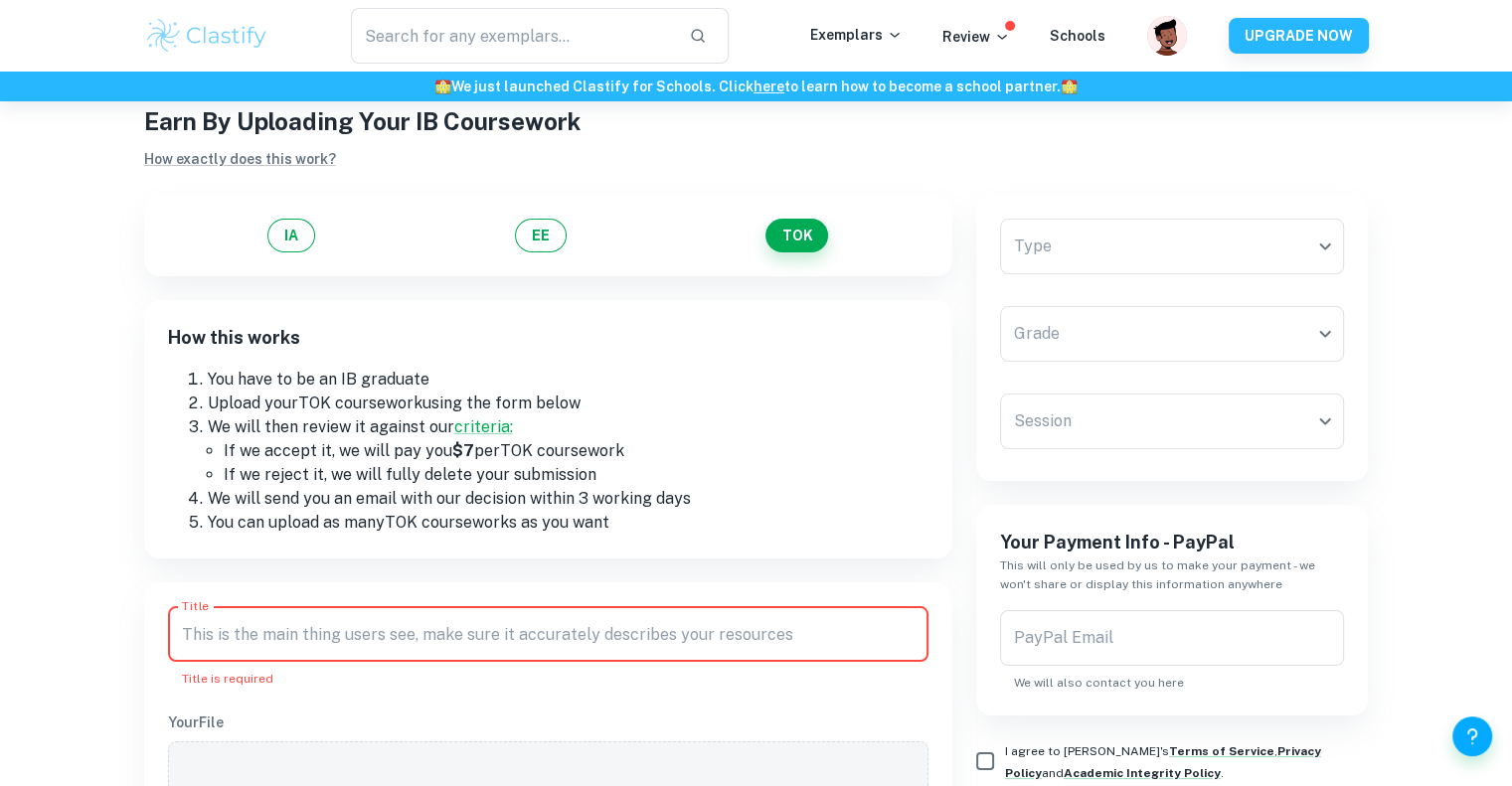 scroll, scrollTop: 0, scrollLeft: 0, axis: both 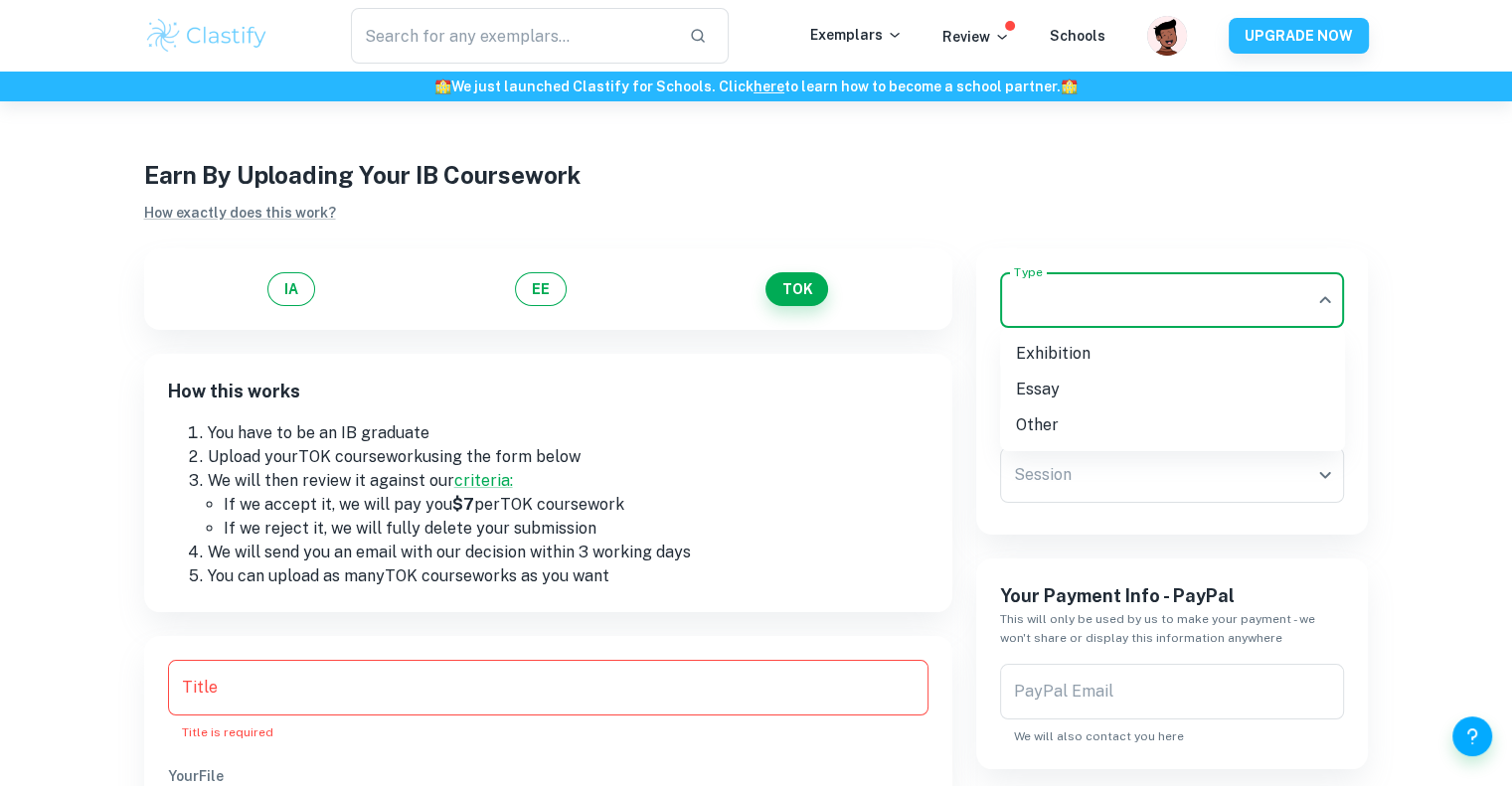 click on "We value your privacy We use cookies to enhance your browsing experience, serve personalised ads or content, and analyse our traffic. By clicking "Accept All", you consent to our use of cookies.   Cookie Policy Customise   Reject All   Accept All   Customise Consent Preferences   We use cookies to help you navigate efficiently and perform certain functions. You will find detailed information about all cookies under each consent category below. The cookies that are categorised as "Necessary" are stored on your browser as they are essential for enabling the basic functionalities of the site. ...  Show more For more information on how Google's third-party cookies operate and handle your data, see:   Google Privacy Policy Necessary Always Active Necessary cookies are required to enable the basic features of this site, such as providing secure log-in or adjusting your consent preferences. These cookies do not store any personally identifiable data. Functional Analytics Performance Advertisement Uncategorised" at bounding box center (756, 494) 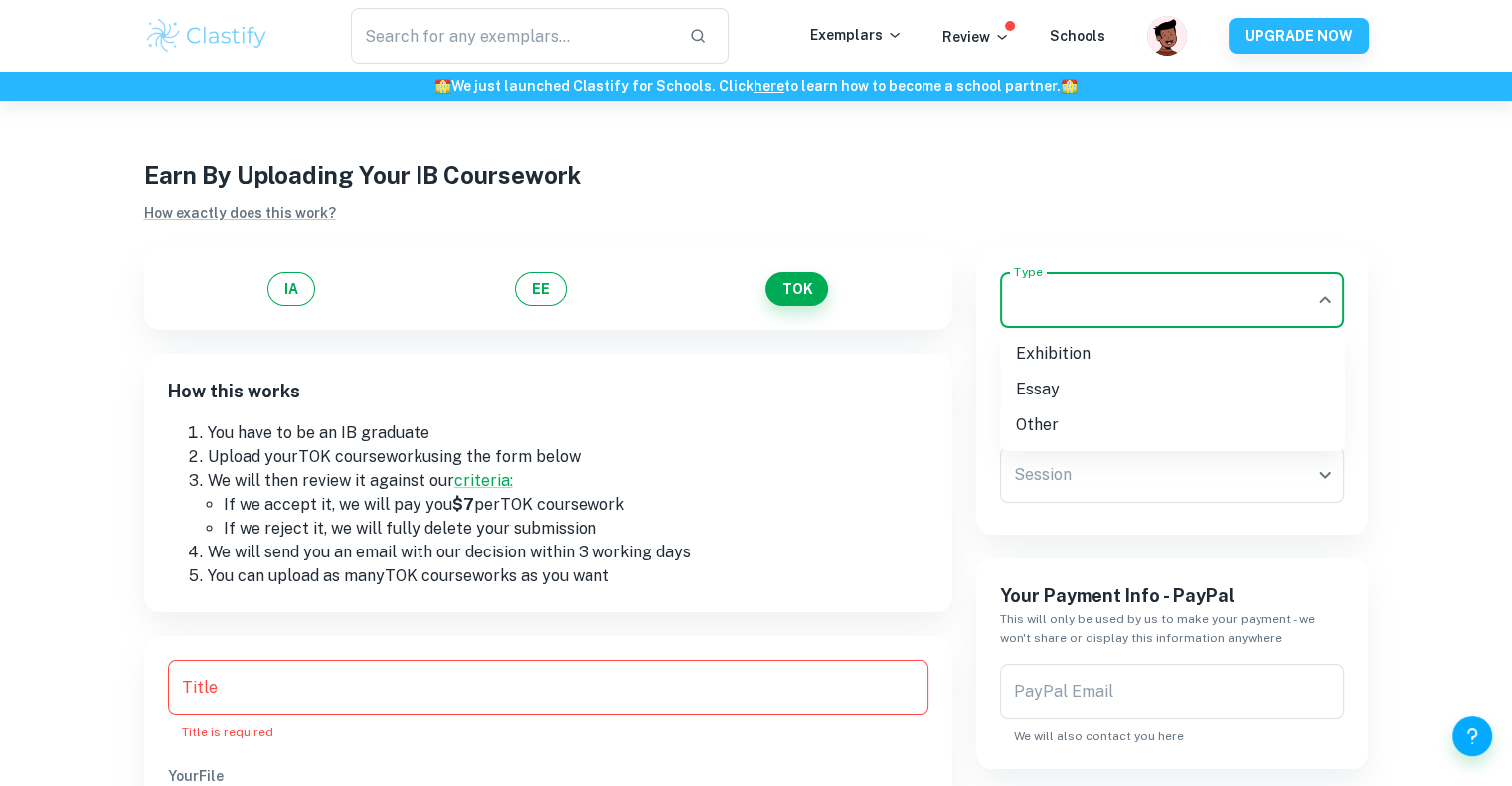click on "Essay" at bounding box center [1172, 390] 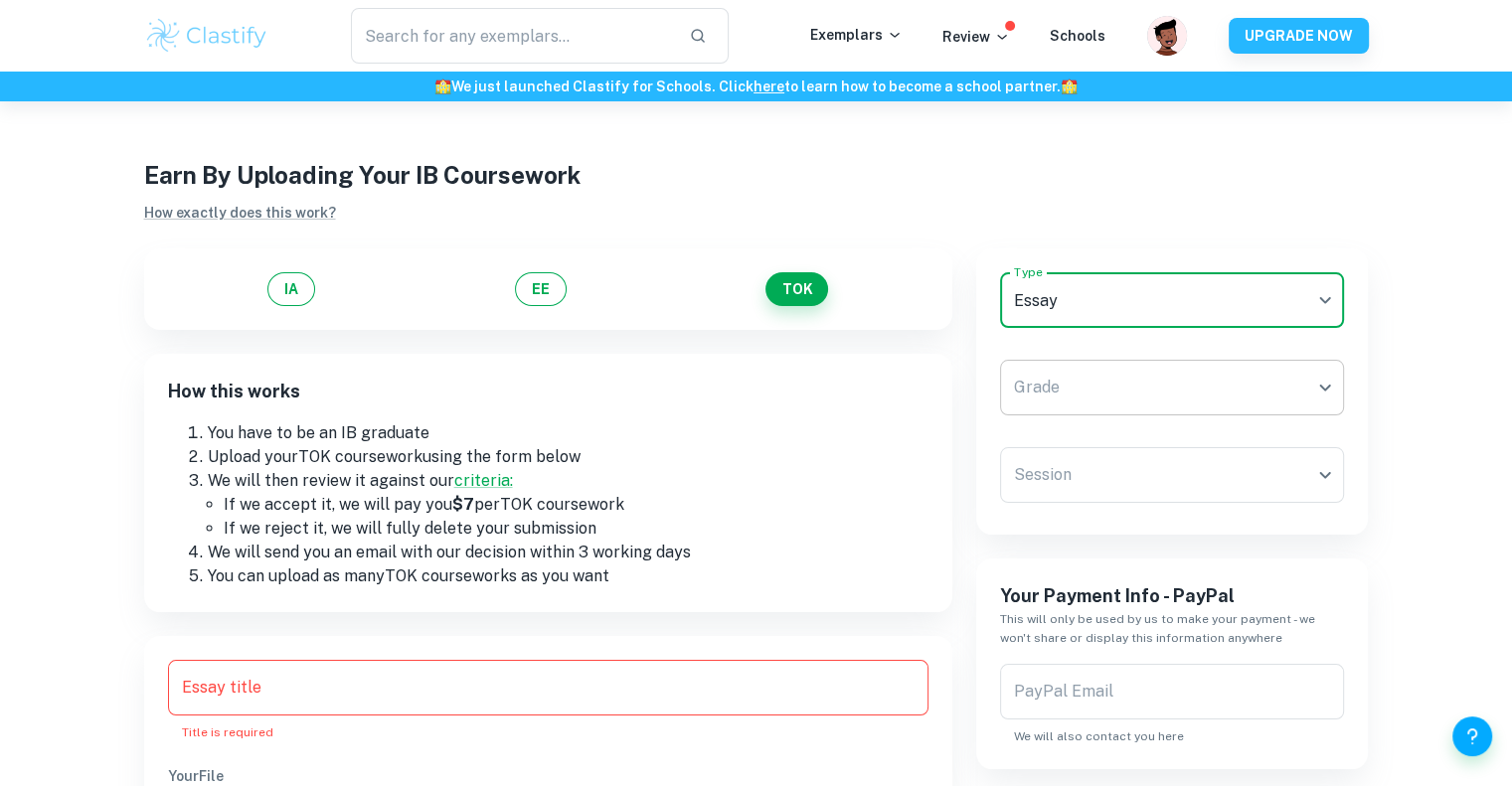 click on "We value your privacy We use cookies to enhance your browsing experience, serve personalised ads or content, and analyse our traffic. By clicking "Accept All", you consent to our use of cookies.   Cookie Policy Customise   Reject All   Accept All   Customise Consent Preferences   We use cookies to help you navigate efficiently and perform certain functions. You will find detailed information about all cookies under each consent category below. The cookies that are categorised as "Necessary" are stored on your browser as they are essential for enabling the basic functionalities of the site. ...  Show more For more information on how Google's third-party cookies operate and handle your data, see:   Google Privacy Policy Necessary Always Active Necessary cookies are required to enable the basic features of this site, such as providing secure log-in or adjusting your consent preferences. These cookies do not store any personally identifiable data. Functional Analytics Performance Advertisement Uncategorised" at bounding box center [756, 494] 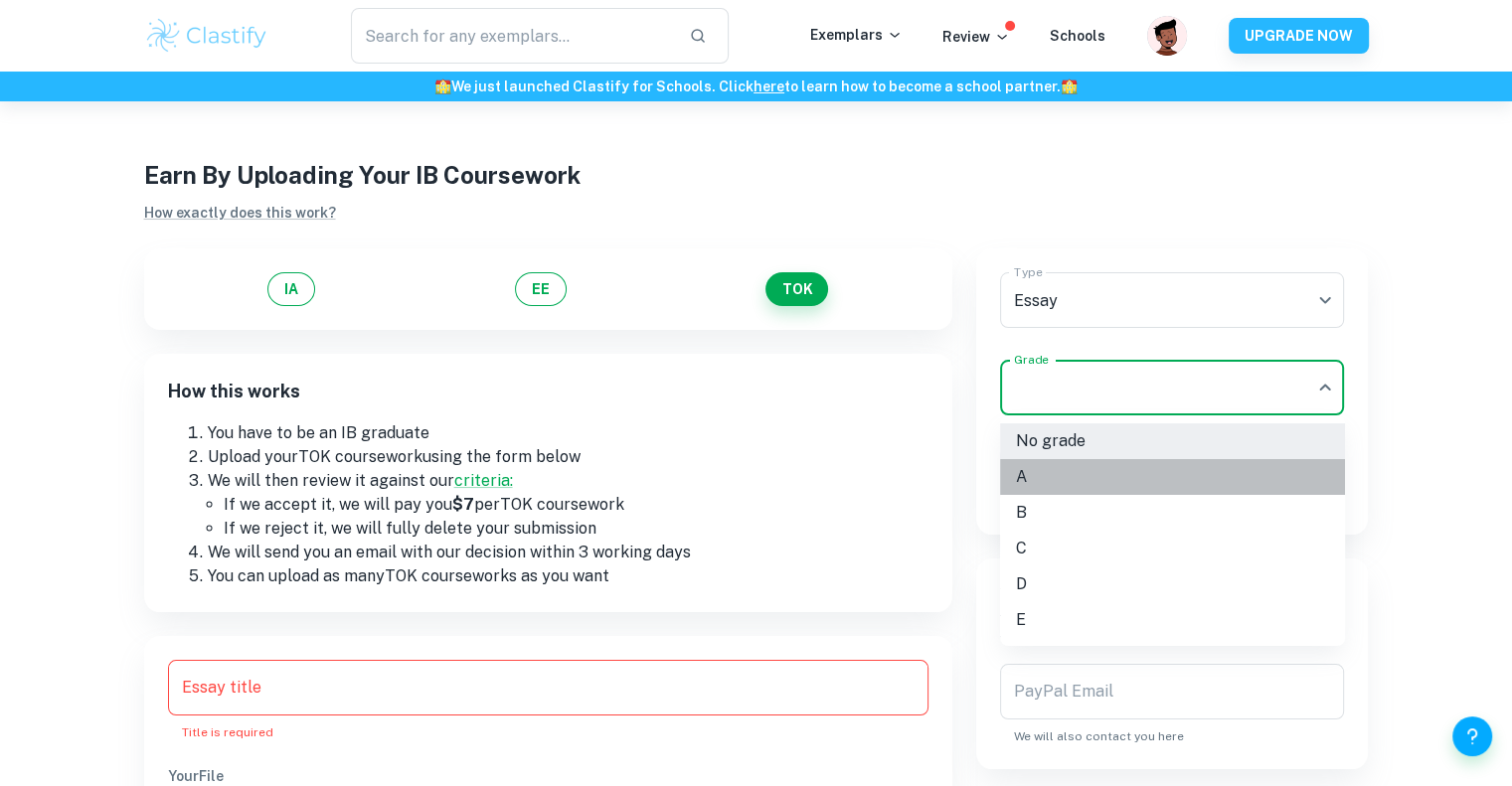 click on "A" at bounding box center (1172, 477) 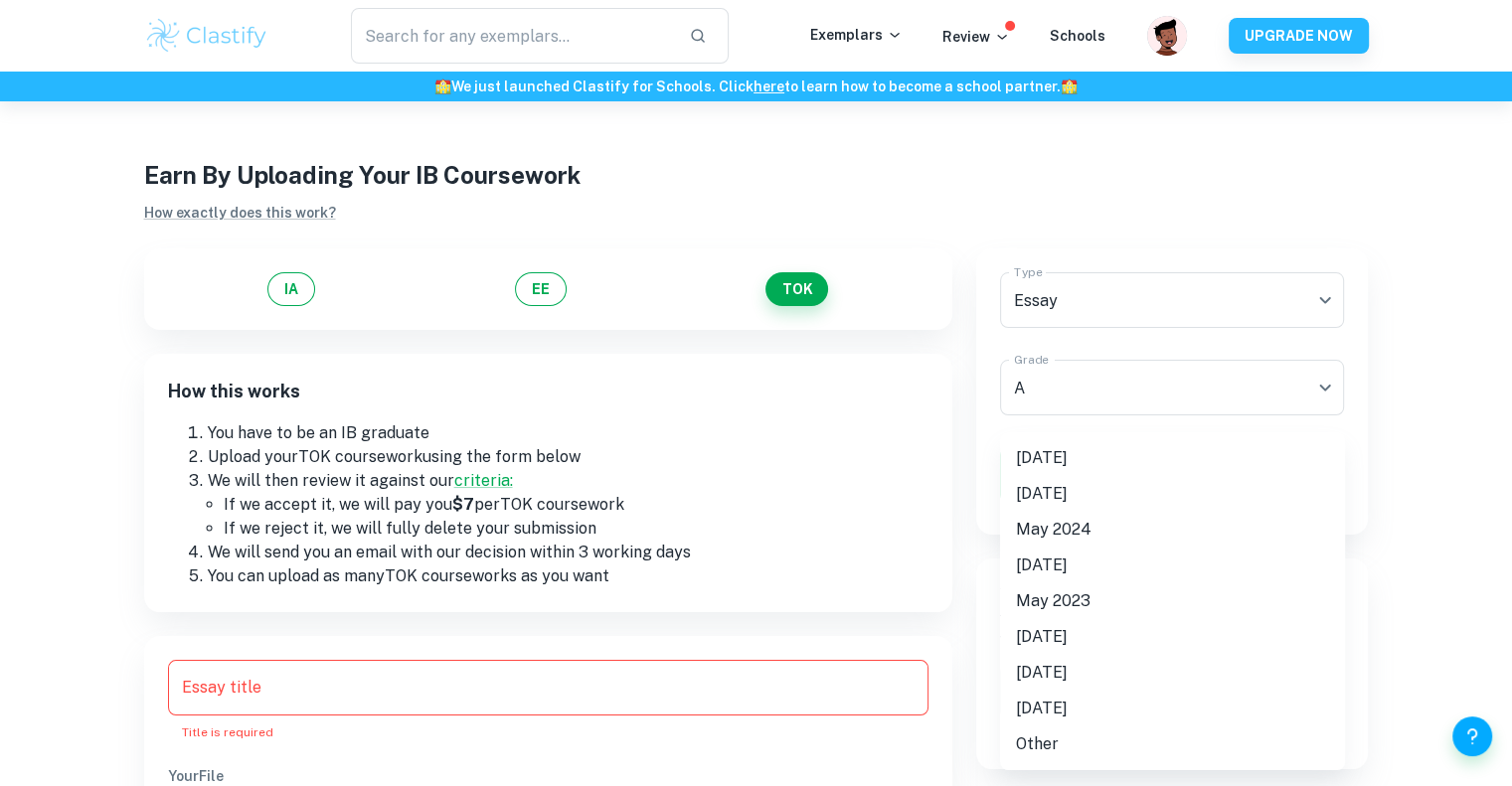 click on "We value your privacy We use cookies to enhance your browsing experience, serve personalised ads or content, and analyse our traffic. By clicking "Accept All", you consent to our use of cookies.   Cookie Policy Customise   Reject All   Accept All   Customise Consent Preferences   We use cookies to help you navigate efficiently and perform certain functions. You will find detailed information about all cookies under each consent category below. The cookies that are categorised as "Necessary" are stored on your browser as they are essential for enabling the basic functionalities of the site. ...  Show more For more information on how Google's third-party cookies operate and handle your data, see:   Google Privacy Policy Necessary Always Active Necessary cookies are required to enable the basic features of this site, such as providing secure log-in or adjusting your consent preferences. These cookies do not store any personally identifiable data. Functional Analytics Performance Advertisement Uncategorised" at bounding box center (756, 494) 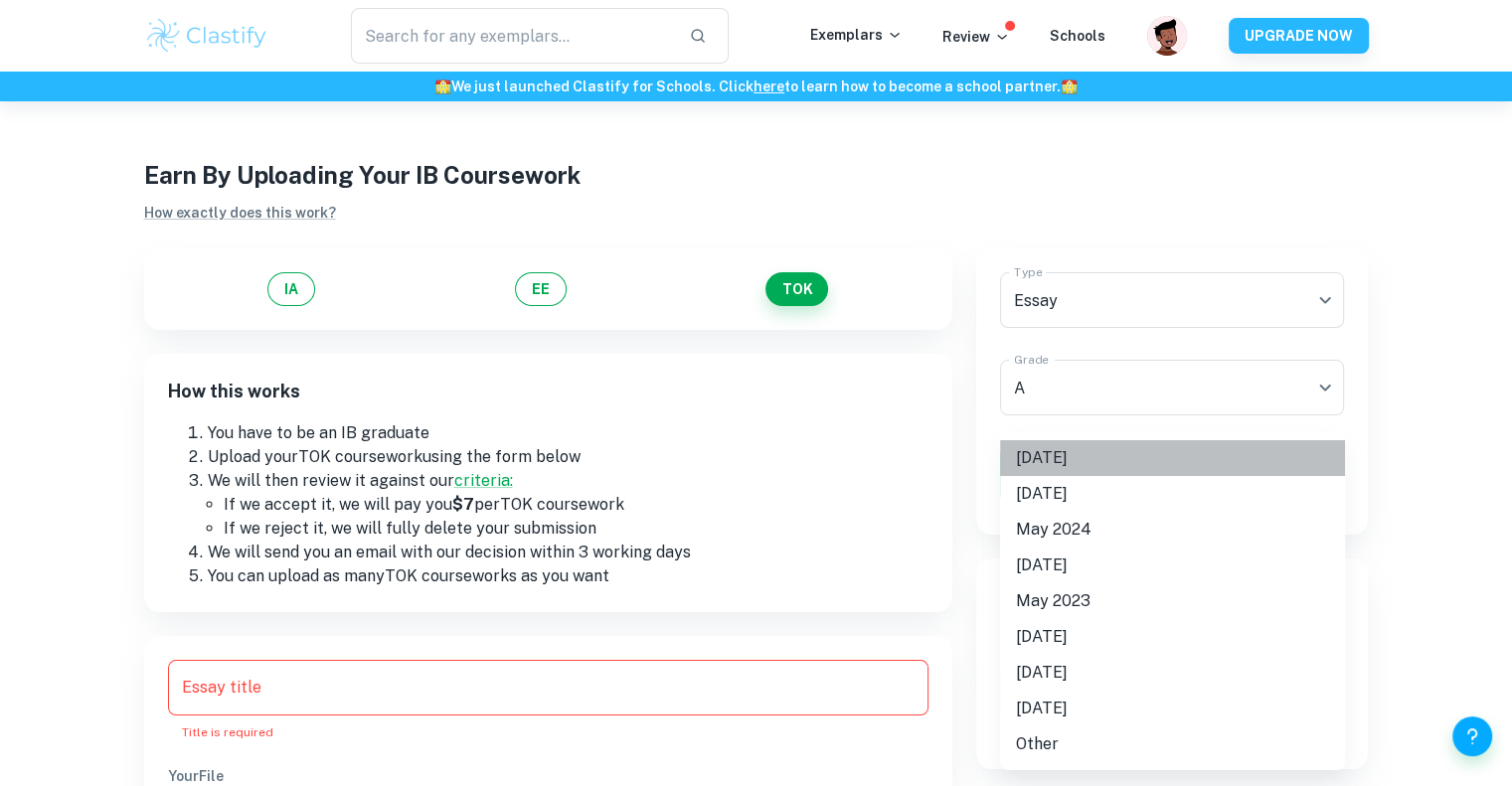 click on "[DATE]" at bounding box center (1172, 458) 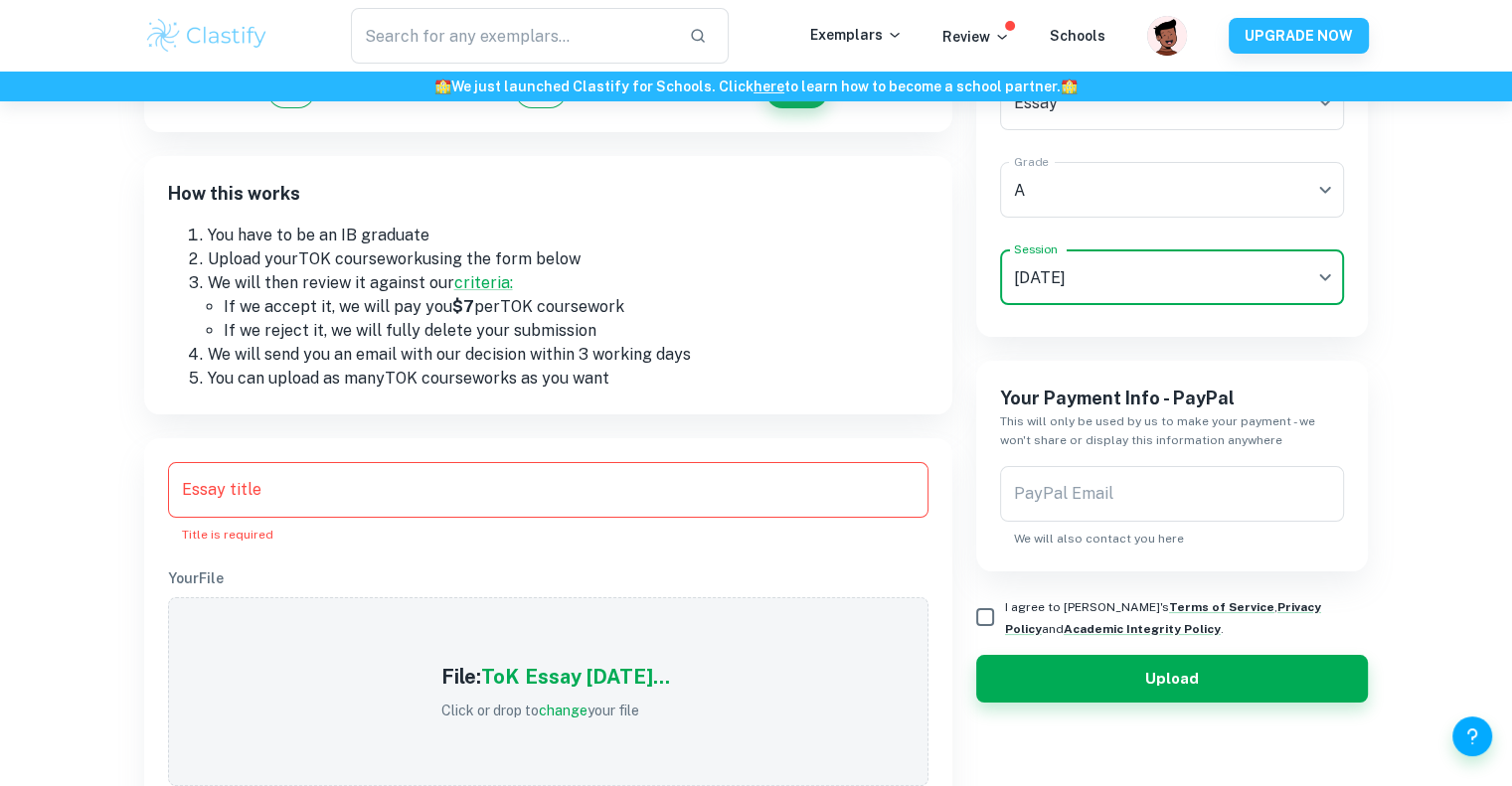 scroll, scrollTop: 258, scrollLeft: 0, axis: vertical 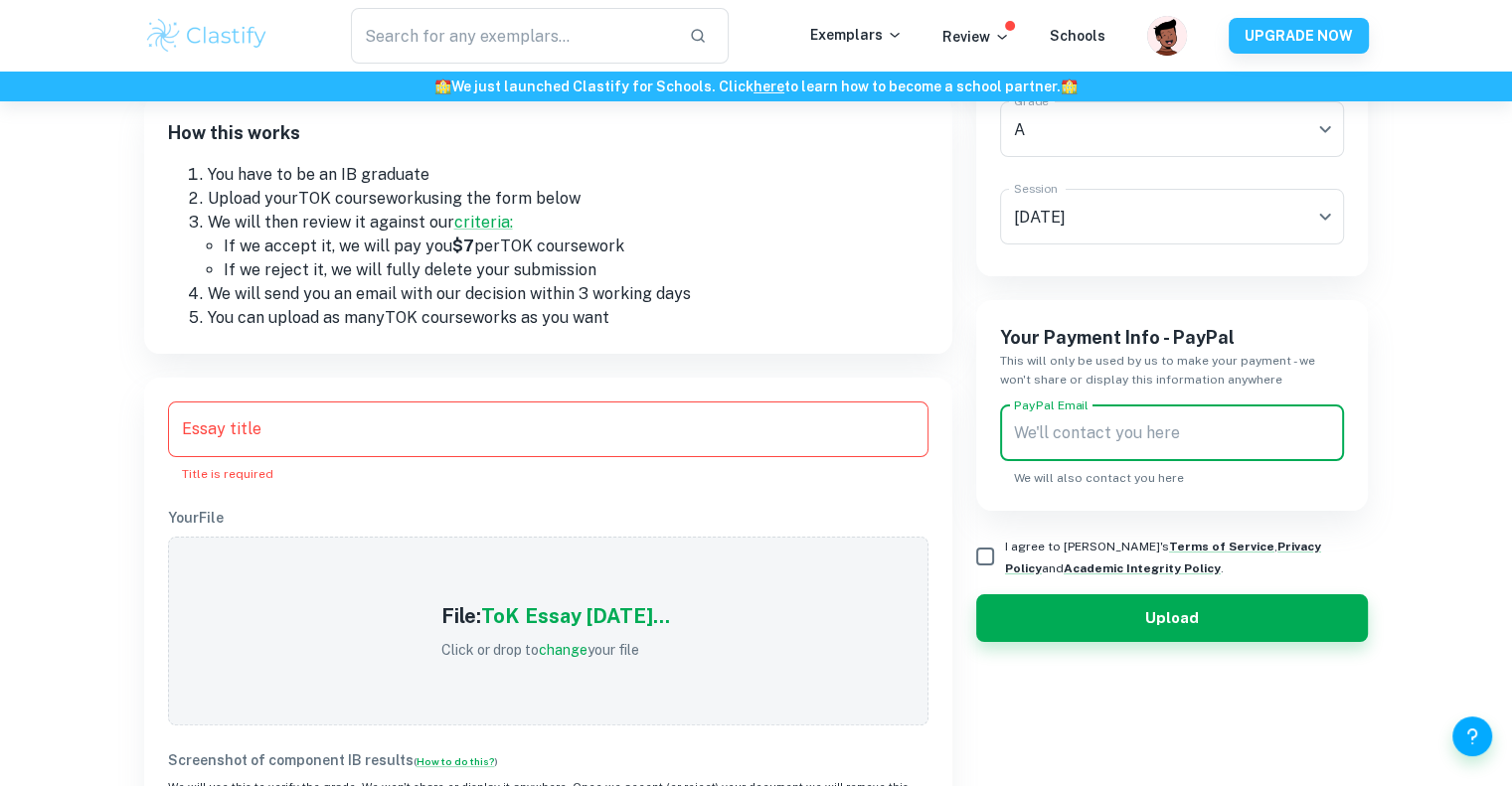 click on "PayPal Email PayPal Email We will also contact you here" at bounding box center [1172, 446] 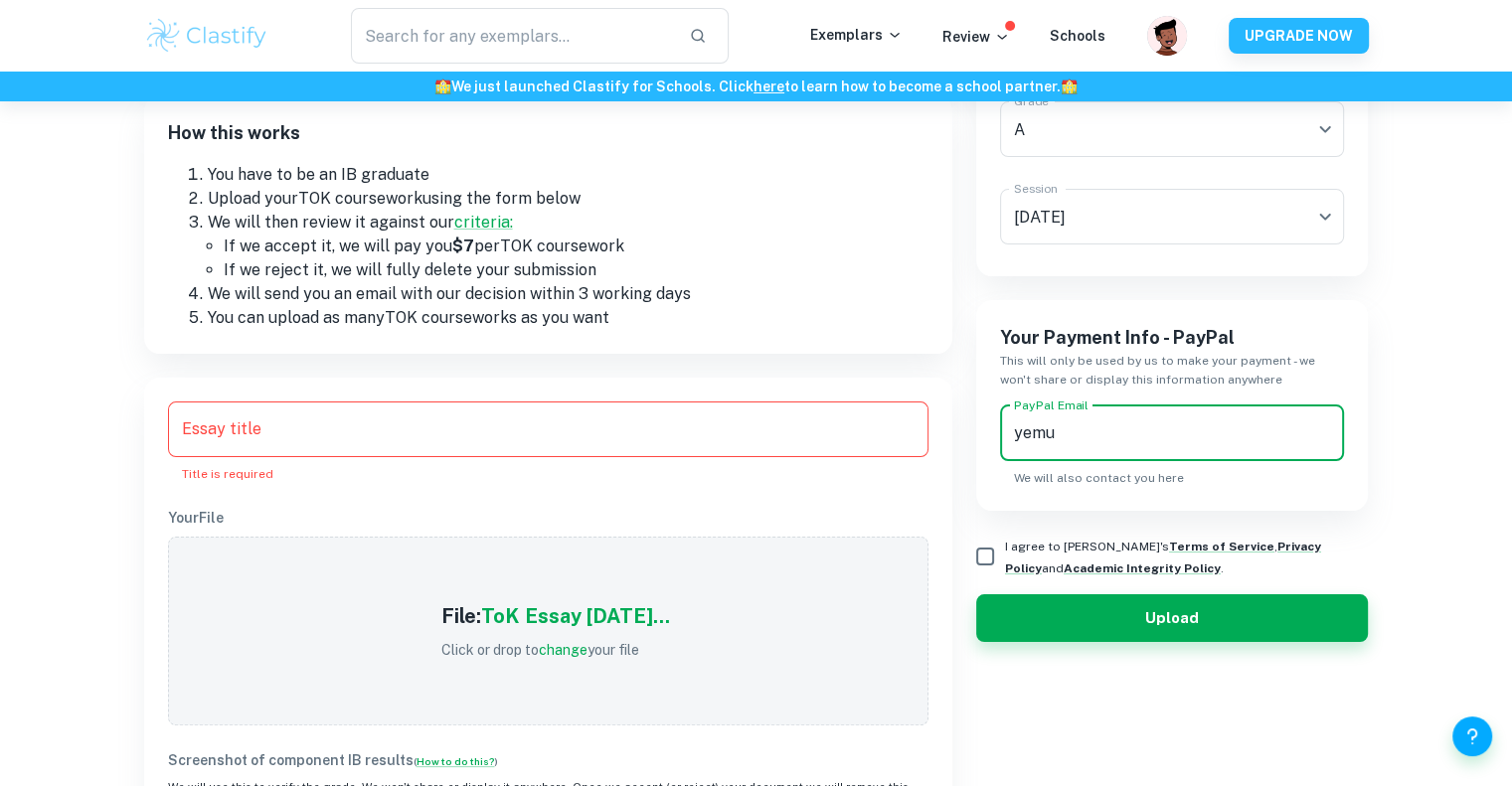 type on "[PERSON_NAME][EMAIL_ADDRESS][DOMAIN_NAME]" 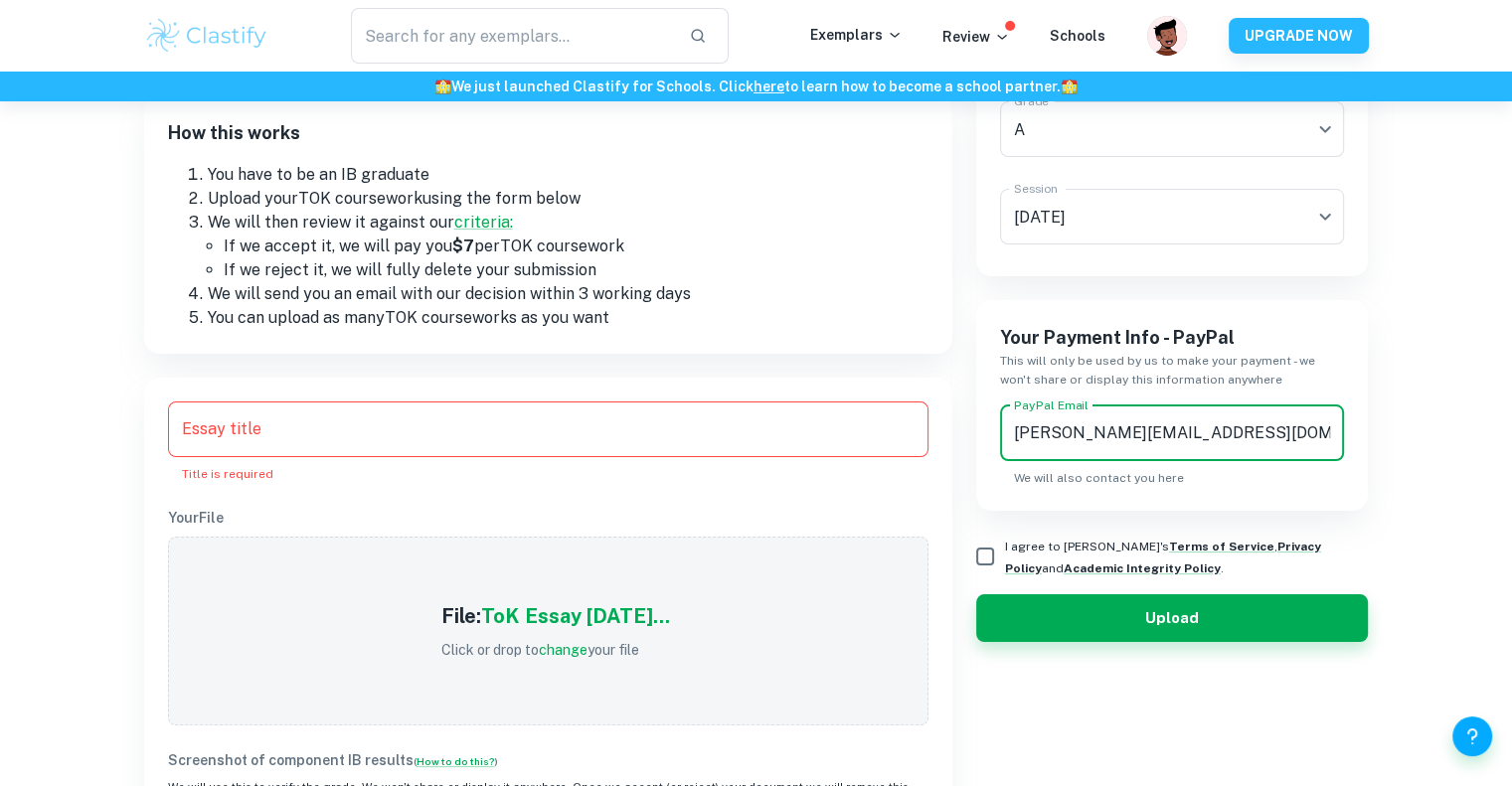 click on "Essay title" at bounding box center (548, 429) 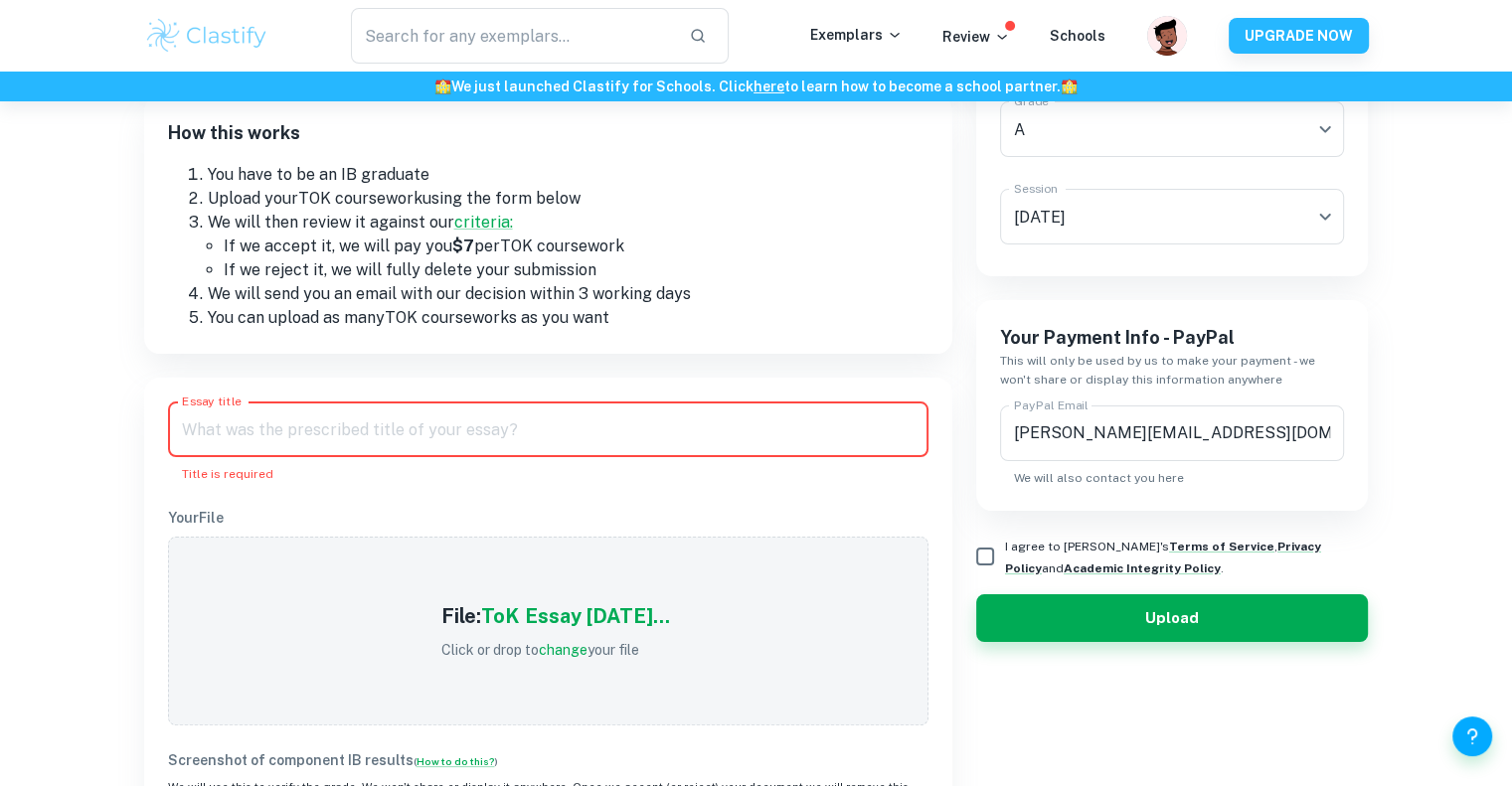 paste on "Does acquiring knowledge fuel or destroy our sense of wonder?" 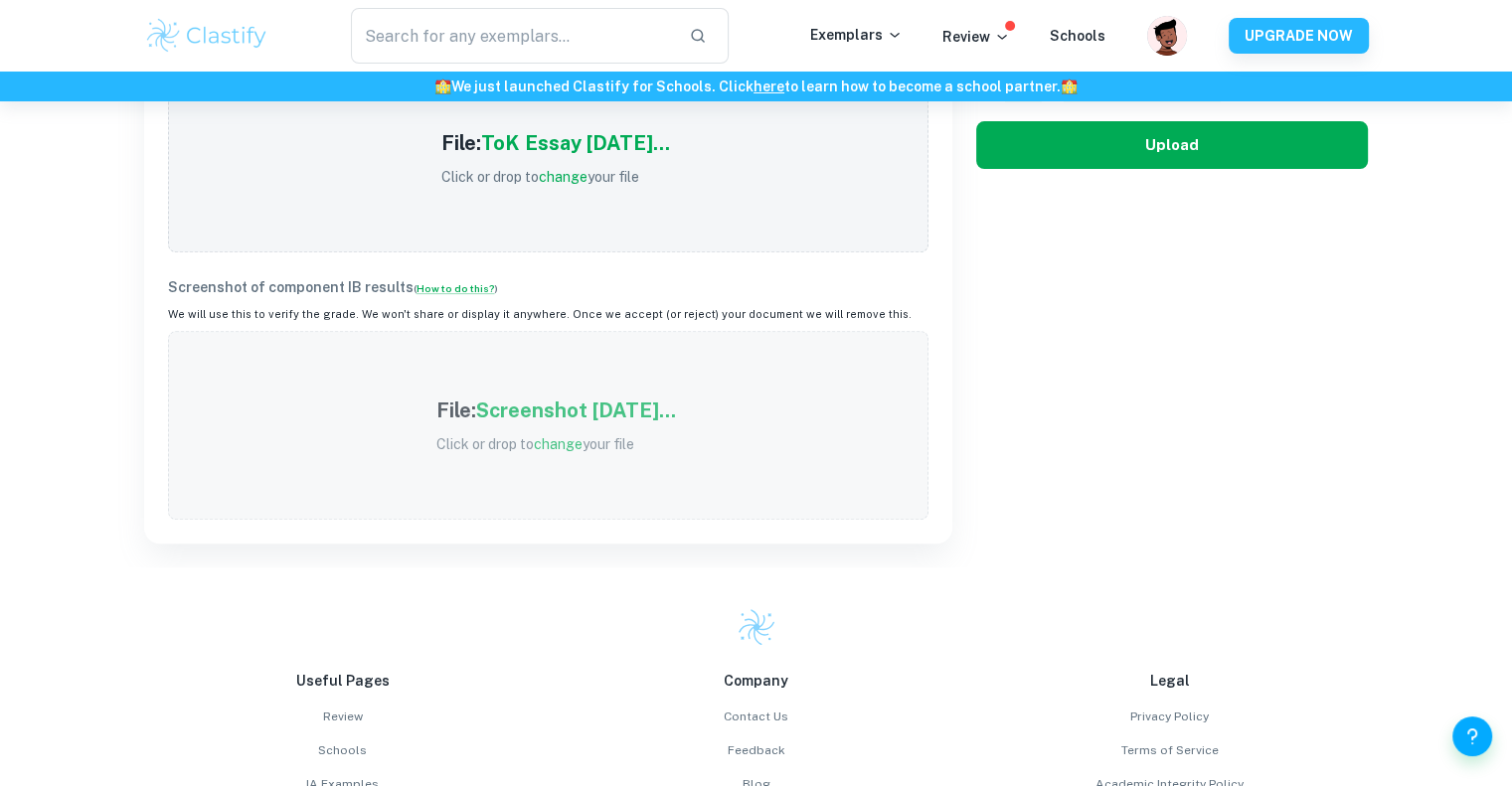 scroll, scrollTop: 737, scrollLeft: 0, axis: vertical 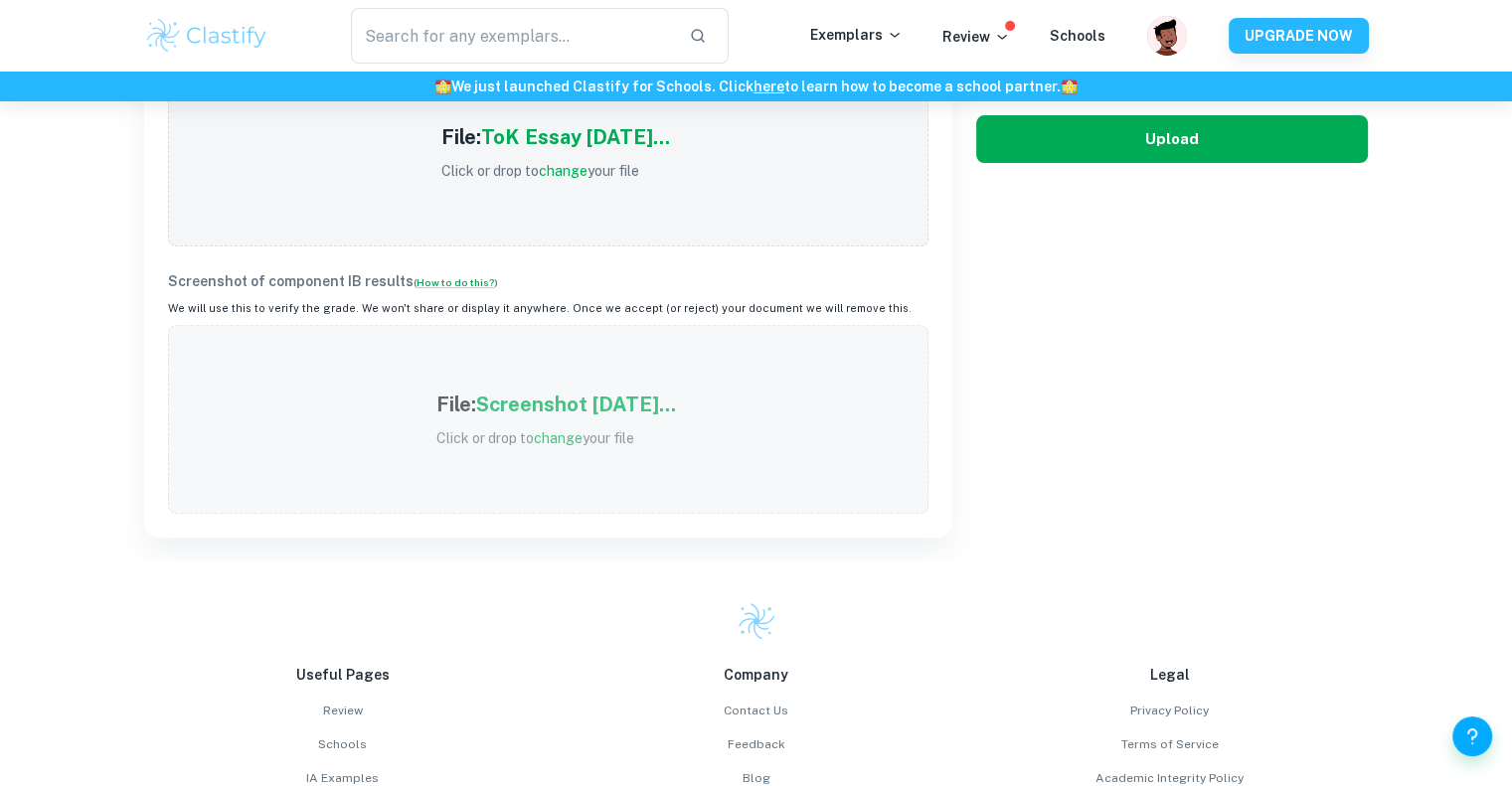 type on "Does acquiring knowledge fuel or destroy our sense of wonder?" 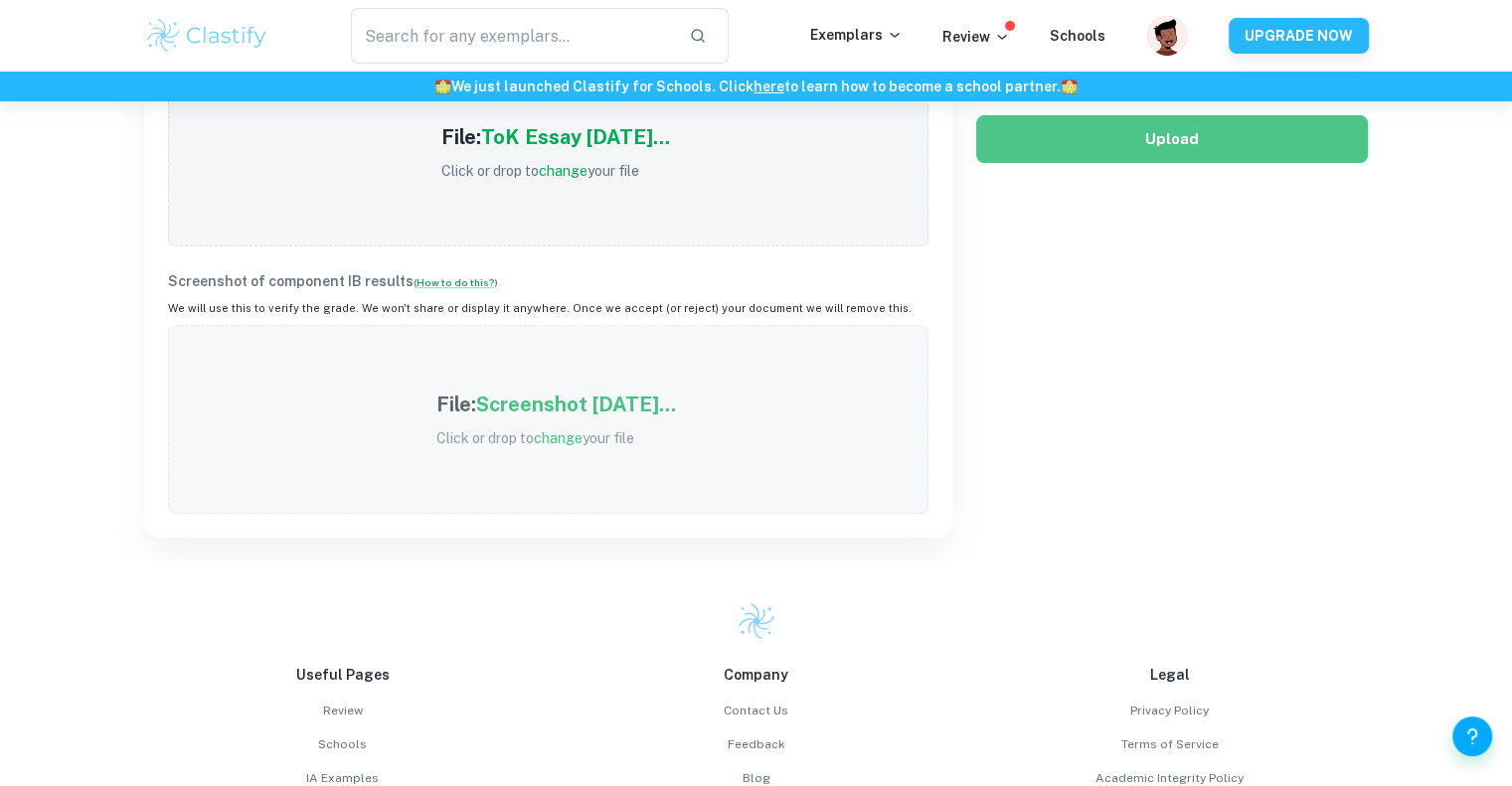 click on "Upload" at bounding box center (1172, 139) 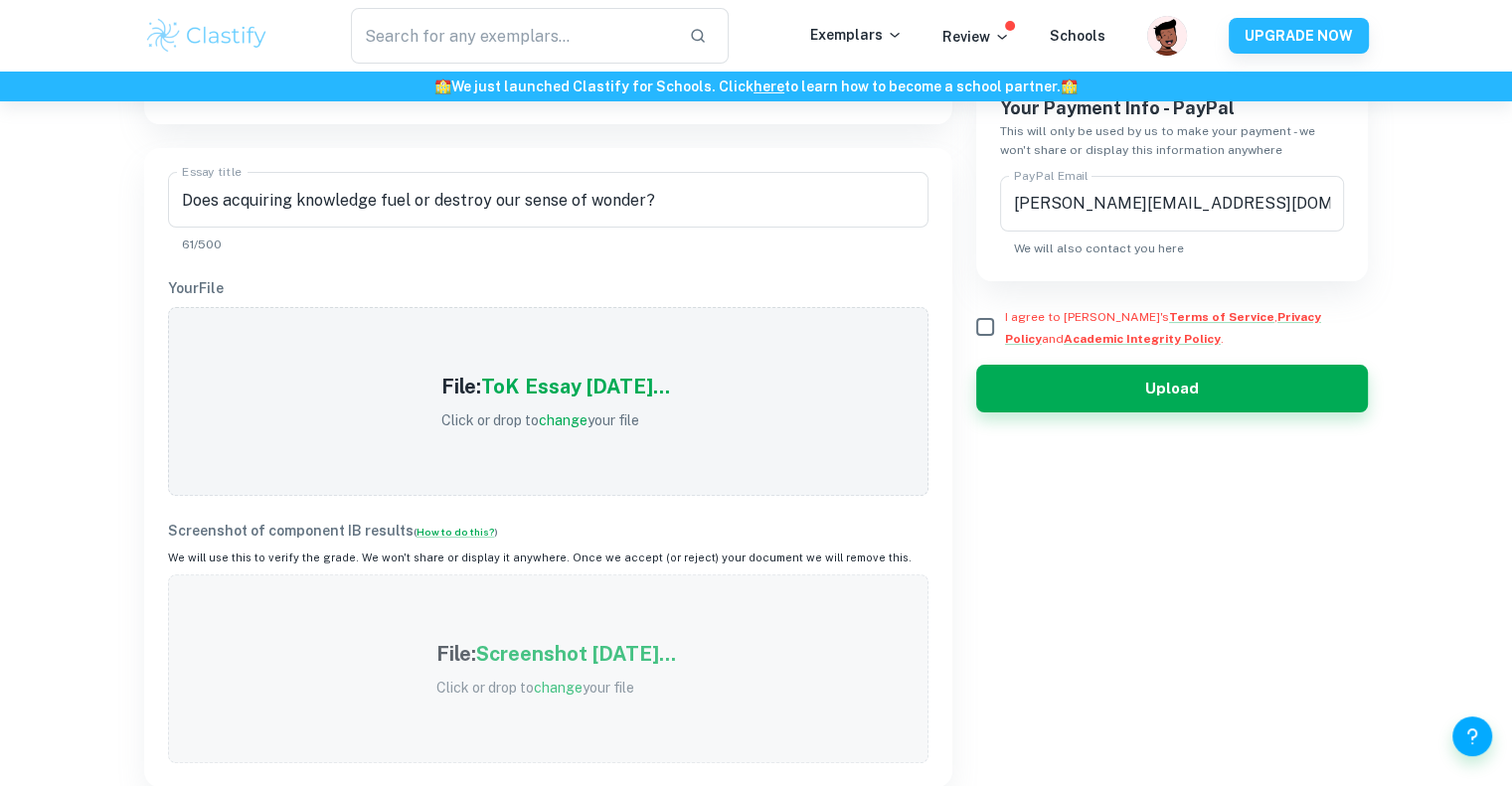 scroll, scrollTop: 485, scrollLeft: 0, axis: vertical 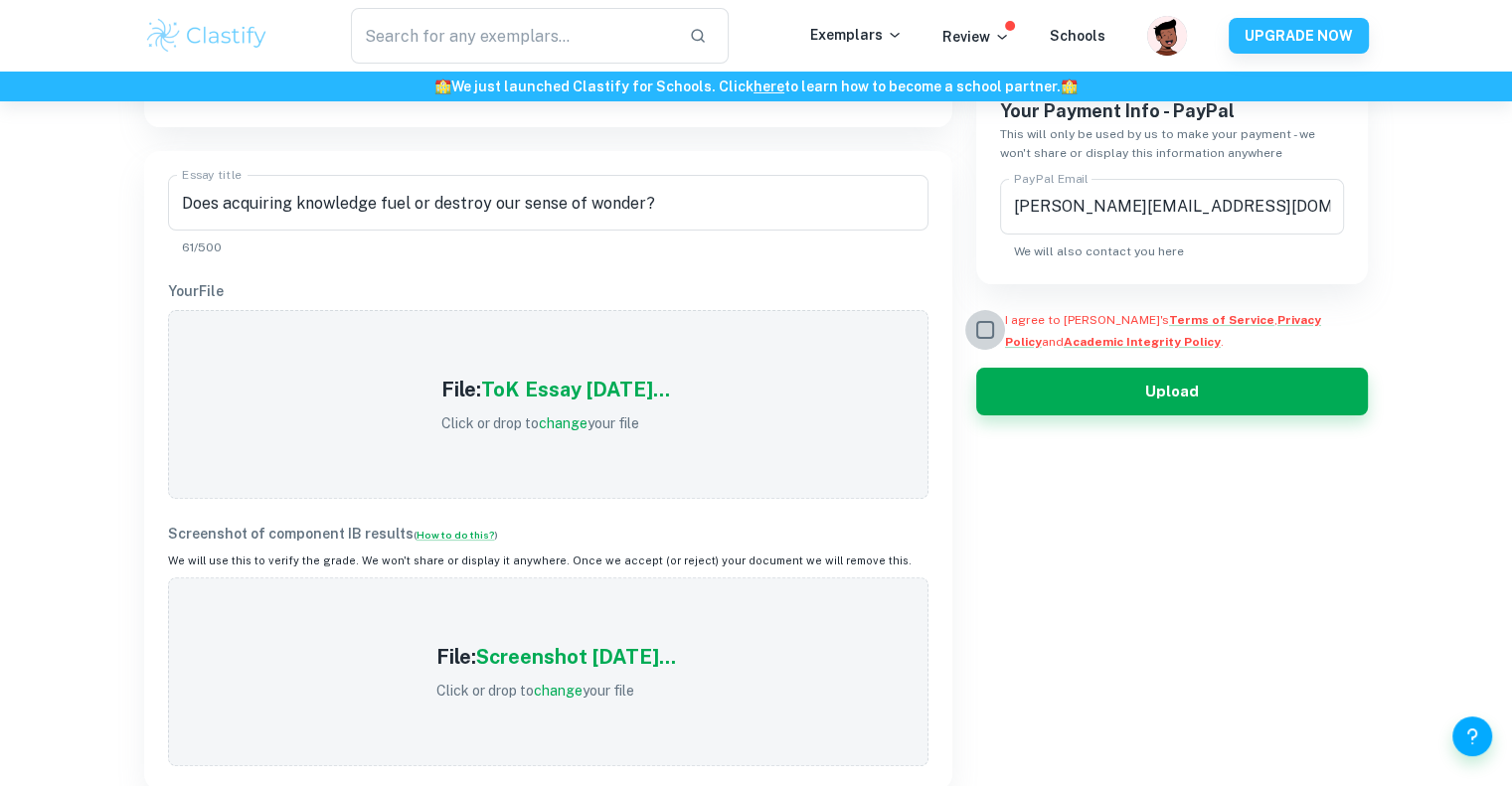 click on "I agree to [PERSON_NAME]'s  Terms of Service ,  Privacy Policy  and  Academic Integrity Policy ." at bounding box center (985, 330) 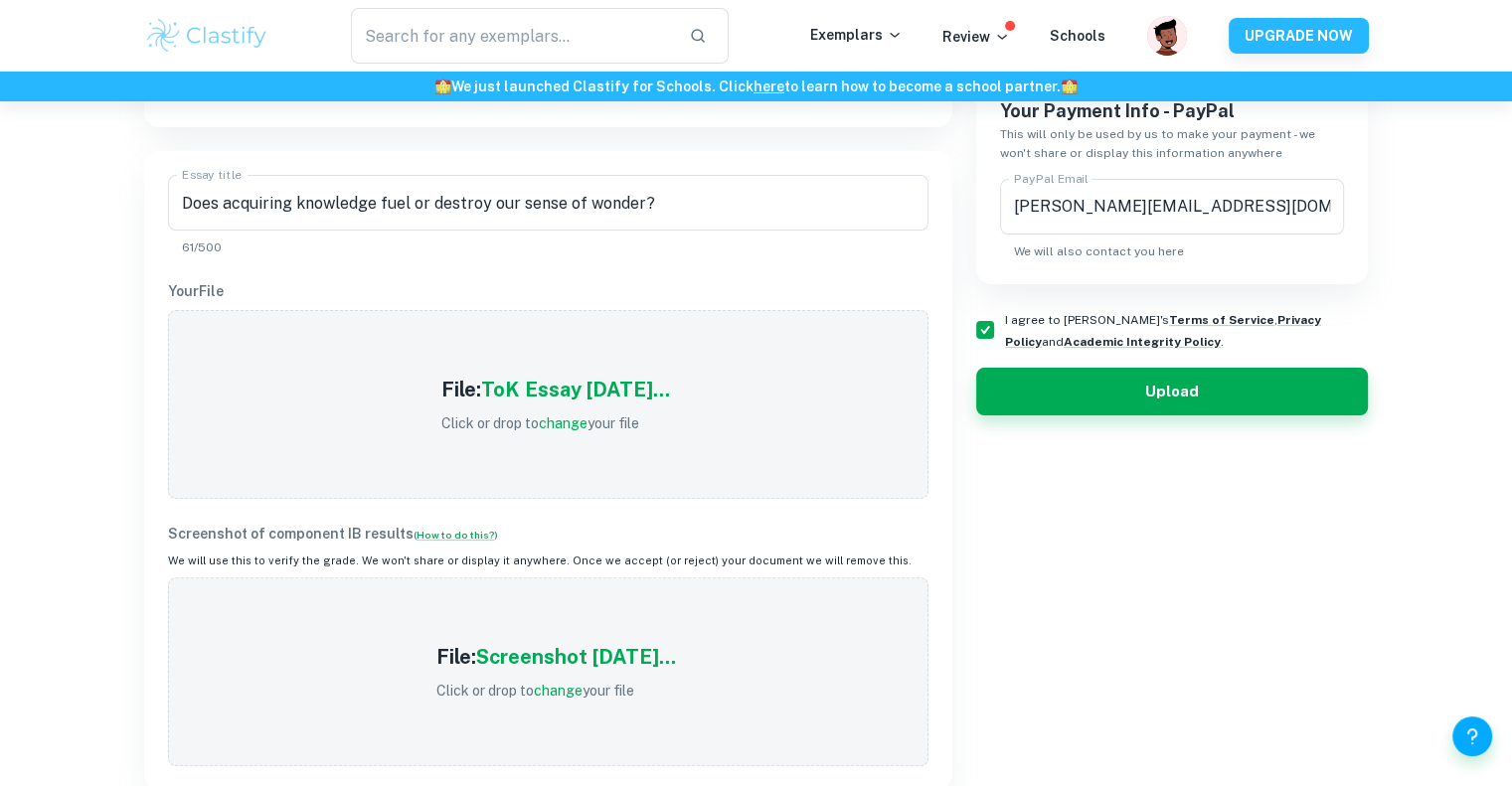 scroll, scrollTop: 382, scrollLeft: 0, axis: vertical 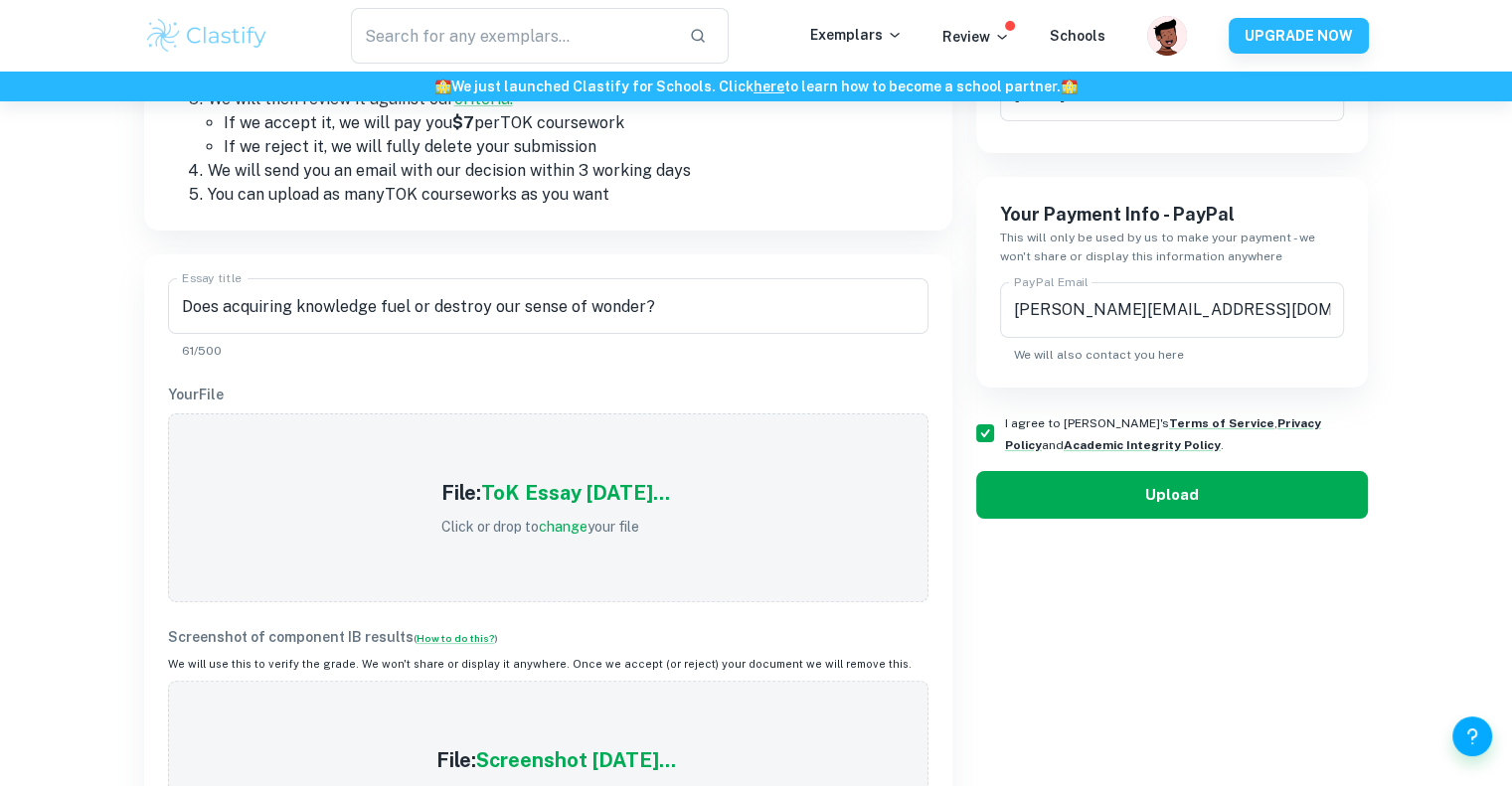 click on "Upload" at bounding box center [1172, 495] 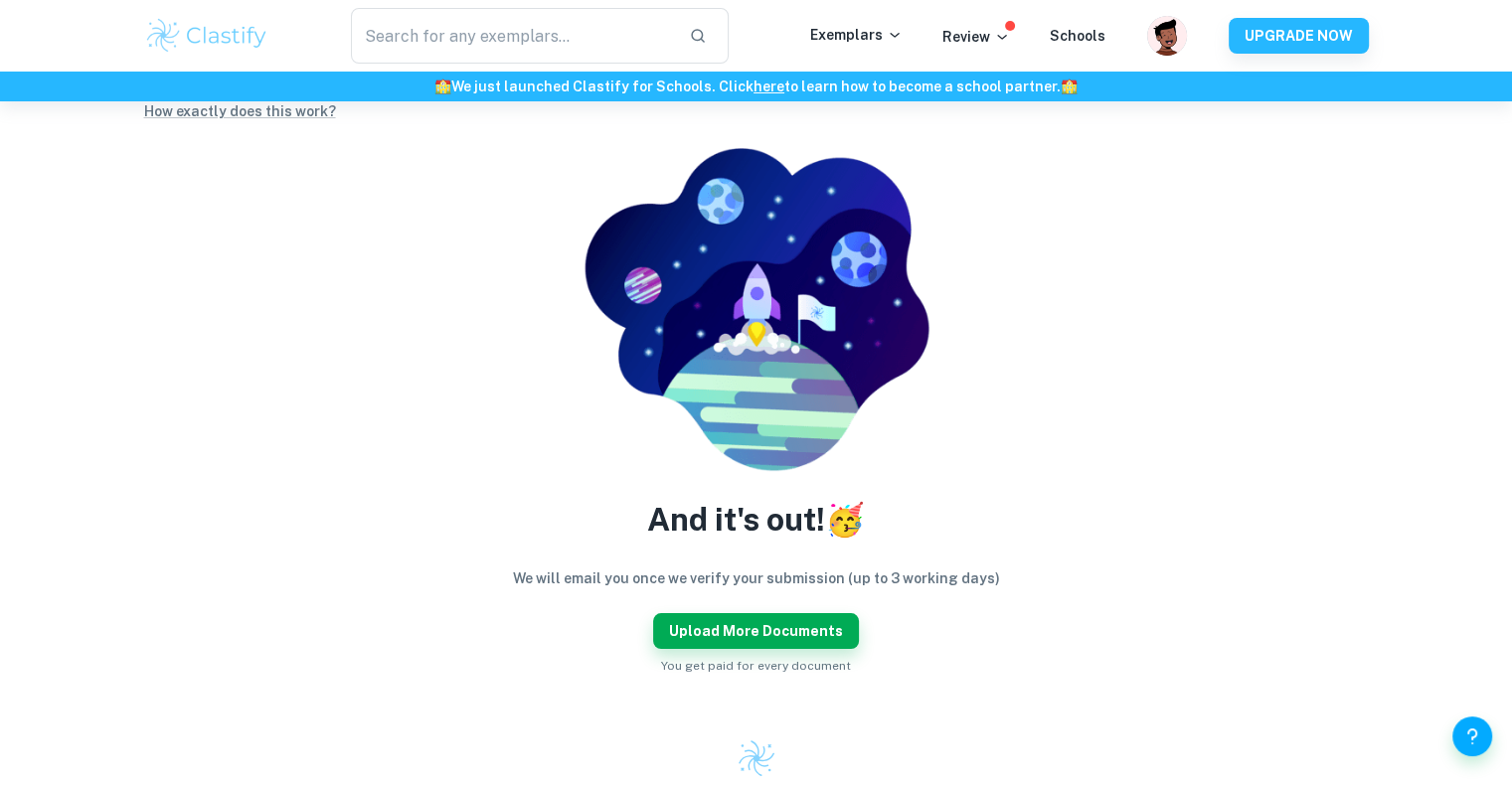 scroll, scrollTop: 103, scrollLeft: 0, axis: vertical 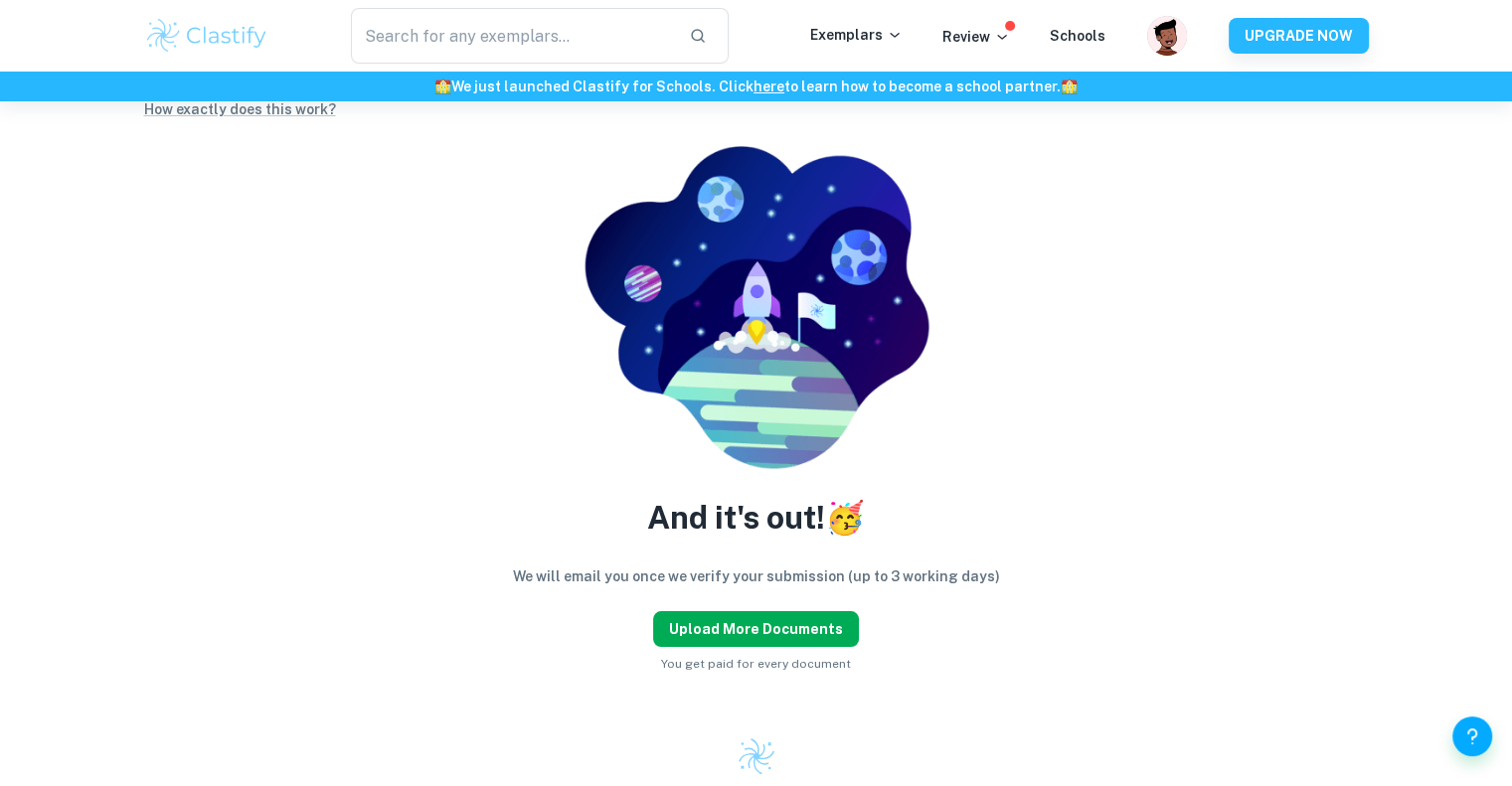 click on "Upload more documents" at bounding box center [756, 629] 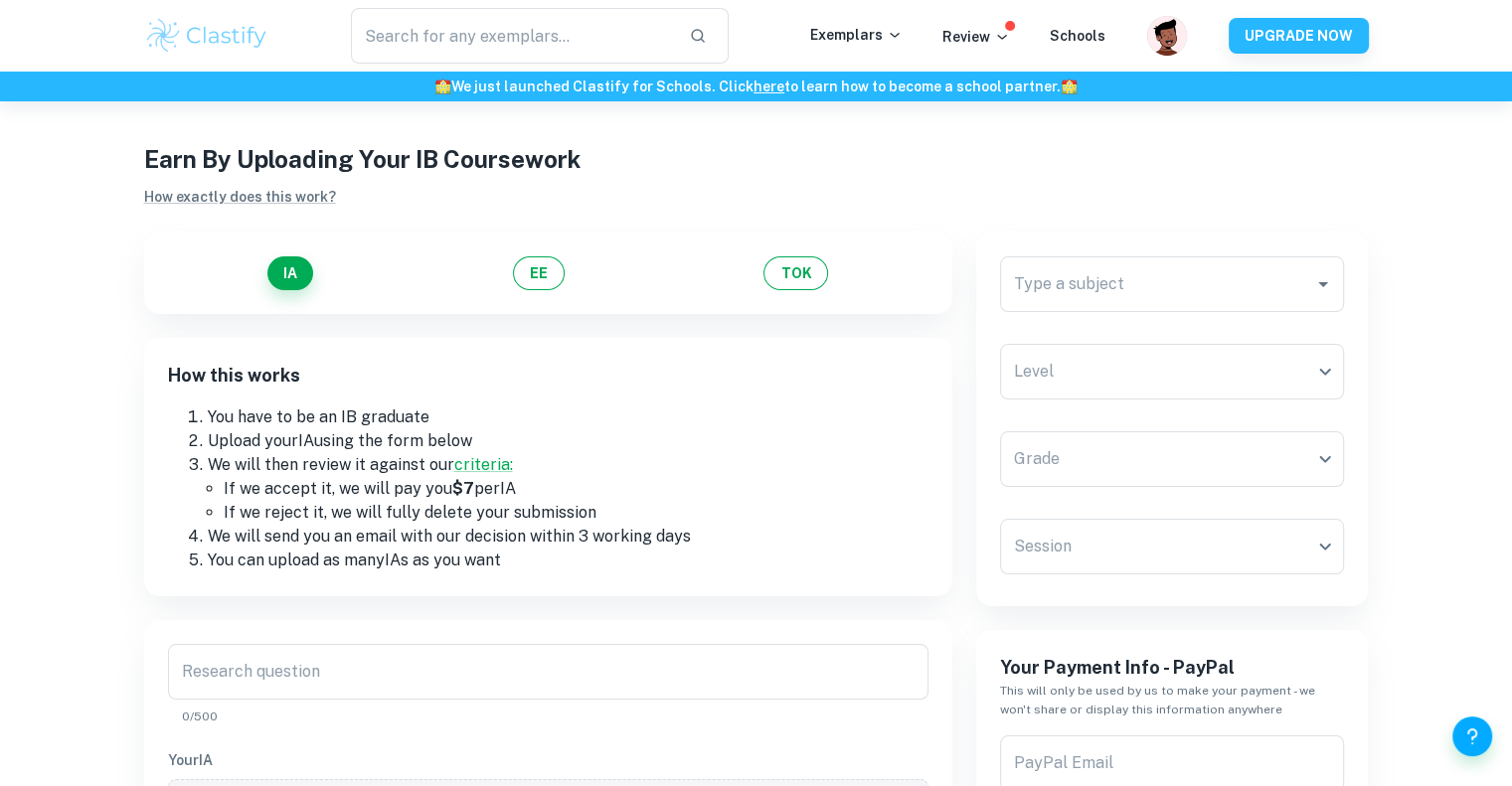 scroll, scrollTop: 0, scrollLeft: 0, axis: both 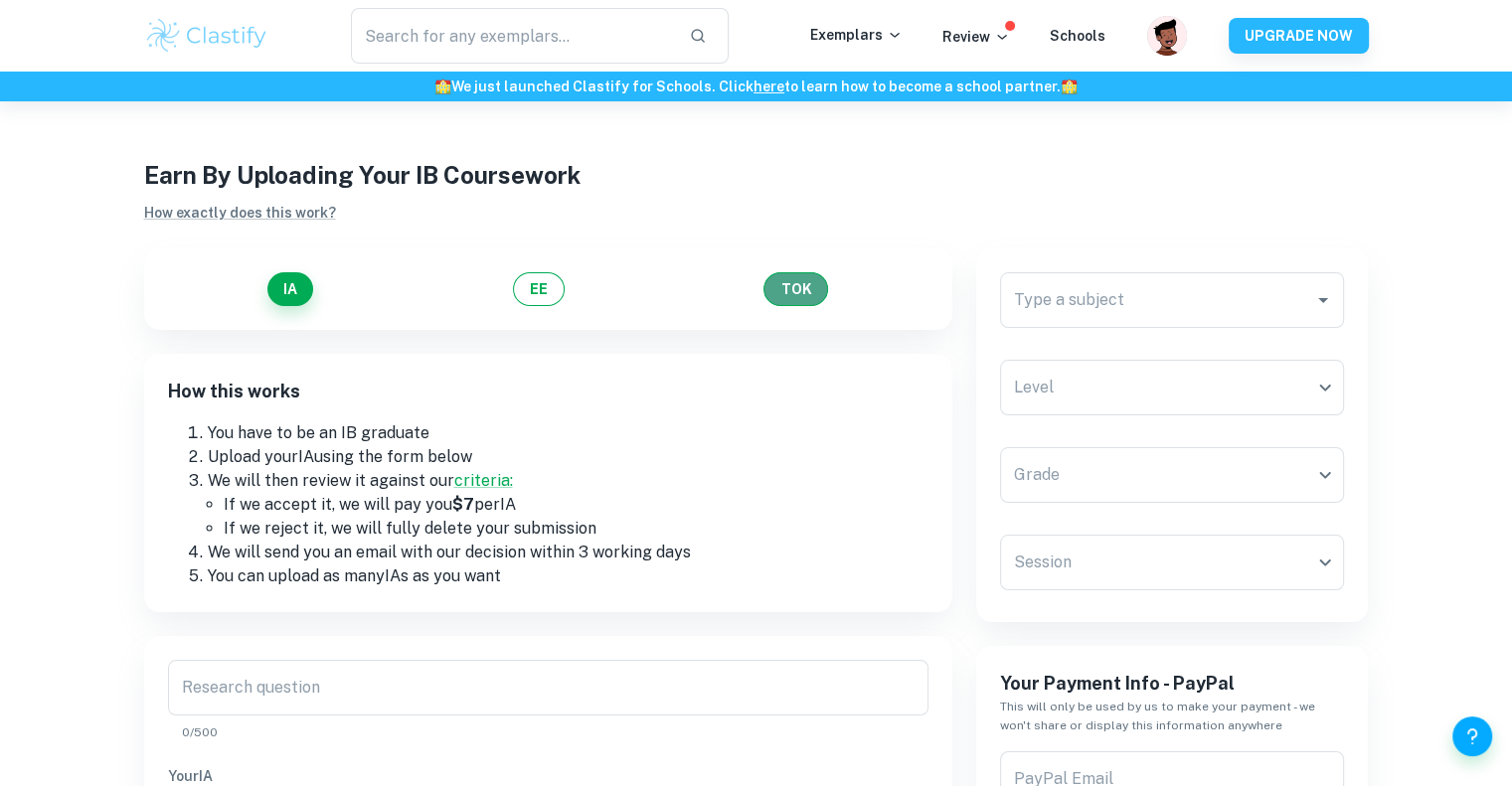 click on "TOK" at bounding box center (795, 289) 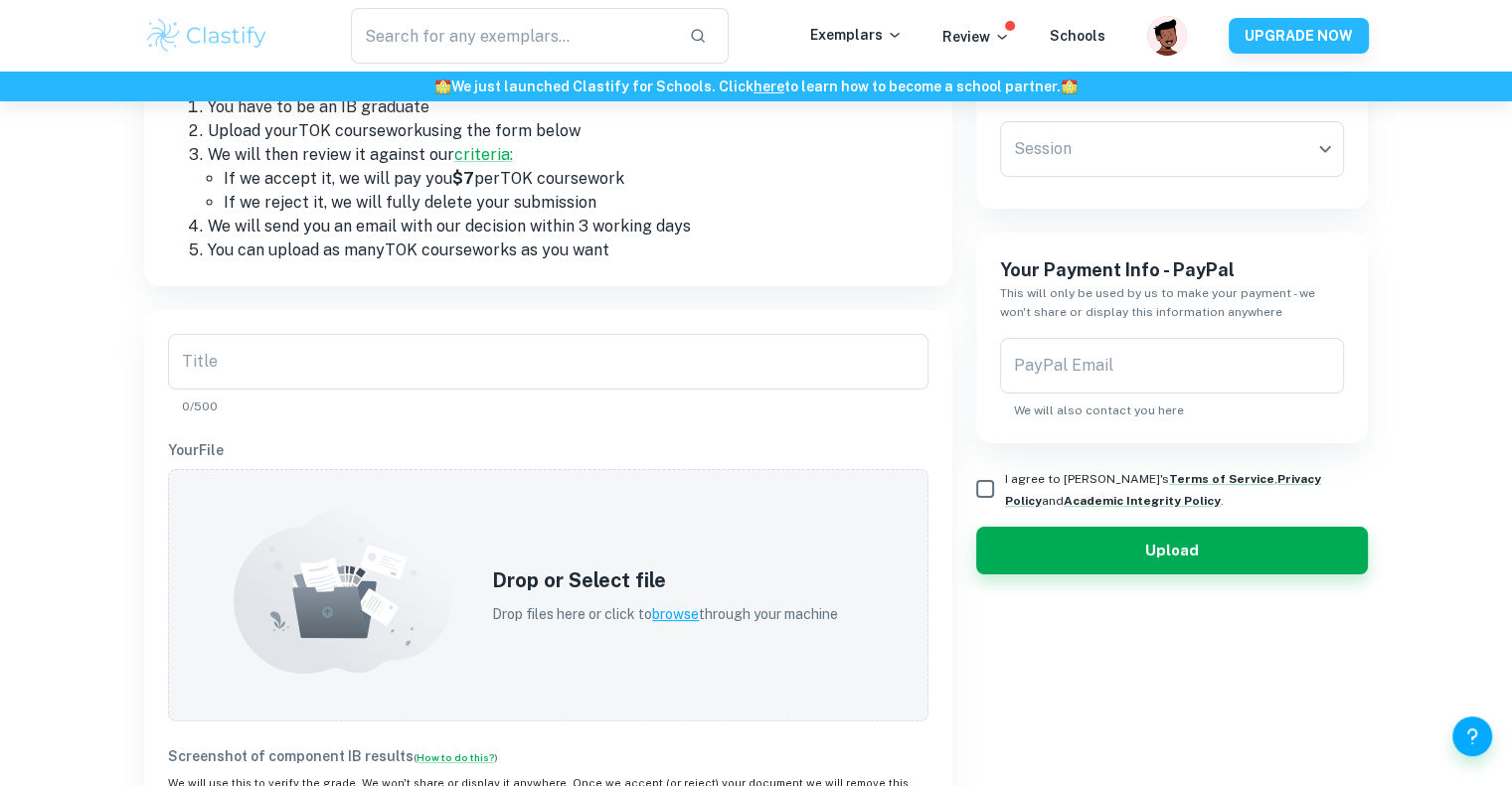 scroll, scrollTop: 342, scrollLeft: 0, axis: vertical 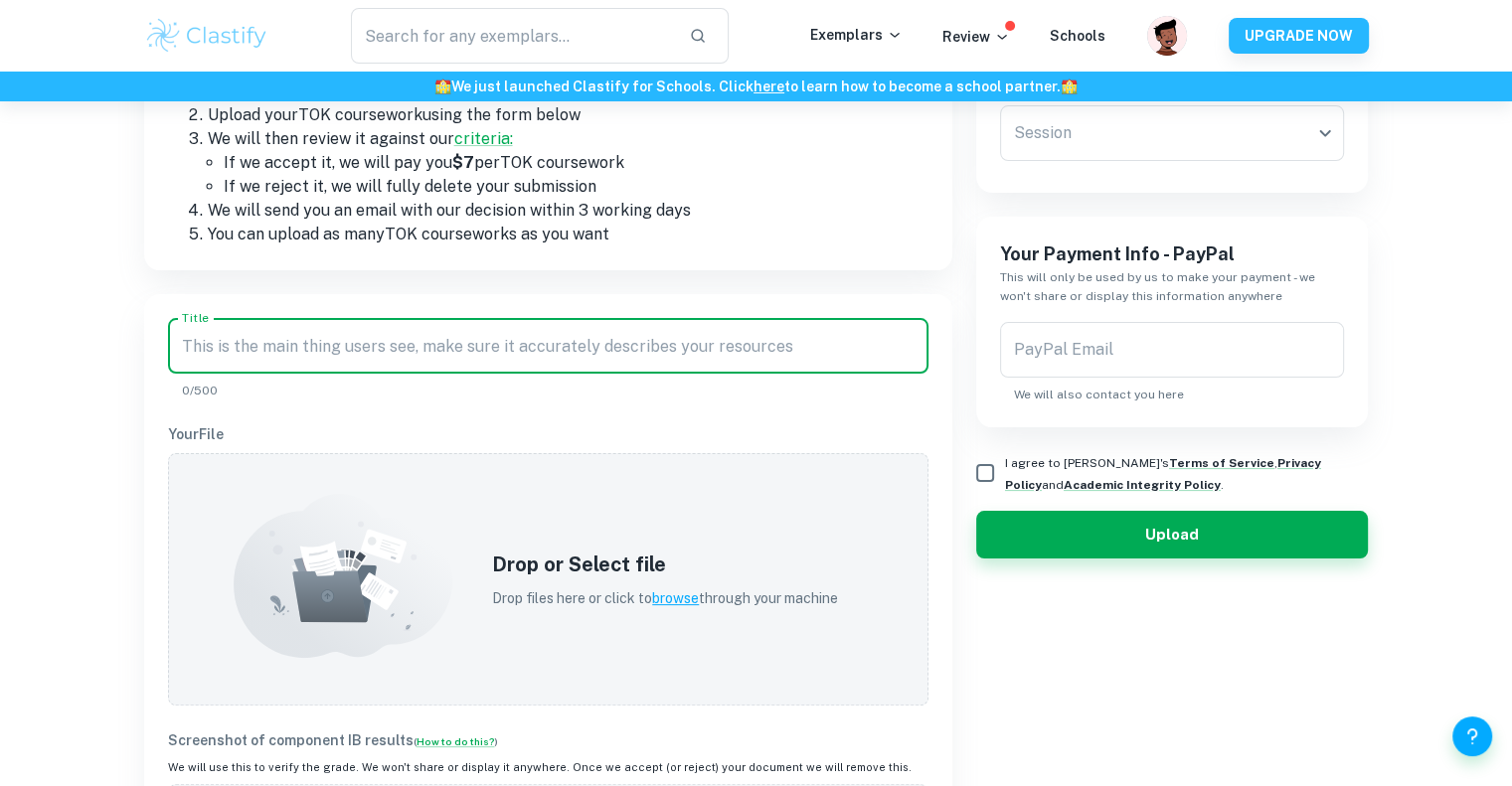 click on "Title" at bounding box center (548, 346) 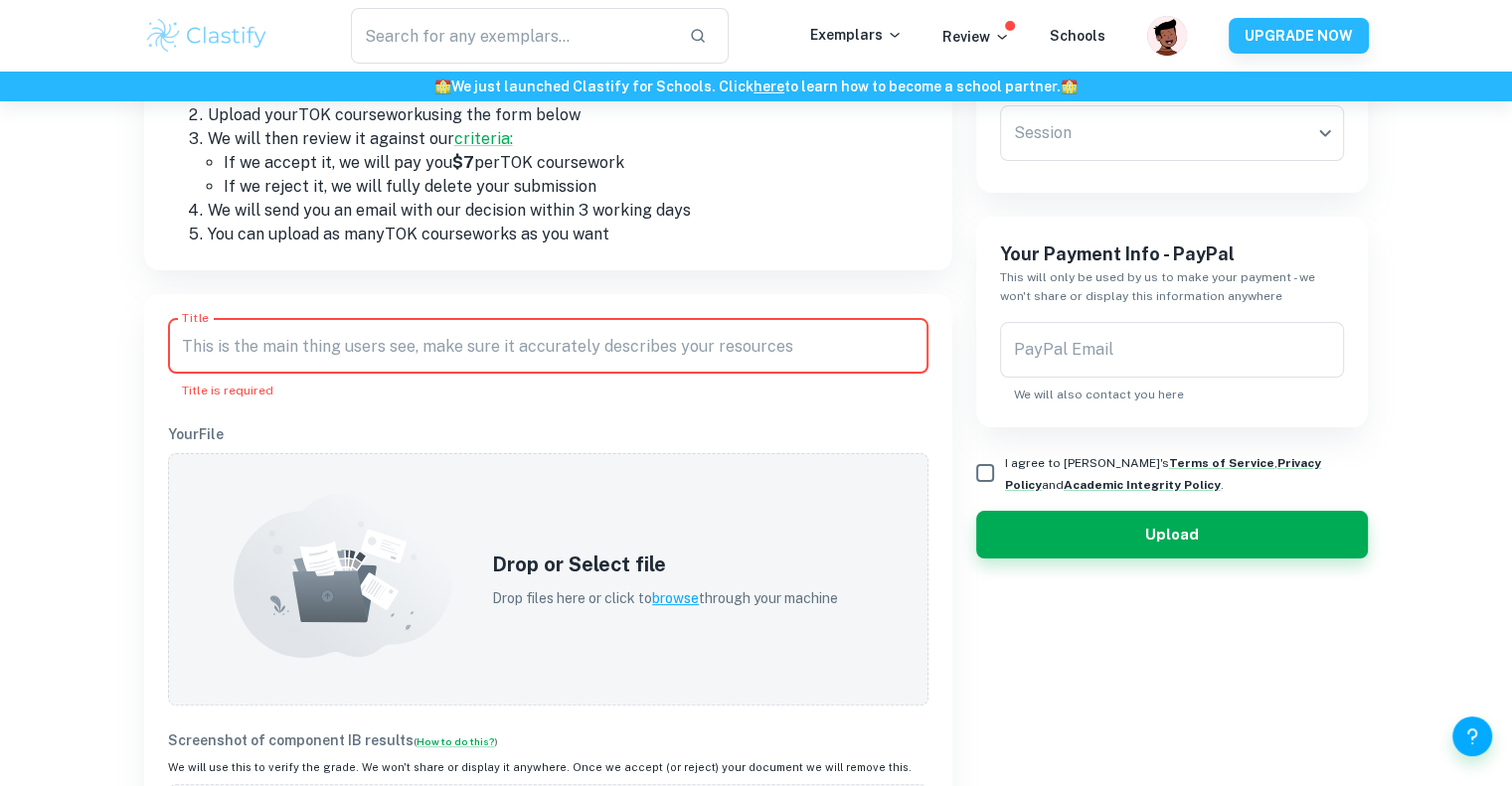 paste on "How might the context in which knowledge is presented influence whether it is accepted or rejected?" 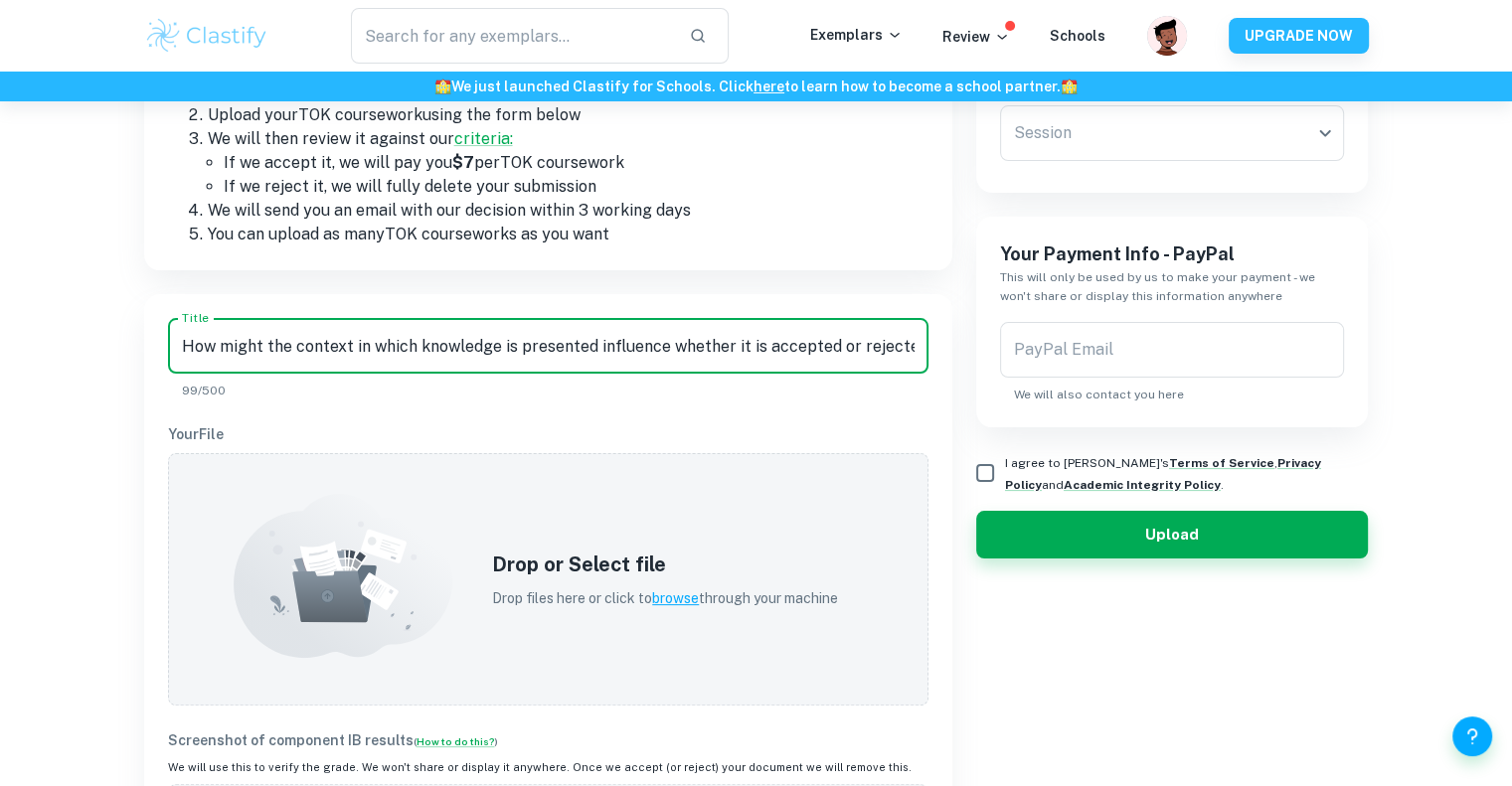 scroll, scrollTop: 0, scrollLeft: 8, axis: horizontal 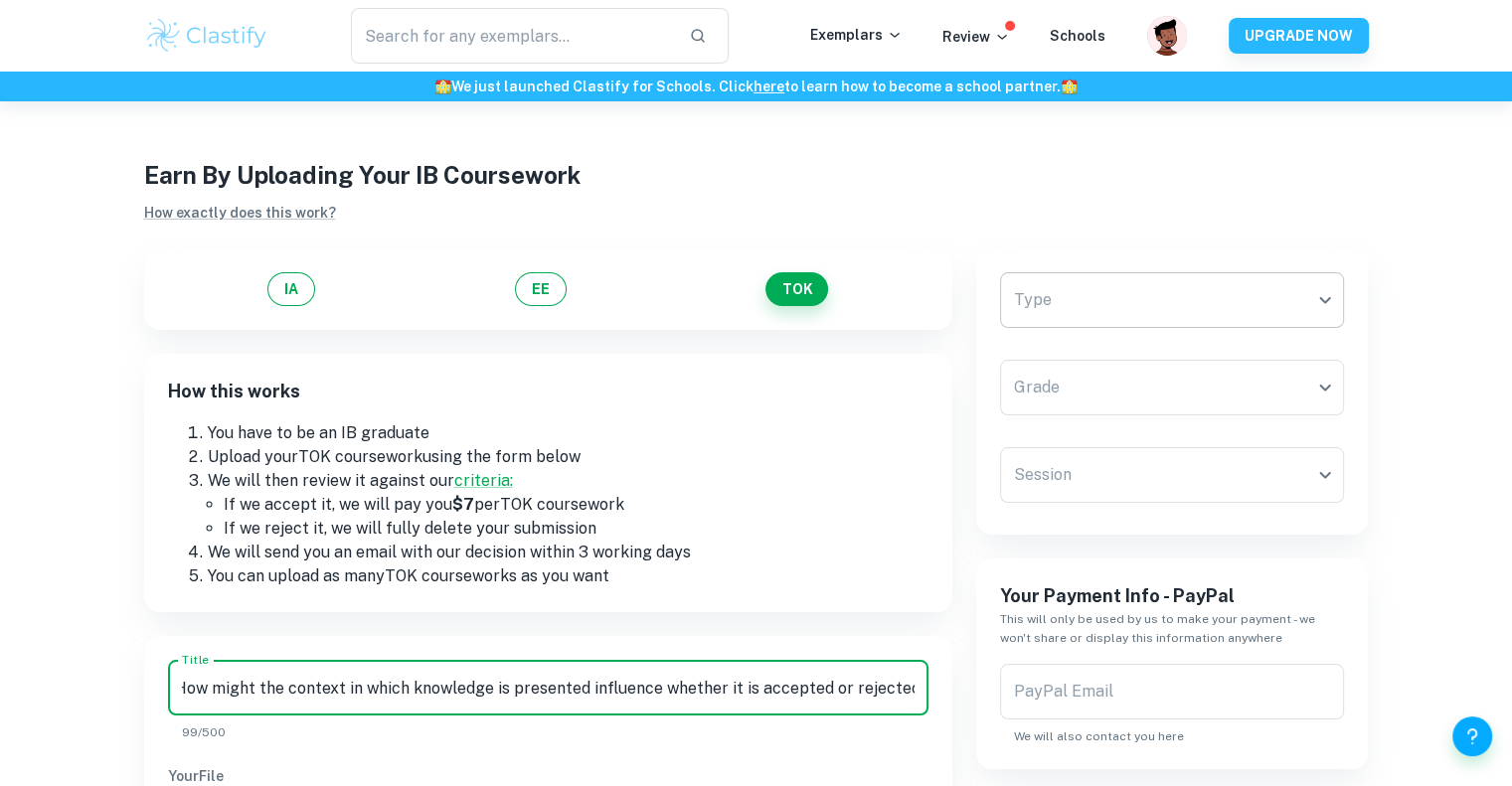 type on "How might the context in which knowledge is presented influence whether it is accepted or rejected?" 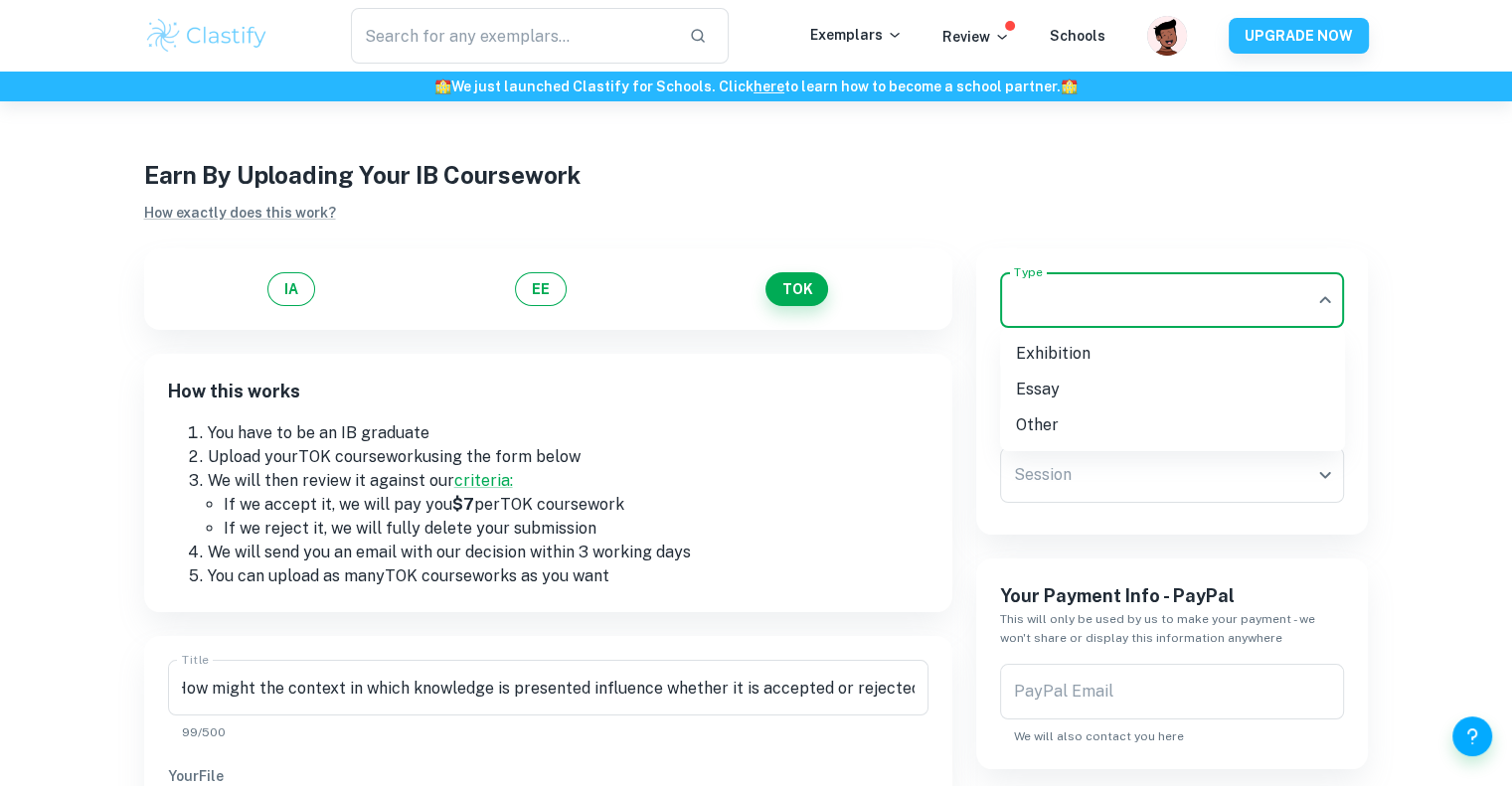 click on "We value your privacy We use cookies to enhance your browsing experience, serve personalised ads or content, and analyse our traffic. By clicking "Accept All", you consent to our use of cookies.   Cookie Policy Customise   Reject All   Accept All   Customise Consent Preferences   We use cookies to help you navigate efficiently and perform certain functions. You will find detailed information about all cookies under each consent category below. The cookies that are categorised as "Necessary" are stored on your browser as they are essential for enabling the basic functionalities of the site. ...  Show more For more information on how Google's third-party cookies operate and handle your data, see:   Google Privacy Policy Necessary Always Active Necessary cookies are required to enable the basic features of this site, such as providing secure log-in or adjusting your consent preferences. These cookies do not store any personally identifiable data. Functional Analytics Performance Advertisement Uncategorised" at bounding box center [756, 494] 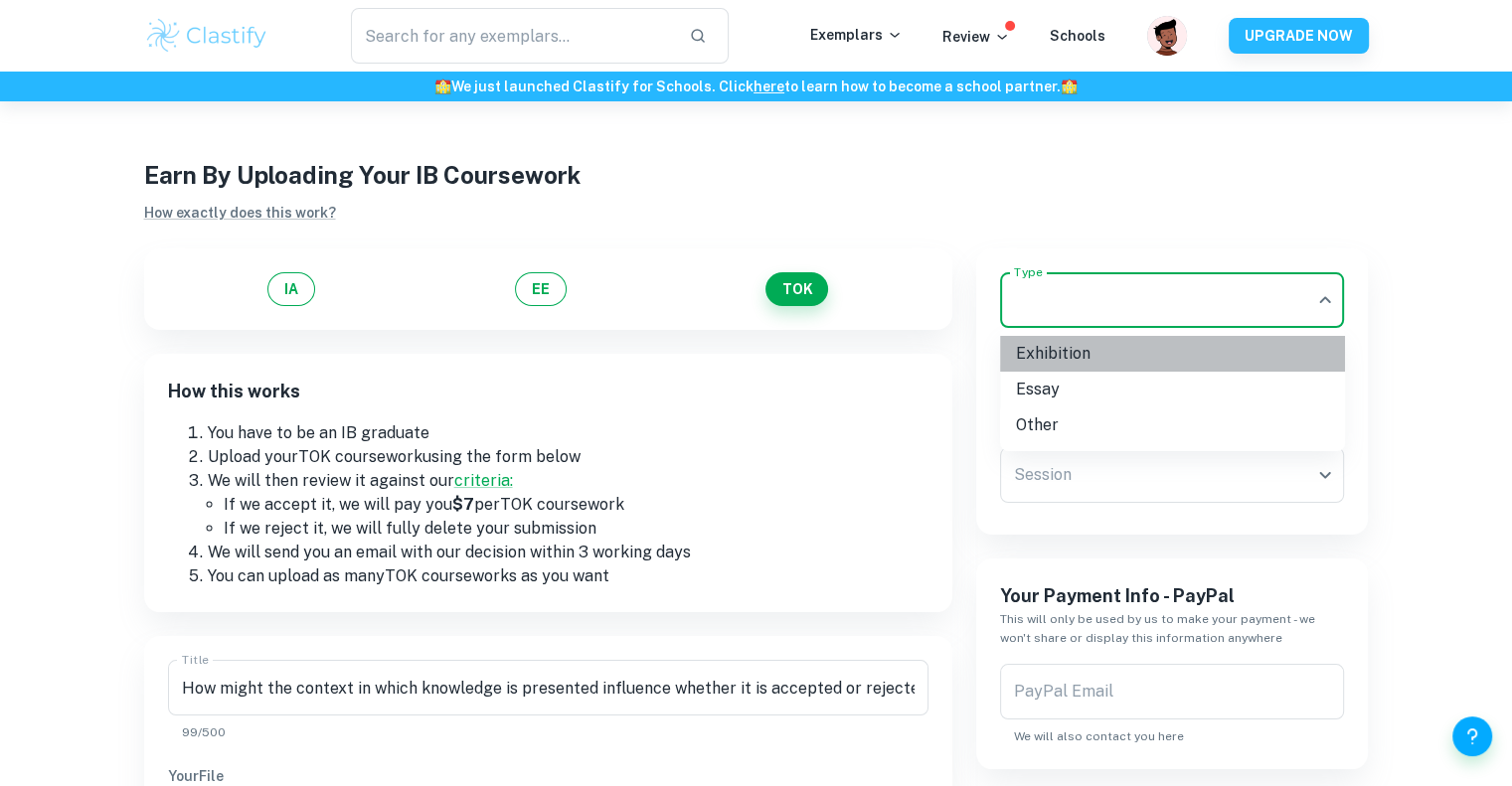 click on "Exhibition" at bounding box center (1172, 354) 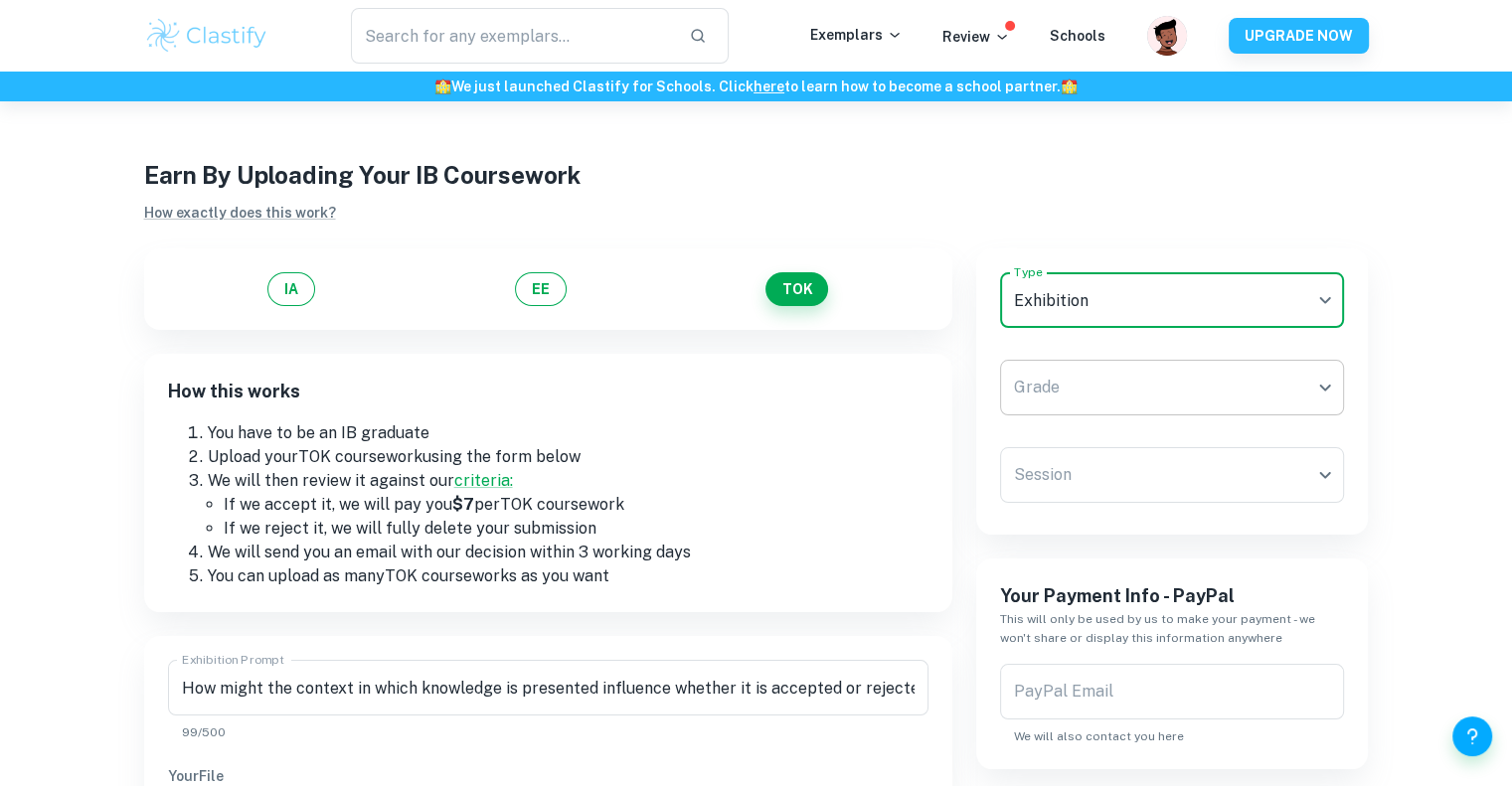 click on "We value your privacy We use cookies to enhance your browsing experience, serve personalised ads or content, and analyse our traffic. By clicking "Accept All", you consent to our use of cookies.   Cookie Policy Customise   Reject All   Accept All   Customise Consent Preferences   We use cookies to help you navigate efficiently and perform certain functions. You will find detailed information about all cookies under each consent category below. The cookies that are categorised as "Necessary" are stored on your browser as they are essential for enabling the basic functionalities of the site. ...  Show more For more information on how Google's third-party cookies operate and handle your data, see:   Google Privacy Policy Necessary Always Active Necessary cookies are required to enable the basic features of this site, such as providing secure log-in or adjusting your consent preferences. These cookies do not store any personally identifiable data. Functional Analytics Performance Advertisement Uncategorised" at bounding box center [756, 494] 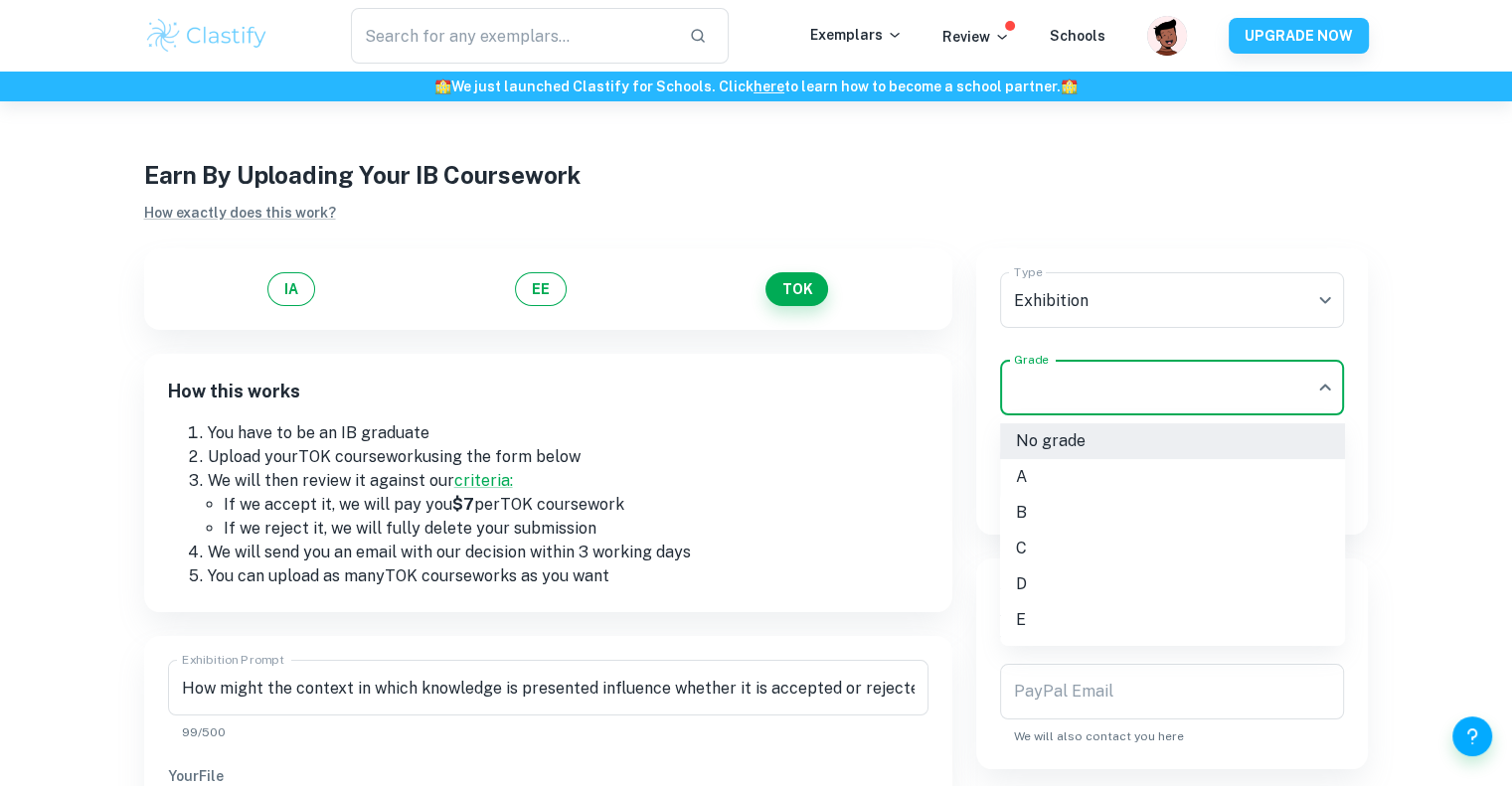 click on "A" at bounding box center (1172, 477) 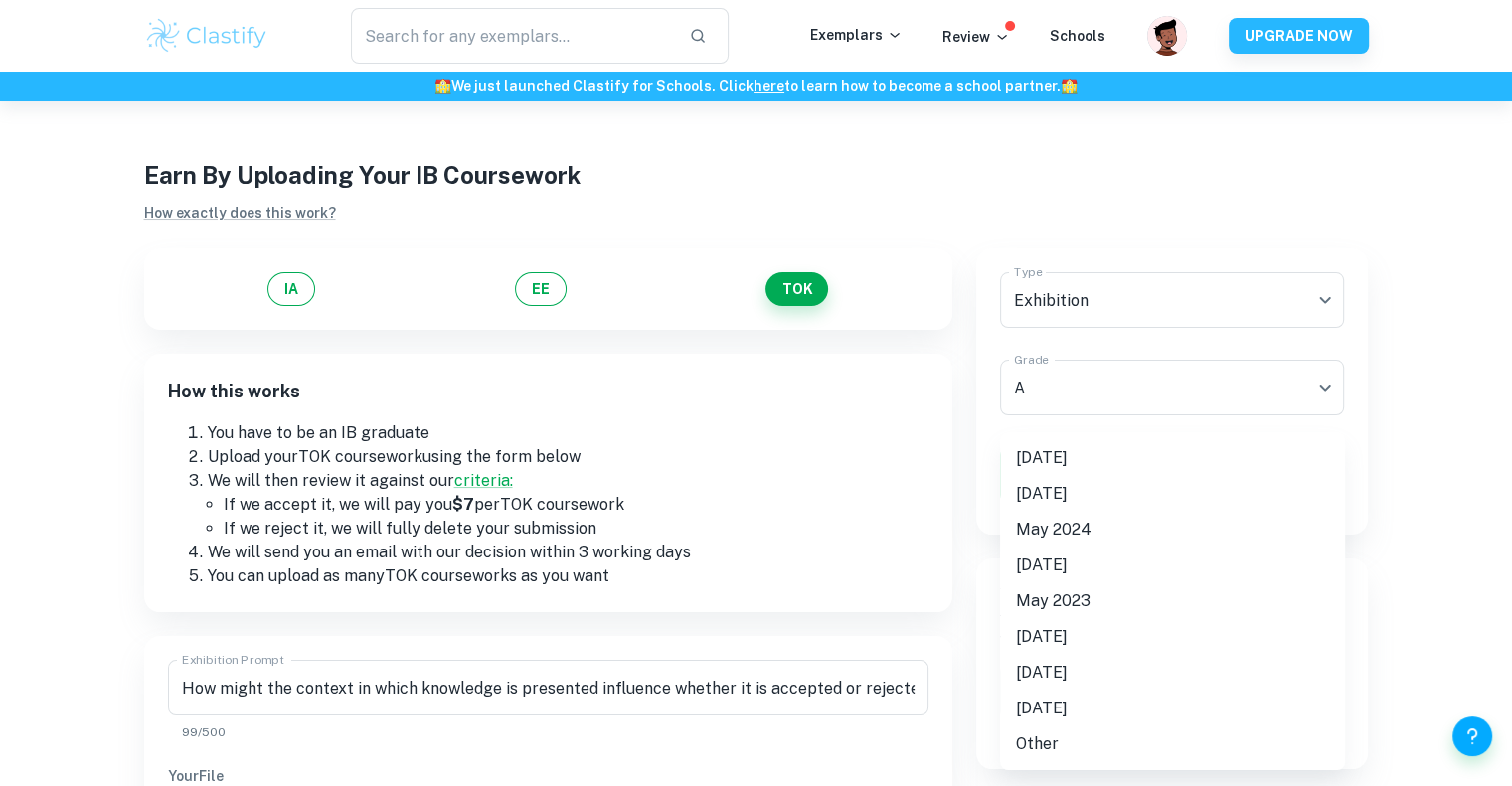 click on "We value your privacy We use cookies to enhance your browsing experience, serve personalised ads or content, and analyse our traffic. By clicking "Accept All", you consent to our use of cookies.   Cookie Policy Customise   Reject All   Accept All   Customise Consent Preferences   We use cookies to help you navigate efficiently and perform certain functions. You will find detailed information about all cookies under each consent category below. The cookies that are categorised as "Necessary" are stored on your browser as they are essential for enabling the basic functionalities of the site. ...  Show more For more information on how Google's third-party cookies operate and handle your data, see:   Google Privacy Policy Necessary Always Active Necessary cookies are required to enable the basic features of this site, such as providing secure log-in or adjusting your consent preferences. These cookies do not store any personally identifiable data. Functional Analytics Performance Advertisement Uncategorised" at bounding box center [756, 494] 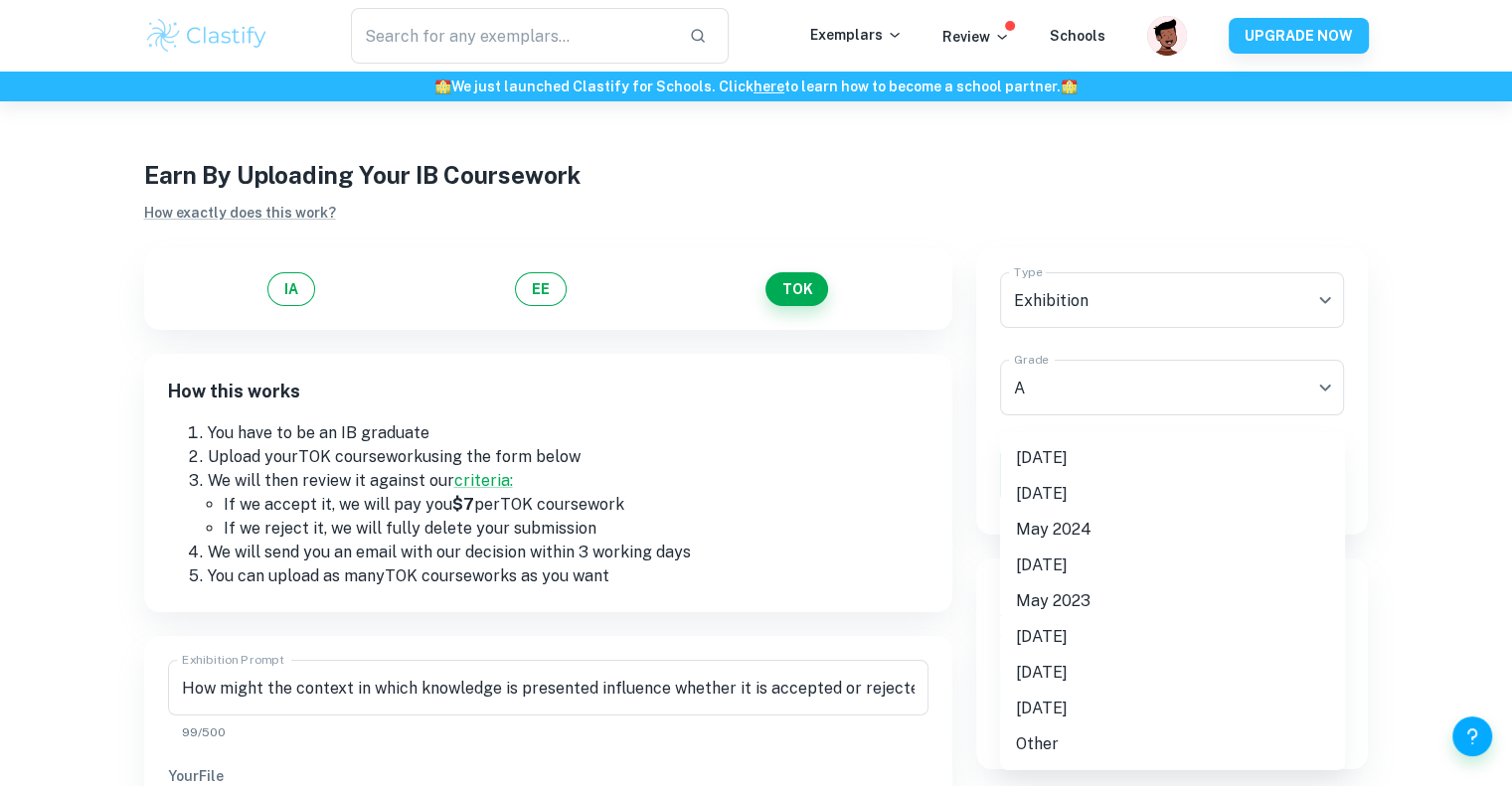 click on "[DATE]" at bounding box center [1172, 458] 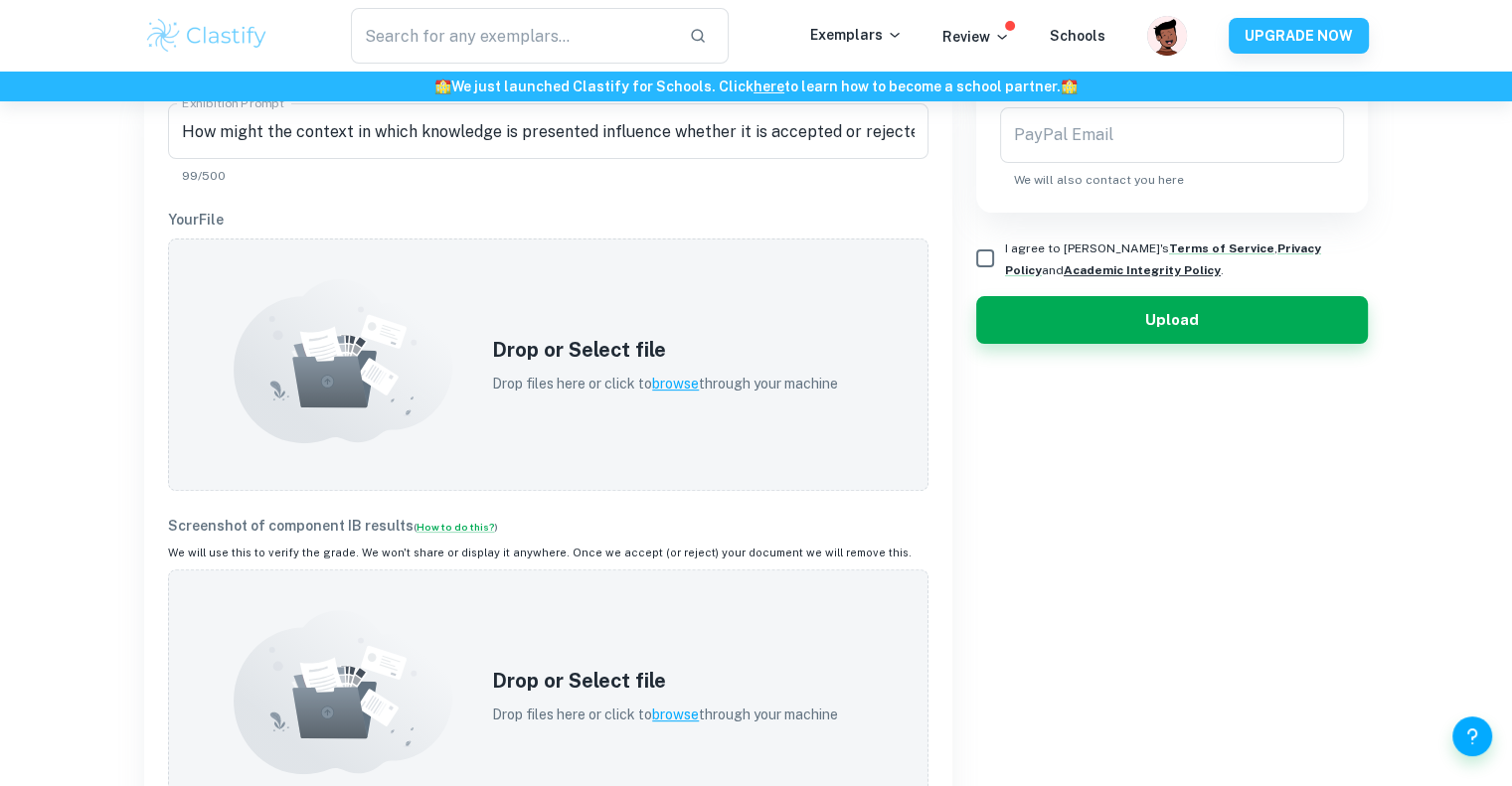 scroll, scrollTop: 555, scrollLeft: 0, axis: vertical 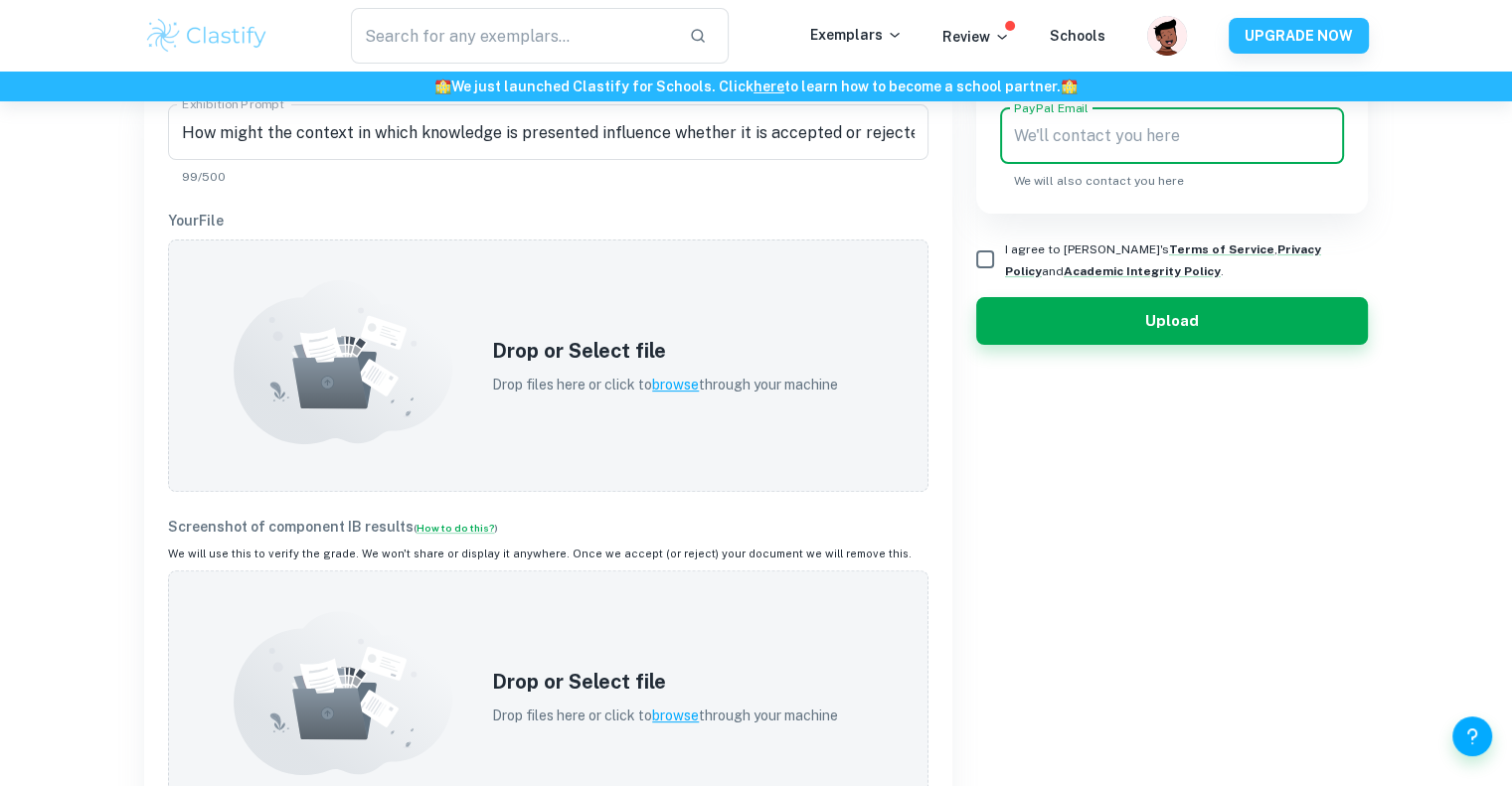 click on "PayPal Email" at bounding box center (1172, 136) 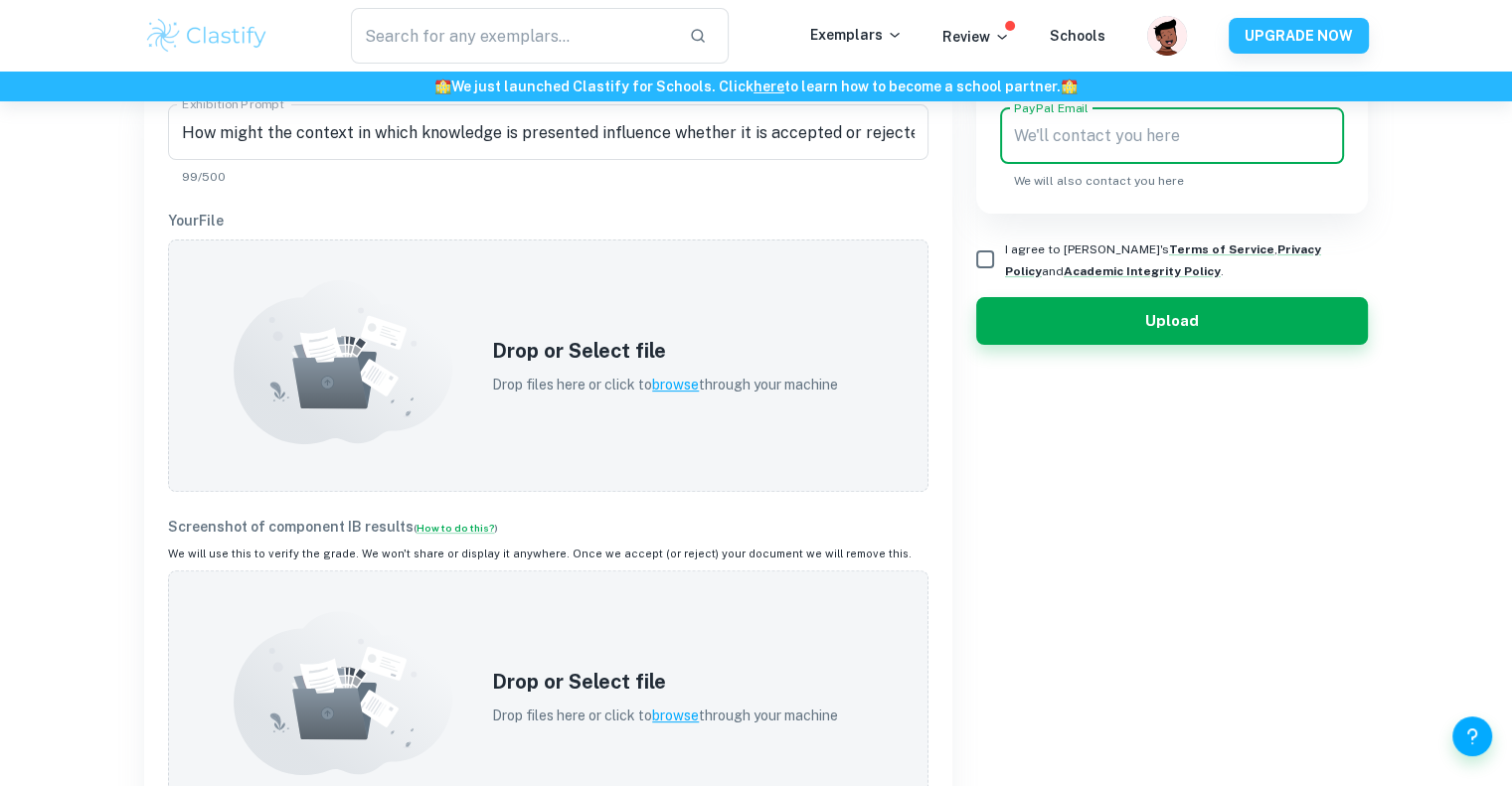 type on "[PERSON_NAME][EMAIL_ADDRESS][DOMAIN_NAME]" 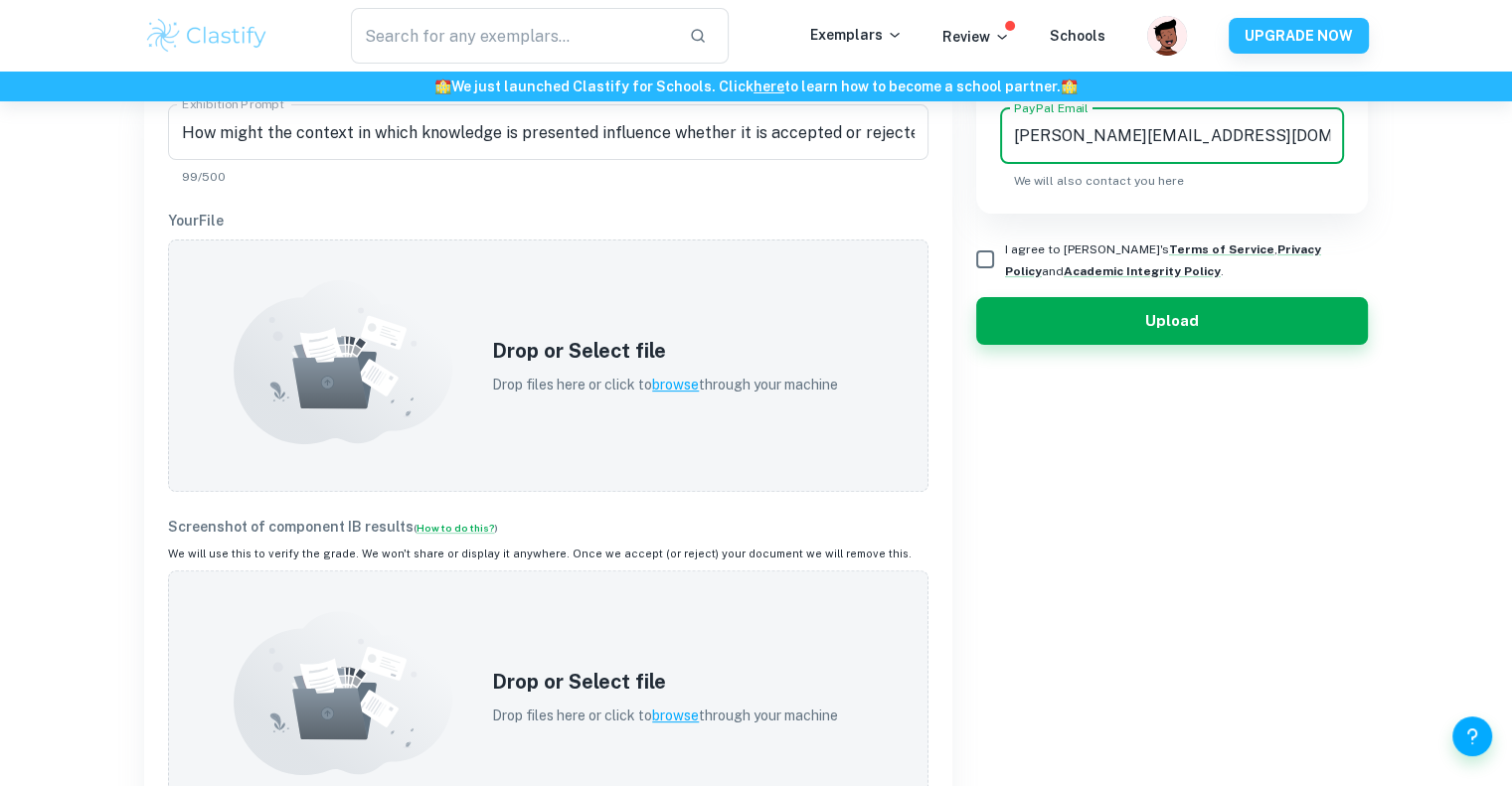 click on "I agree to [PERSON_NAME]'s  Terms of Service ,  Privacy Policy  and  Academic Integrity Policy ." at bounding box center (985, 259) 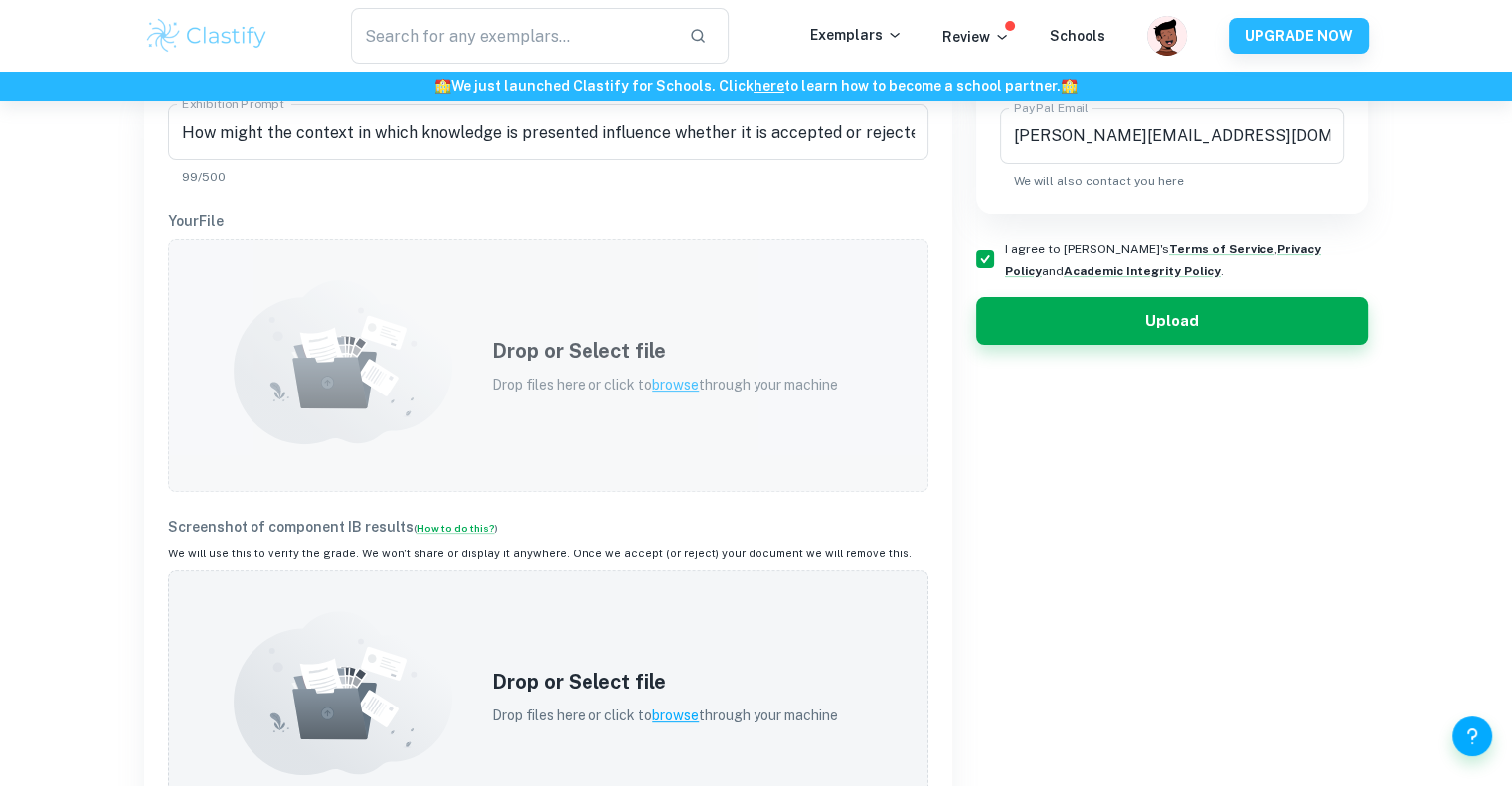 click on "Drop or Select file" at bounding box center [665, 351] 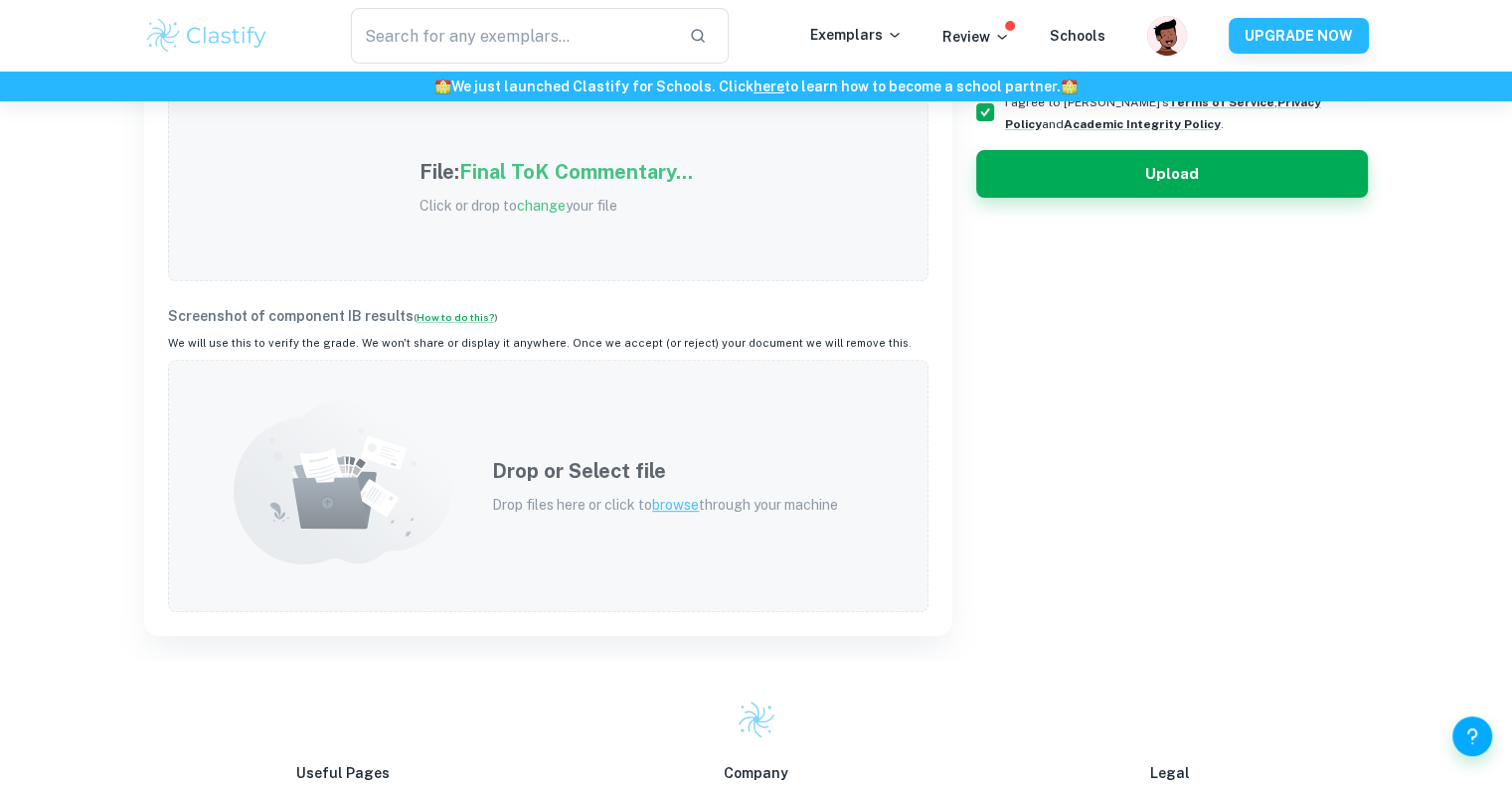 scroll, scrollTop: 704, scrollLeft: 0, axis: vertical 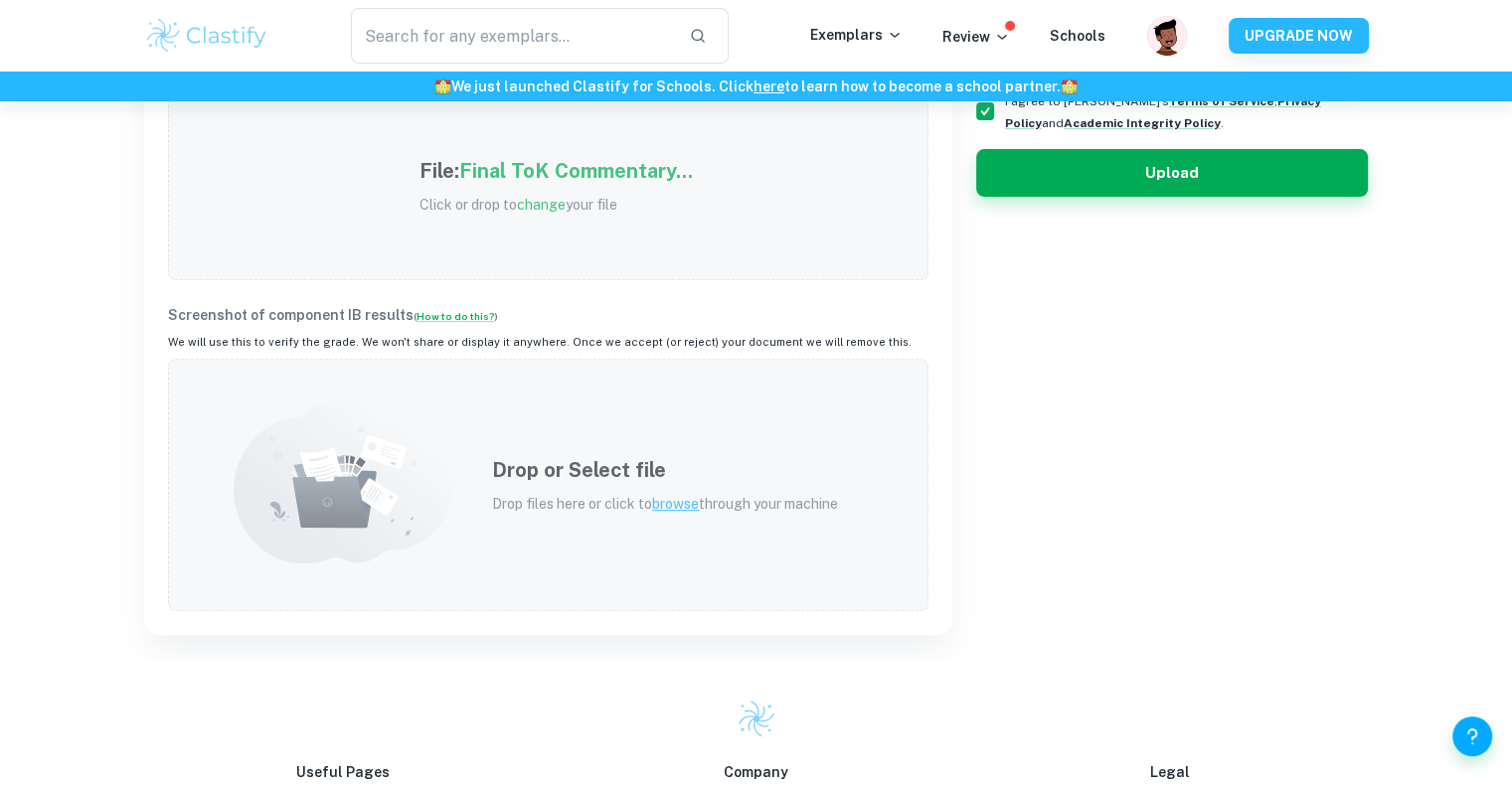 click on "Drop or Select file Drop files here or click to  browse  through your machine" at bounding box center (548, 485) 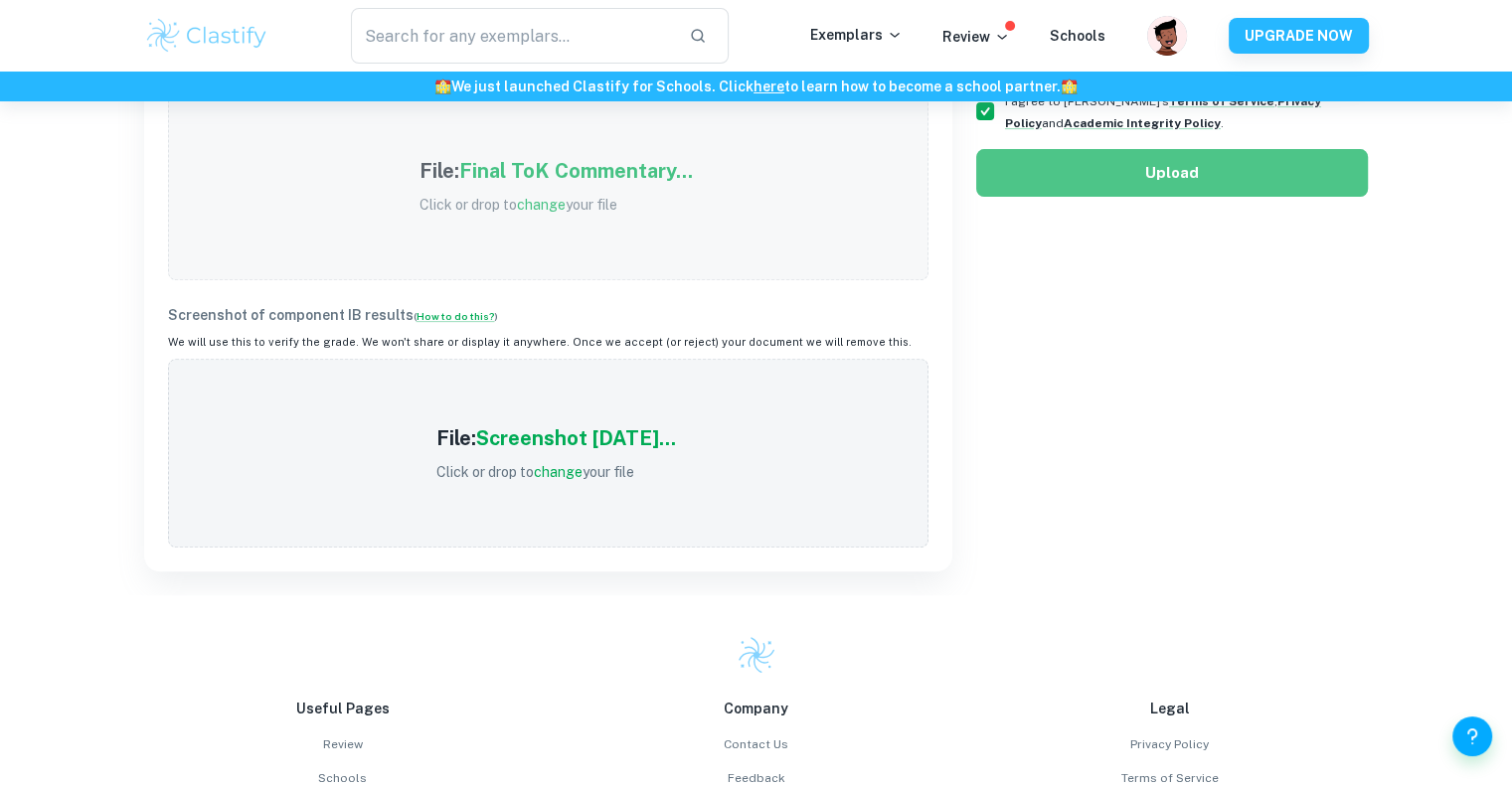 click on "Upload" at bounding box center [1172, 173] 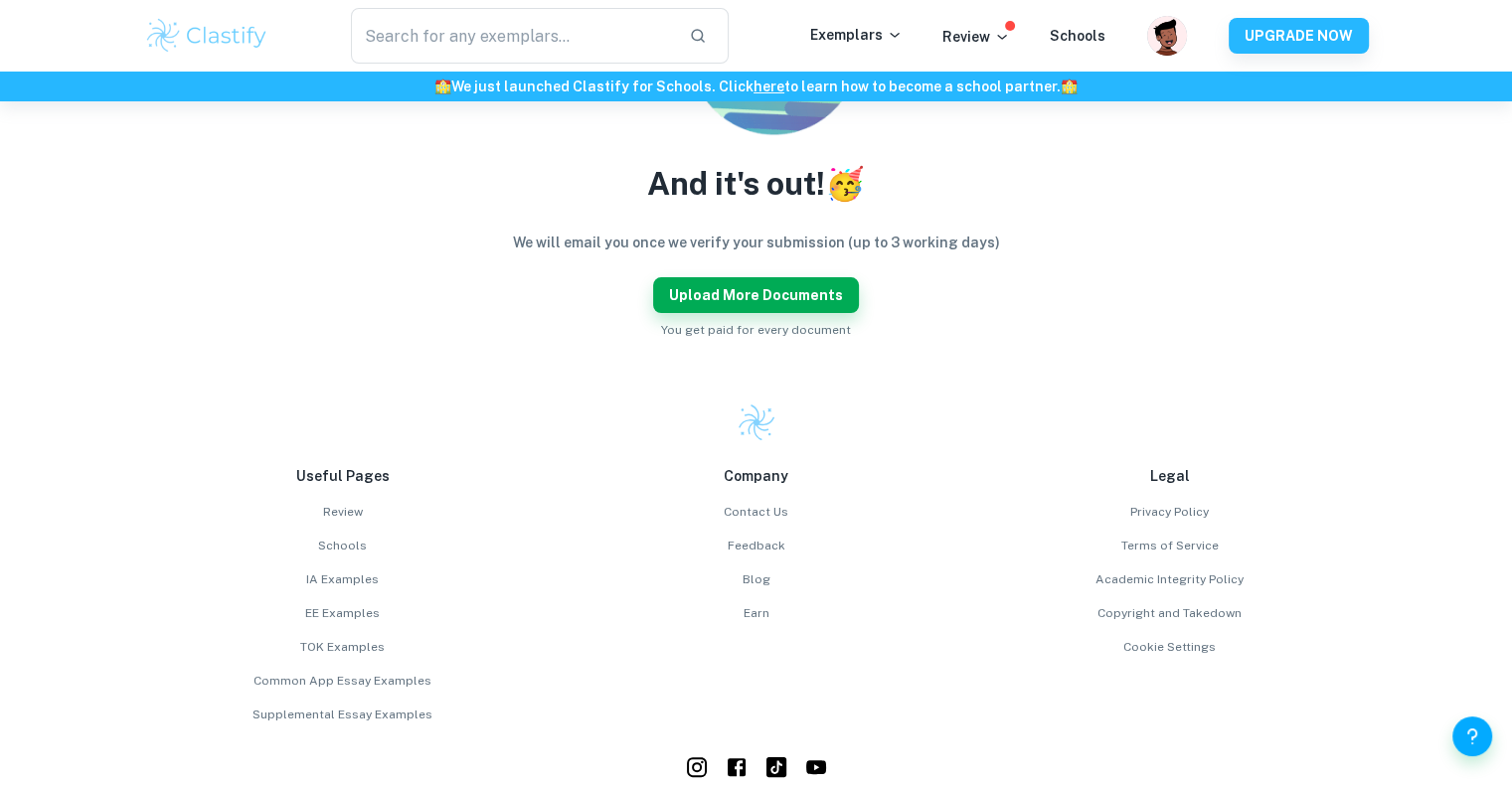 scroll, scrollTop: 437, scrollLeft: 0, axis: vertical 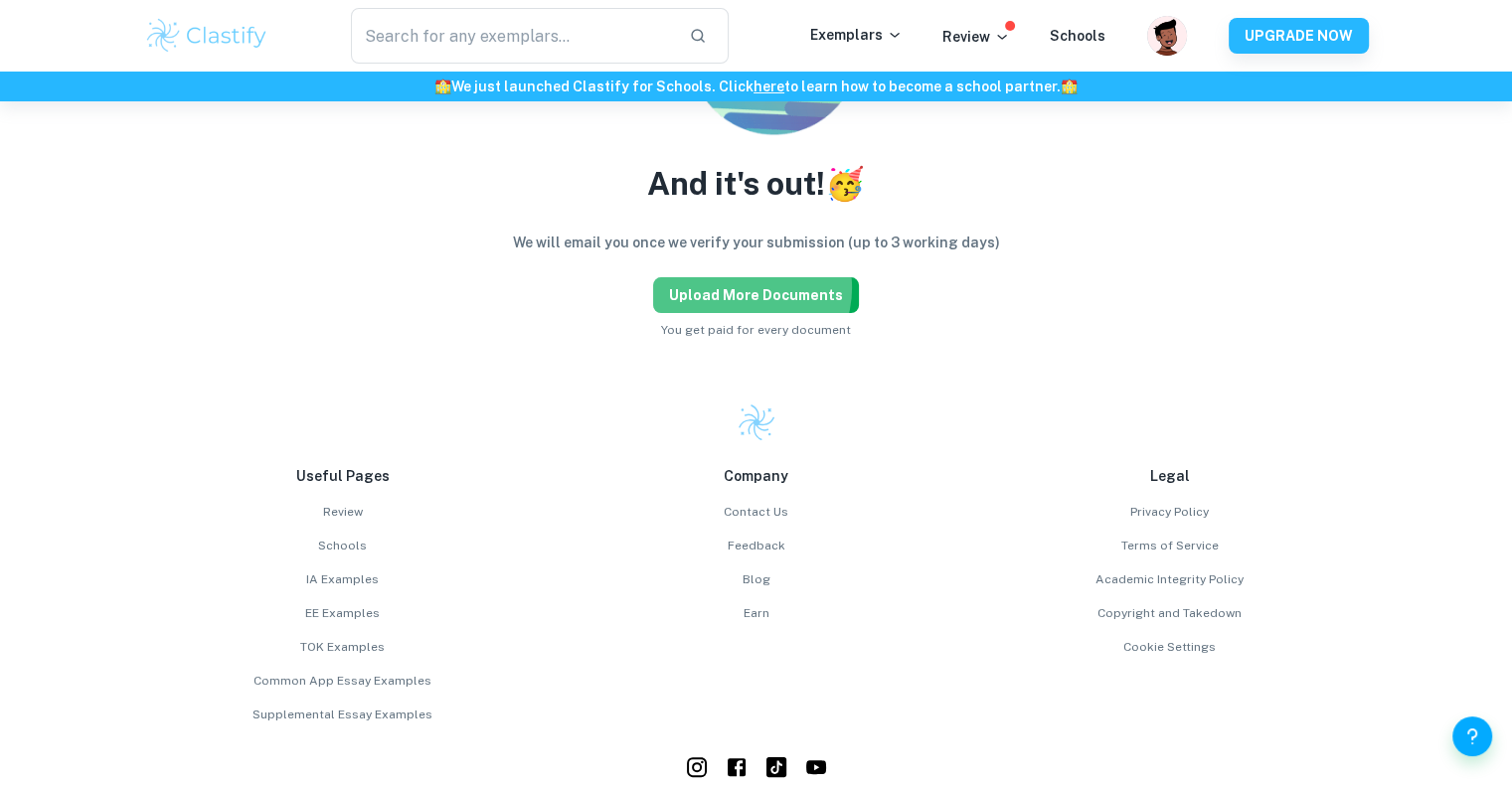 click on "Upload more documents" at bounding box center (756, 295) 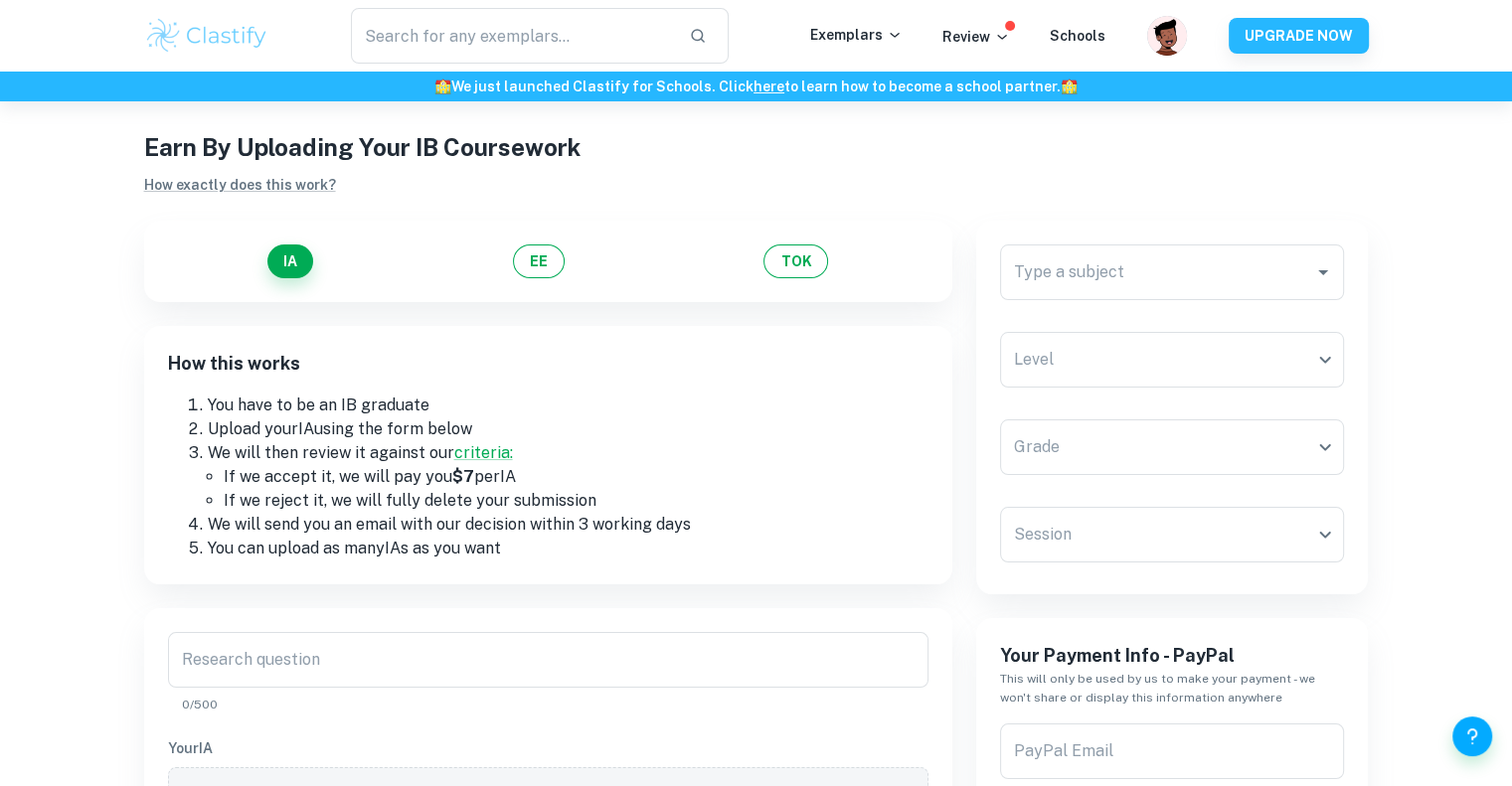 scroll, scrollTop: 0, scrollLeft: 0, axis: both 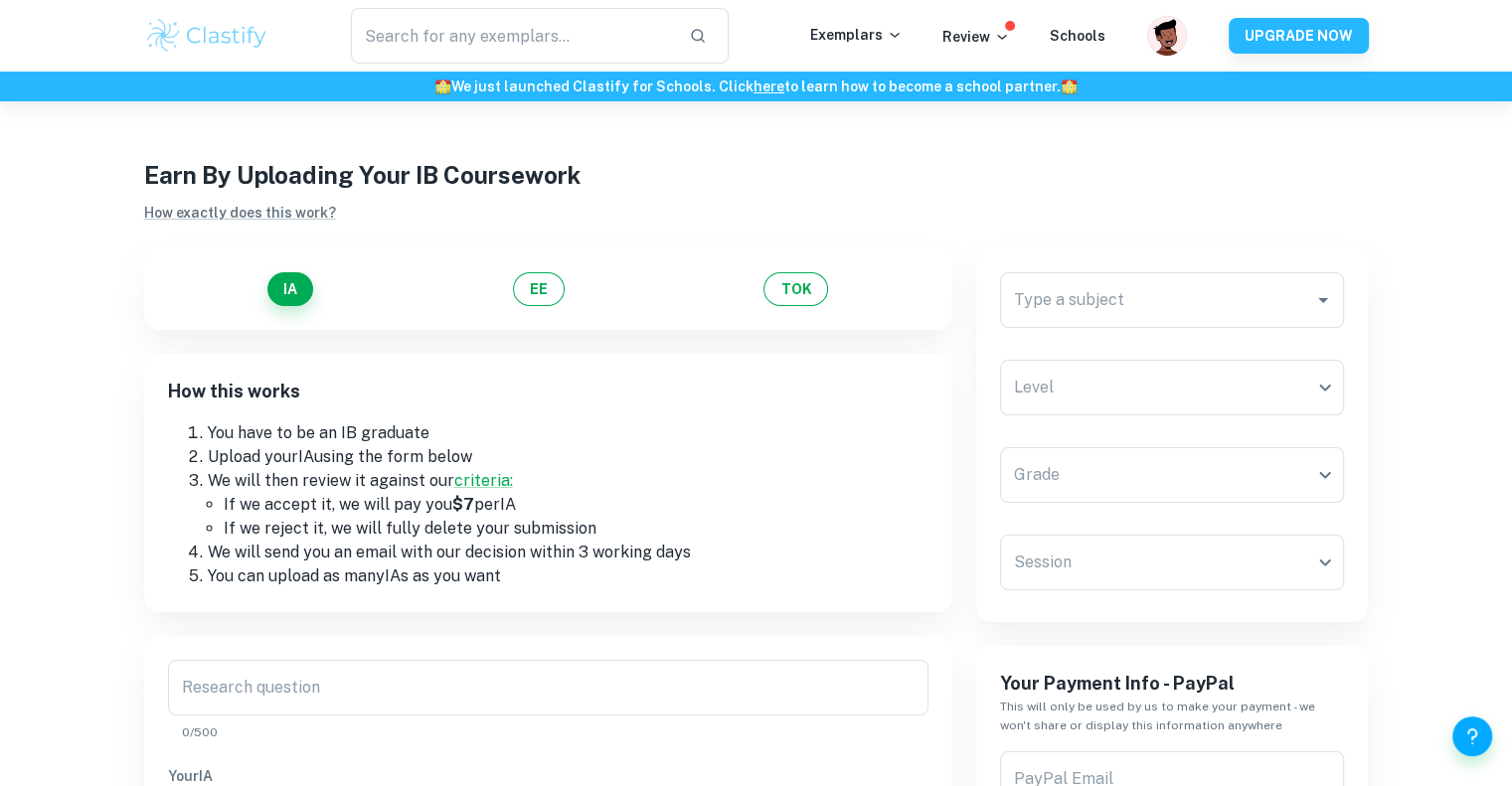 click on "IA EE TOK" at bounding box center [548, 289] 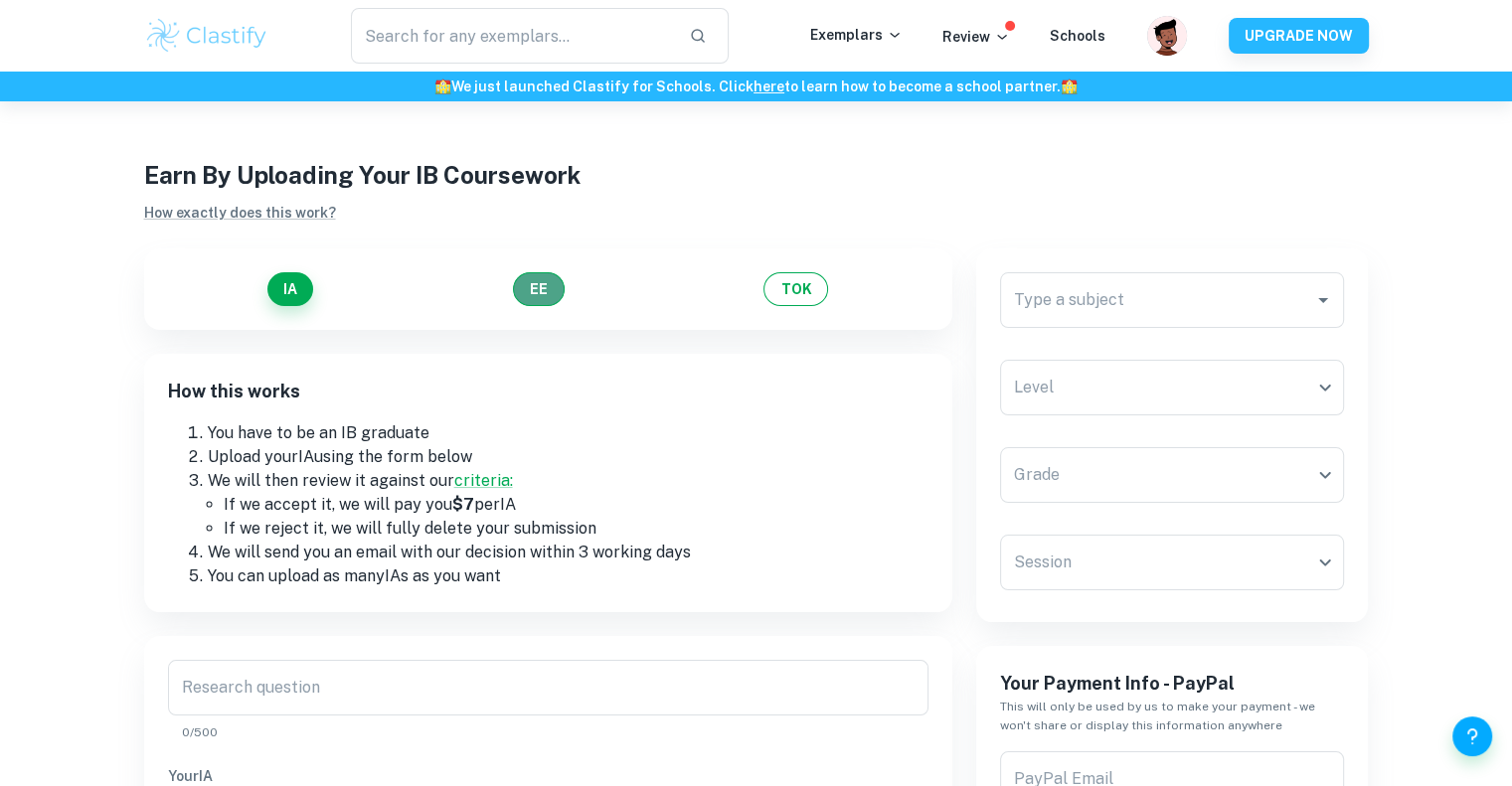 click on "EE" at bounding box center (539, 289) 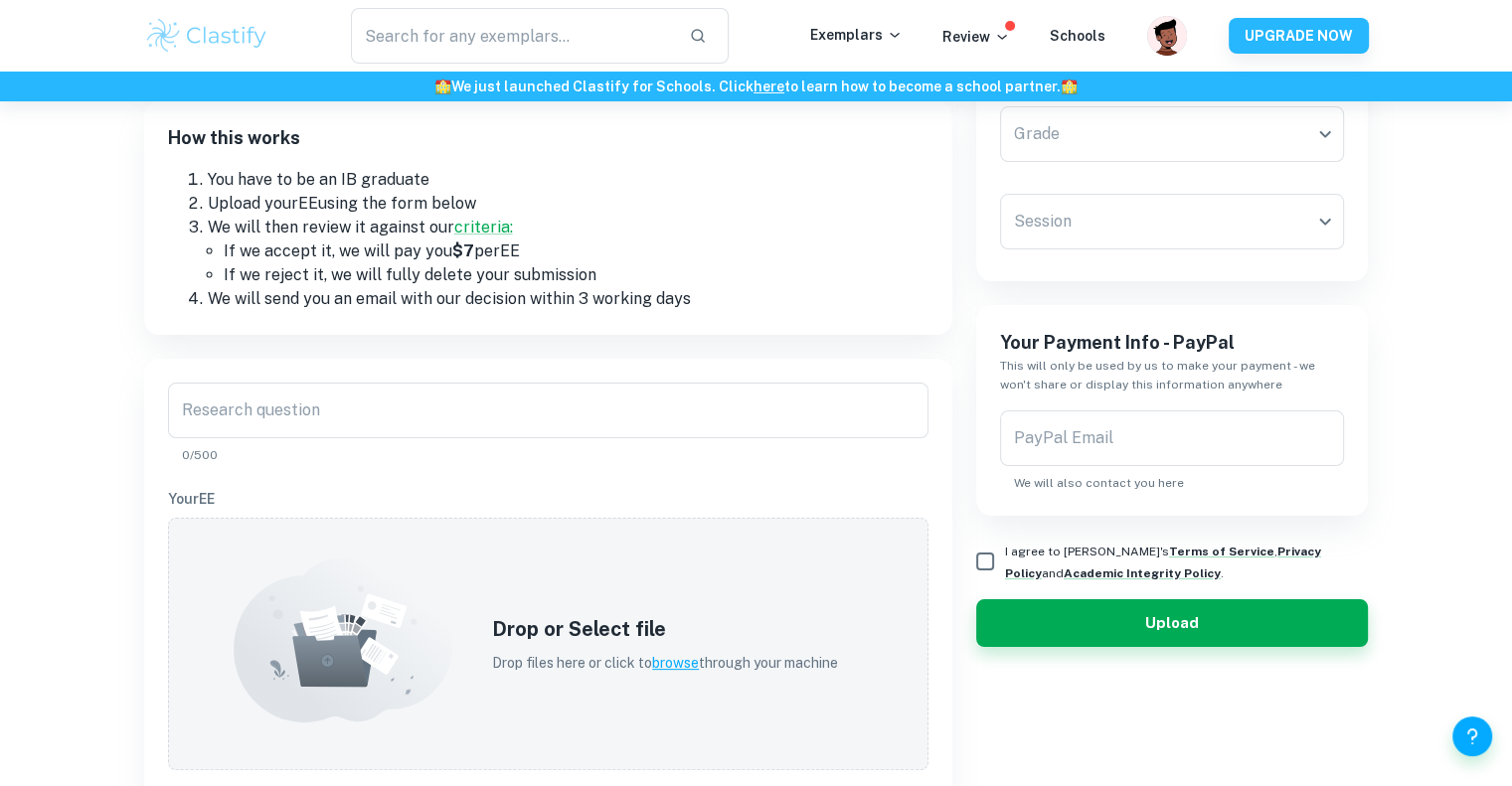 scroll, scrollTop: 258, scrollLeft: 0, axis: vertical 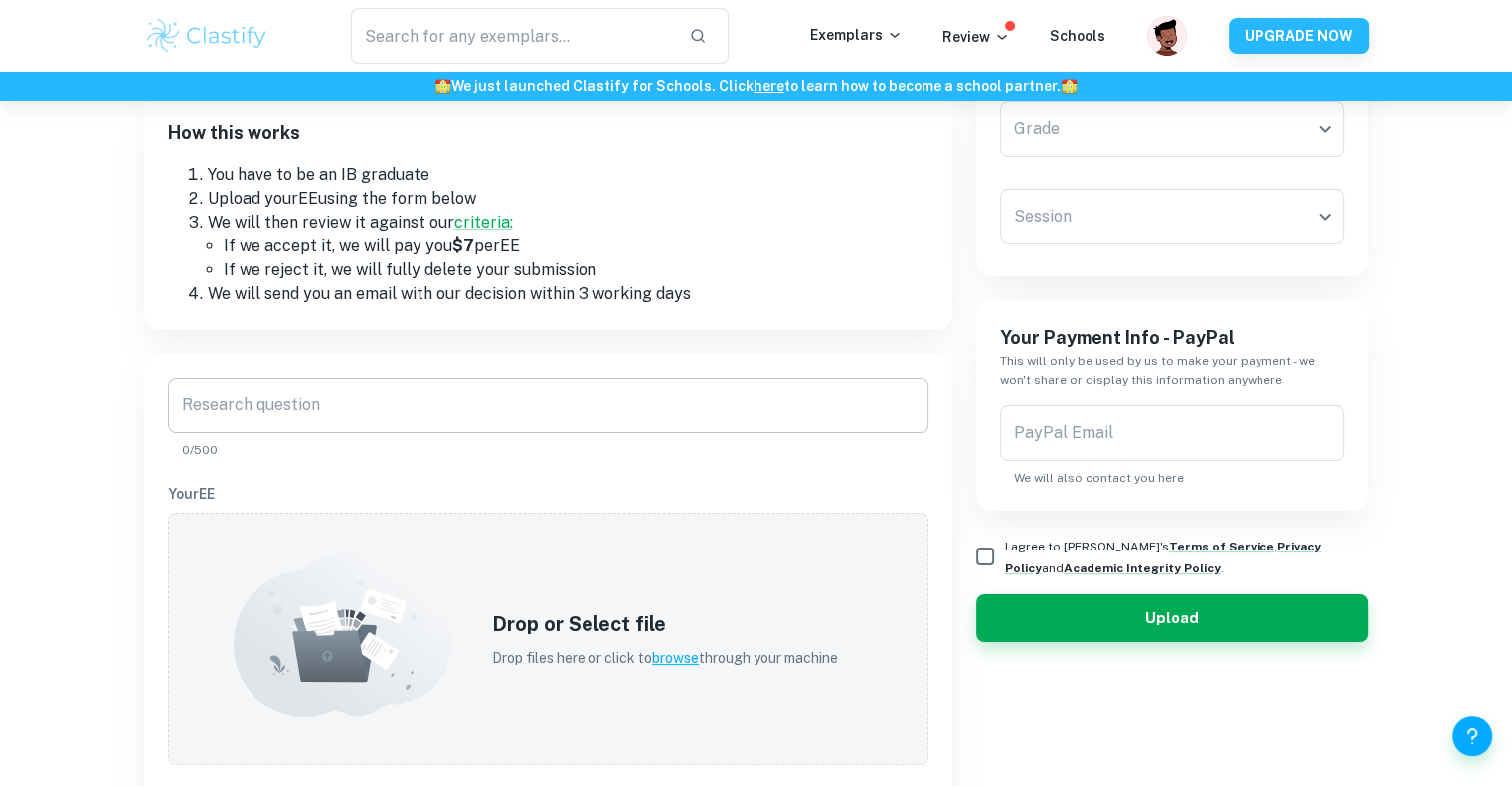 click on "Research question" at bounding box center [548, 405] 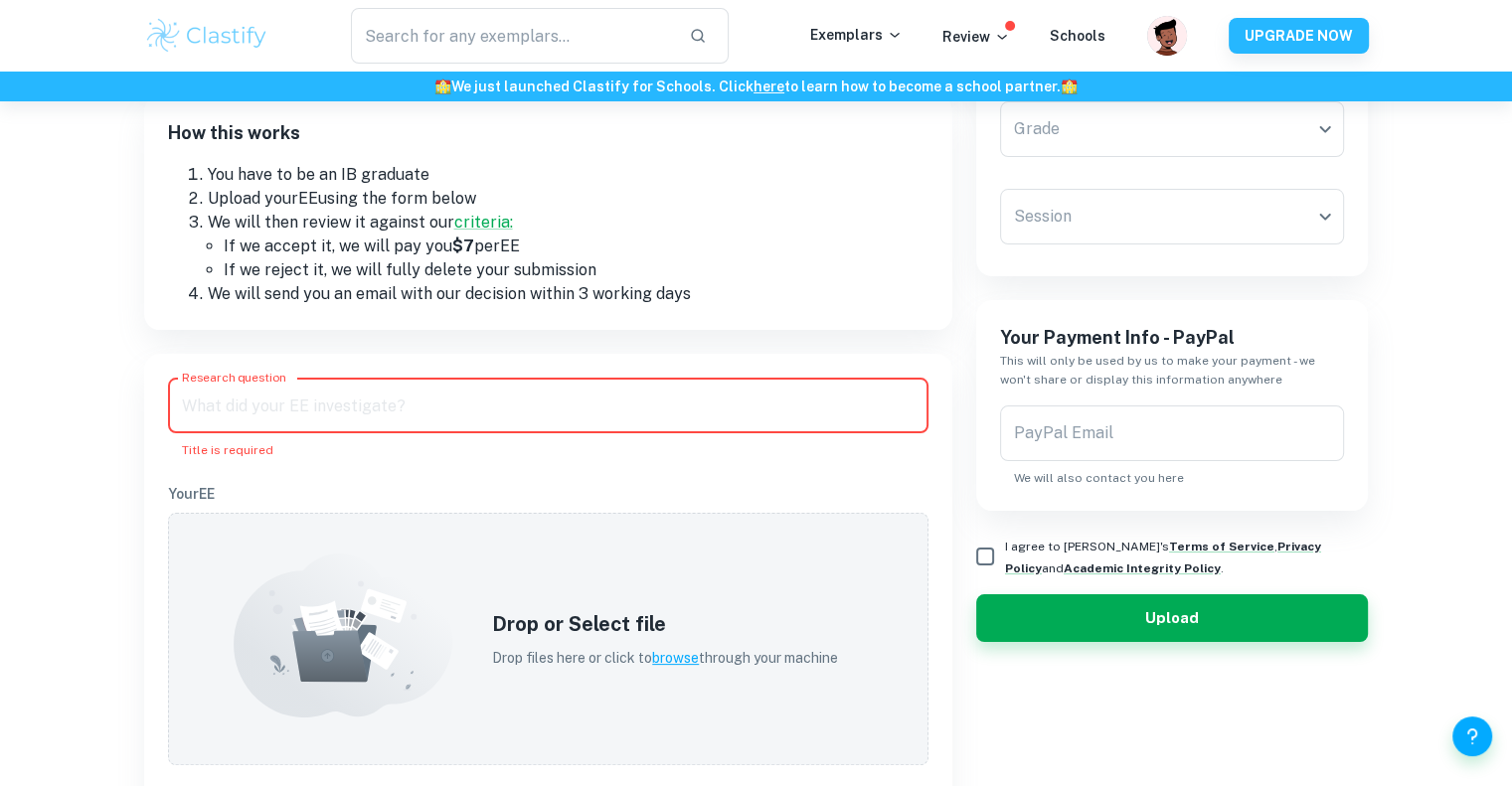 paste on ""To what extent has the Rythu Bandhu Scheme been the primary driver of rice production growth in [GEOGRAPHIC_DATA] from [DATE] to [DATE], influencing farmers’ financial outcomes?"" 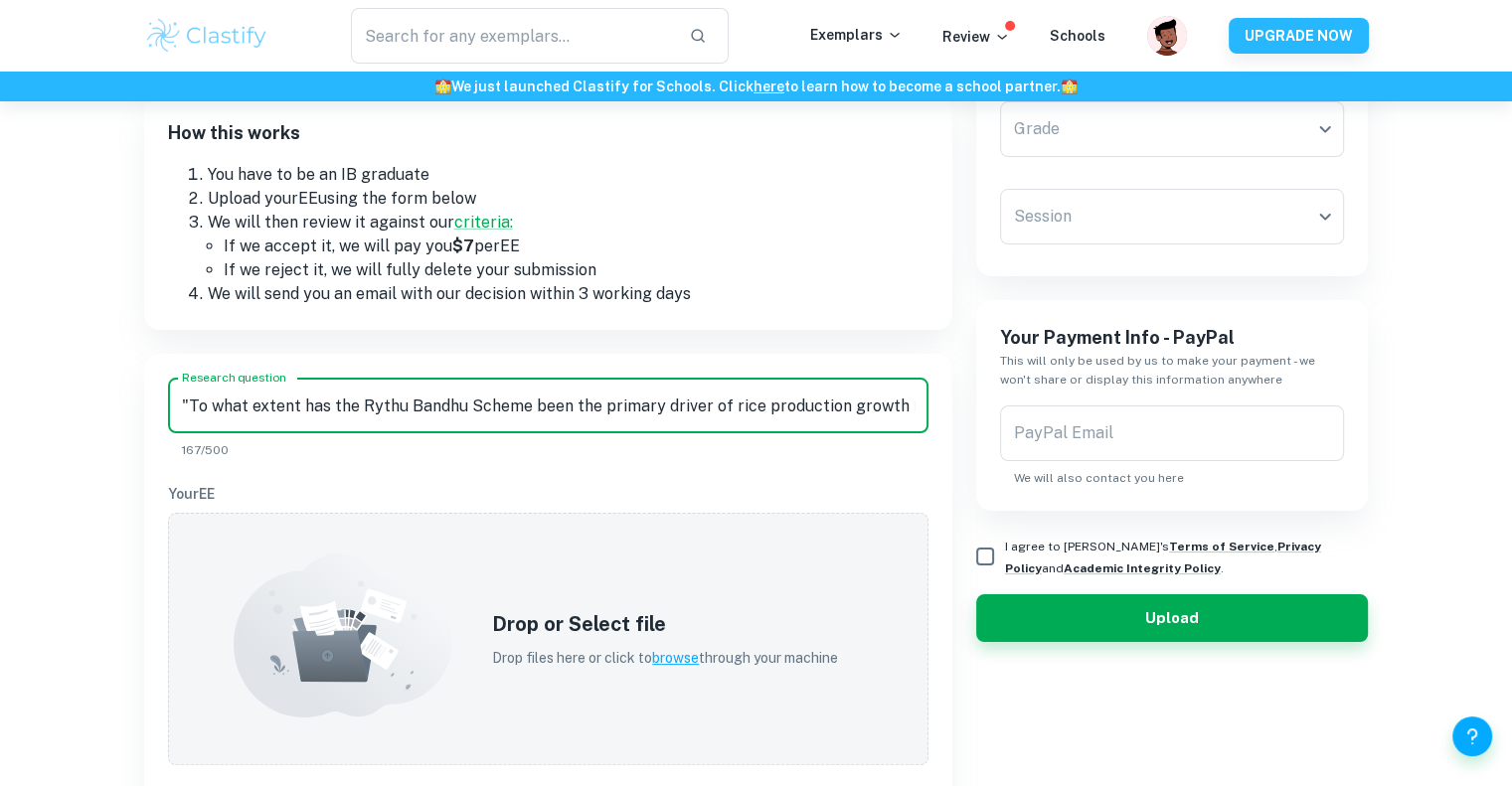paste on ""To what extent has the Rythu Bandhu Scheme been the primary driver of rice production growth in [GEOGRAPHIC_DATA] from [DATE] to [DATE], influencing farmers’ financial outcomes?"" 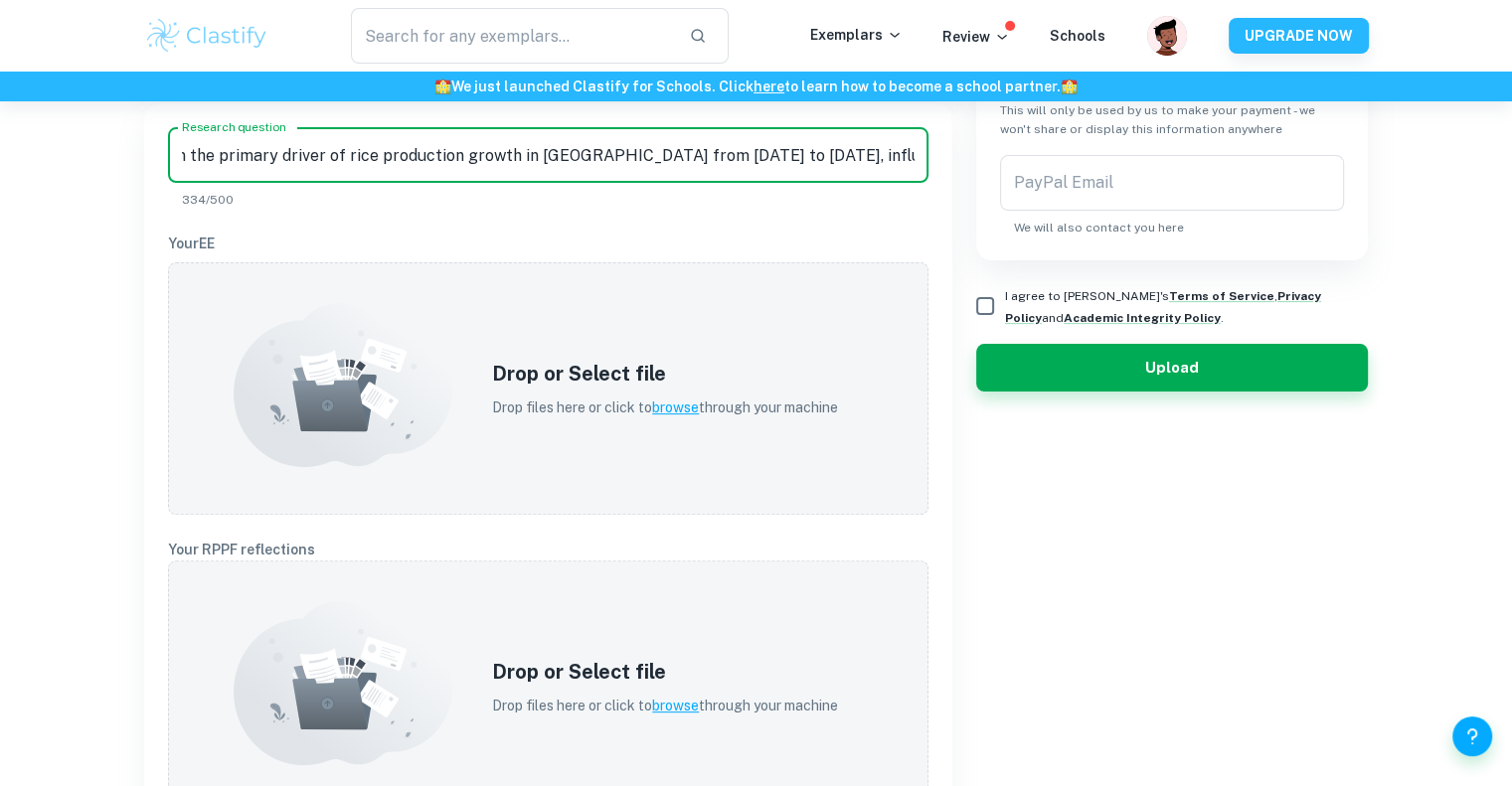 scroll, scrollTop: 511, scrollLeft: 0, axis: vertical 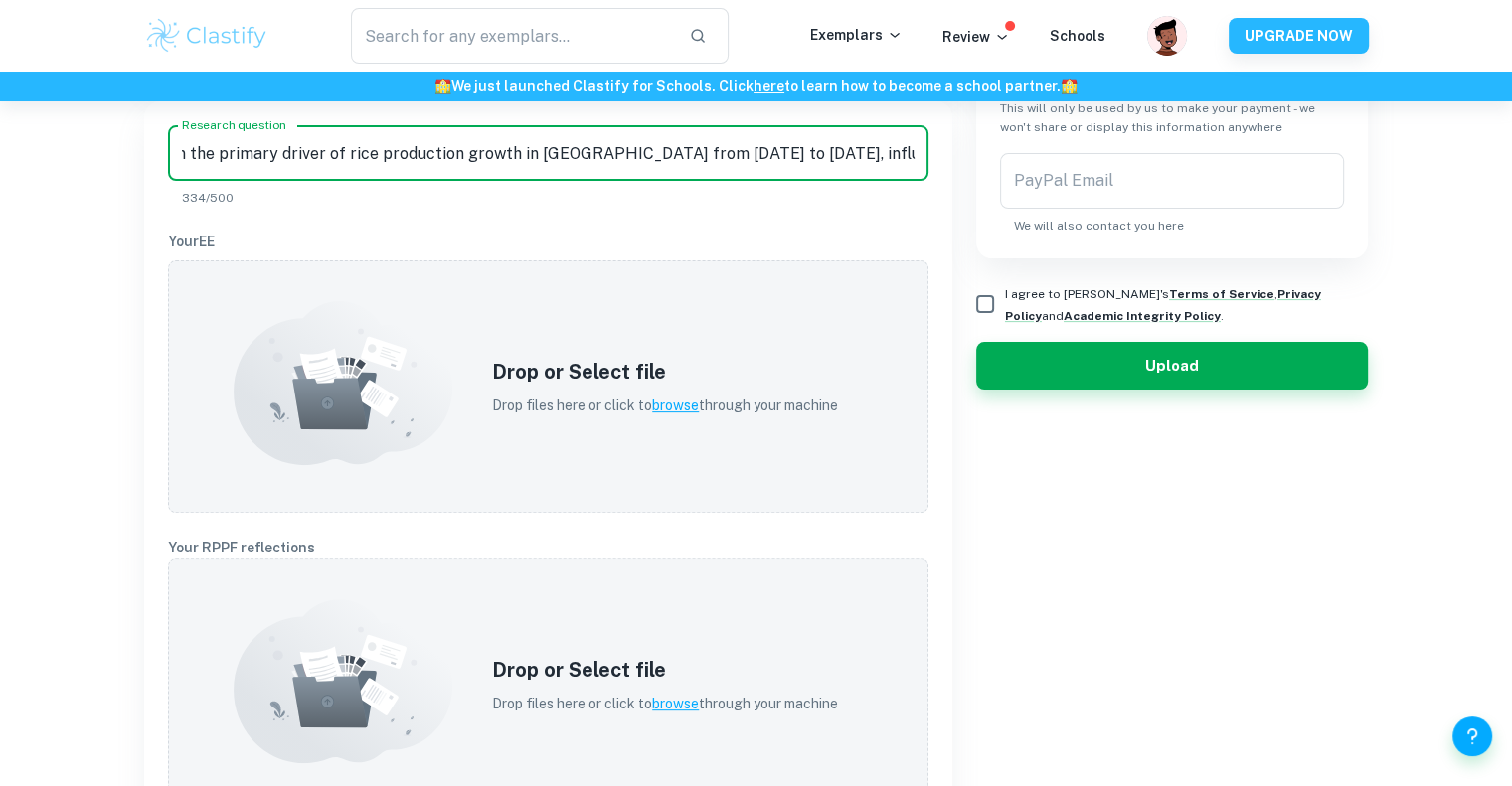 paste 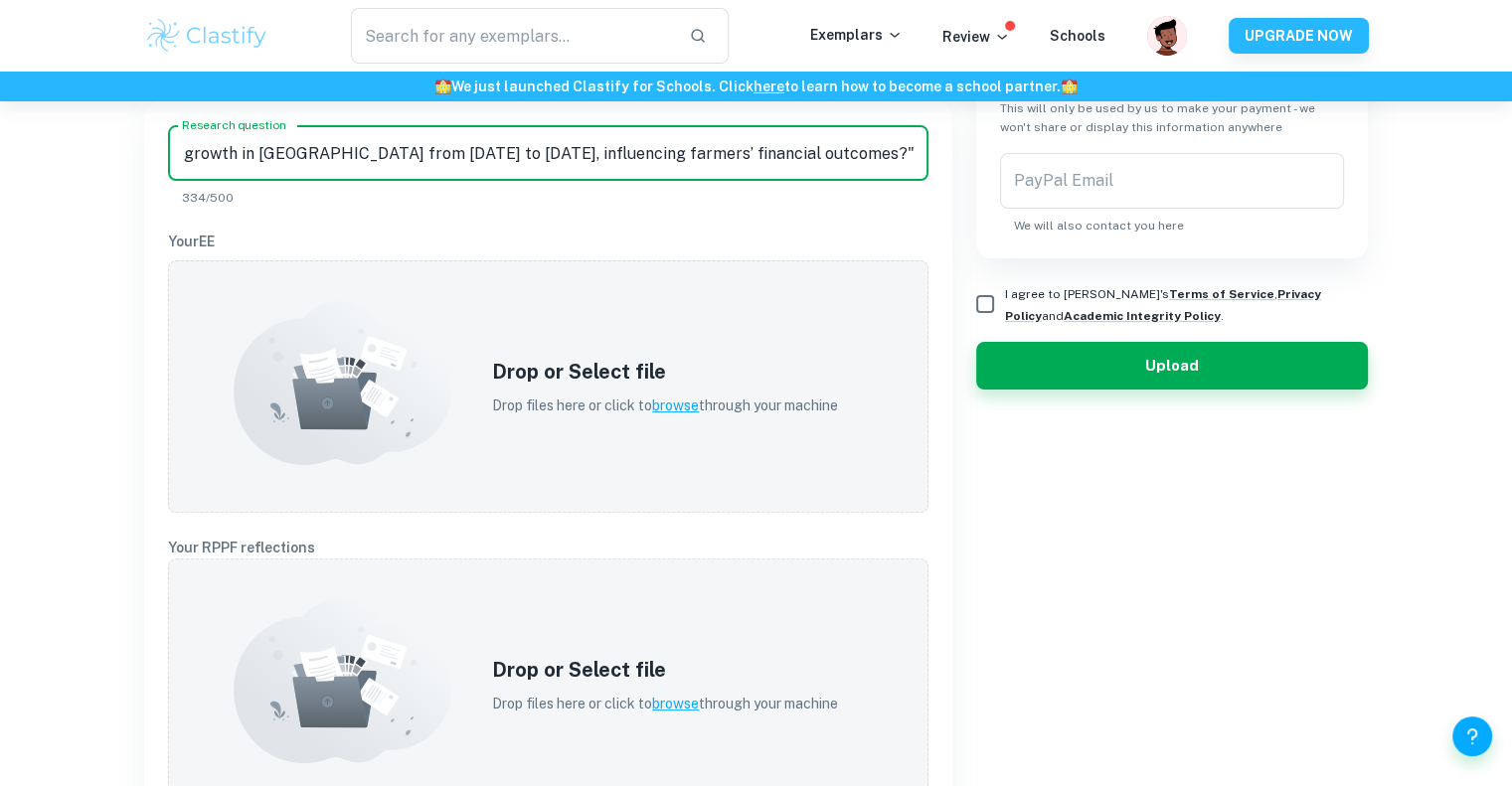 scroll, scrollTop: 0, scrollLeft: 529, axis: horizontal 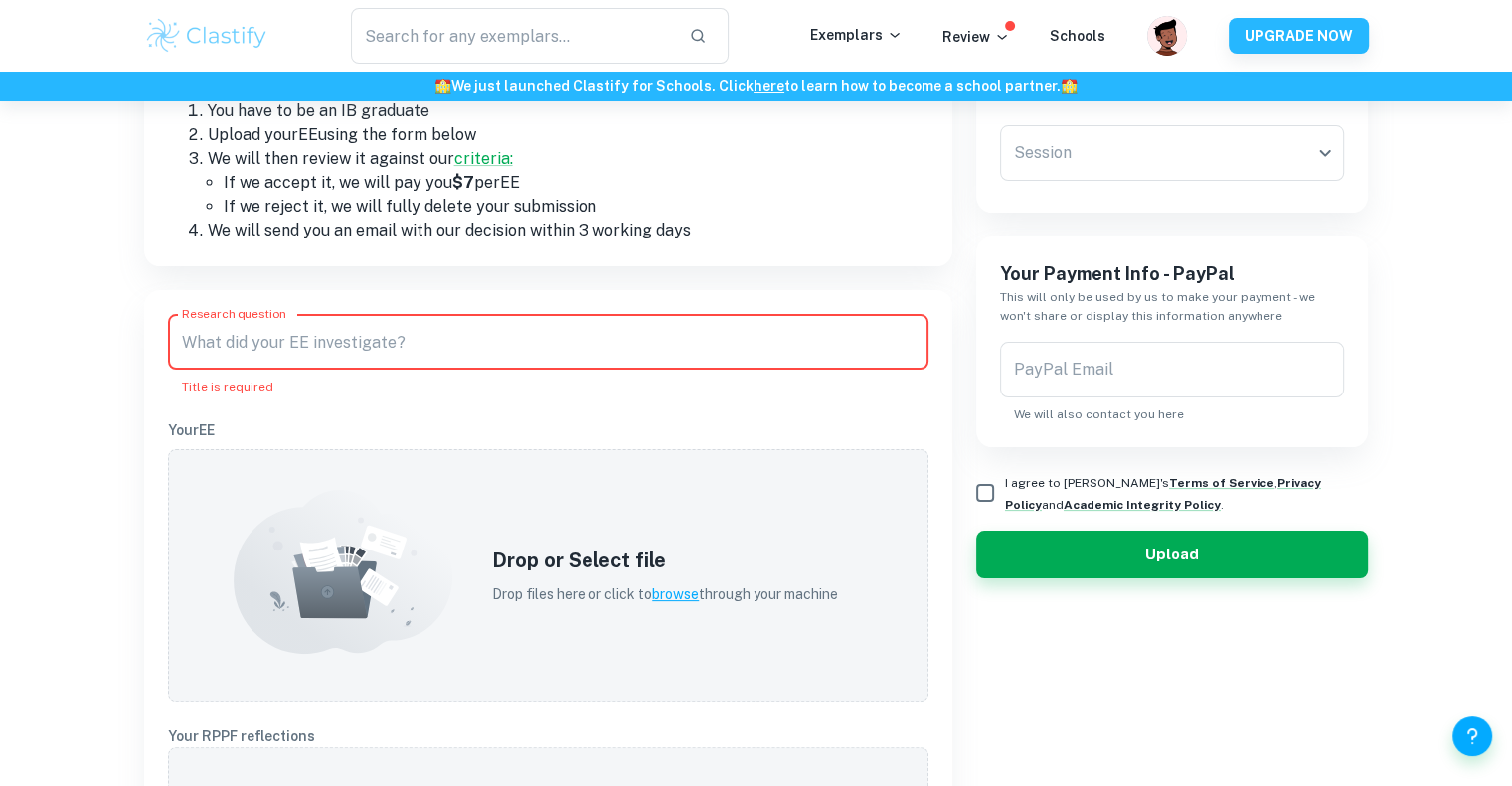 paste on ""To what extent has the Rythu Bandhu Scheme been the primary driver of rice production growth in [GEOGRAPHIC_DATA] from [DATE] to [DATE], influencing farmers’ financial outcomes?"" 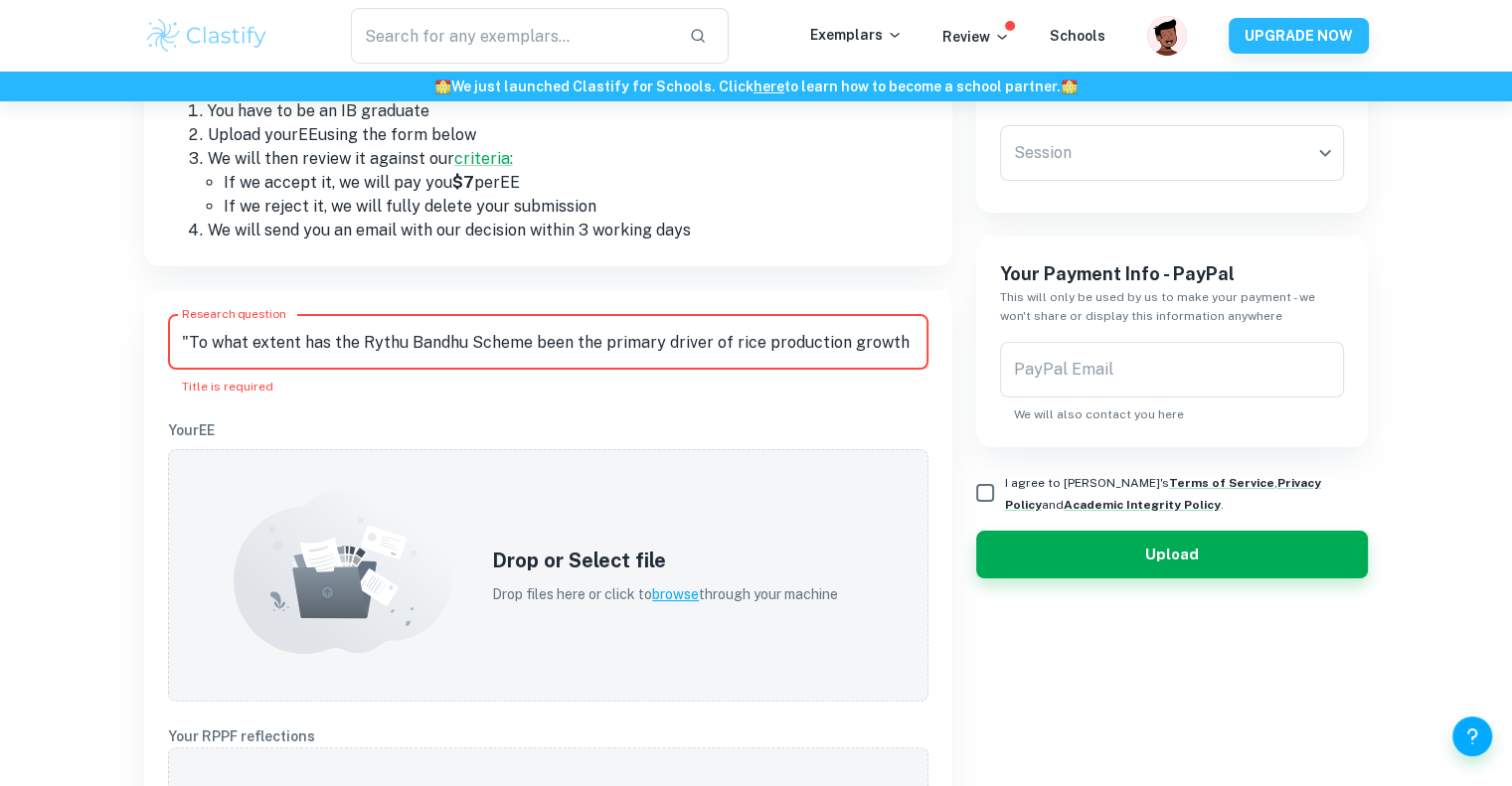 scroll, scrollTop: 0, scrollLeft: 529, axis: horizontal 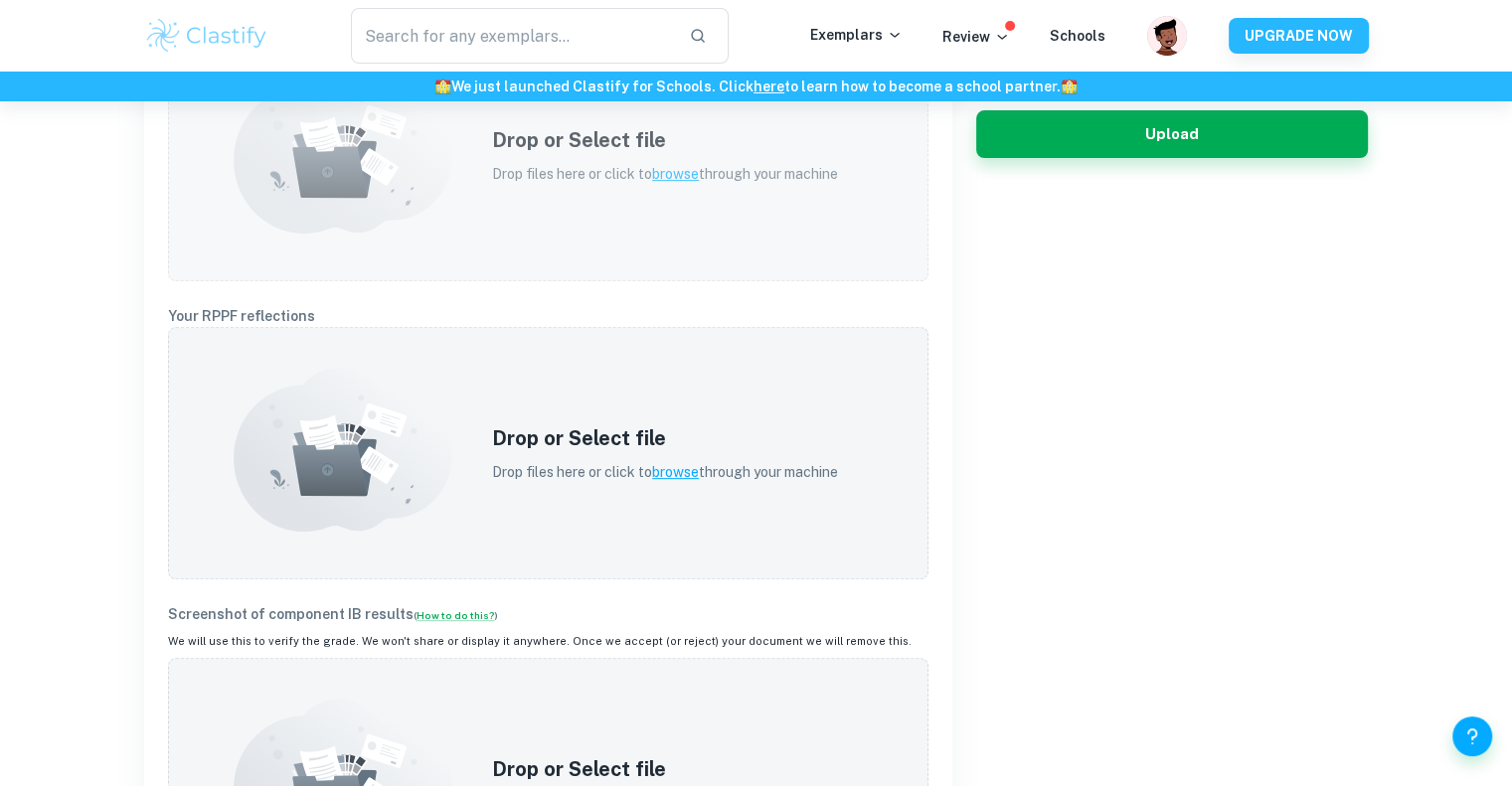 type on ""To what extent has the Rythu Bandhu Scheme been the primary driver of rice production growth in [GEOGRAPHIC_DATA] from [DATE] to [DATE], influencing farmers’ financial outcomes?"" 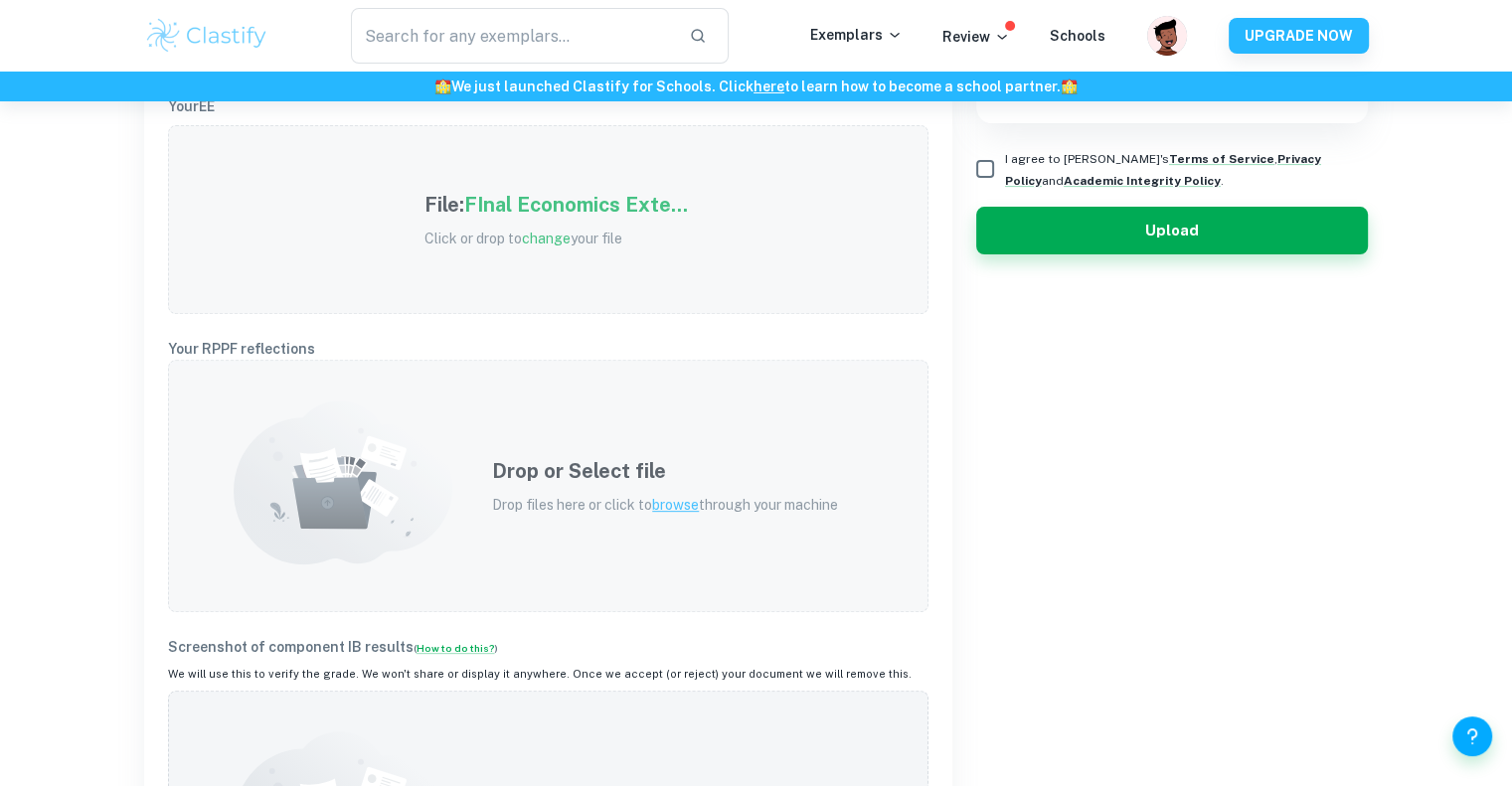 scroll, scrollTop: 647, scrollLeft: 0, axis: vertical 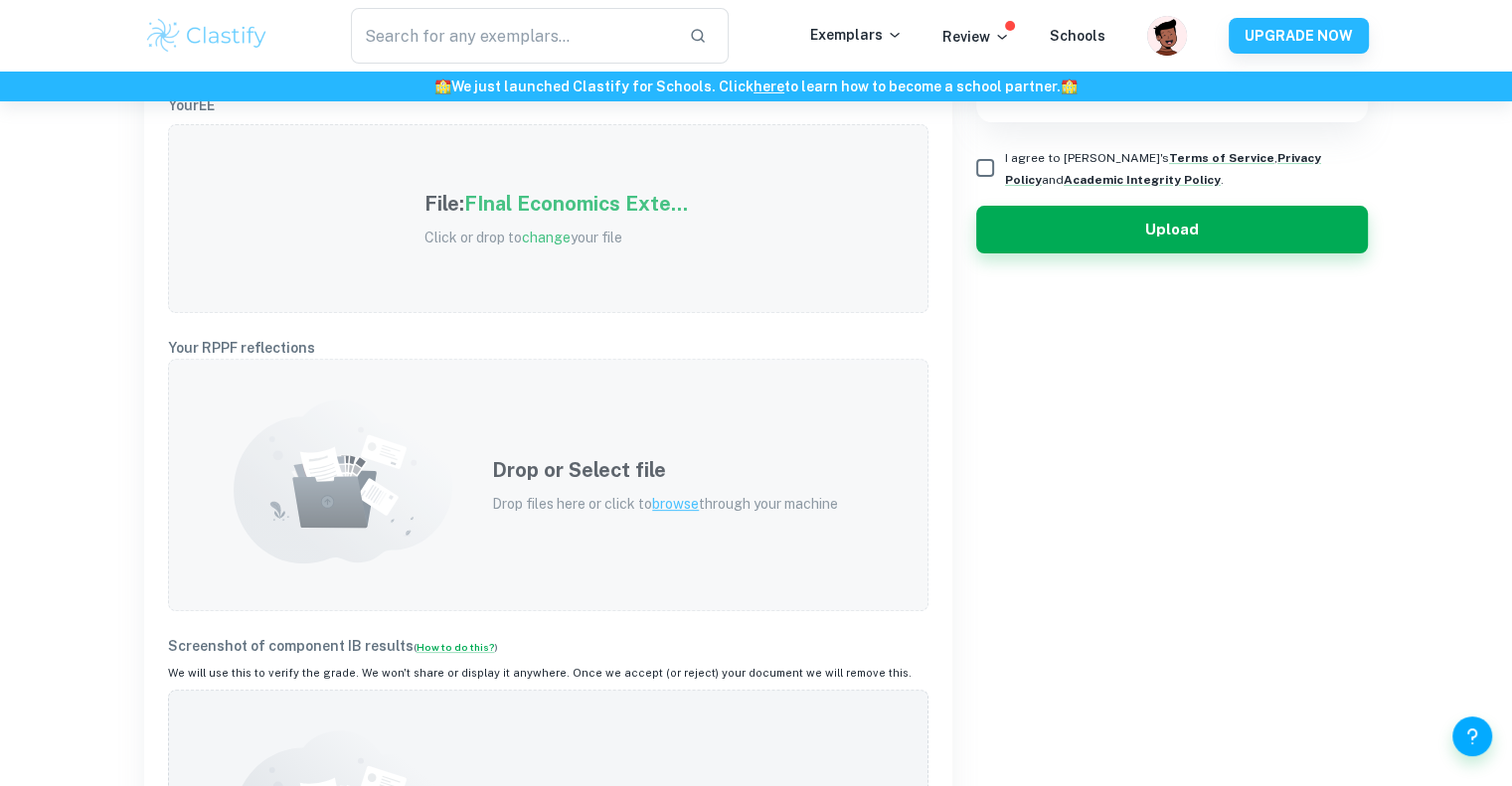 click on "Drop files here or click to  browse  through your machine" at bounding box center (665, 504) 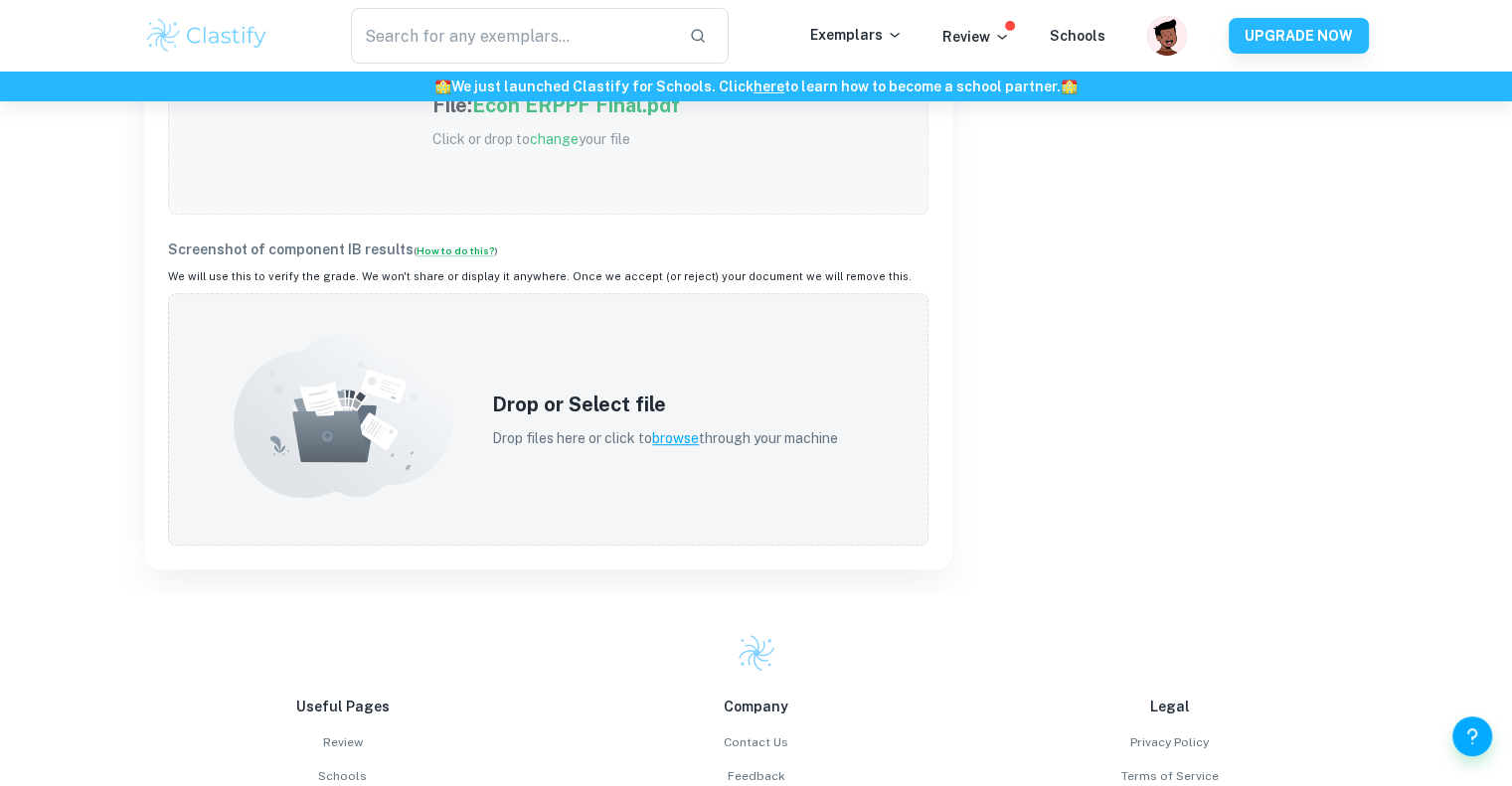 scroll, scrollTop: 981, scrollLeft: 0, axis: vertical 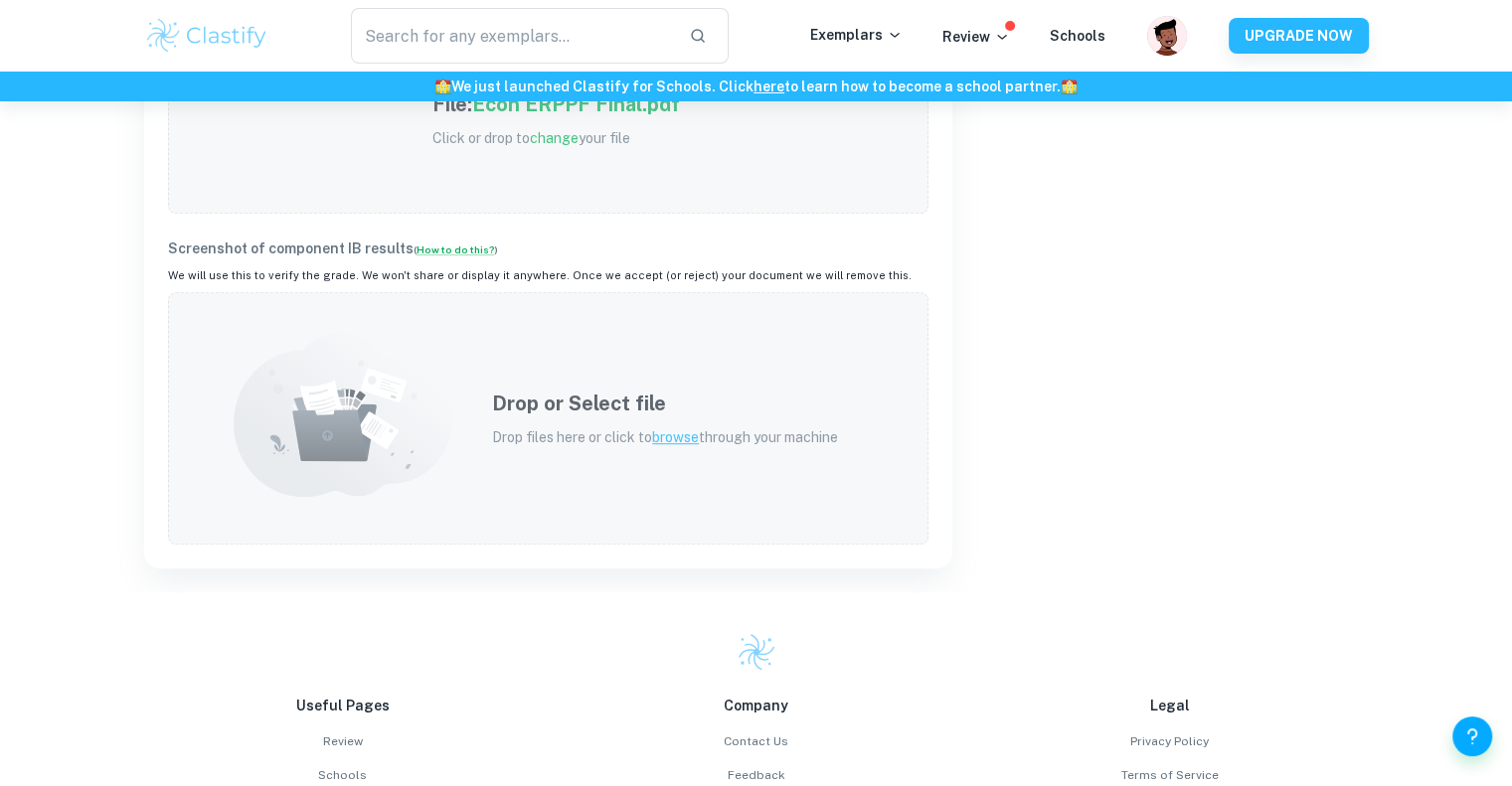click 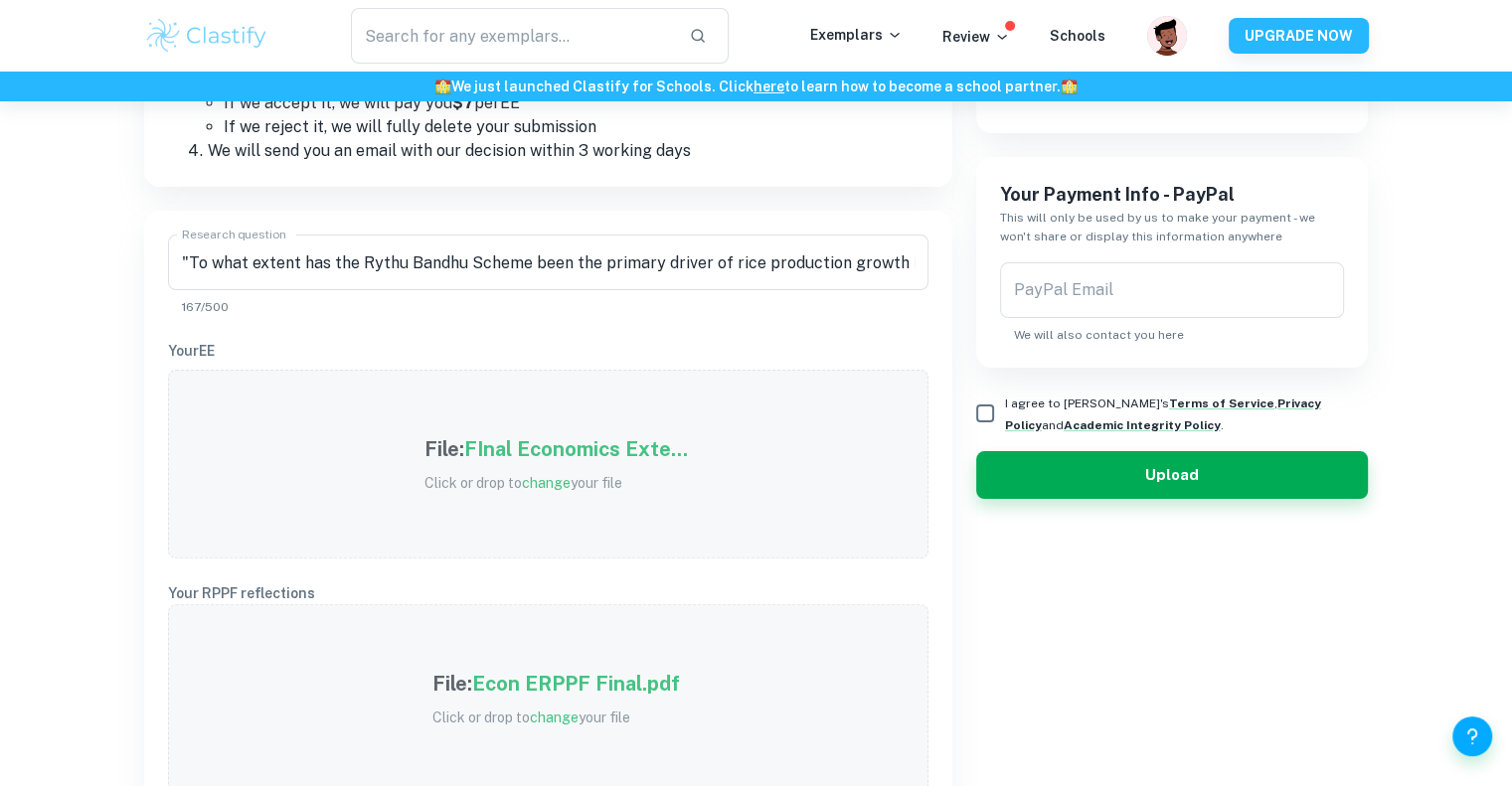scroll, scrollTop: 366, scrollLeft: 0, axis: vertical 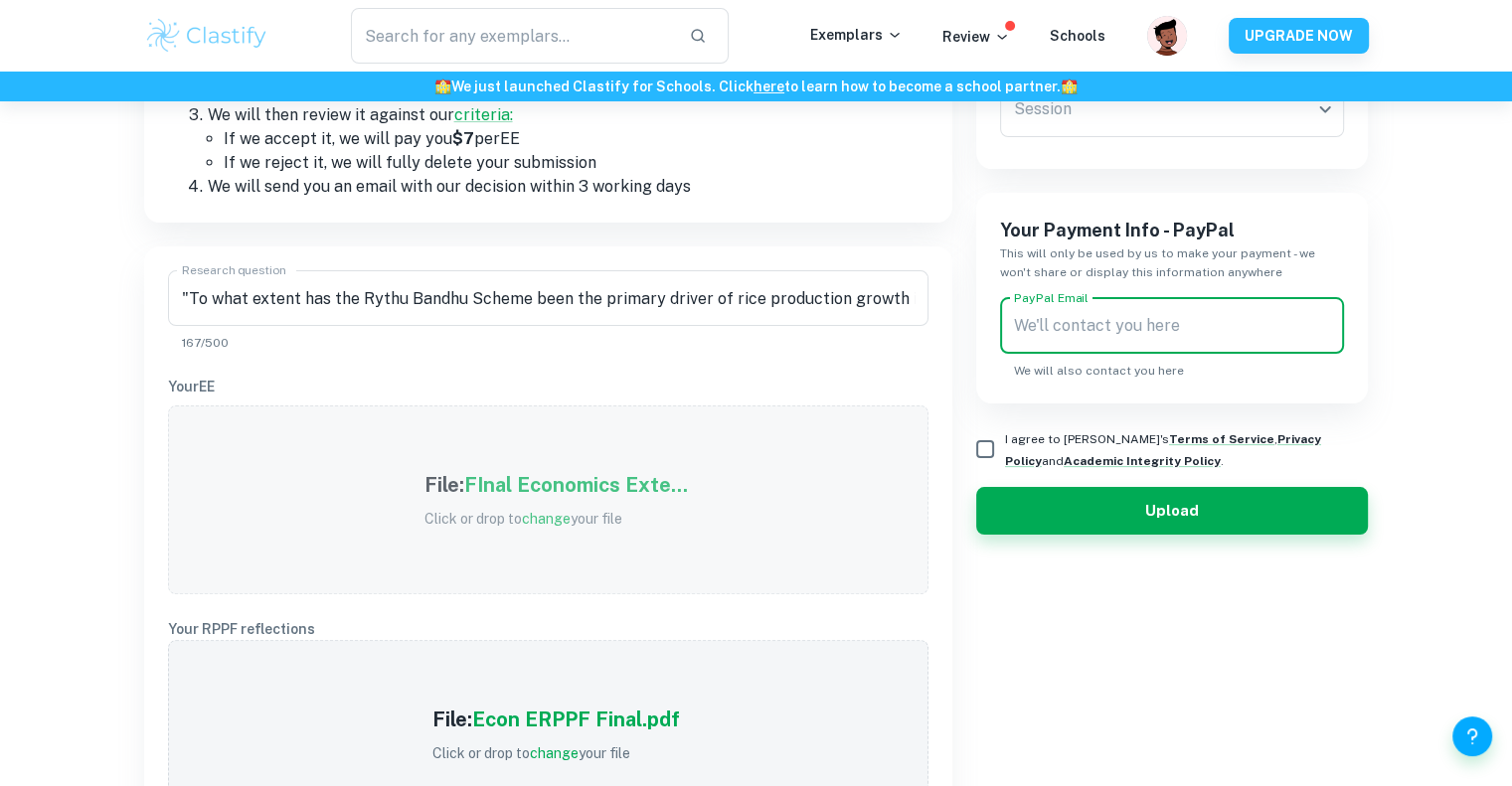 click on "PayPal Email" at bounding box center [1172, 326] 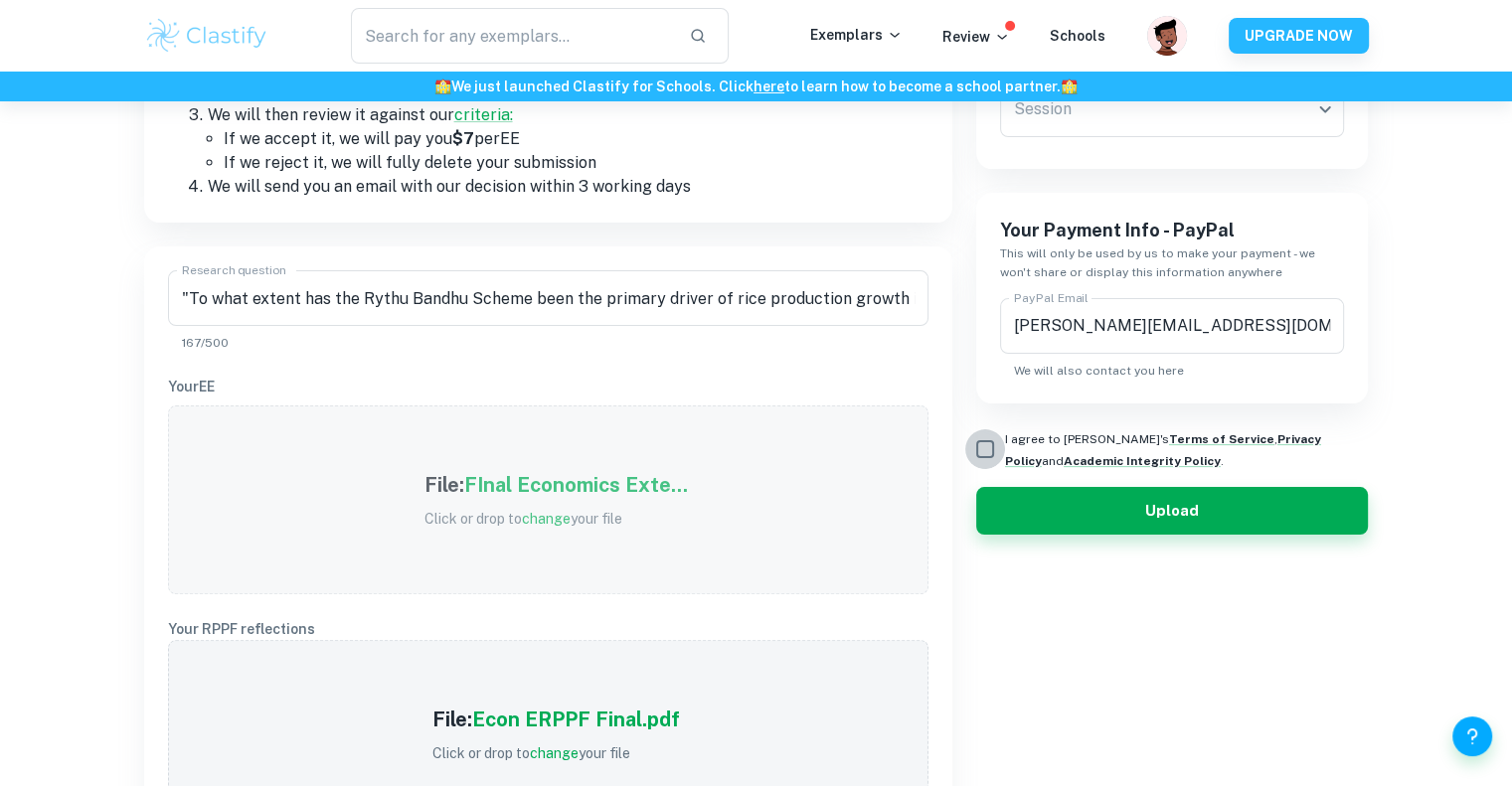 click on "I agree to [PERSON_NAME]'s  Terms of Service ,  Privacy Policy  and  Academic Integrity Policy ." at bounding box center (985, 449) 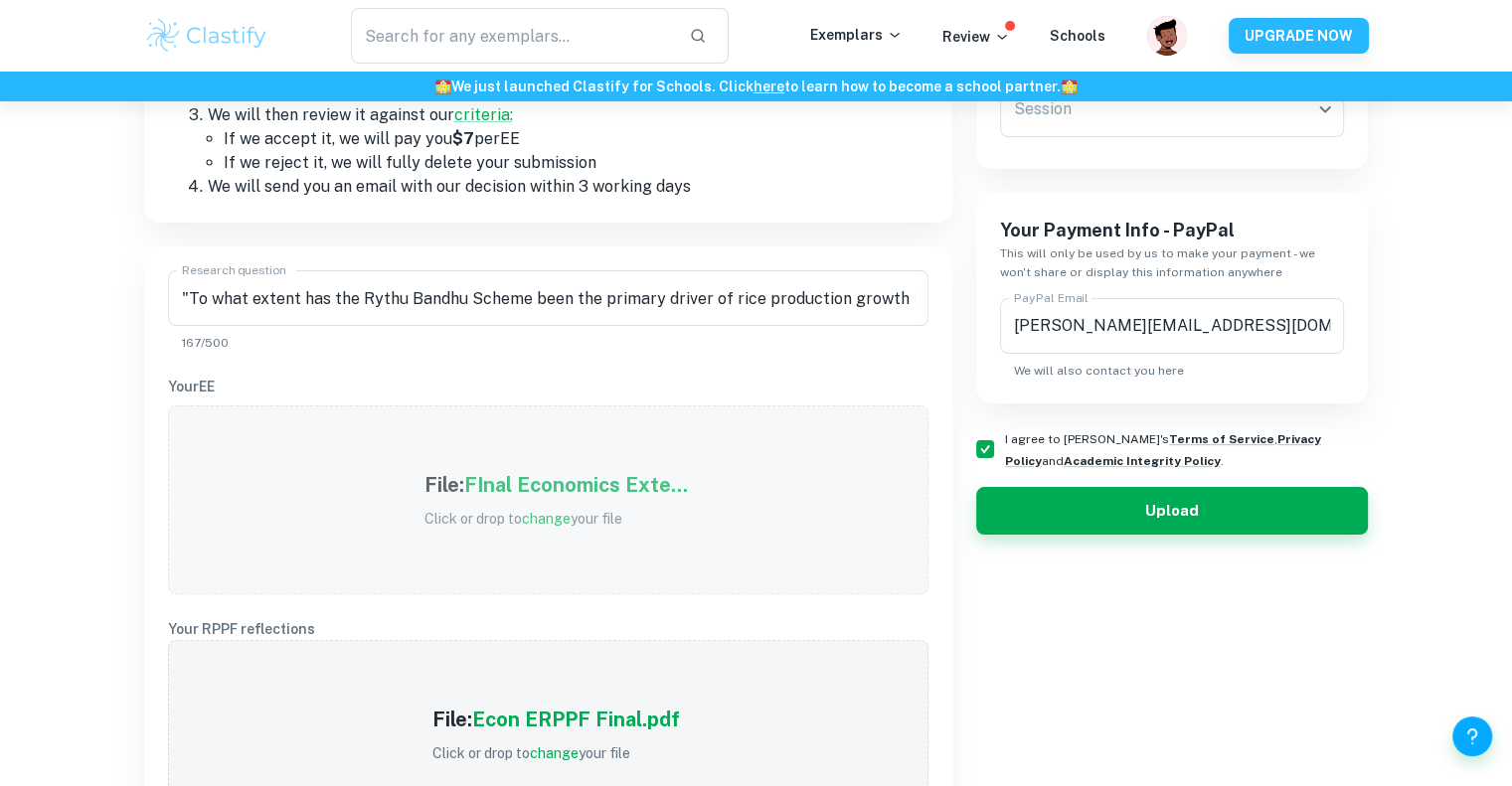scroll, scrollTop: 0, scrollLeft: 0, axis: both 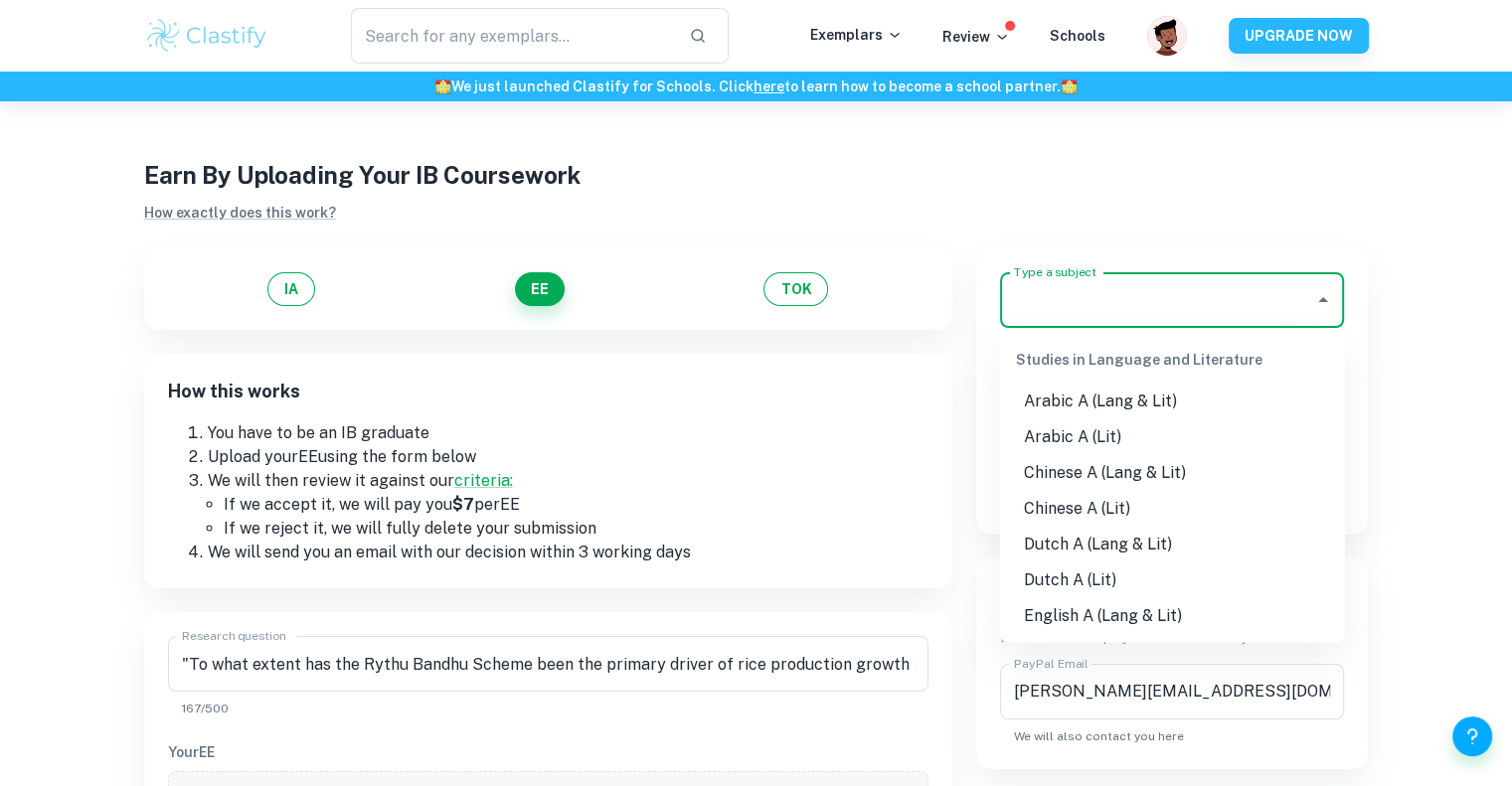 click on "Type a subject" at bounding box center [1157, 300] 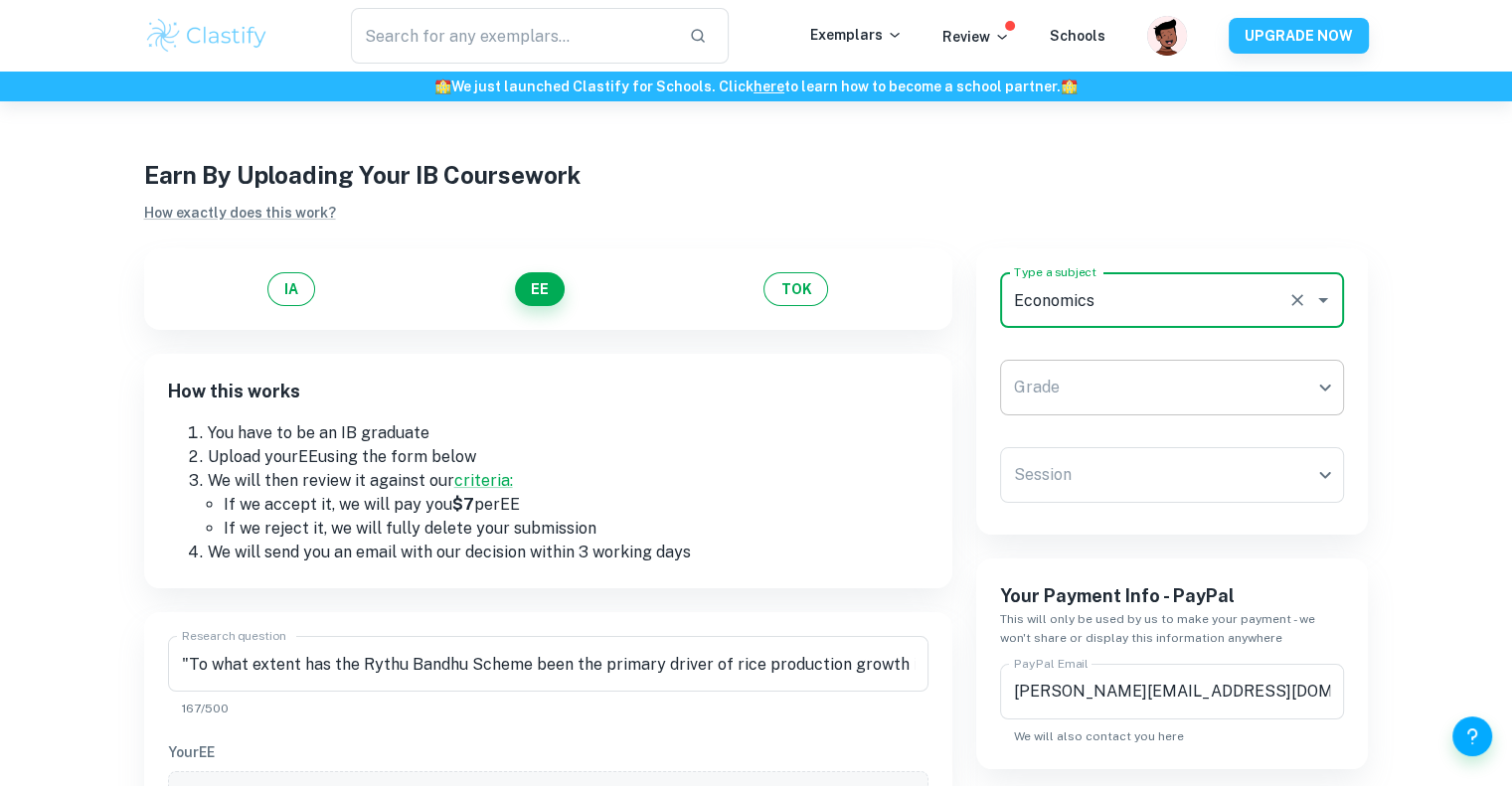 type on "Economics" 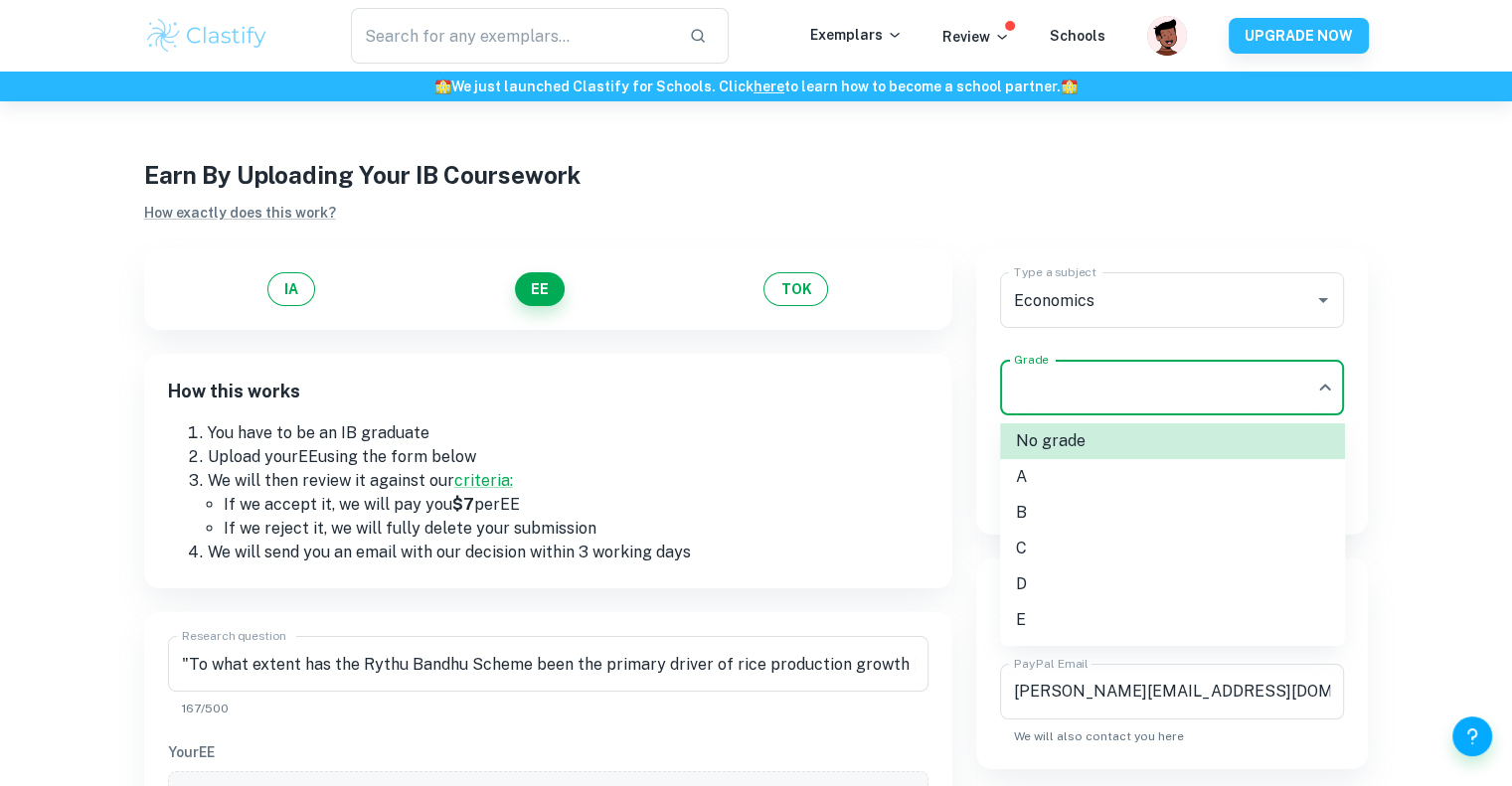click on "C" at bounding box center [1172, 549] 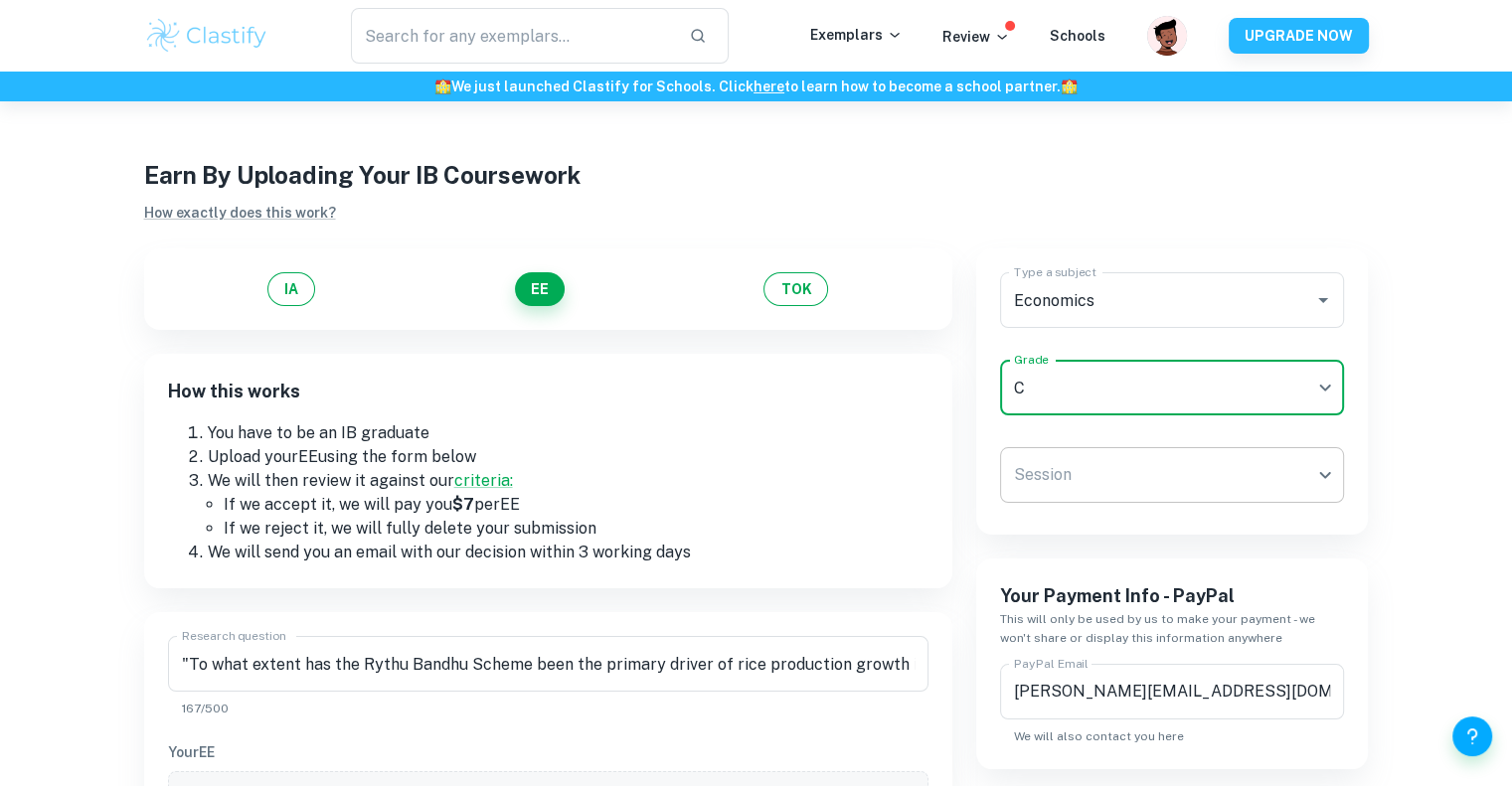 click on "We value your privacy We use cookies to enhance your browsing experience, serve personalised ads or content, and analyse our traffic. By clicking "Accept All", you consent to our use of cookies.   Cookie Policy Customise   Reject All   Accept All   Customise Consent Preferences   We use cookies to help you navigate efficiently and perform certain functions. You will find detailed information about all cookies under each consent category below. The cookies that are categorised as "Necessary" are stored on your browser as they are essential for enabling the basic functionalities of the site. ...  Show more For more information on how Google's third-party cookies operate and handle your data, see:   Google Privacy Policy Necessary Always Active Necessary cookies are required to enable the basic features of this site, such as providing secure log-in or adjusting your consent preferences. These cookies do not store any personally identifiable data. Functional Analytics Performance Advertisement Uncategorised" at bounding box center (756, 494) 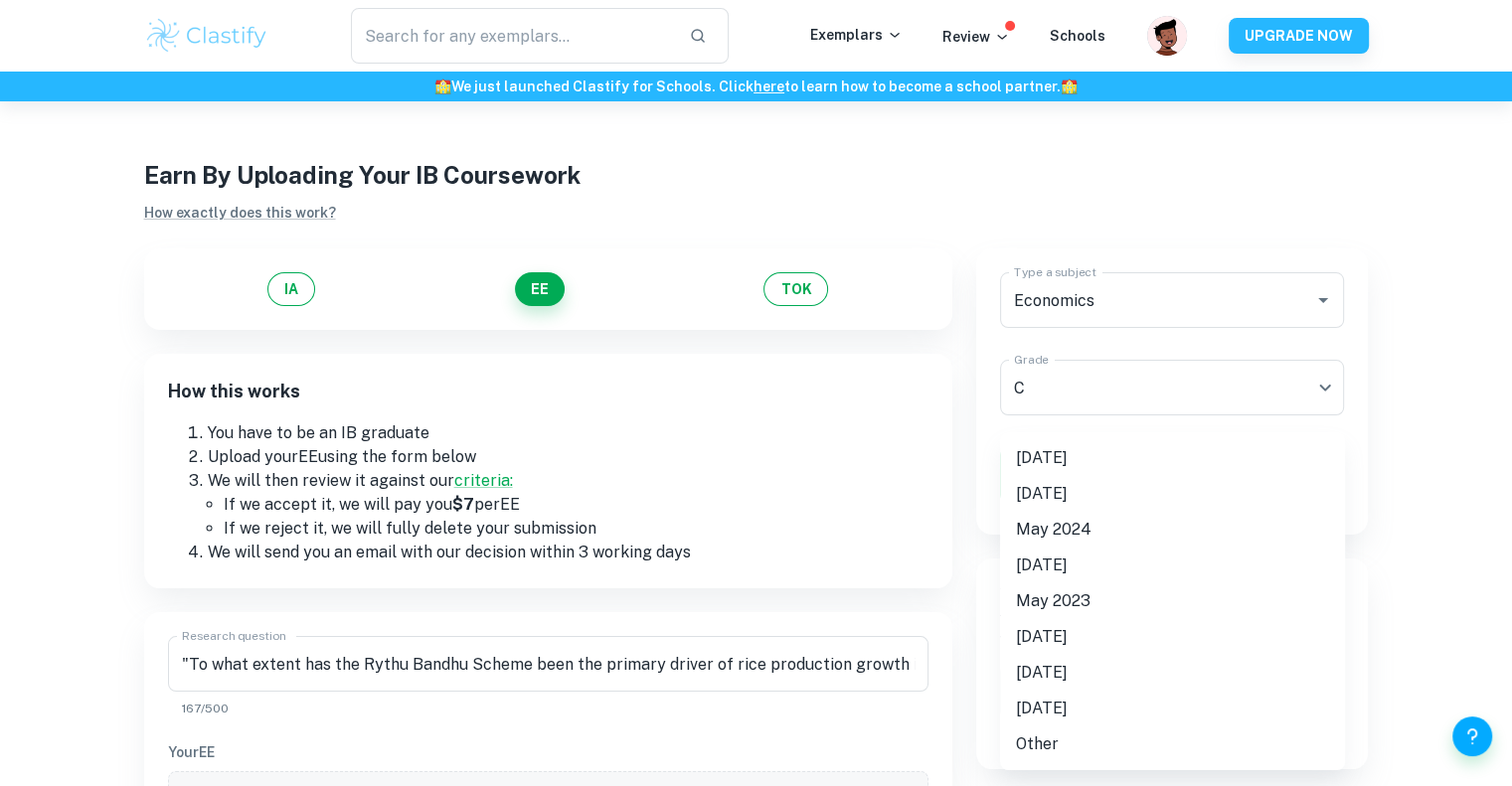 click on "[DATE]" at bounding box center (1172, 458) 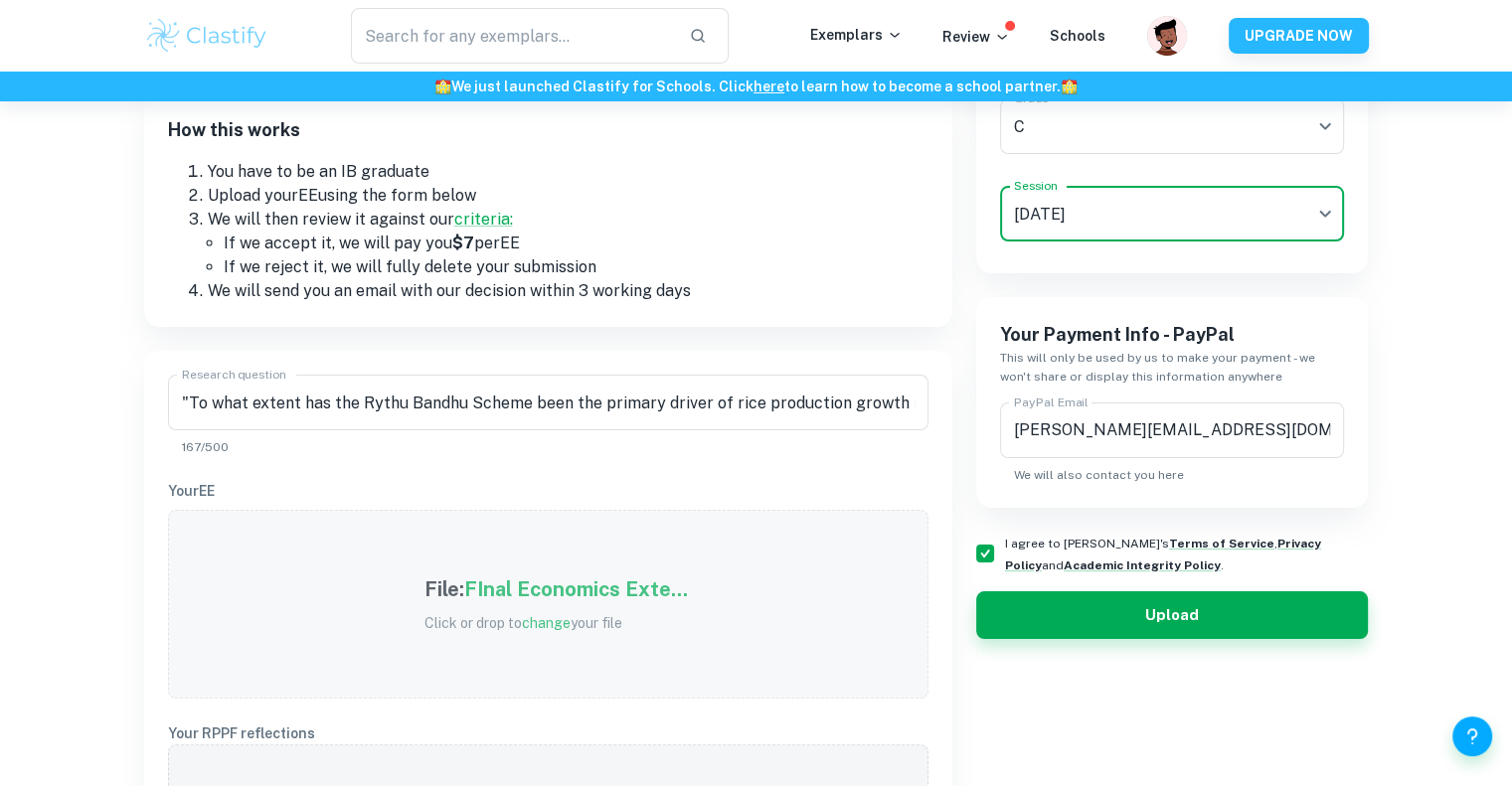 scroll, scrollTop: 268, scrollLeft: 0, axis: vertical 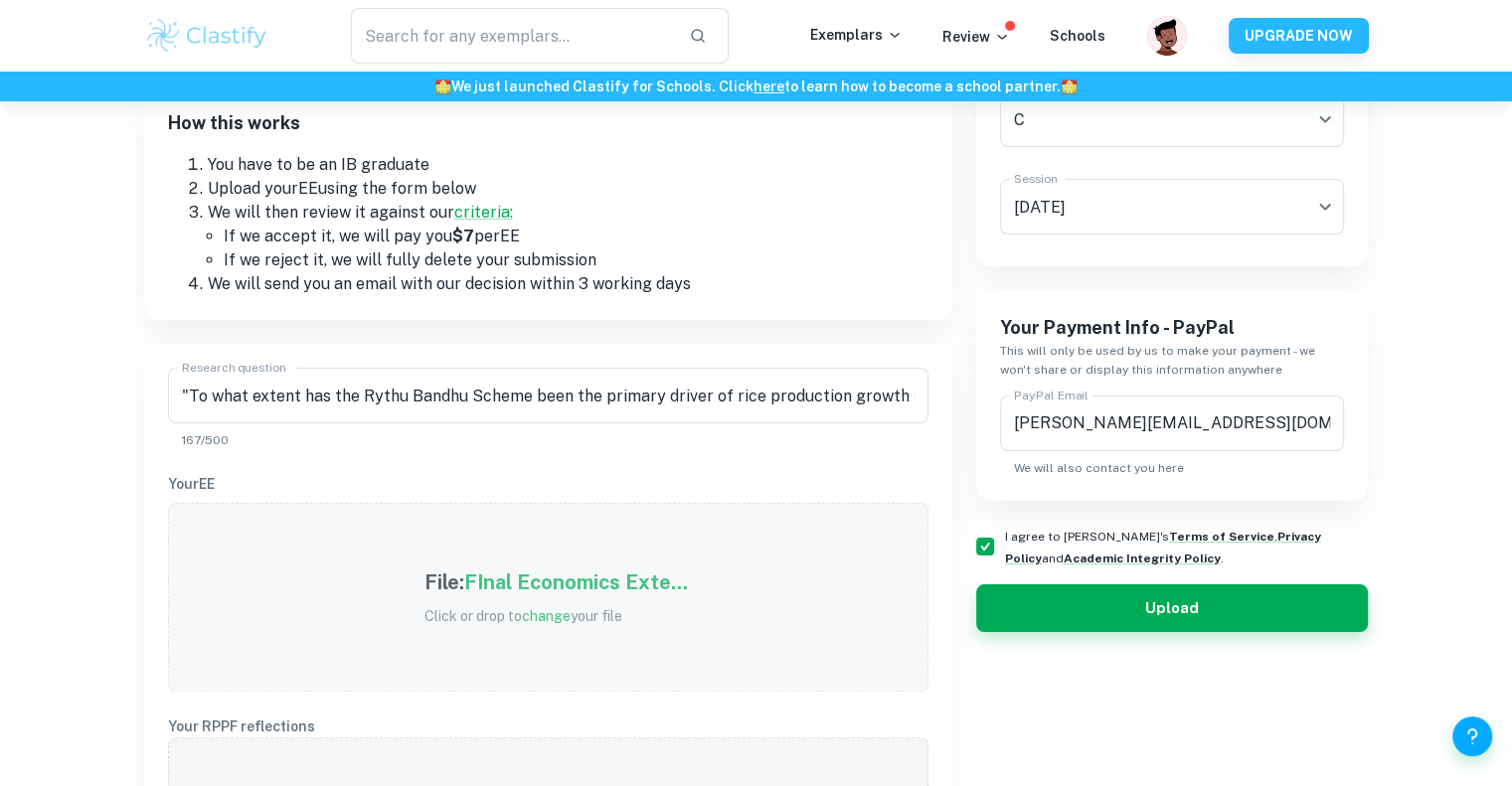 click on "Type a subject Economics Type a subject Grade C C Grade Session [DATE] M25 Session Your Payment Info - PayPal This will only be used by us to make your payment - we won't share or display this information anywhere PayPal Email [PERSON_NAME][EMAIL_ADDRESS][DOMAIN_NAME] PayPal Email We will also contact you here I agree to Clastify's  Terms of Service ,  Privacy Policy  and  Academic Integrity Policy . Upload" at bounding box center (1160, 586) 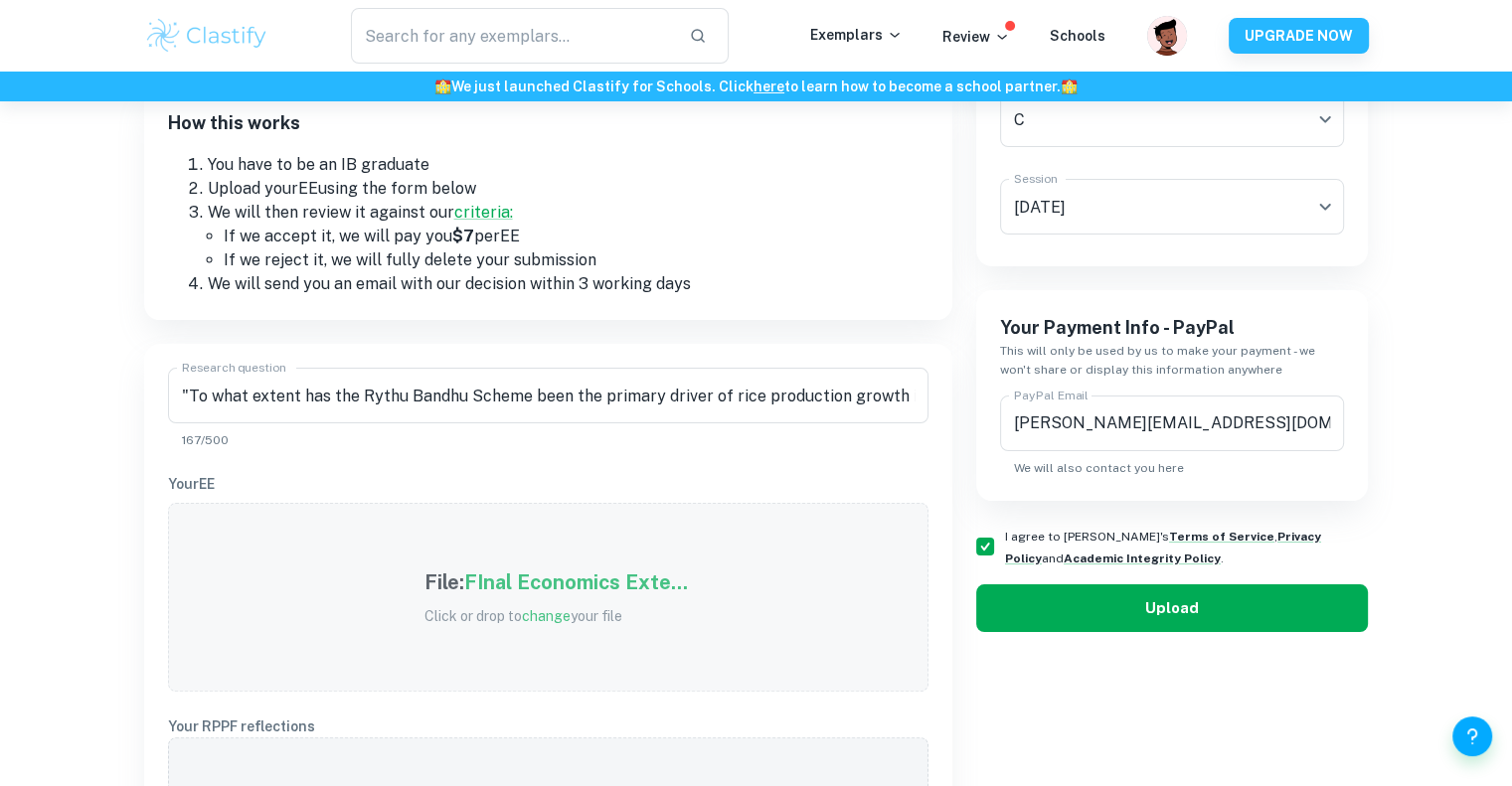 click on "Upload" at bounding box center (1172, 608) 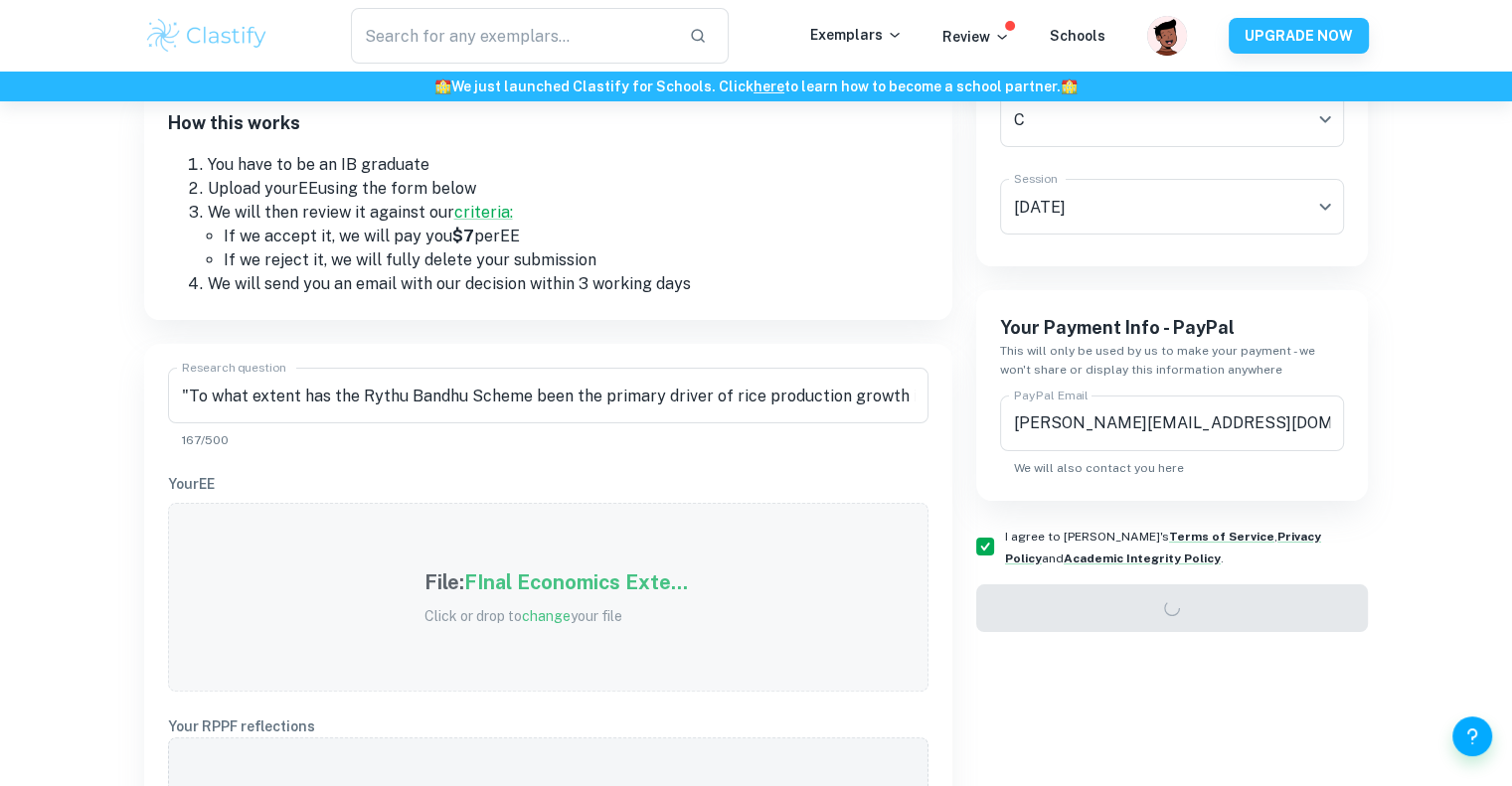 click on "Upload" at bounding box center (1172, 608) 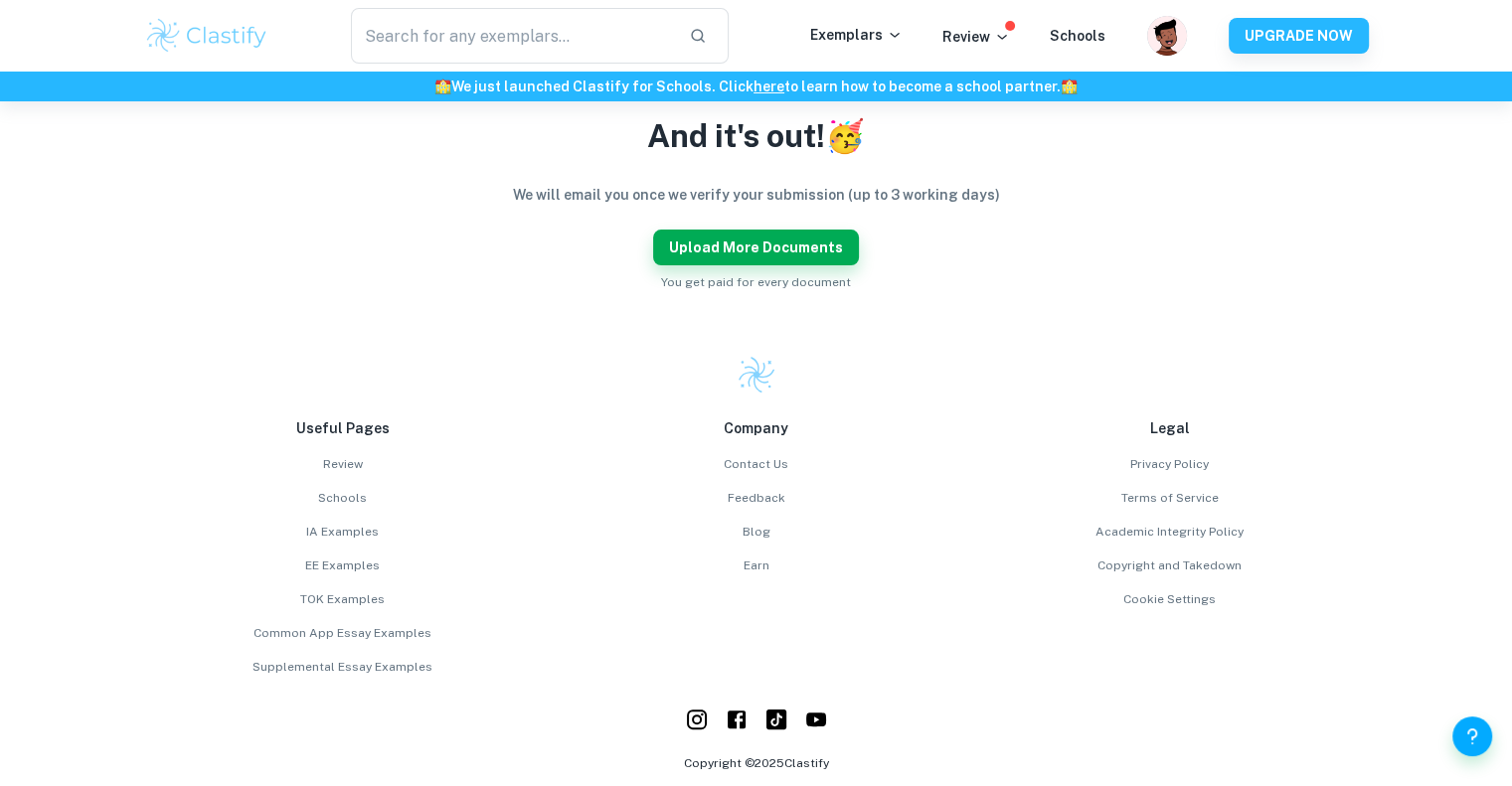 scroll, scrollTop: 560, scrollLeft: 0, axis: vertical 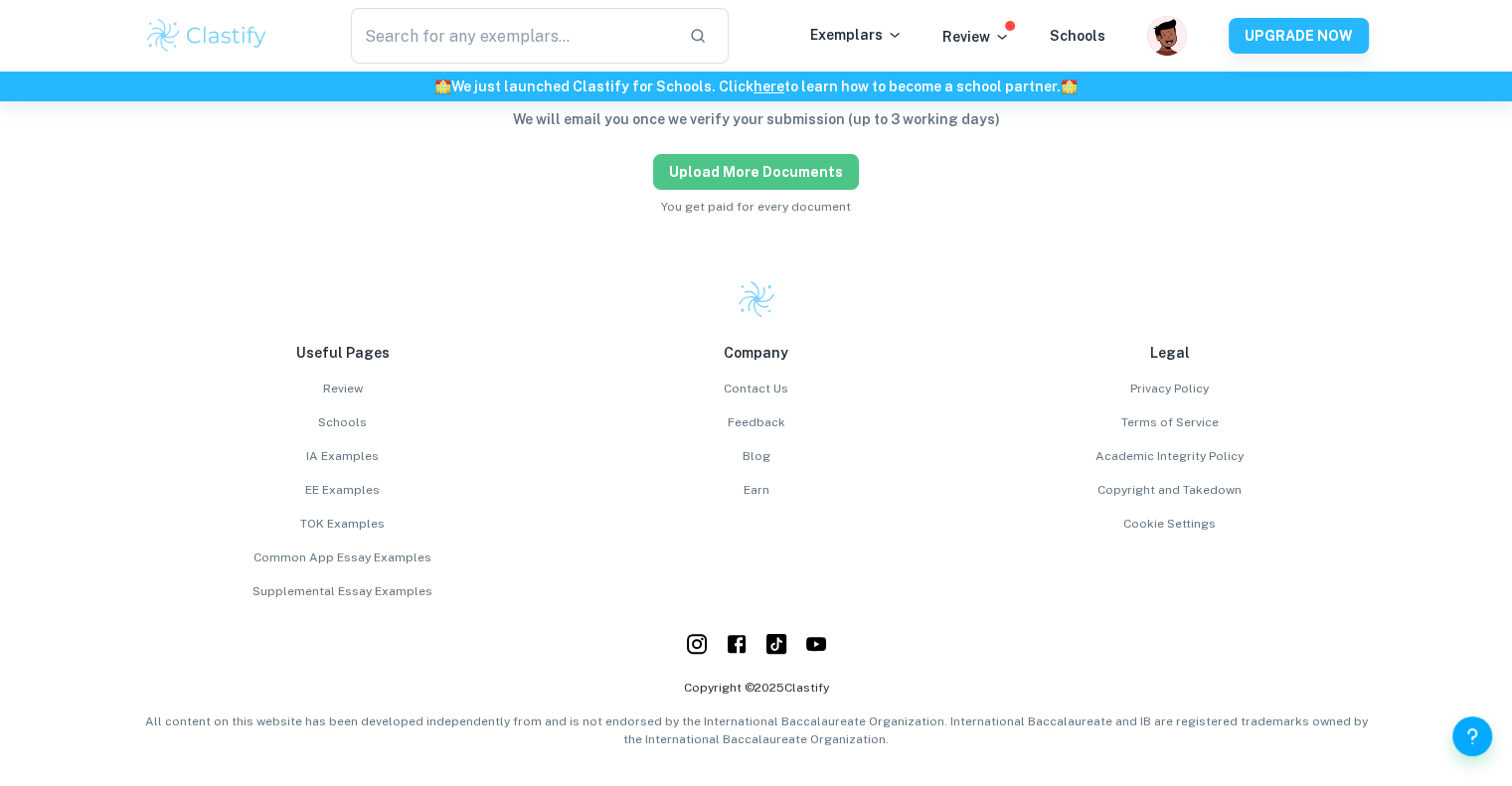 click on "Upload more documents" at bounding box center [756, 172] 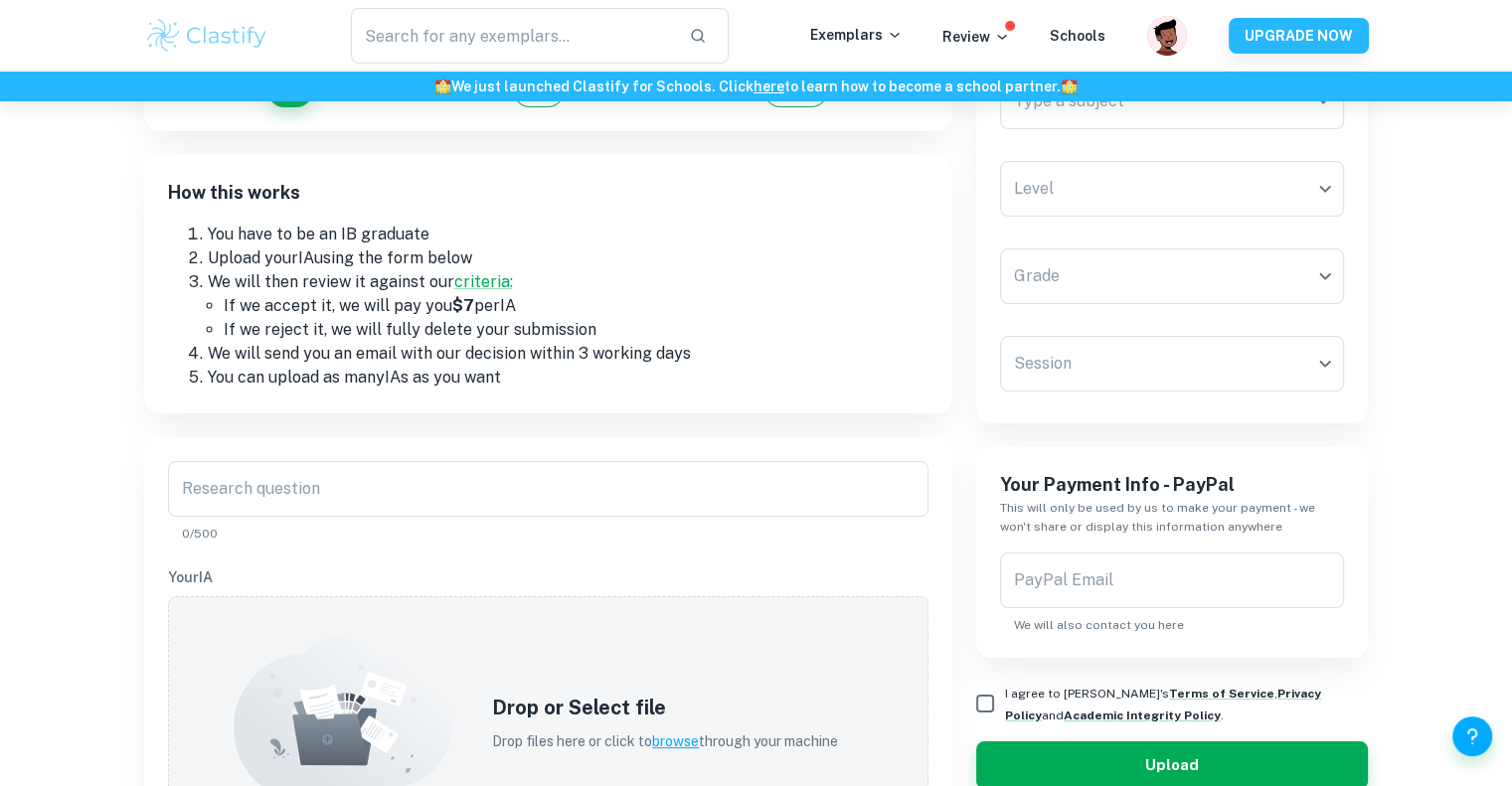 scroll, scrollTop: 213, scrollLeft: 0, axis: vertical 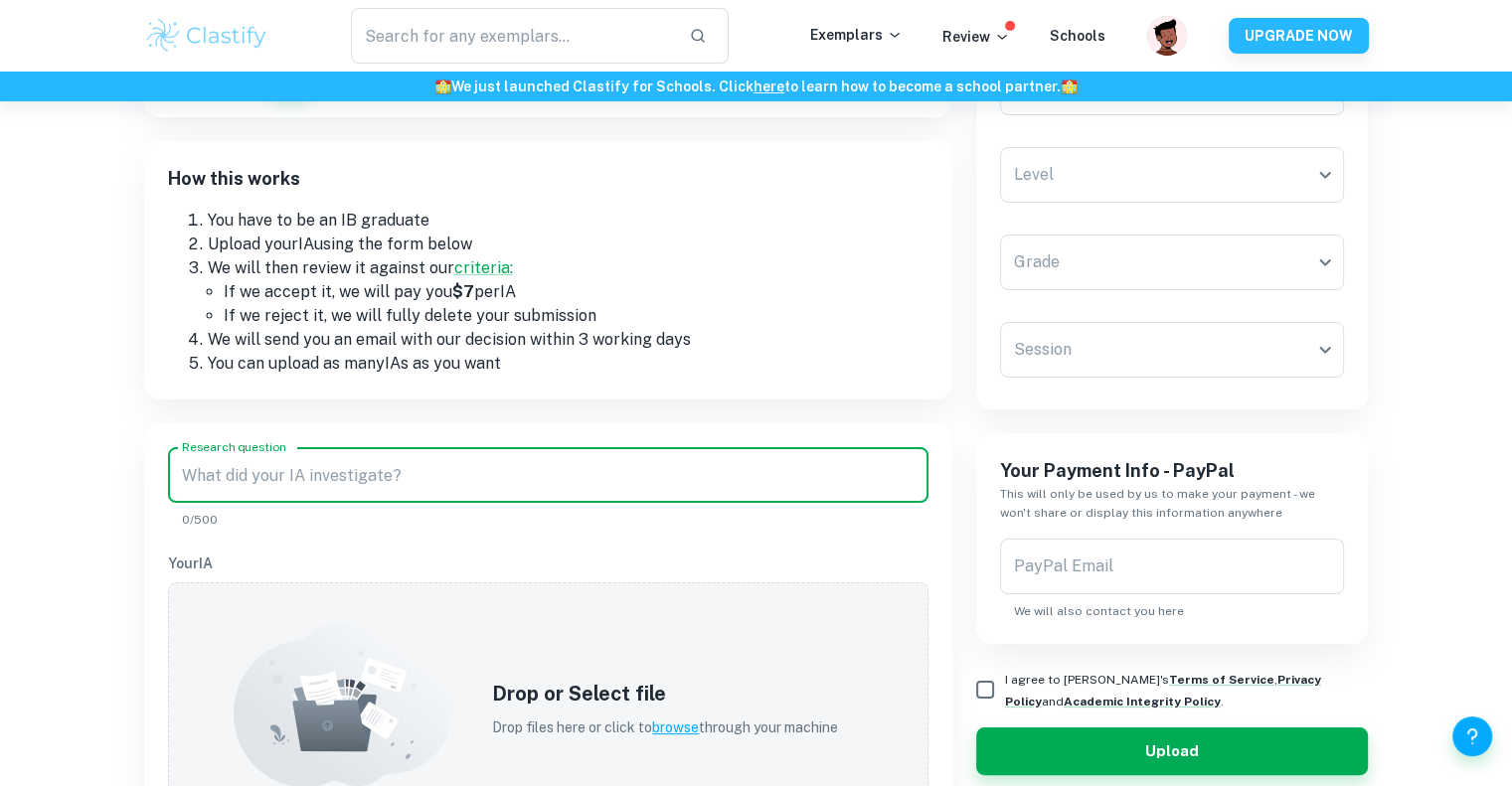 click on "Research question" at bounding box center (548, 475) 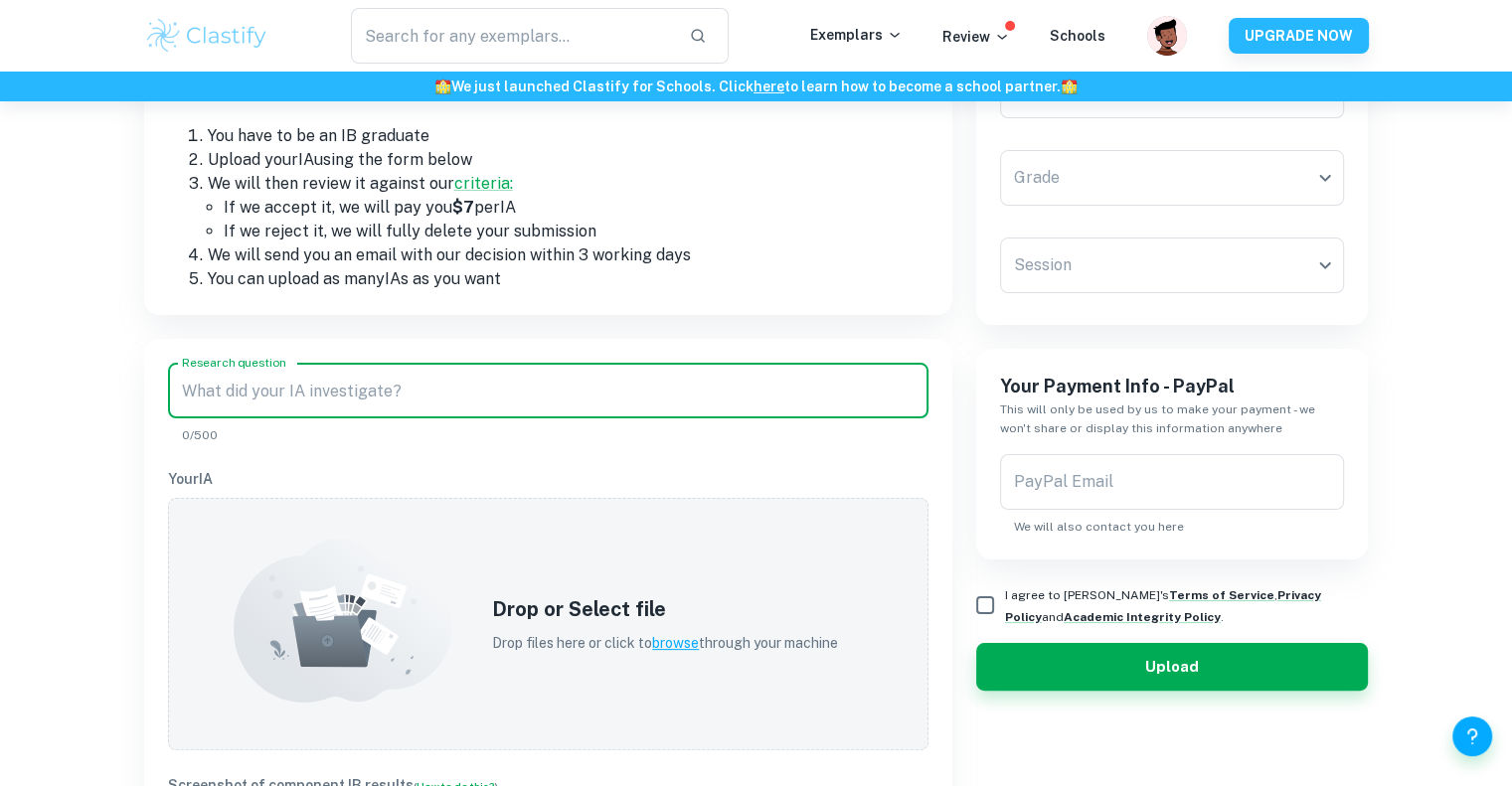 scroll, scrollTop: 298, scrollLeft: 0, axis: vertical 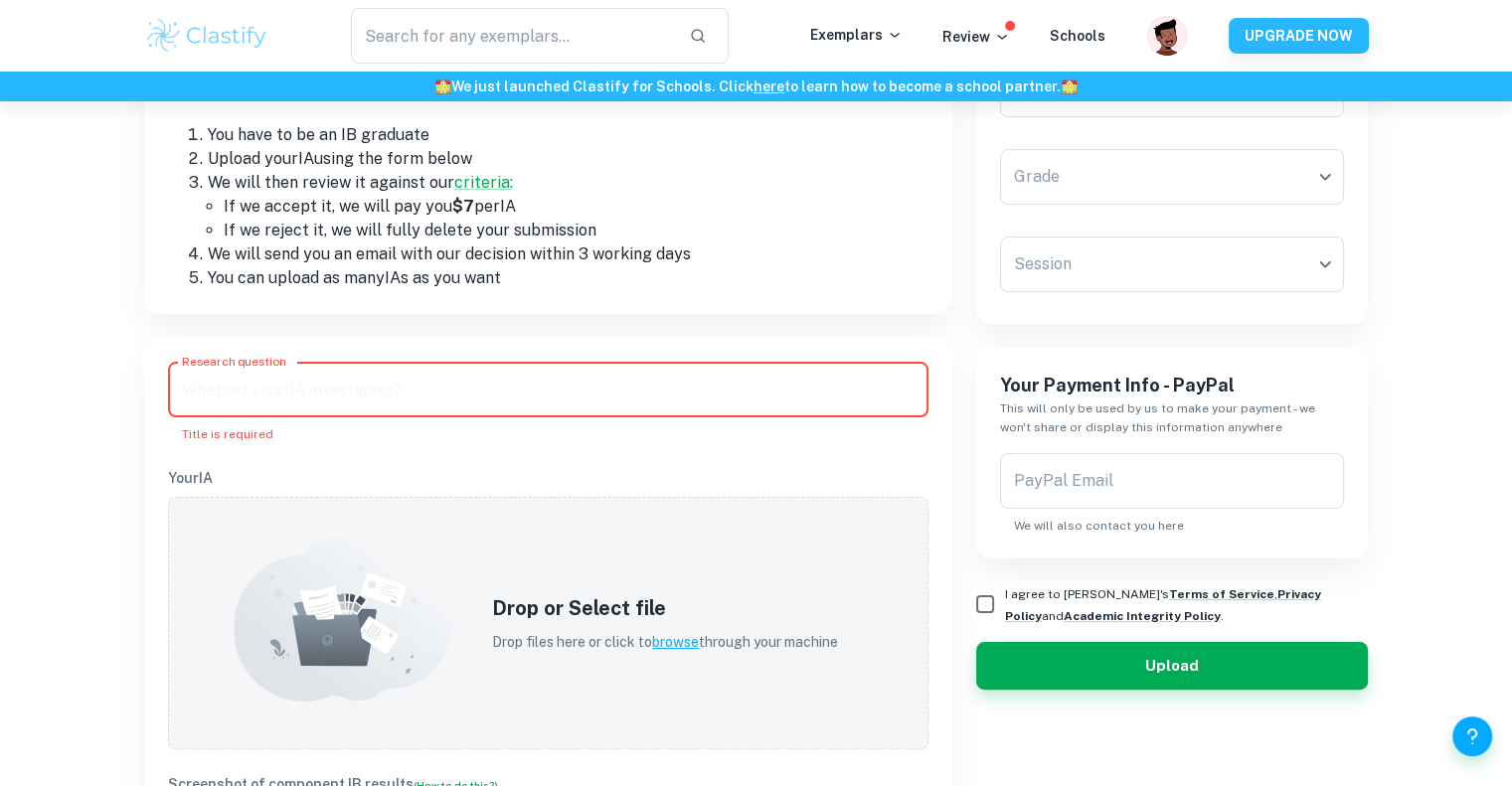 paste on ""How effectively can the Kwality Wall’s logo be graphed?"" 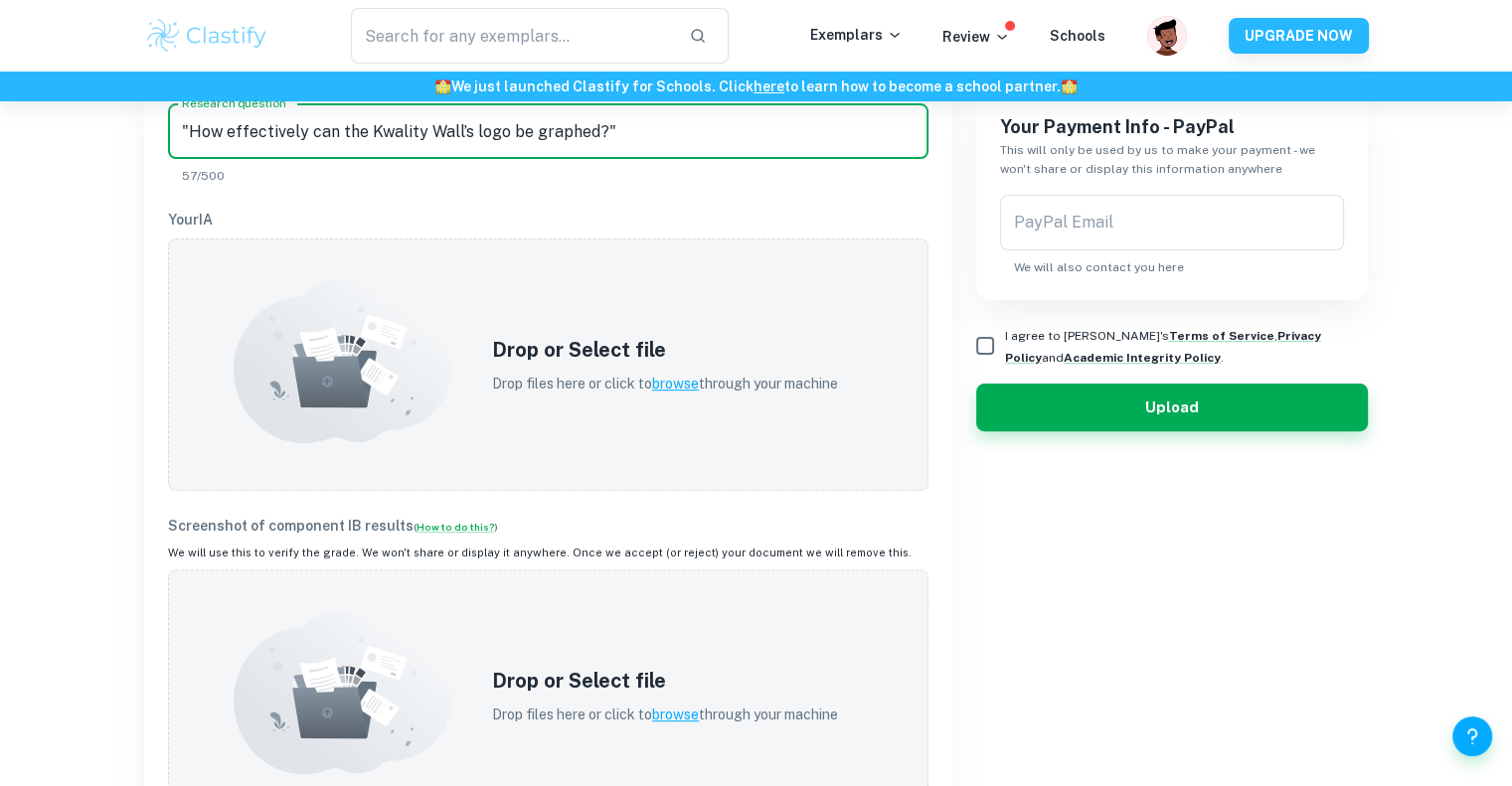 scroll, scrollTop: 563, scrollLeft: 0, axis: vertical 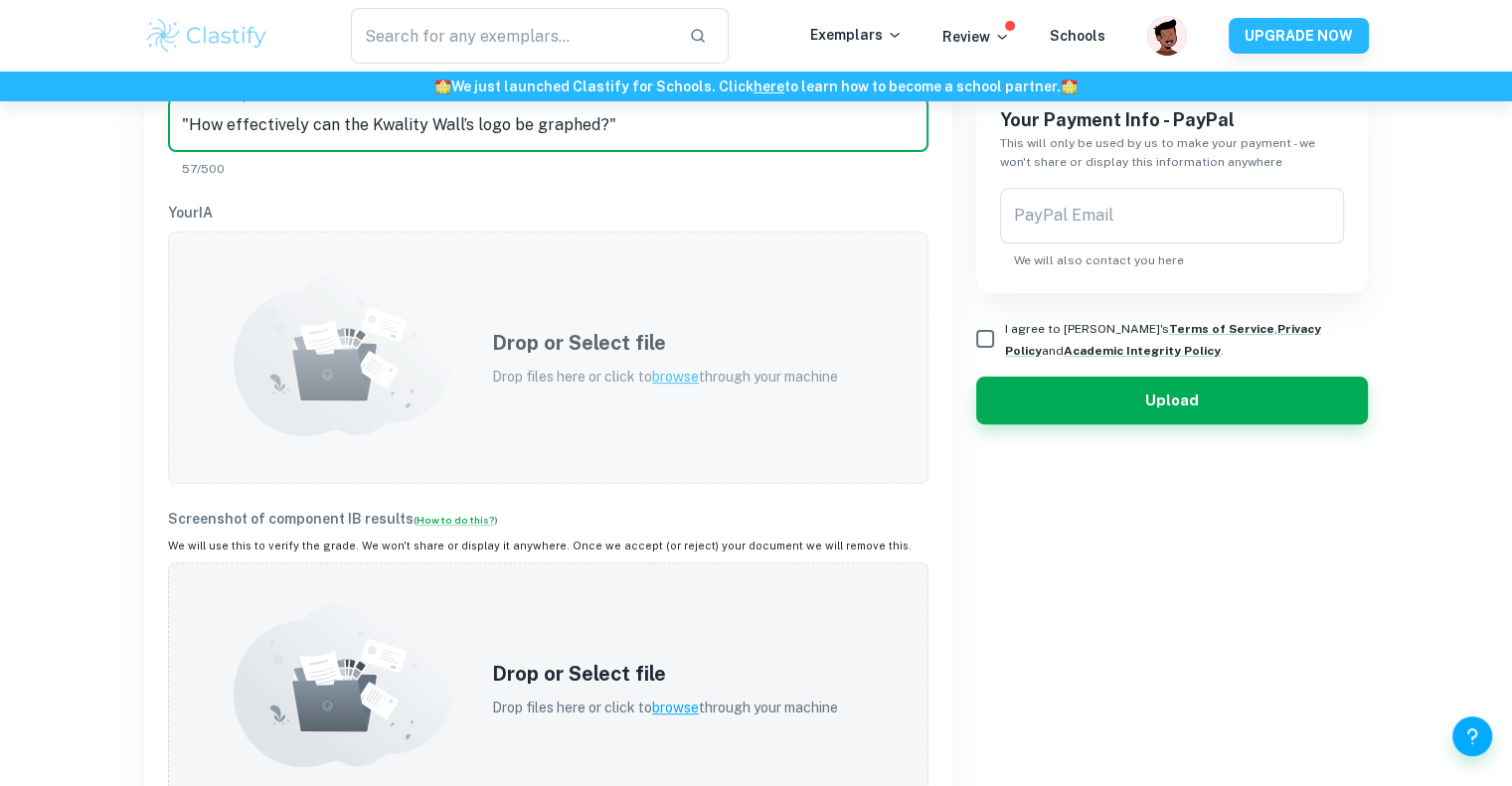 type on ""How effectively can the Kwality Wall’s logo be graphed?"" 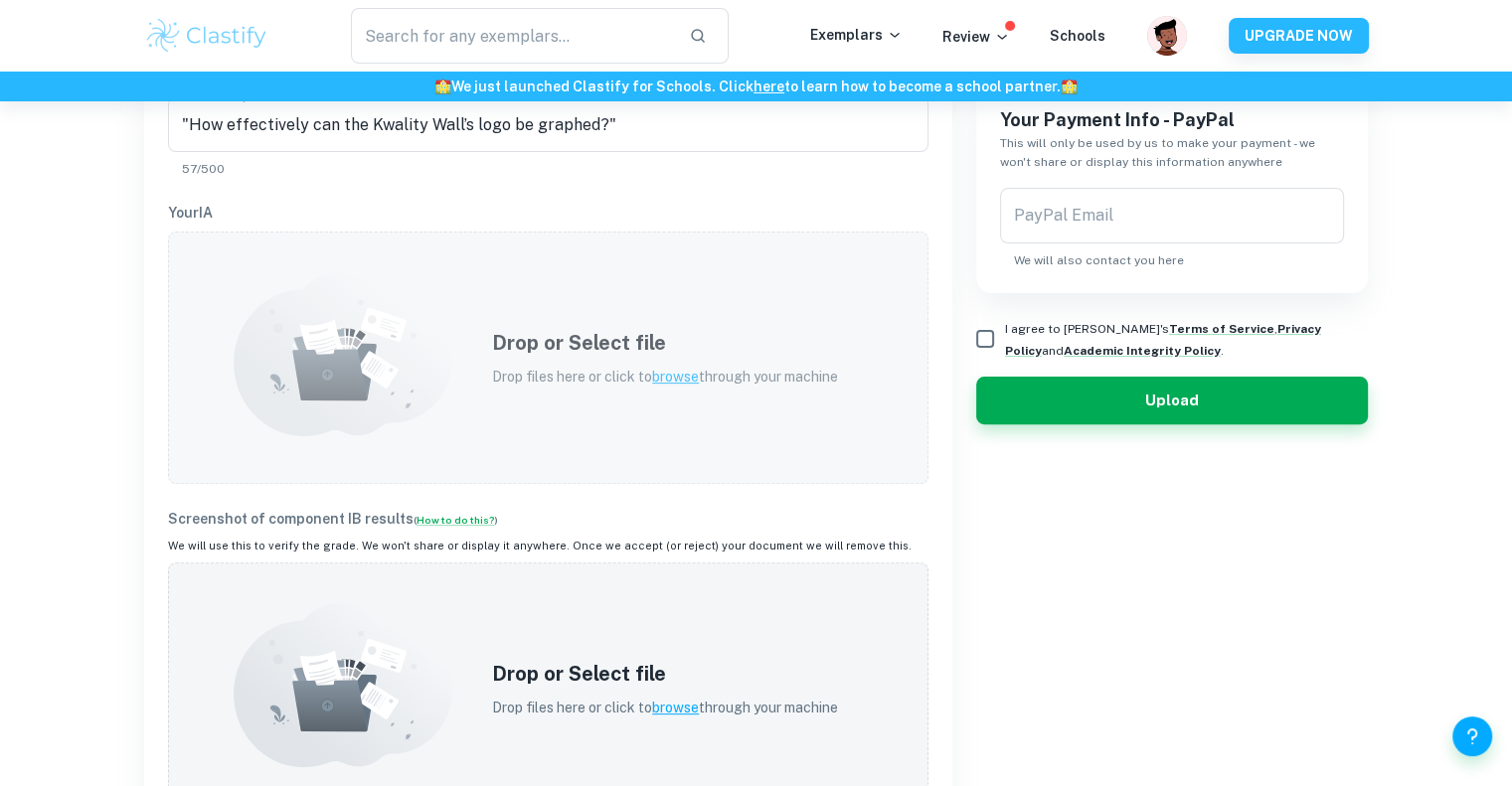 click on "Drop or Select file Drop files here or click to  browse  through your machine" at bounding box center (665, 358) 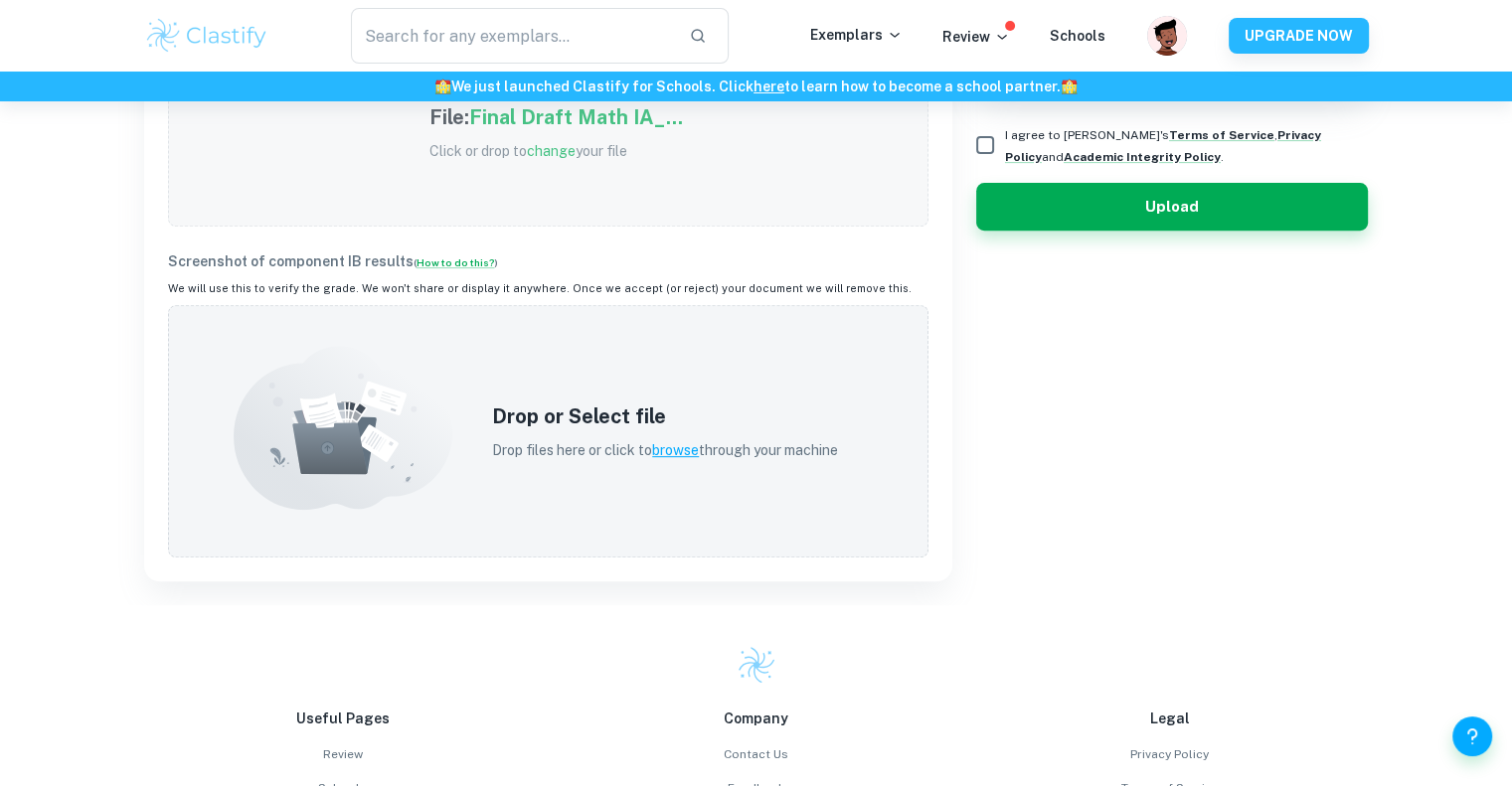 scroll, scrollTop: 770, scrollLeft: 0, axis: vertical 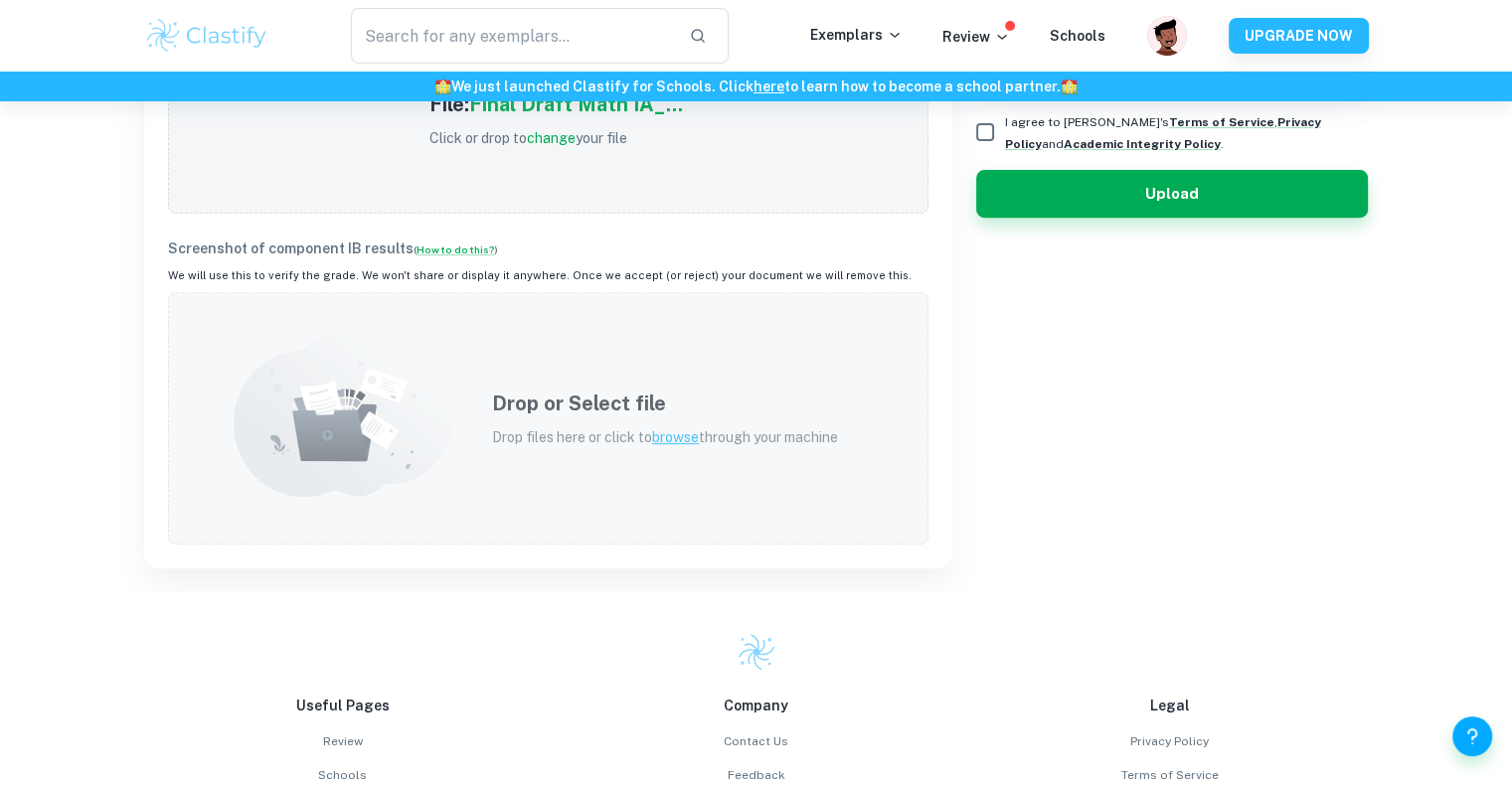 click 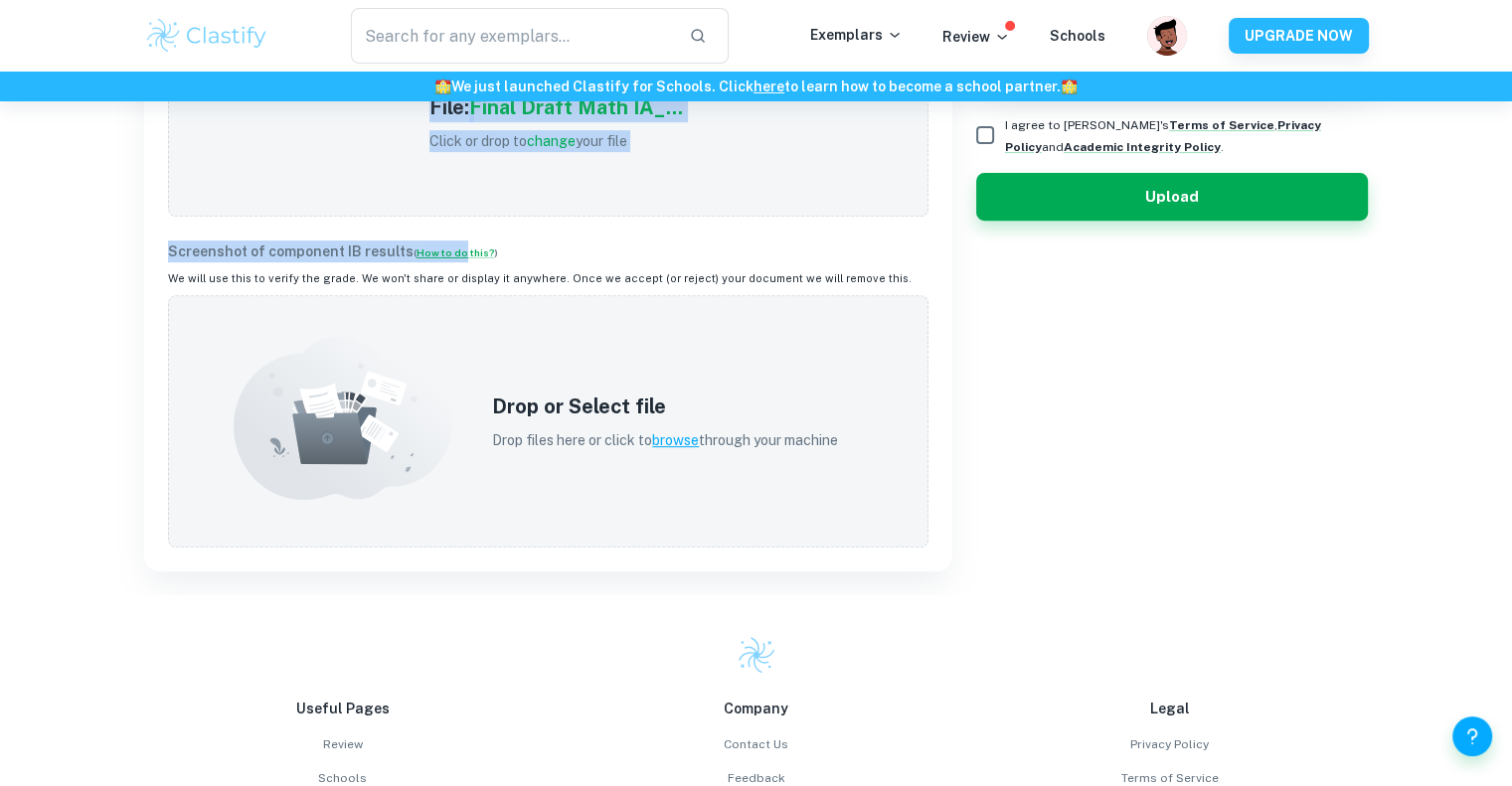 scroll, scrollTop: 0, scrollLeft: 0, axis: both 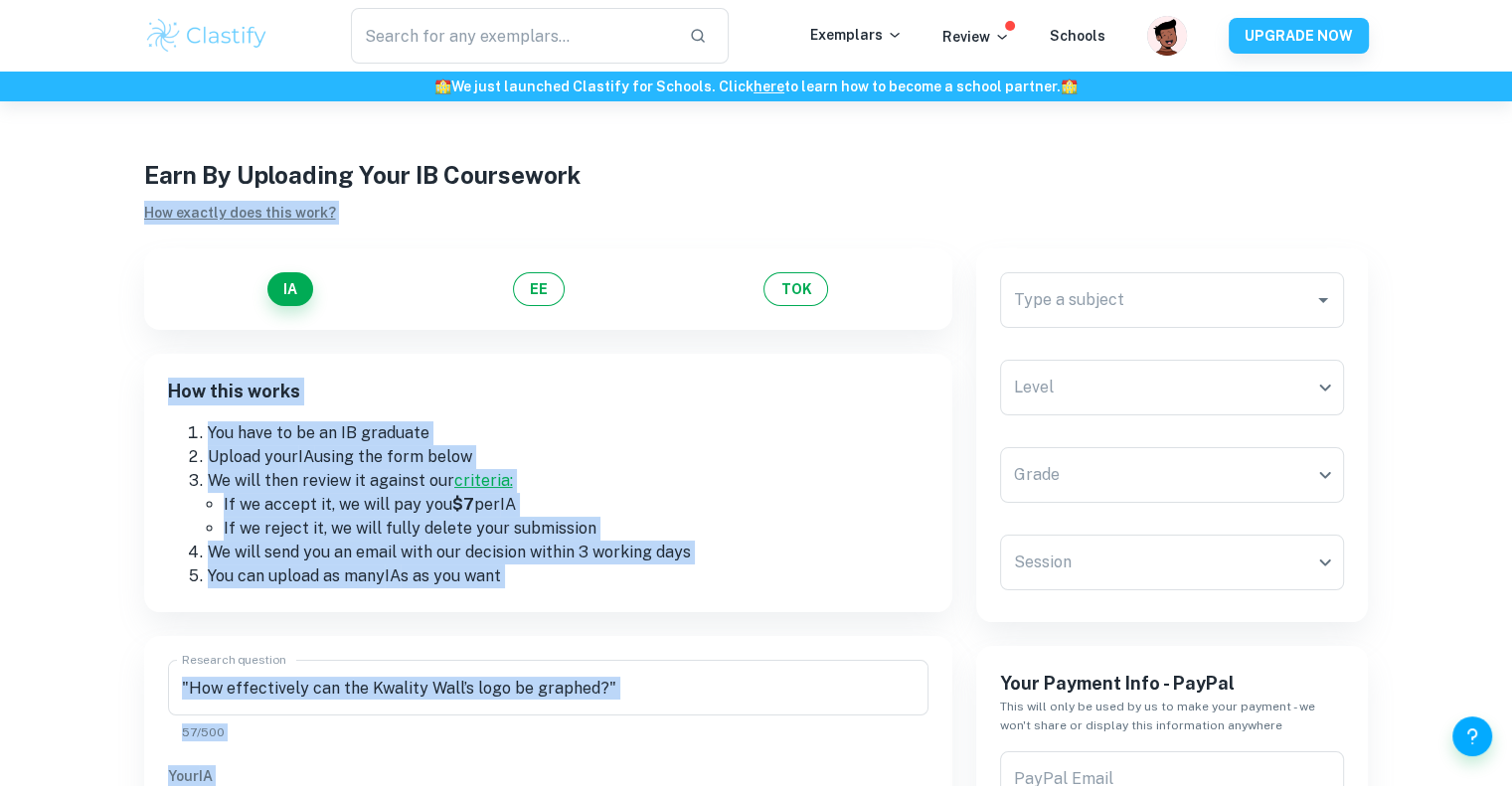 drag, startPoint x: 451, startPoint y: 249, endPoint x: 619, endPoint y: -88, distance: 376.5541 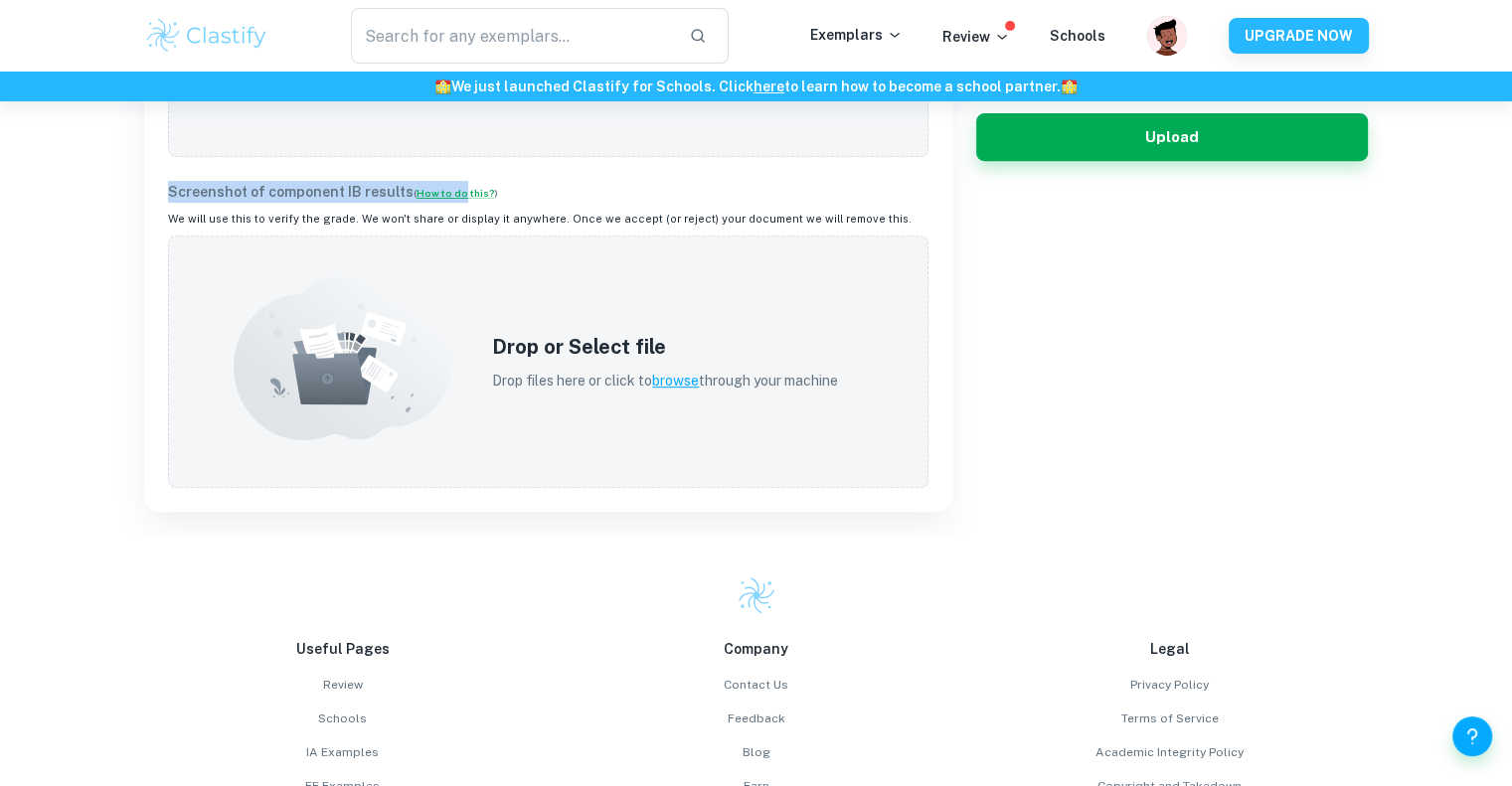 scroll, scrollTop: 791, scrollLeft: 0, axis: vertical 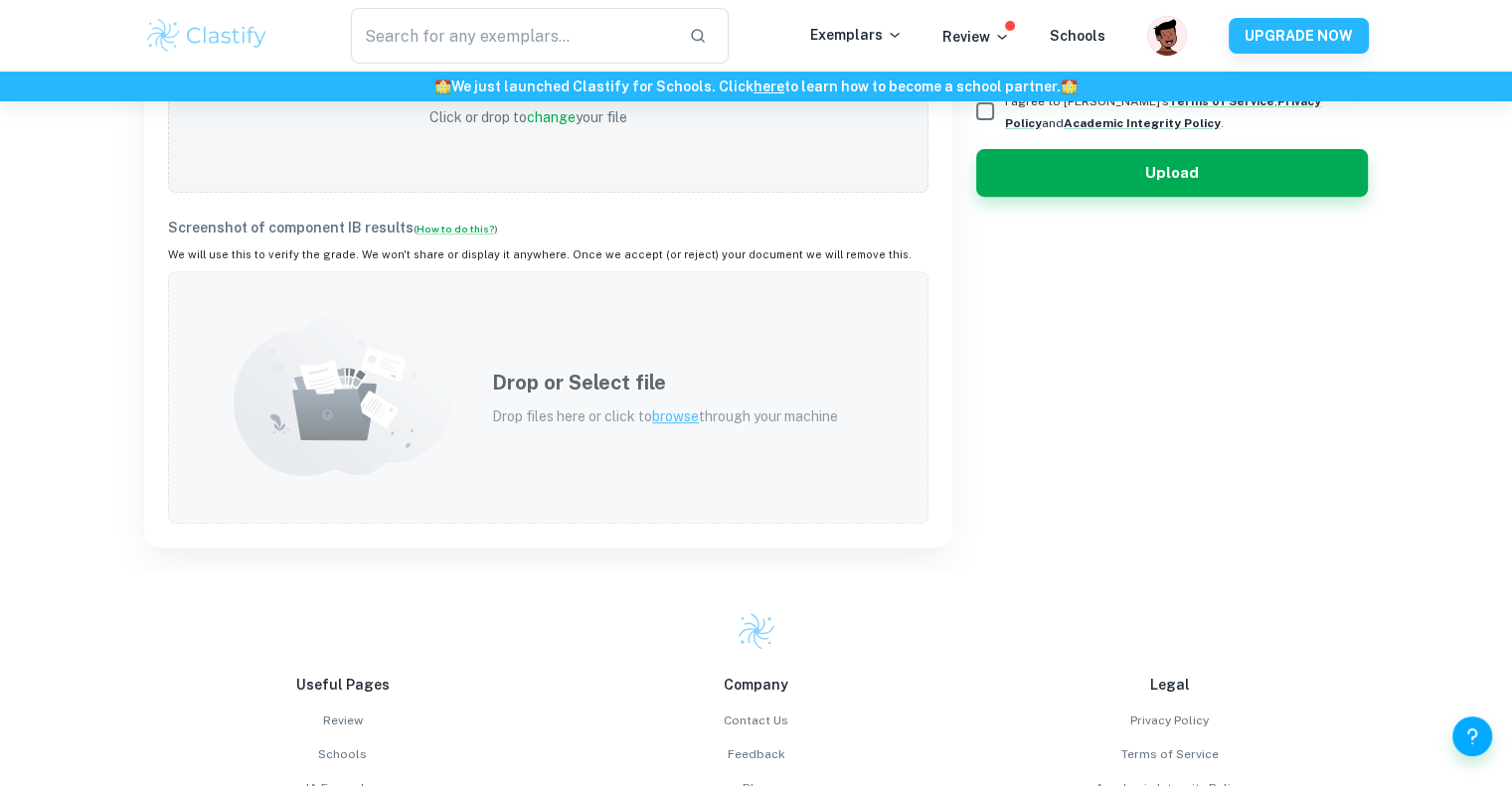click on "Drop or Select file Drop files here or click to  browse  through your machine" at bounding box center [548, 397] 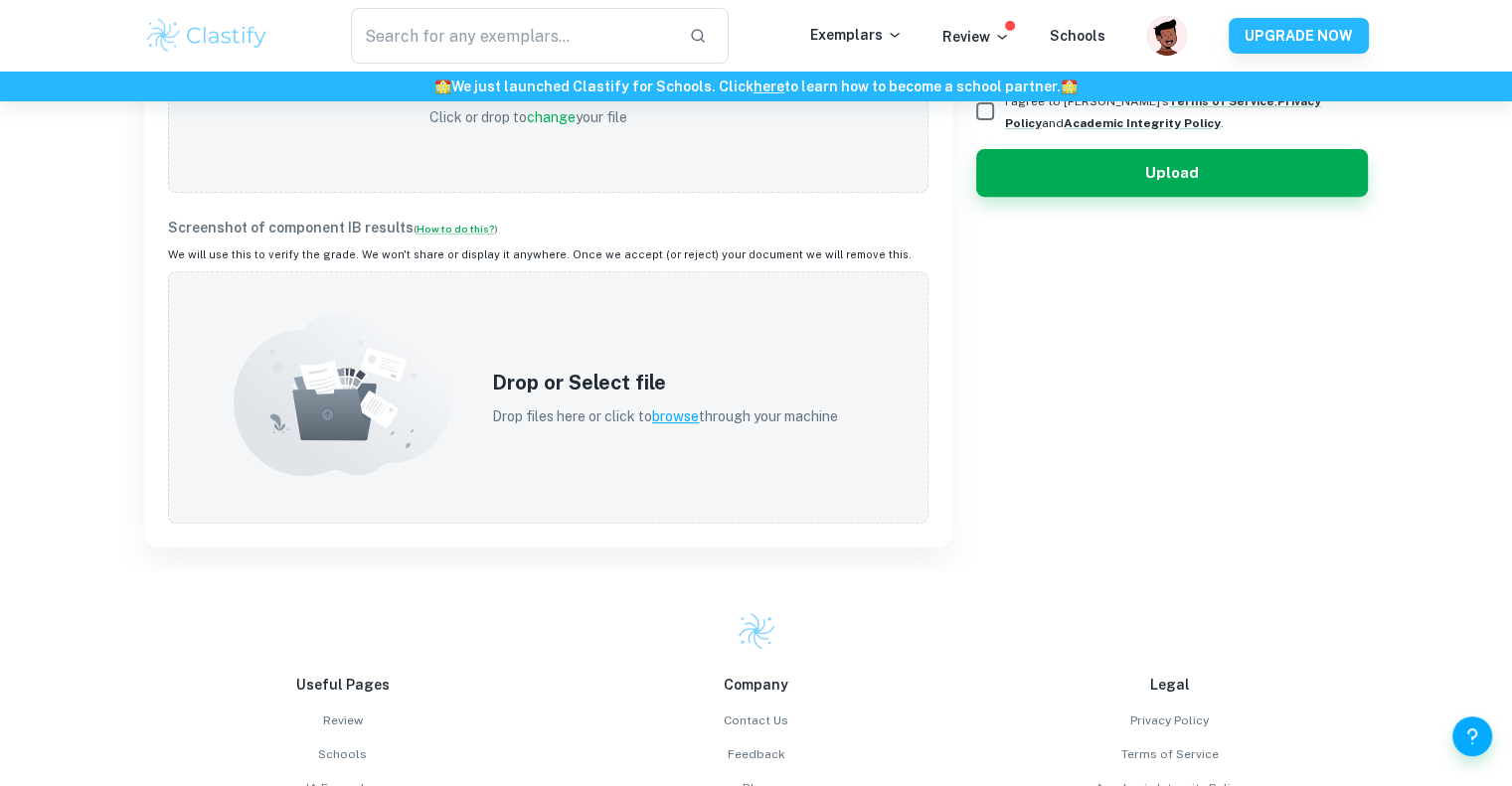 drag, startPoint x: 420, startPoint y: 229, endPoint x: 374, endPoint y: 260, distance: 55.4707 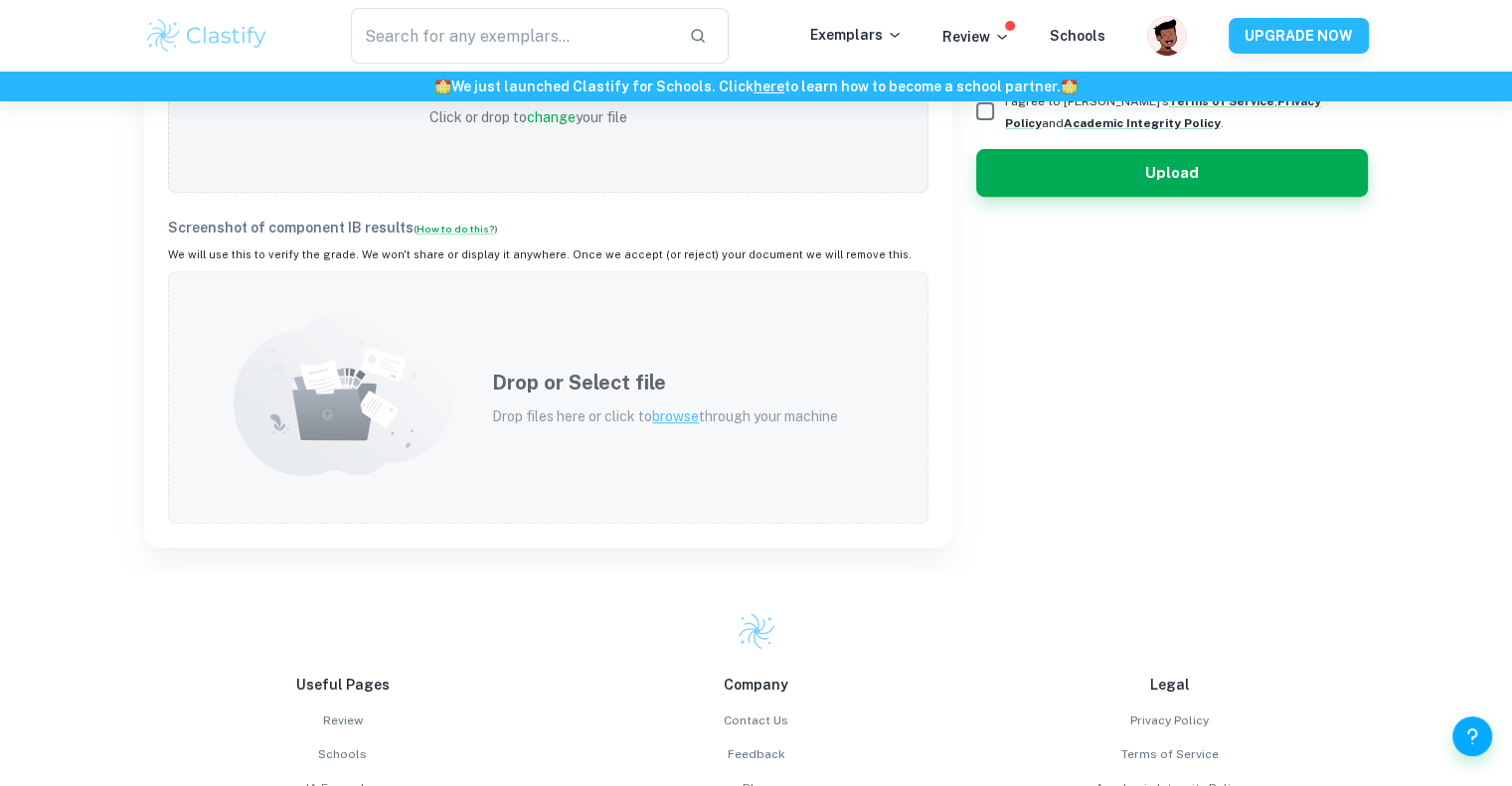 drag, startPoint x: 445, startPoint y: 226, endPoint x: 380, endPoint y: 273, distance: 80.212219 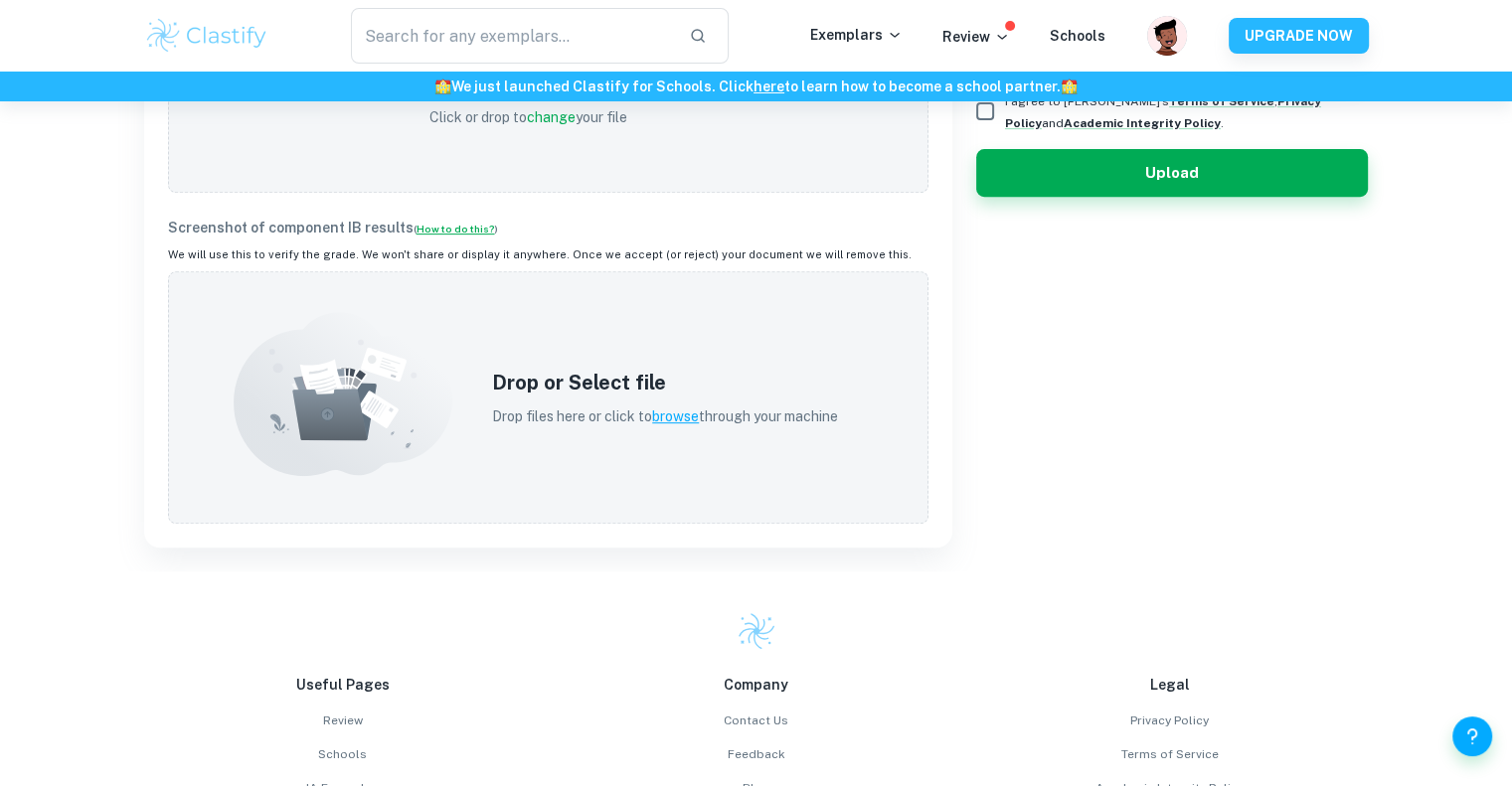 click on "How to do this?" at bounding box center [455, 229] 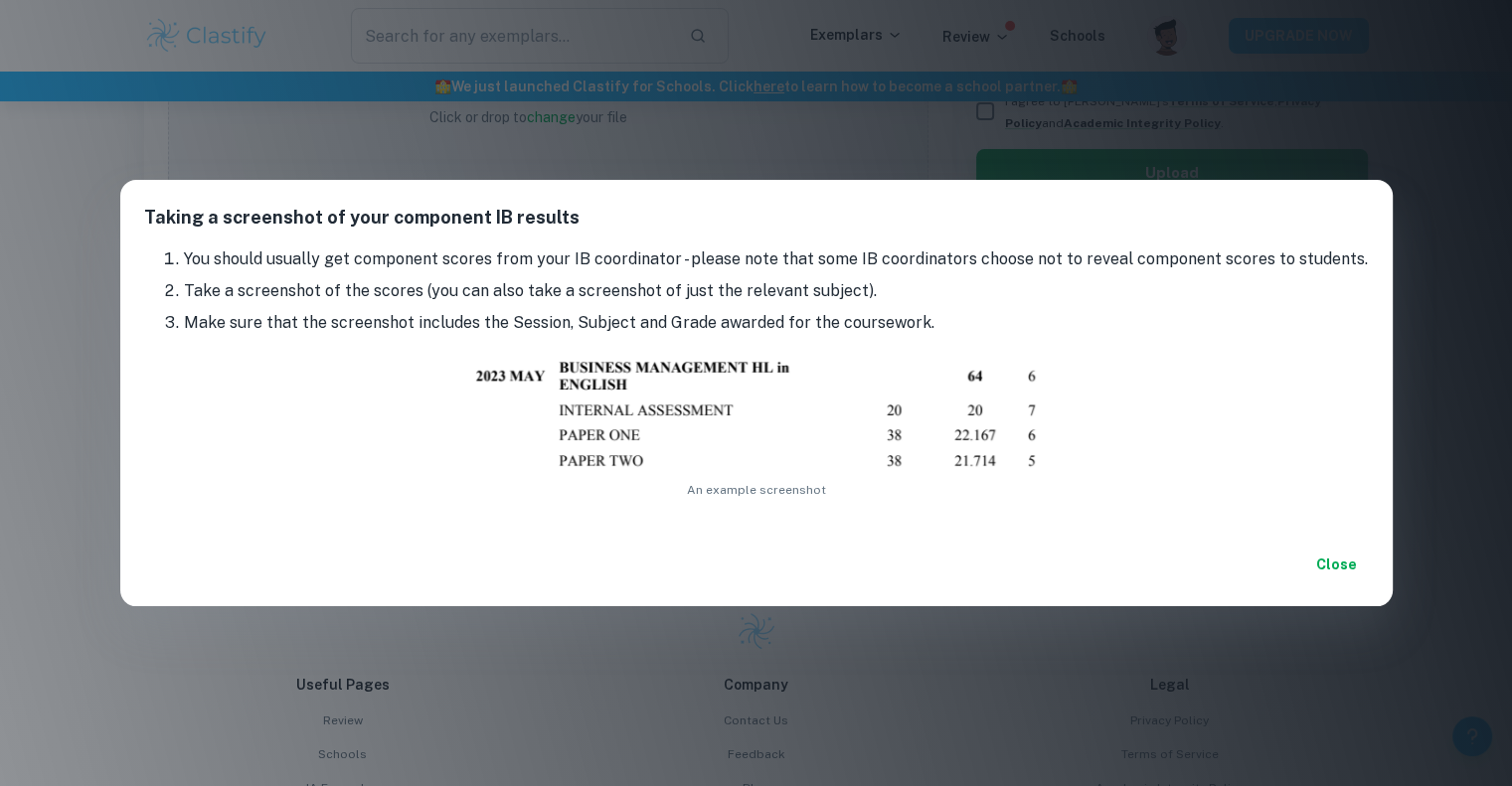scroll, scrollTop: 847, scrollLeft: 0, axis: vertical 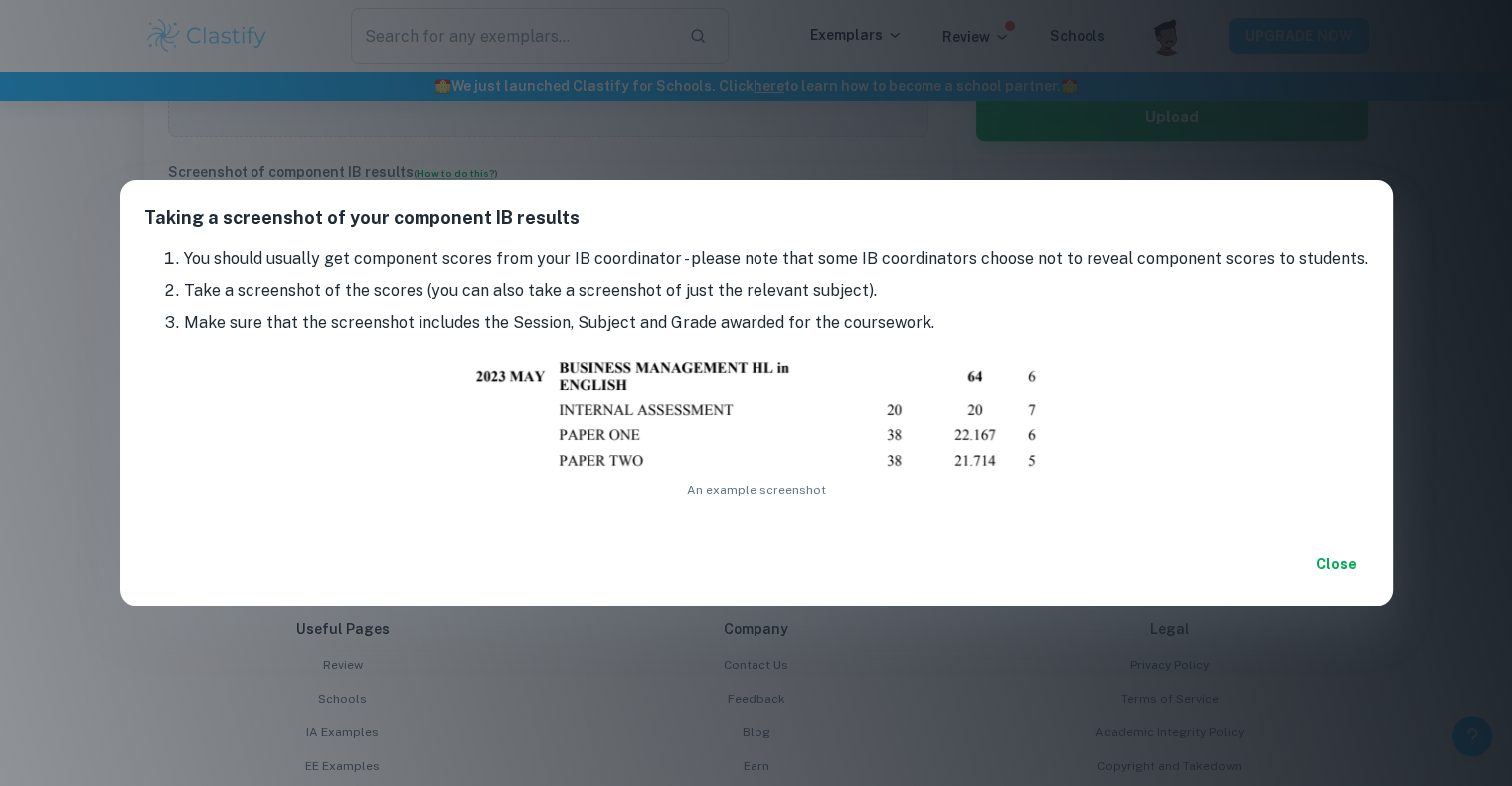 click on "Close" at bounding box center (1337, 564) 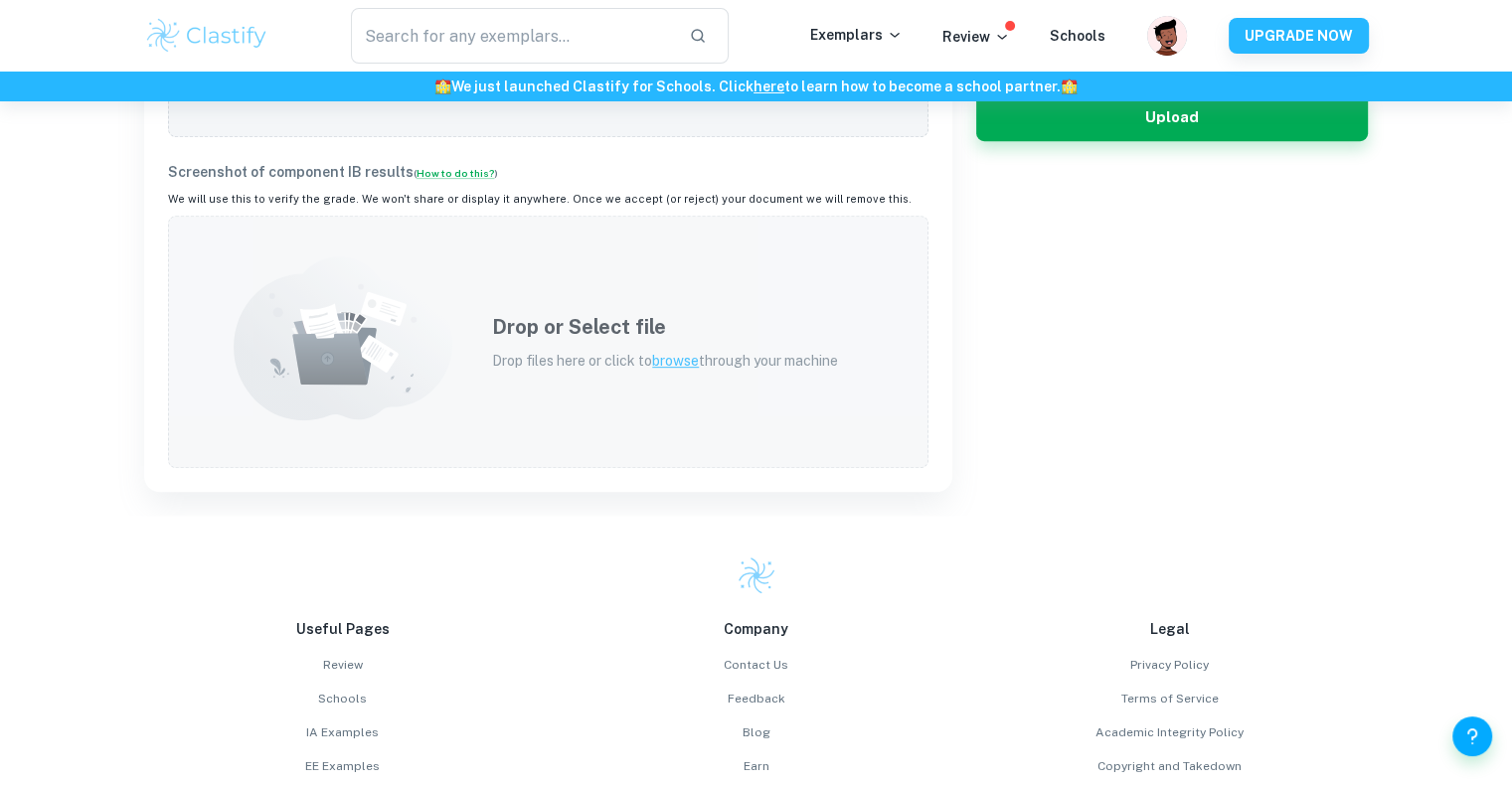 click on "Drop or Select file" at bounding box center [665, 327] 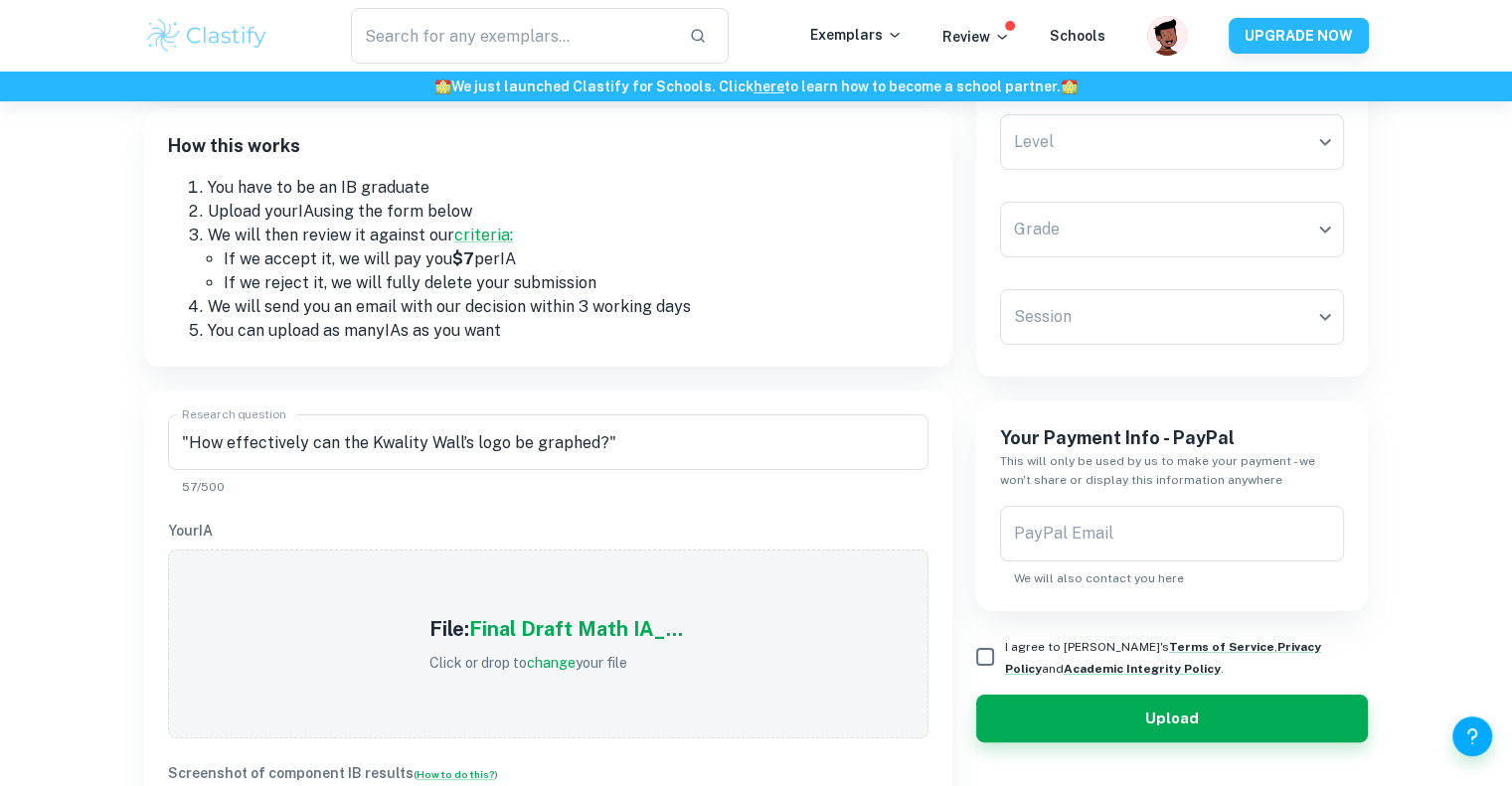 scroll, scrollTop: 141, scrollLeft: 0, axis: vertical 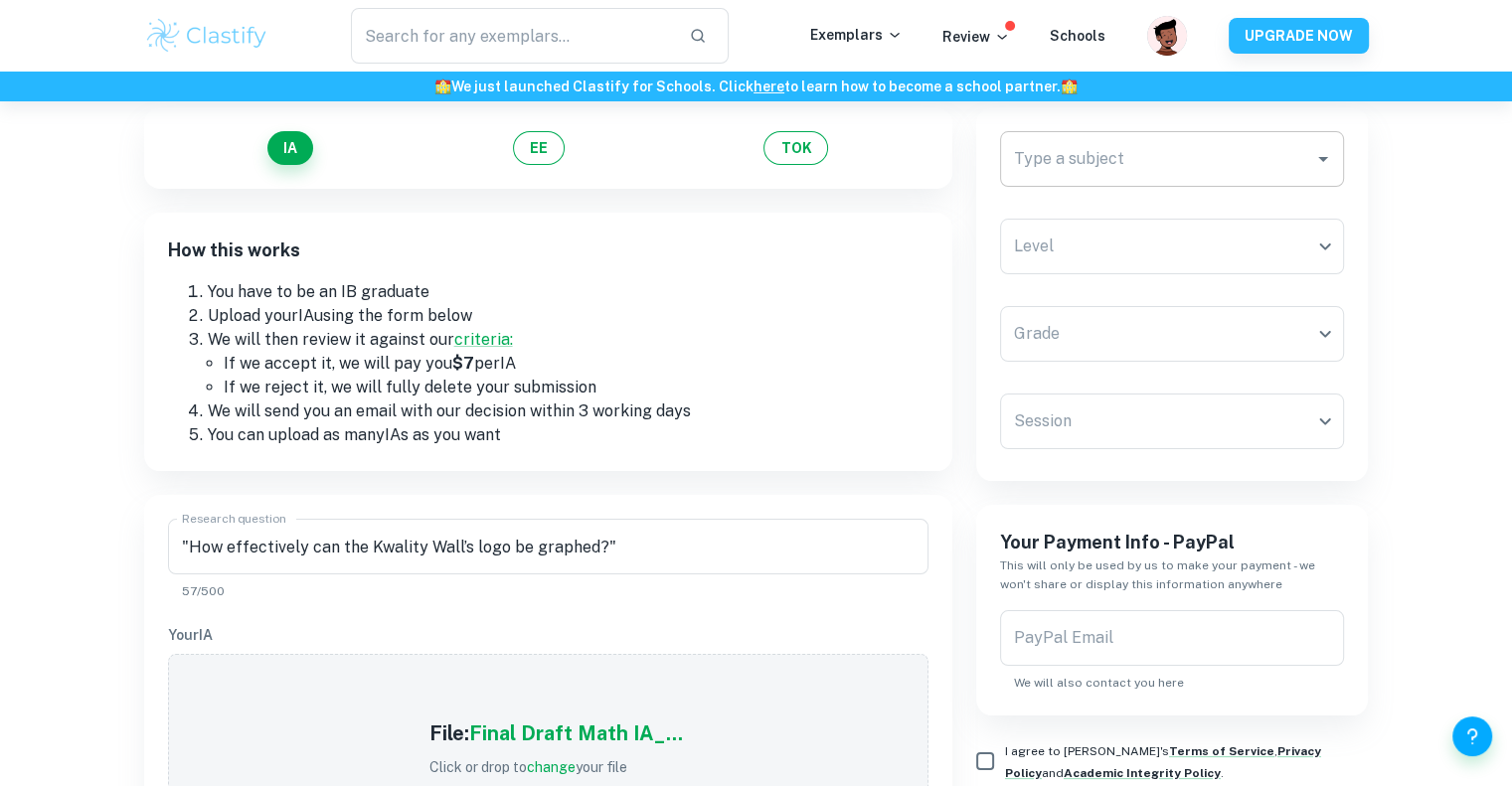click on "Type a subject" at bounding box center (1157, 159) 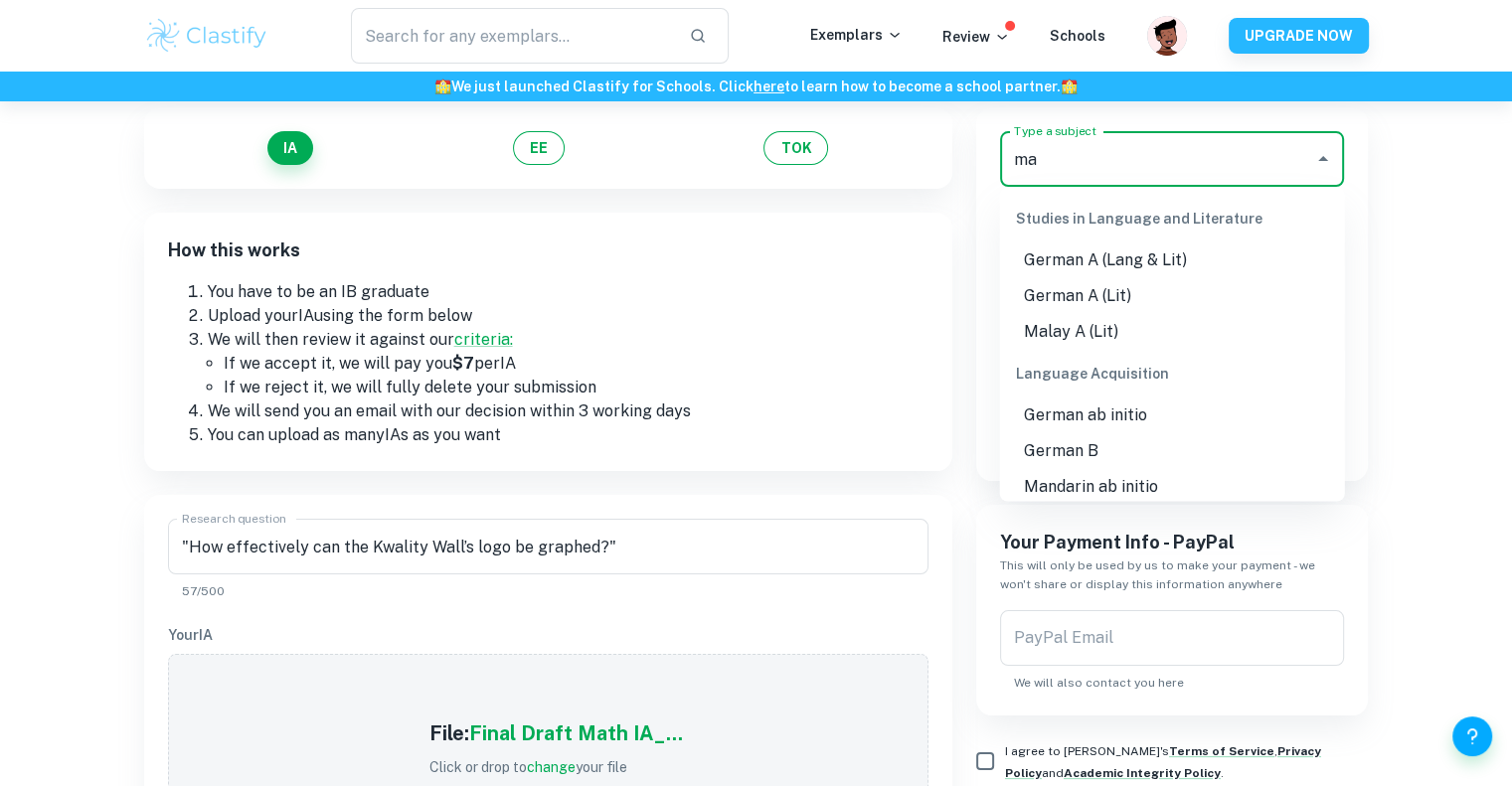 scroll, scrollTop: 0, scrollLeft: 0, axis: both 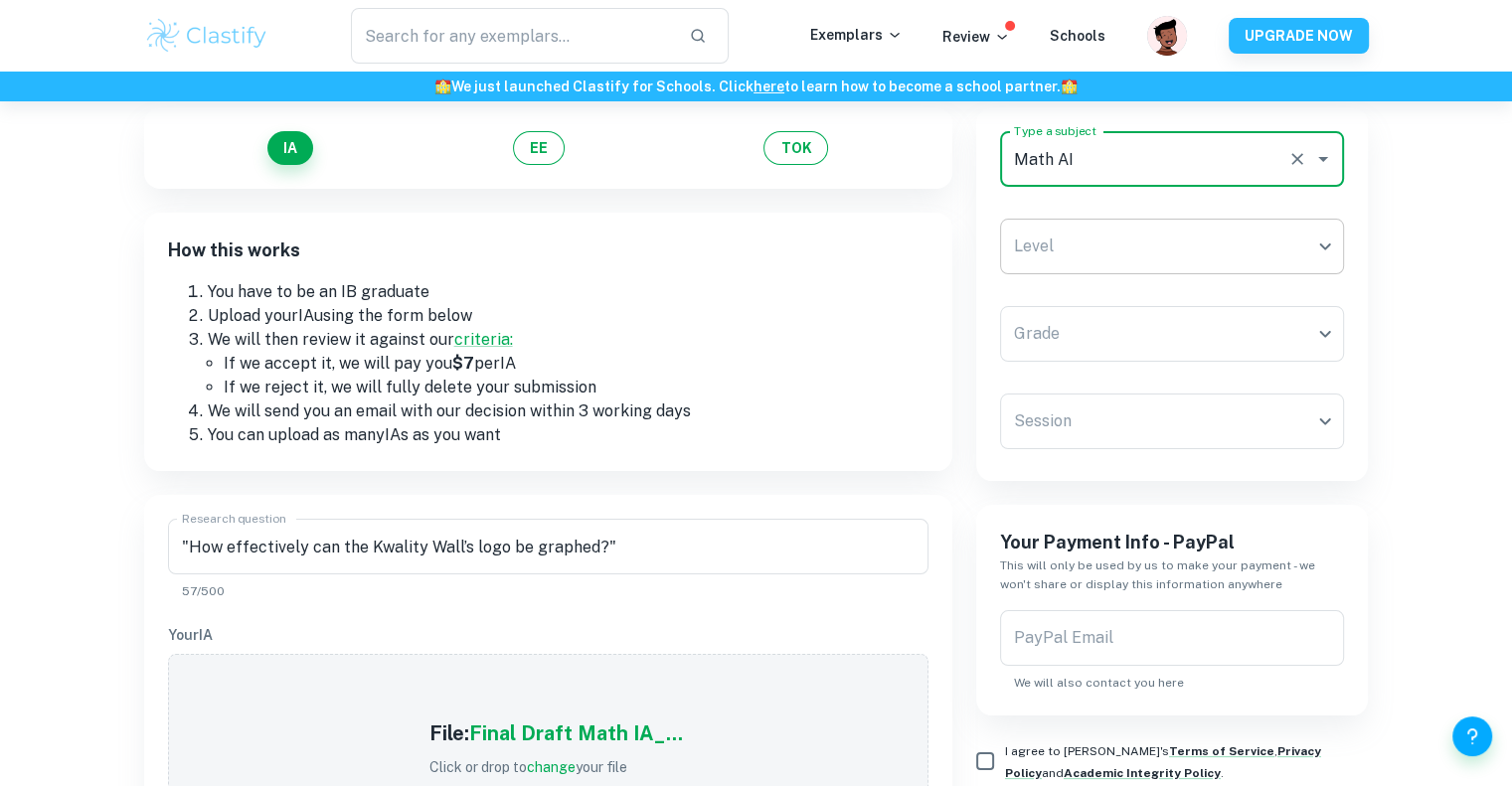 type on "Math AI" 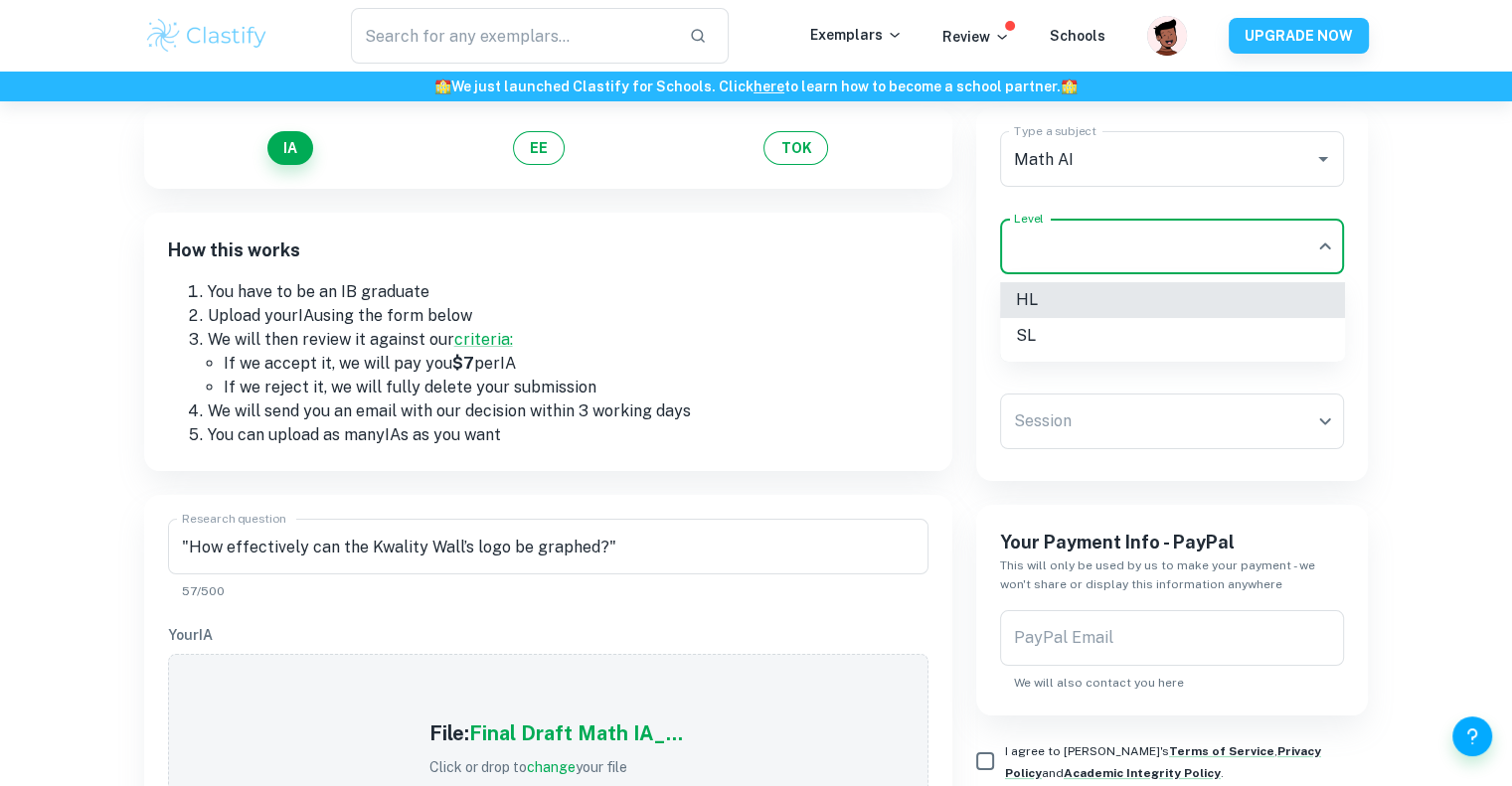 click on "We value your privacy We use cookies to enhance your browsing experience, serve personalised ads or content, and analyse our traffic. By clicking "Accept All", you consent to our use of cookies.   Cookie Policy Customise   Reject All   Accept All   Customise Consent Preferences   We use cookies to help you navigate efficiently and perform certain functions. You will find detailed information about all cookies under each consent category below. The cookies that are categorised as "Necessary" are stored on your browser as they are essential for enabling the basic functionalities of the site. ...  Show more For more information on how Google's third-party cookies operate and handle your data, see:   Google Privacy Policy Necessary Always Active Necessary cookies are required to enable the basic features of this site, such as providing secure log-in or adjusting your consent preferences. These cookies do not store any personally identifiable data. Functional Analytics Performance Advertisement Uncategorised" at bounding box center (756, 353) 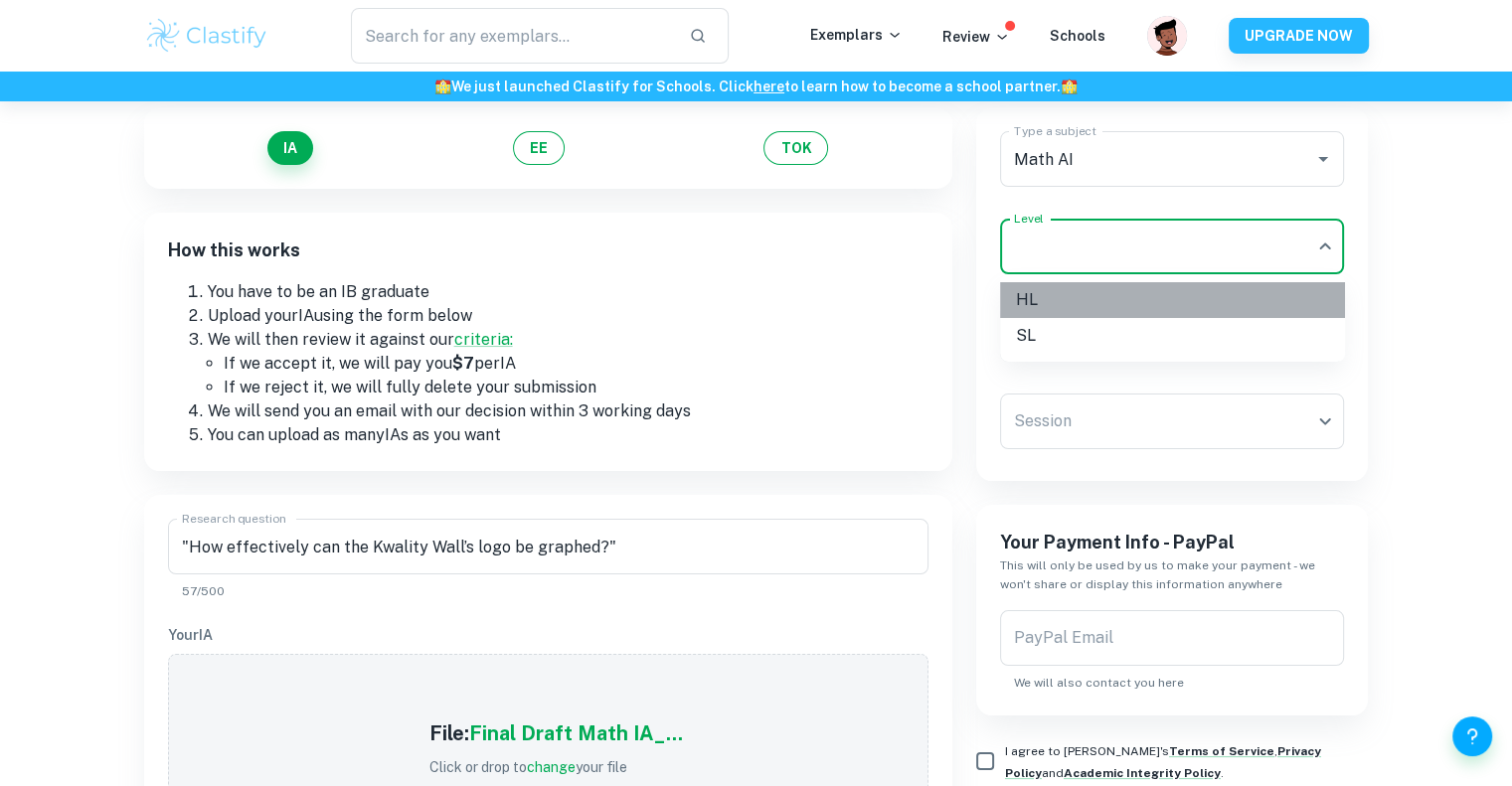 click on "HL" at bounding box center [1172, 300] 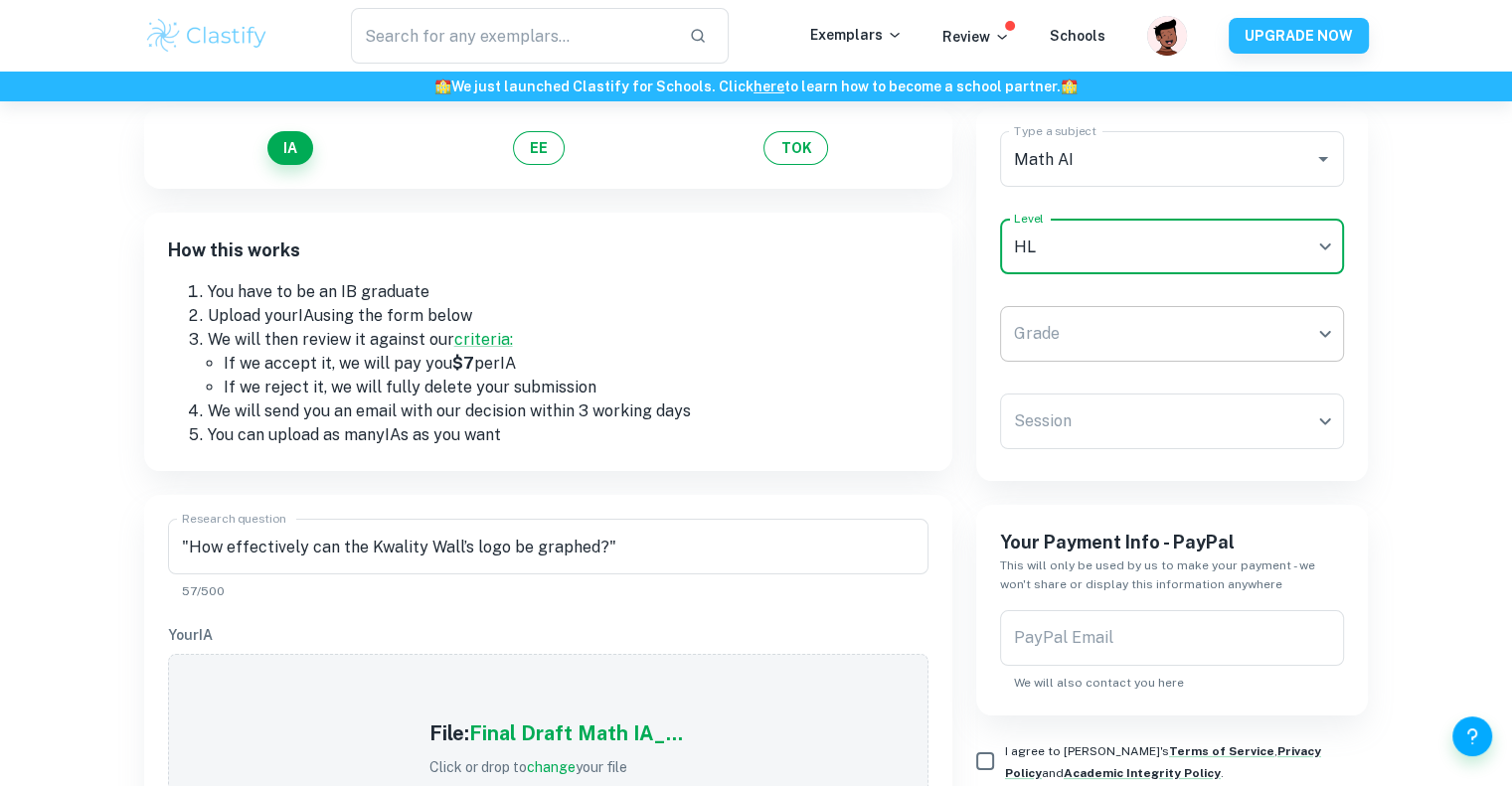 click on "We value your privacy We use cookies to enhance your browsing experience, serve personalised ads or content, and analyse our traffic. By clicking "Accept All", you consent to our use of cookies.   Cookie Policy Customise   Reject All   Accept All   Customise Consent Preferences   We use cookies to help you navigate efficiently and perform certain functions. You will find detailed information about all cookies under each consent category below. The cookies that are categorised as "Necessary" are stored on your browser as they are essential for enabling the basic functionalities of the site. ...  Show more For more information on how Google's third-party cookies operate and handle your data, see:   Google Privacy Policy Necessary Always Active Necessary cookies are required to enable the basic features of this site, such as providing secure log-in or adjusting your consent preferences. These cookies do not store any personally identifiable data. Functional Analytics Performance Advertisement Uncategorised" at bounding box center (756, 353) 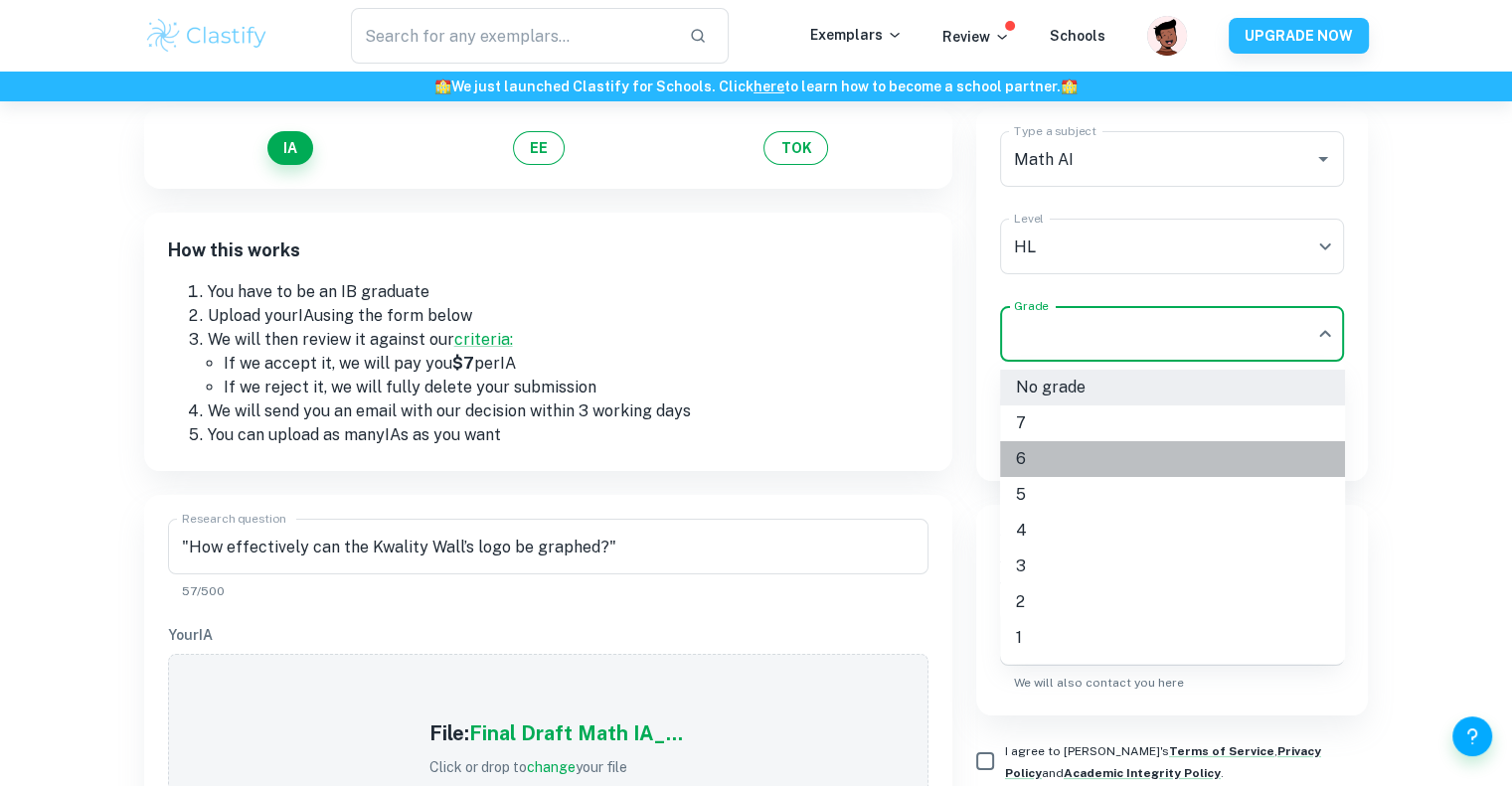 click on "6" at bounding box center (1172, 459) 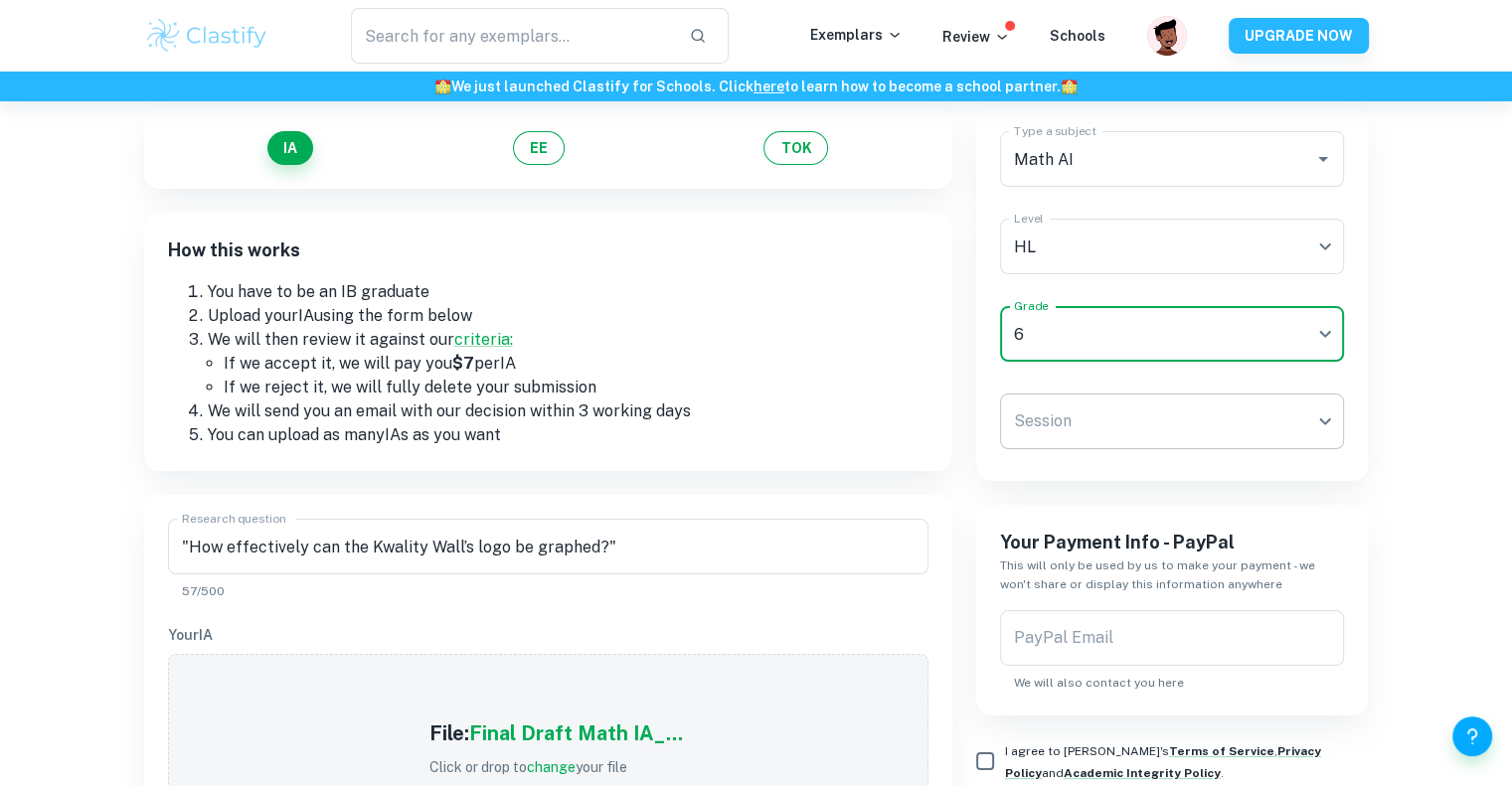 click on "We value your privacy We use cookies to enhance your browsing experience, serve personalised ads or content, and analyse our traffic. By clicking "Accept All", you consent to our use of cookies.   Cookie Policy Customise   Reject All   Accept All   Customise Consent Preferences   We use cookies to help you navigate efficiently and perform certain functions. You will find detailed information about all cookies under each consent category below. The cookies that are categorised as "Necessary" are stored on your browser as they are essential for enabling the basic functionalities of the site. ...  Show more For more information on how Google's third-party cookies operate and handle your data, see:   Google Privacy Policy Necessary Always Active Necessary cookies are required to enable the basic features of this site, such as providing secure log-in or adjusting your consent preferences. These cookies do not store any personally identifiable data. Functional Analytics Performance Advertisement Uncategorised" at bounding box center [756, 353] 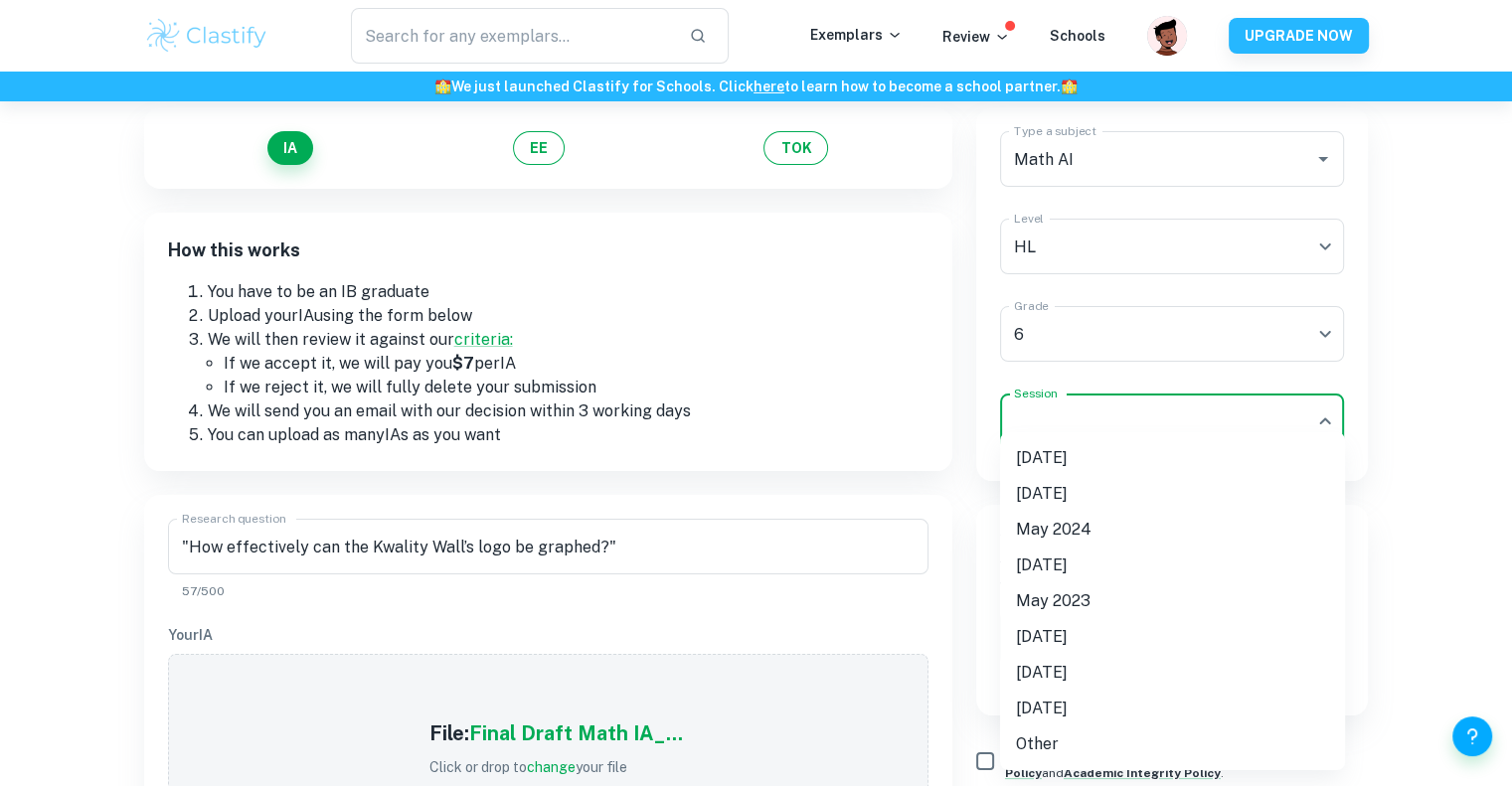 click on "[DATE]" at bounding box center (1172, 458) 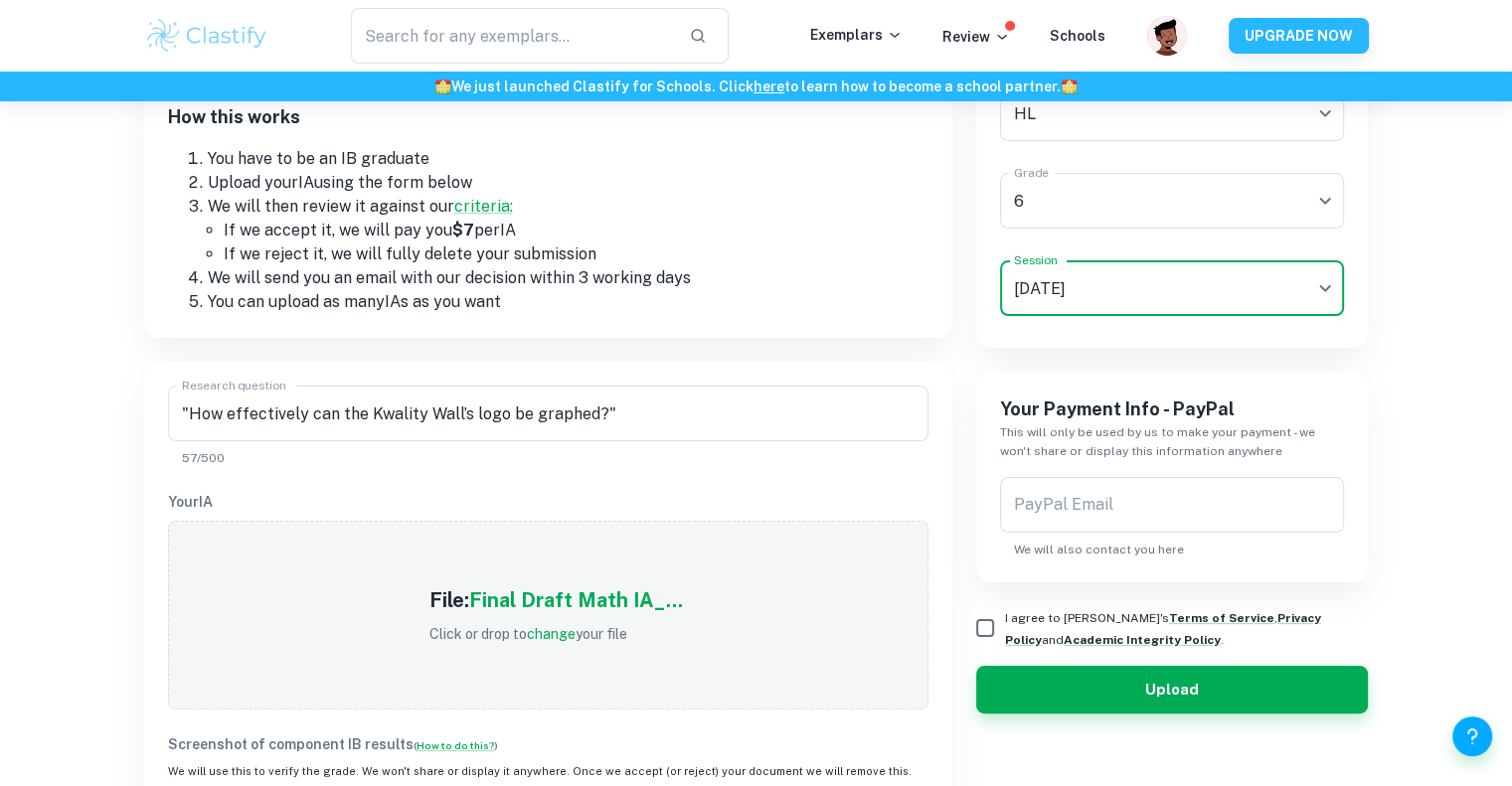 scroll, scrollTop: 274, scrollLeft: 0, axis: vertical 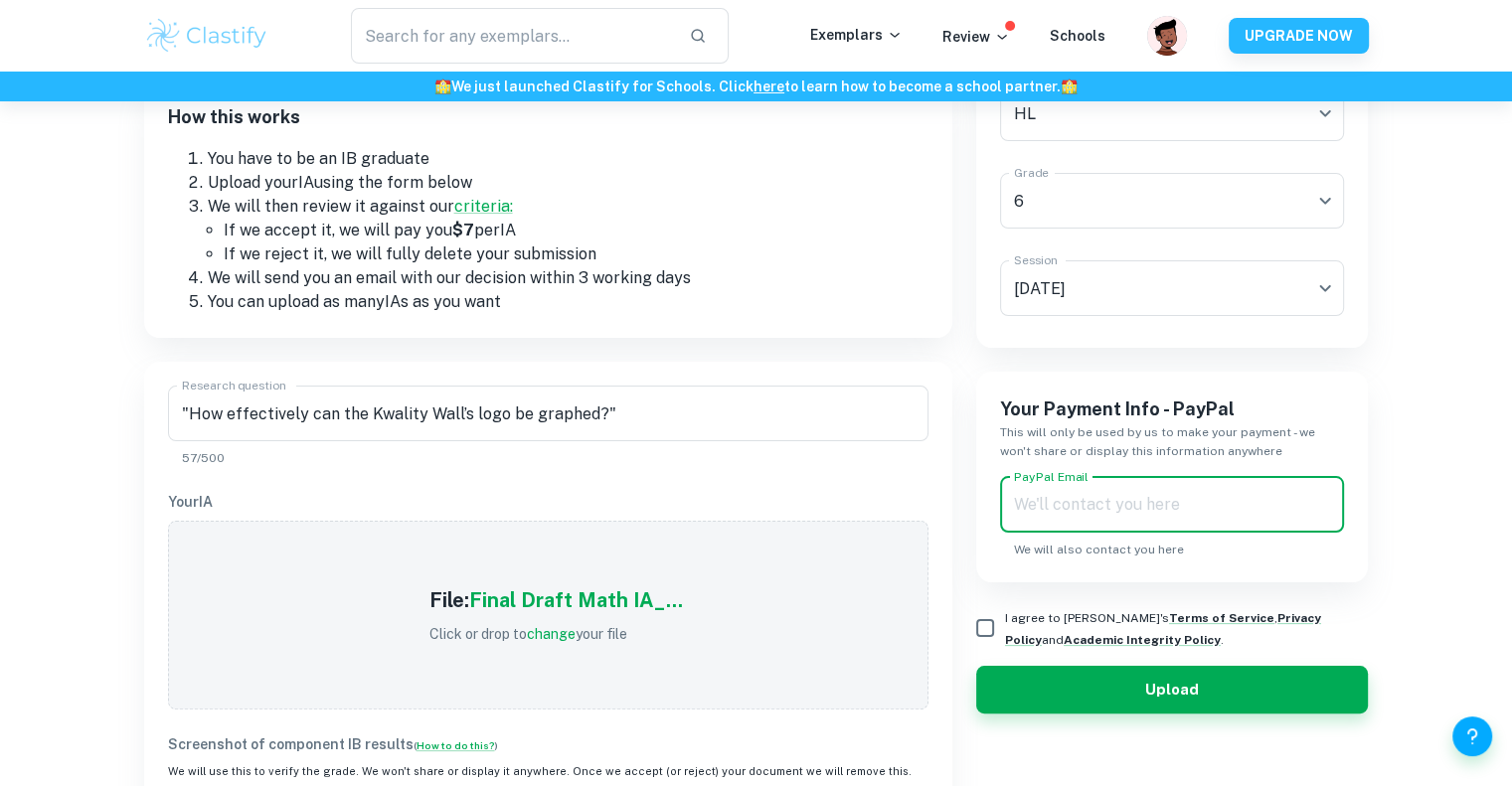 click on "PayPal Email" at bounding box center [1172, 505] 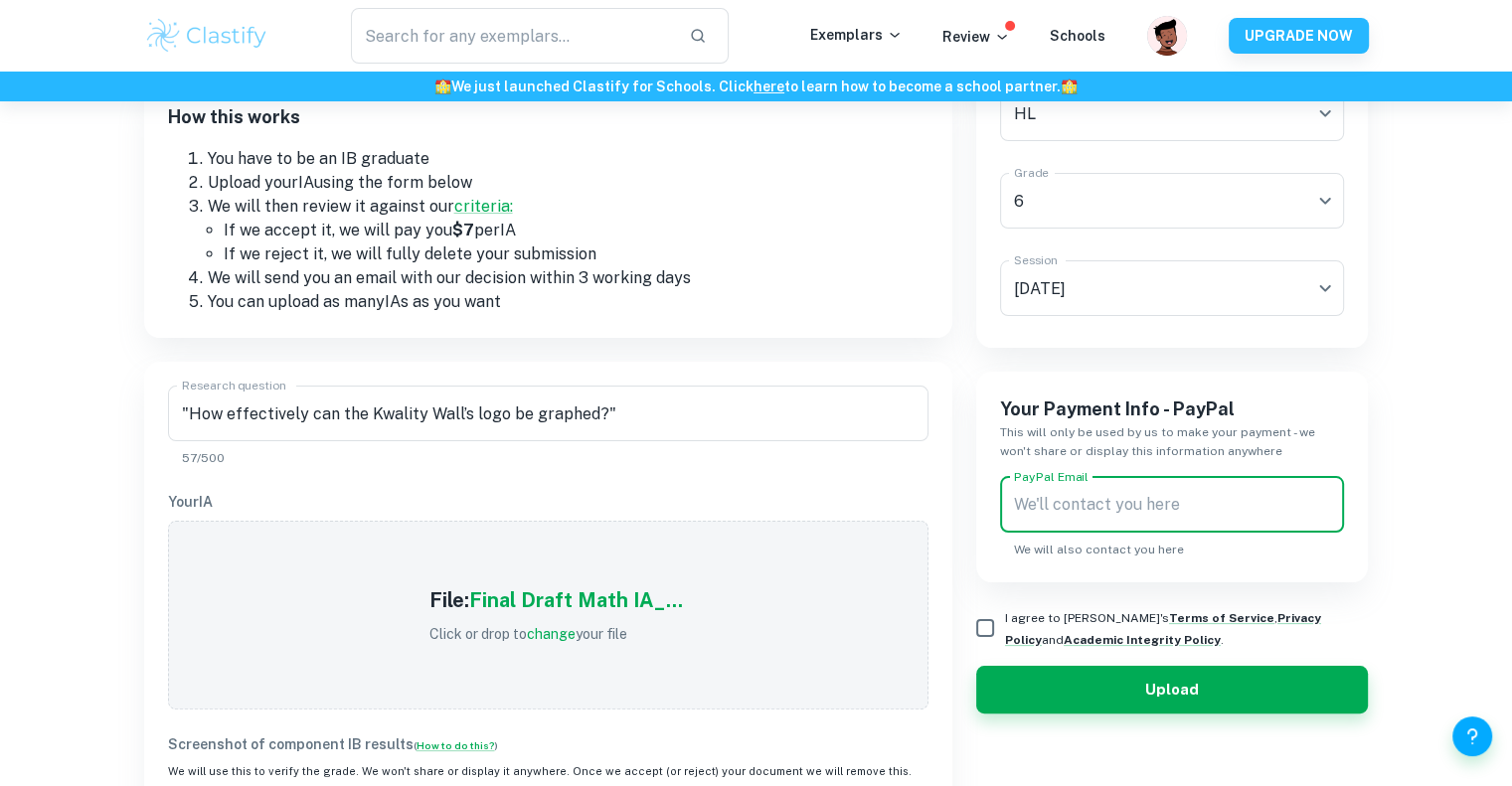 type on "[PERSON_NAME][EMAIL_ADDRESS][DOMAIN_NAME]" 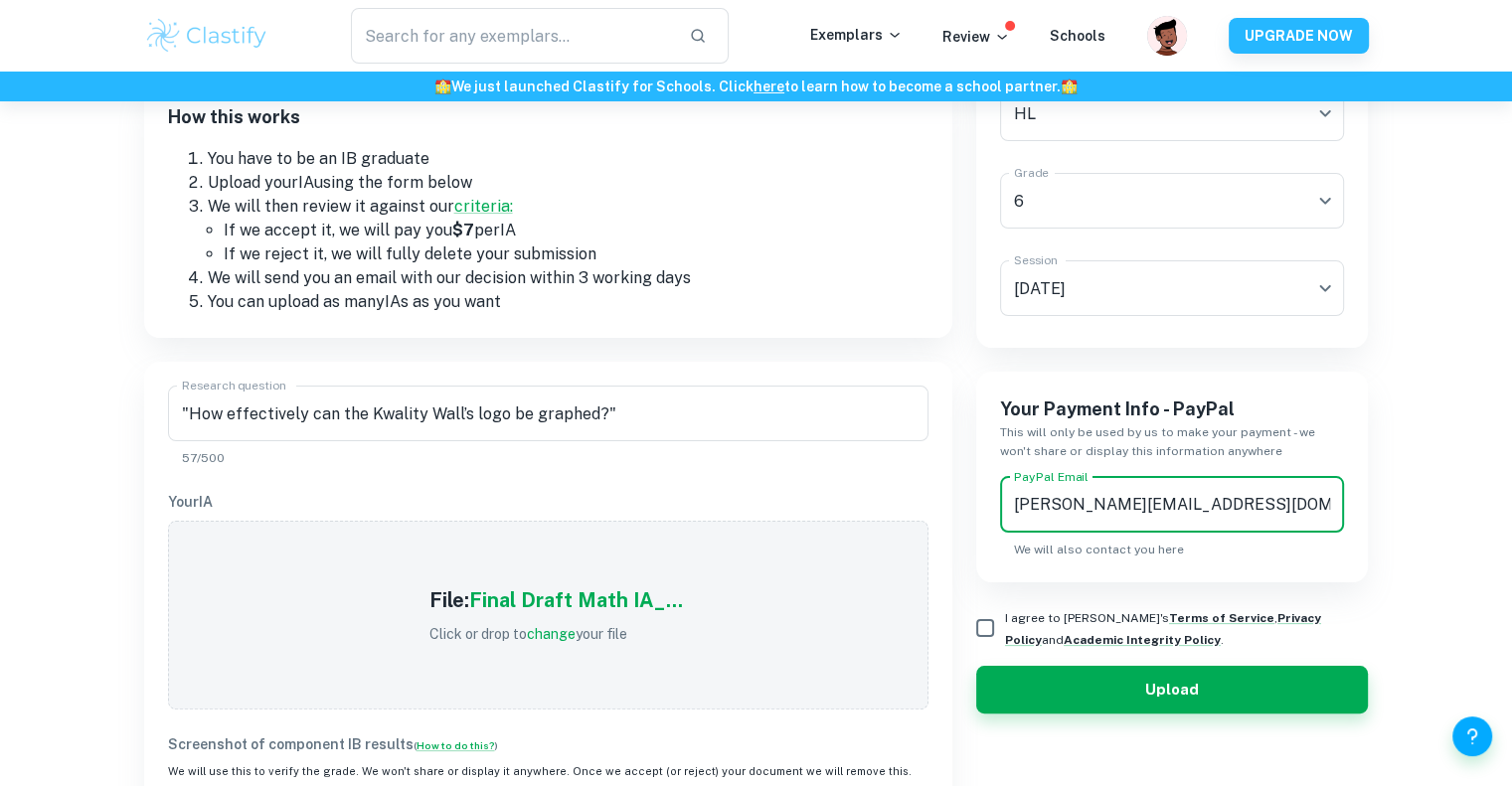 click on "I agree to [PERSON_NAME]'s  Terms of Service ,  Privacy Policy  and  Academic Integrity Policy ." at bounding box center (985, 628) 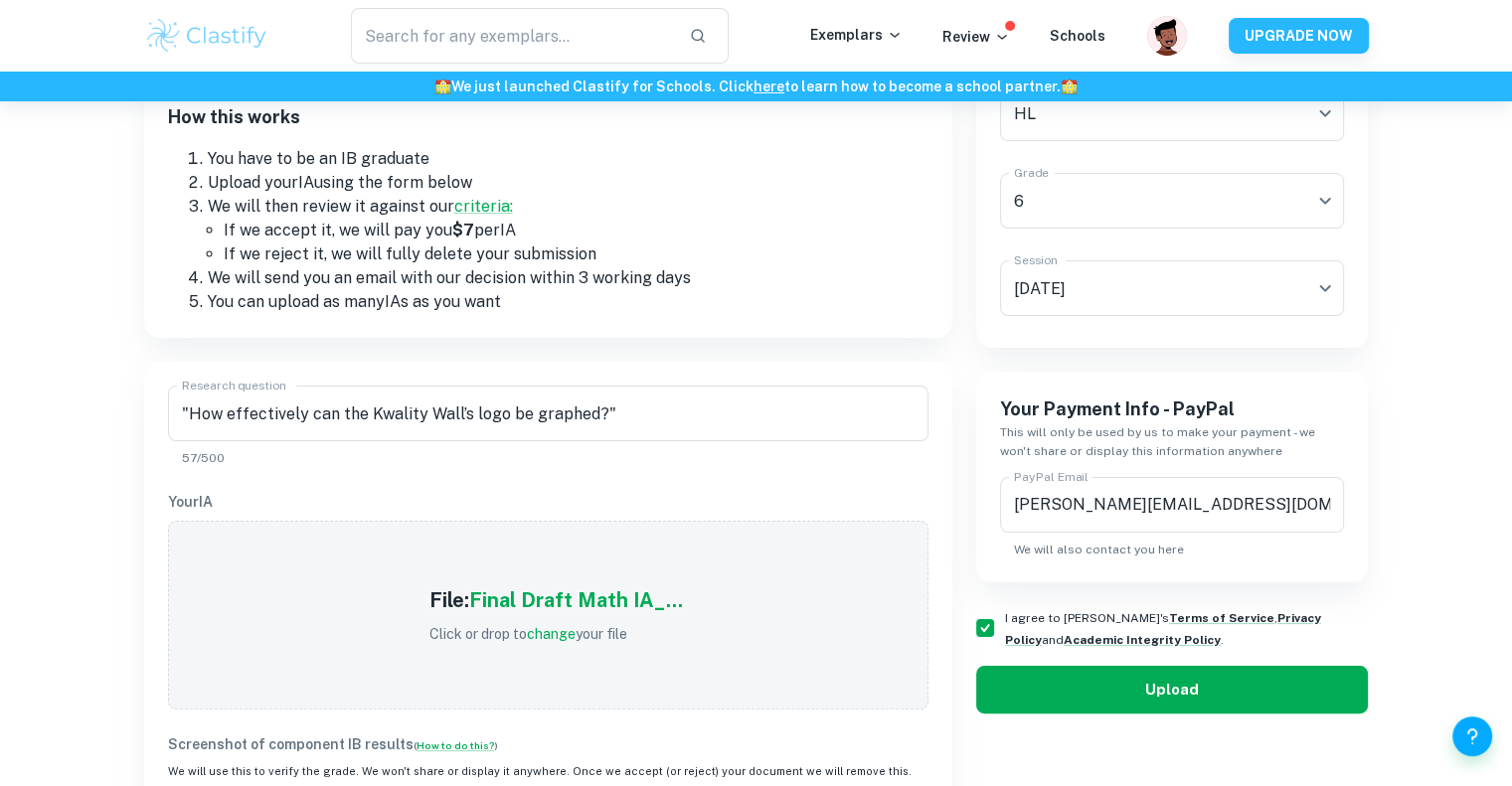 click on "Upload" at bounding box center (1172, 690) 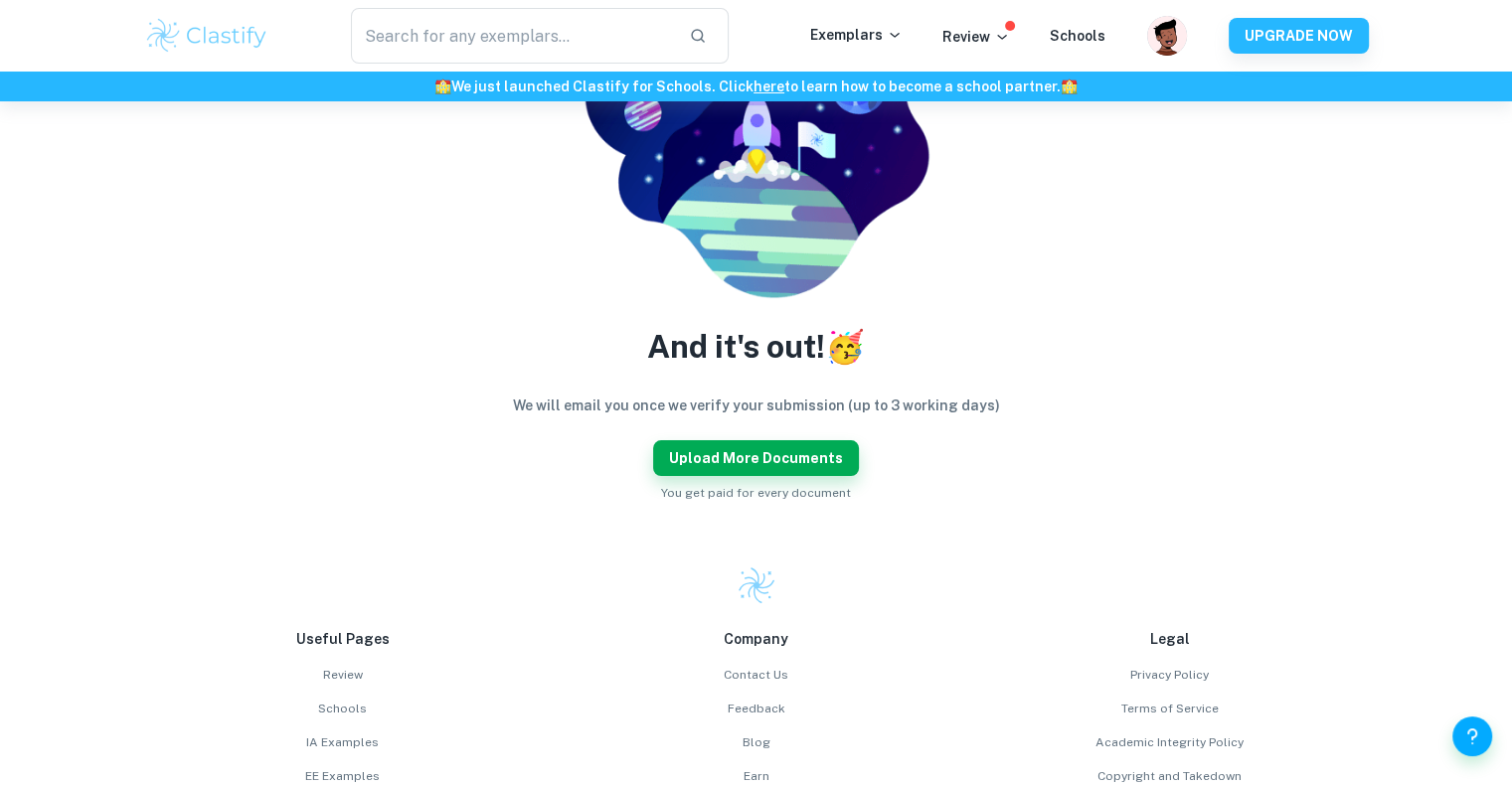 scroll, scrollTop: 0, scrollLeft: 0, axis: both 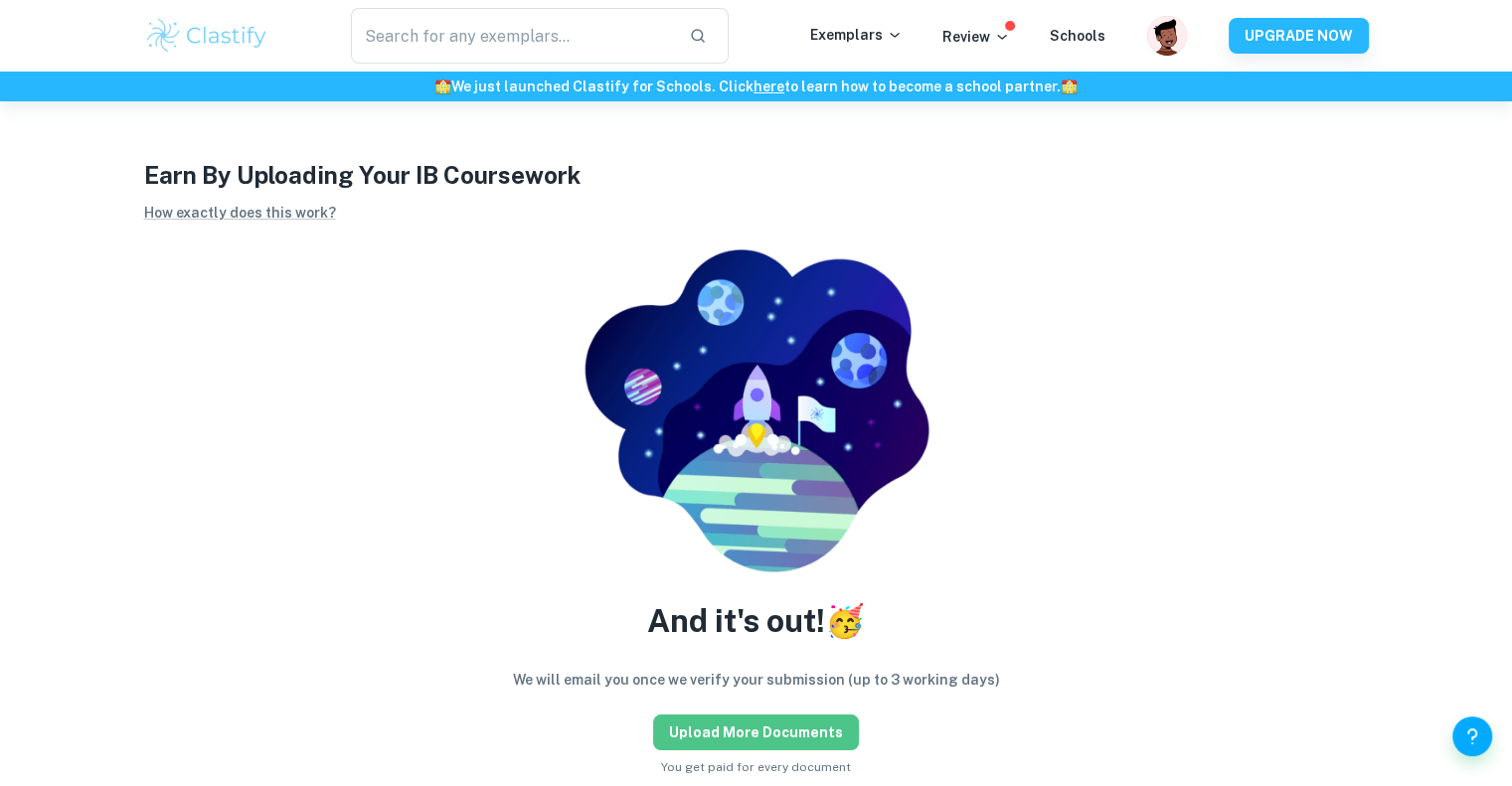 click on "Upload more documents" at bounding box center [756, 732] 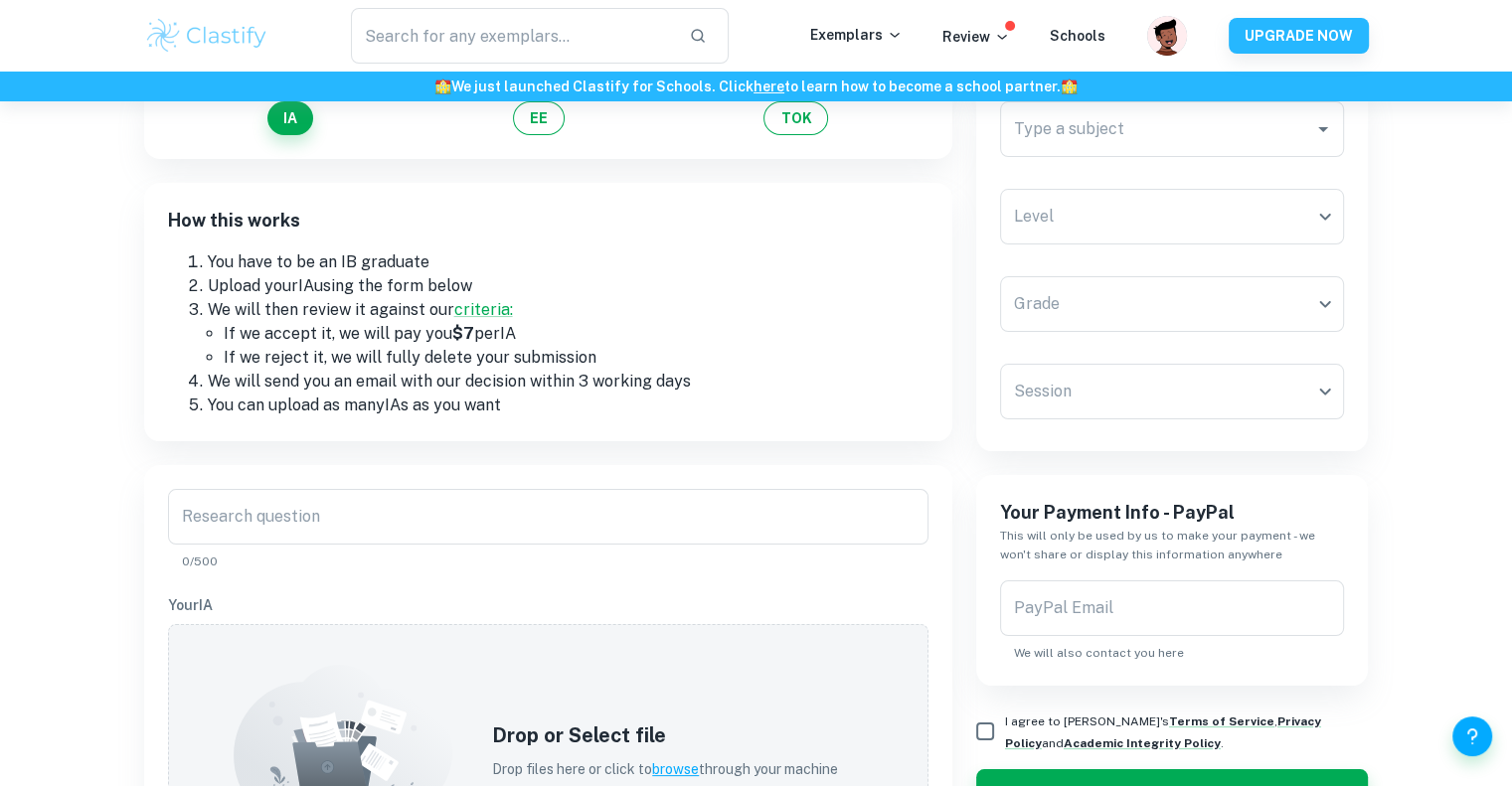 scroll, scrollTop: 173, scrollLeft: 0, axis: vertical 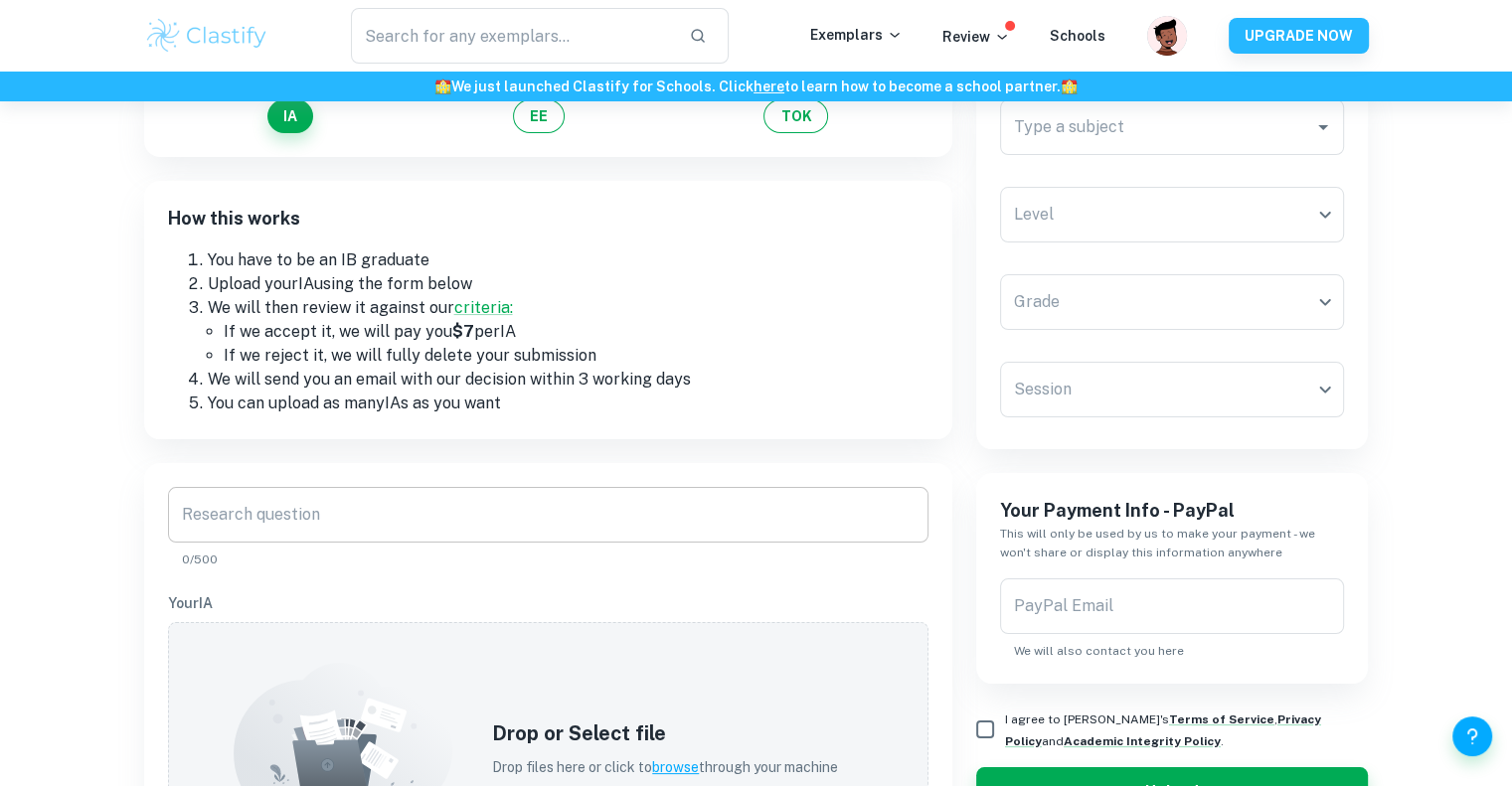 click on "Research question" at bounding box center [548, 515] 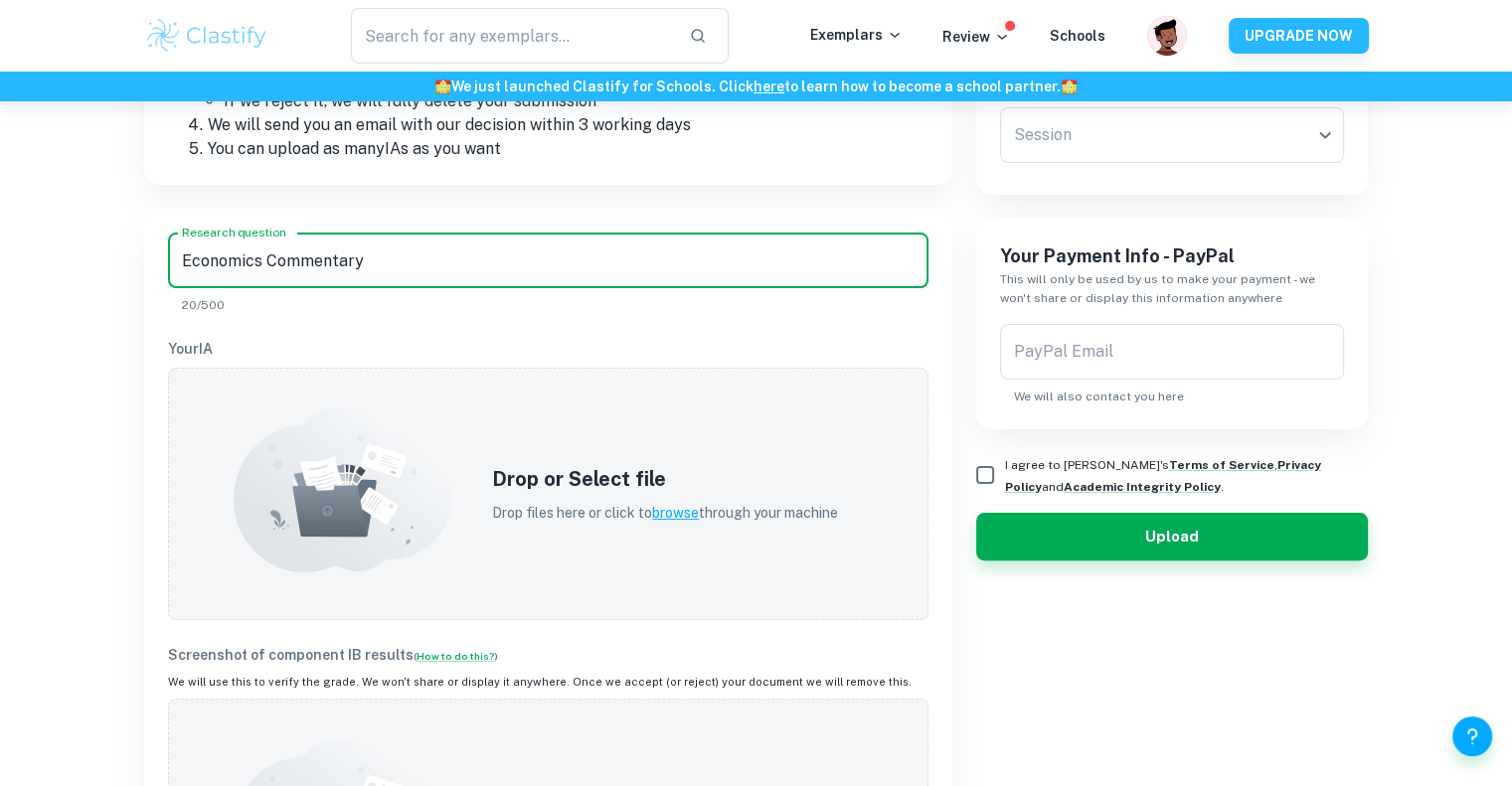 scroll, scrollTop: 529, scrollLeft: 0, axis: vertical 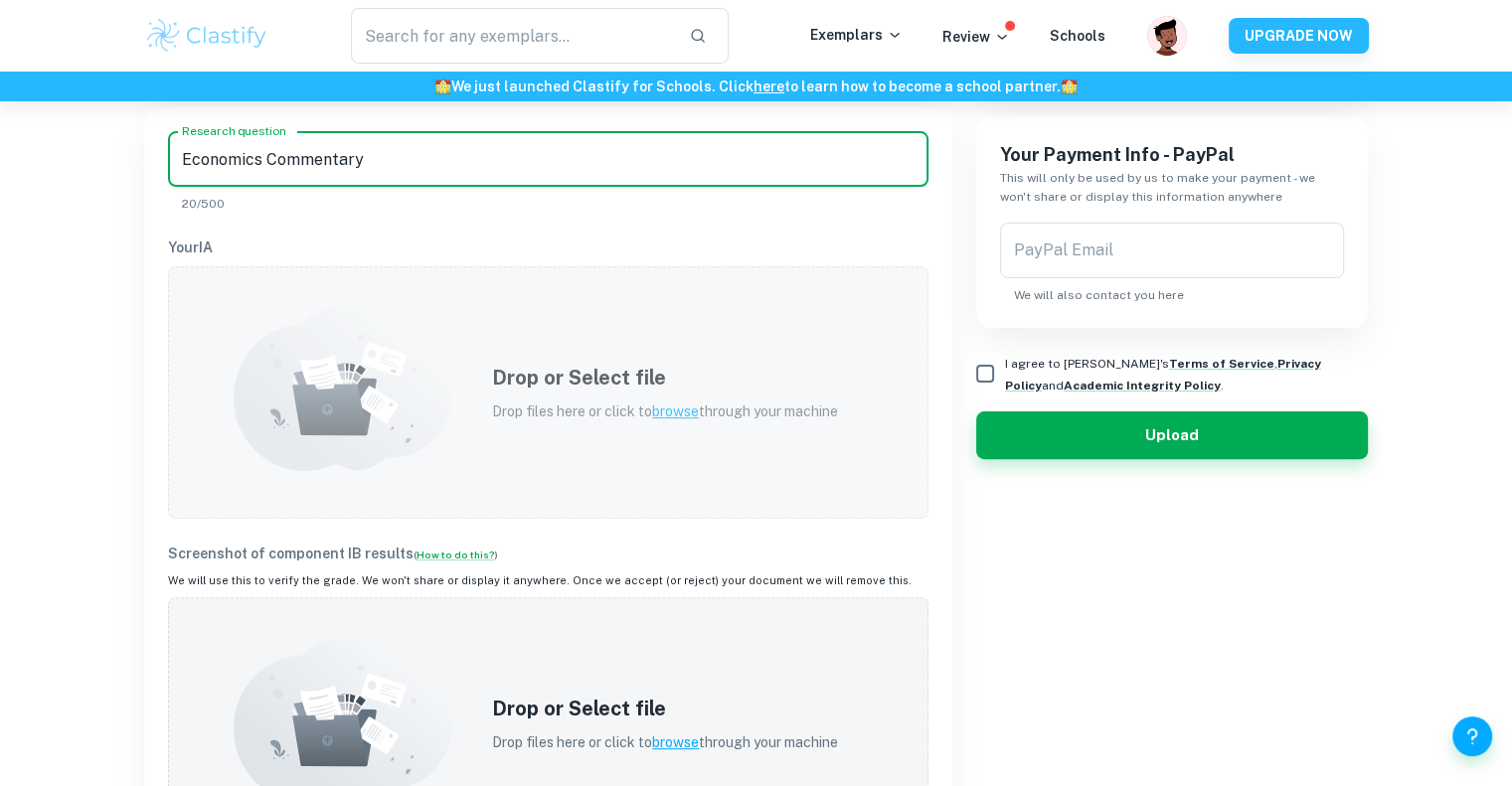 type on "Economics Commentary" 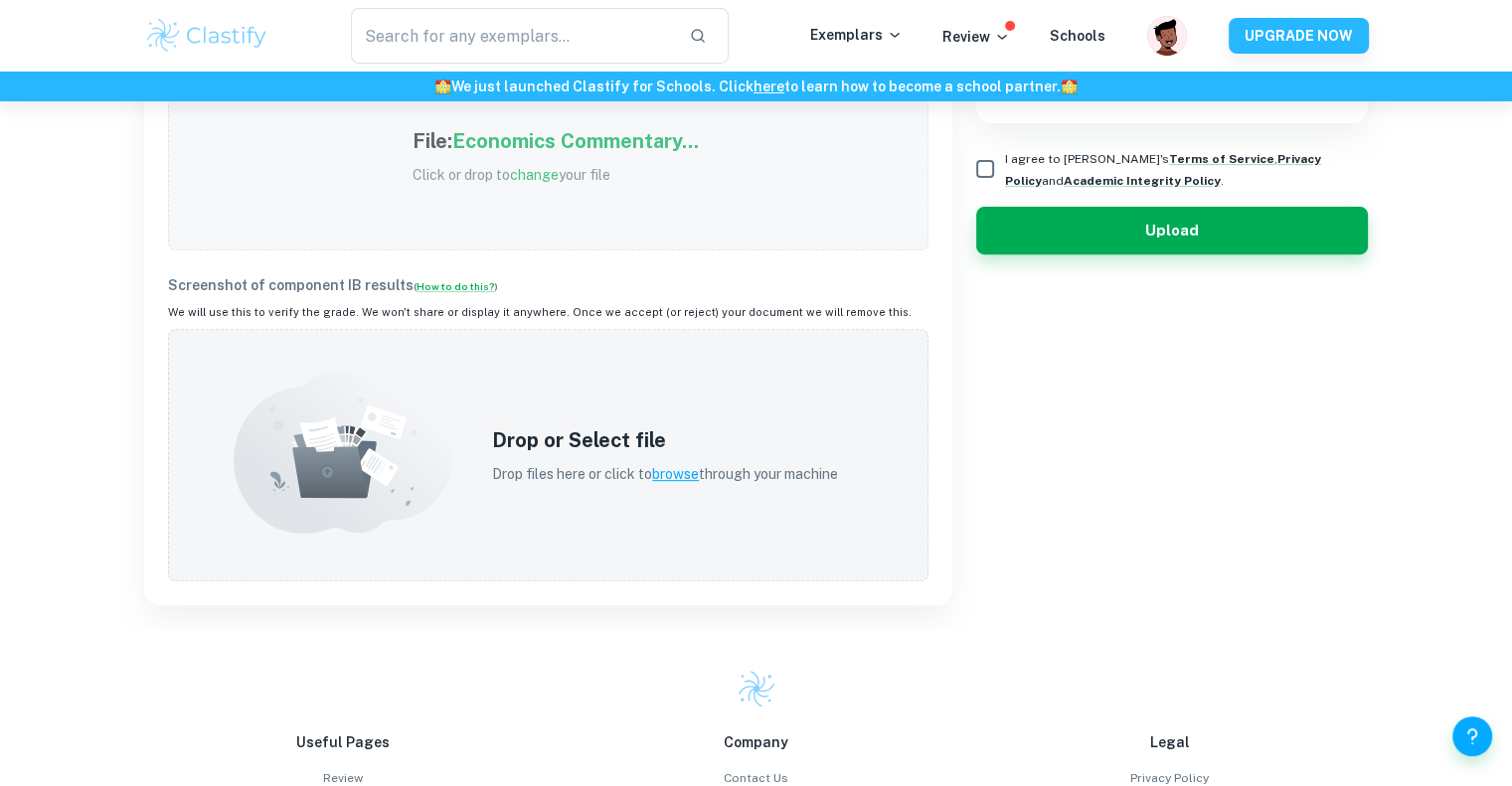 scroll, scrollTop: 786, scrollLeft: 0, axis: vertical 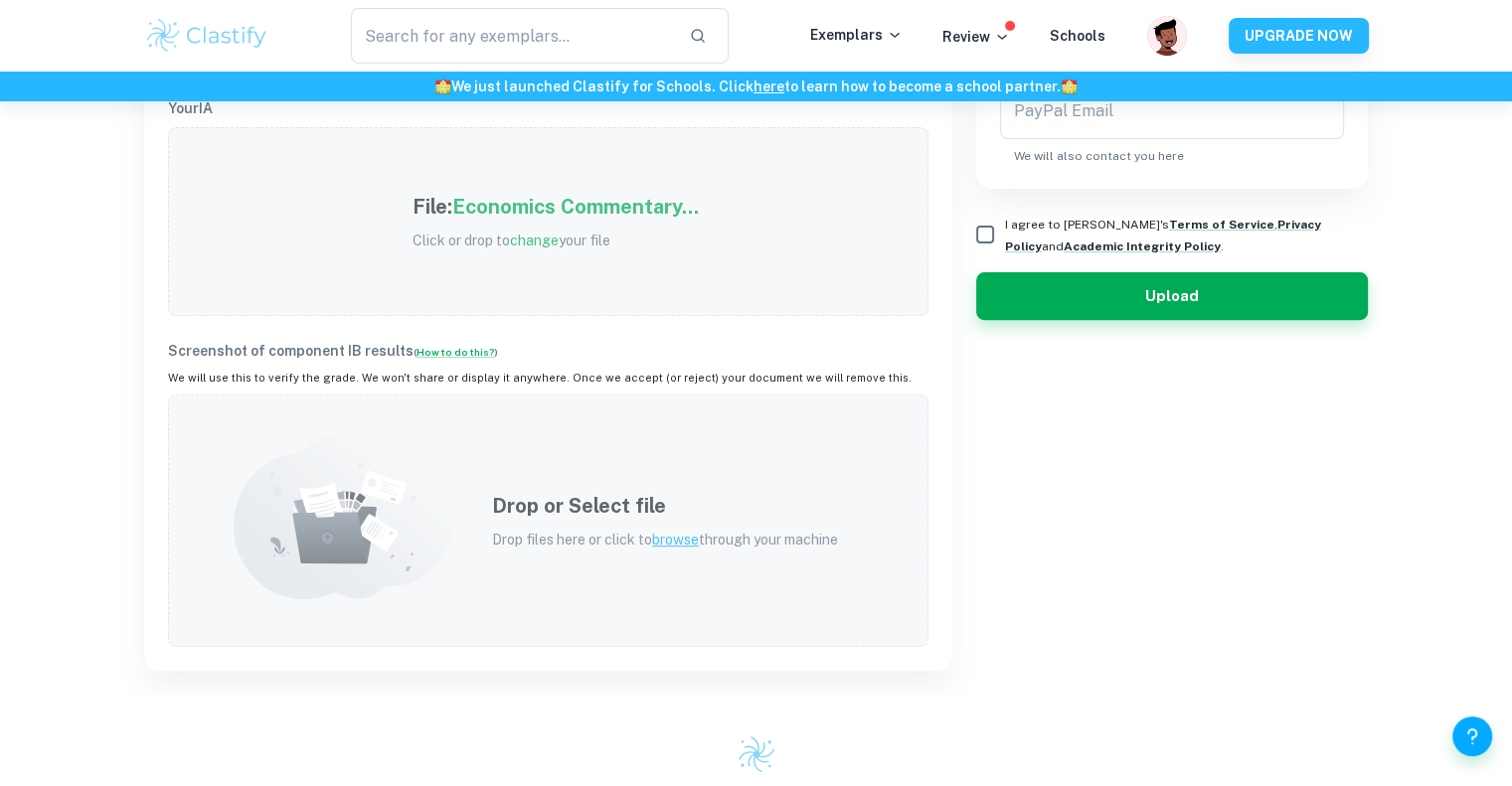 click on "Drop or Select file" at bounding box center [665, 506] 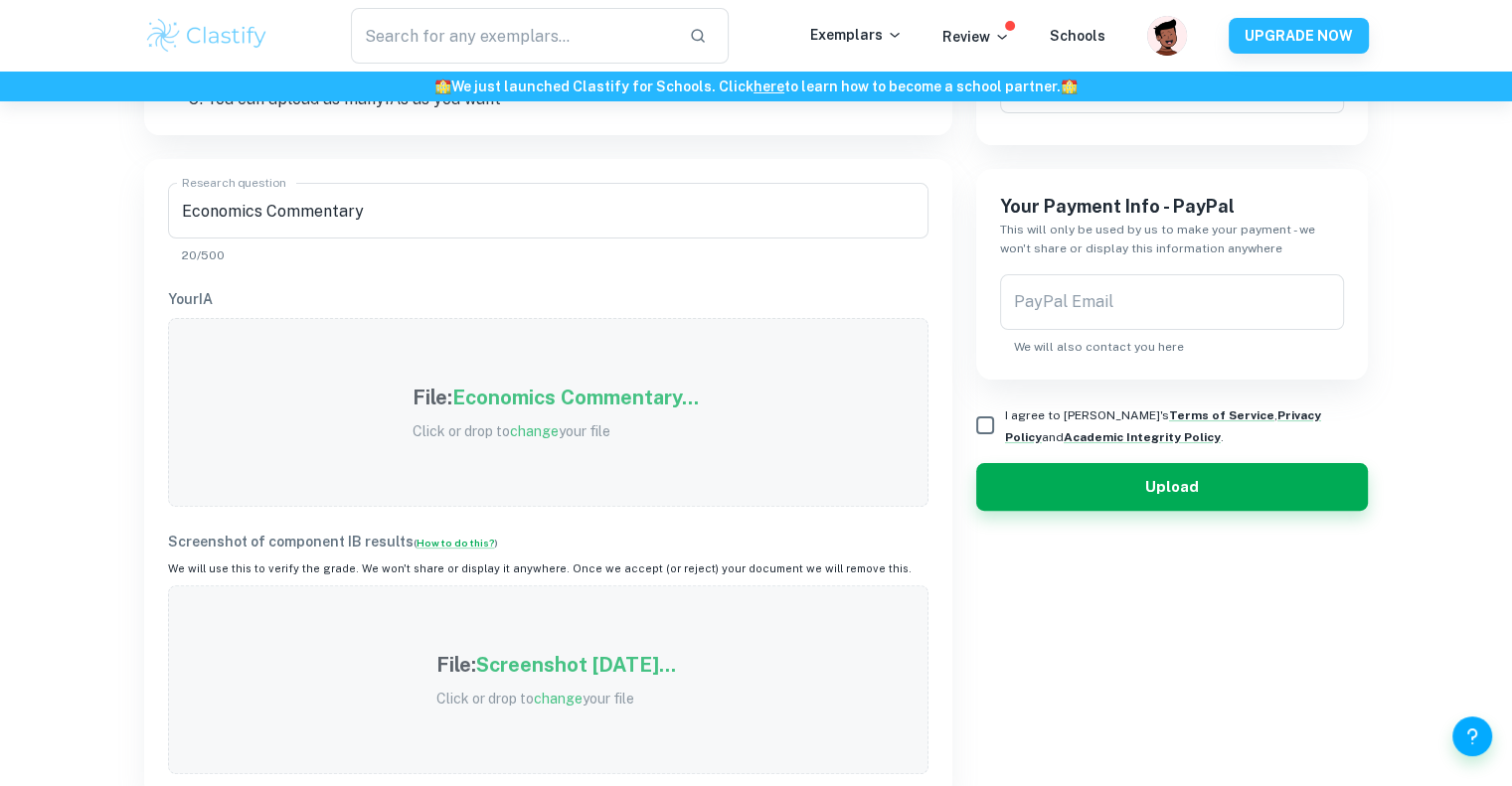 scroll, scrollTop: 473, scrollLeft: 0, axis: vertical 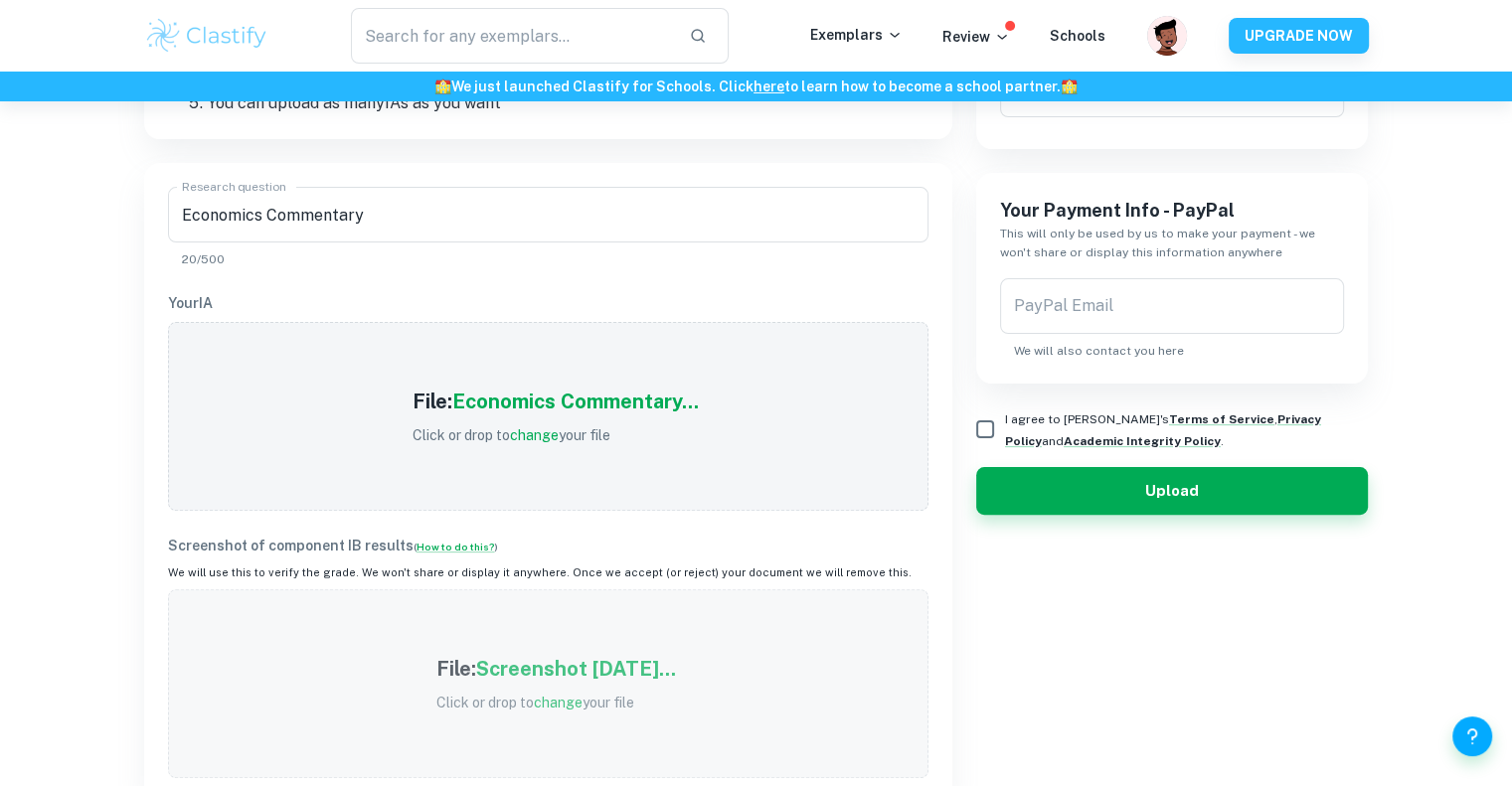 click on "I agree to [PERSON_NAME]'s  Terms of Service ,  Privacy Policy  and  Academic Integrity Policy ." at bounding box center (985, 429) 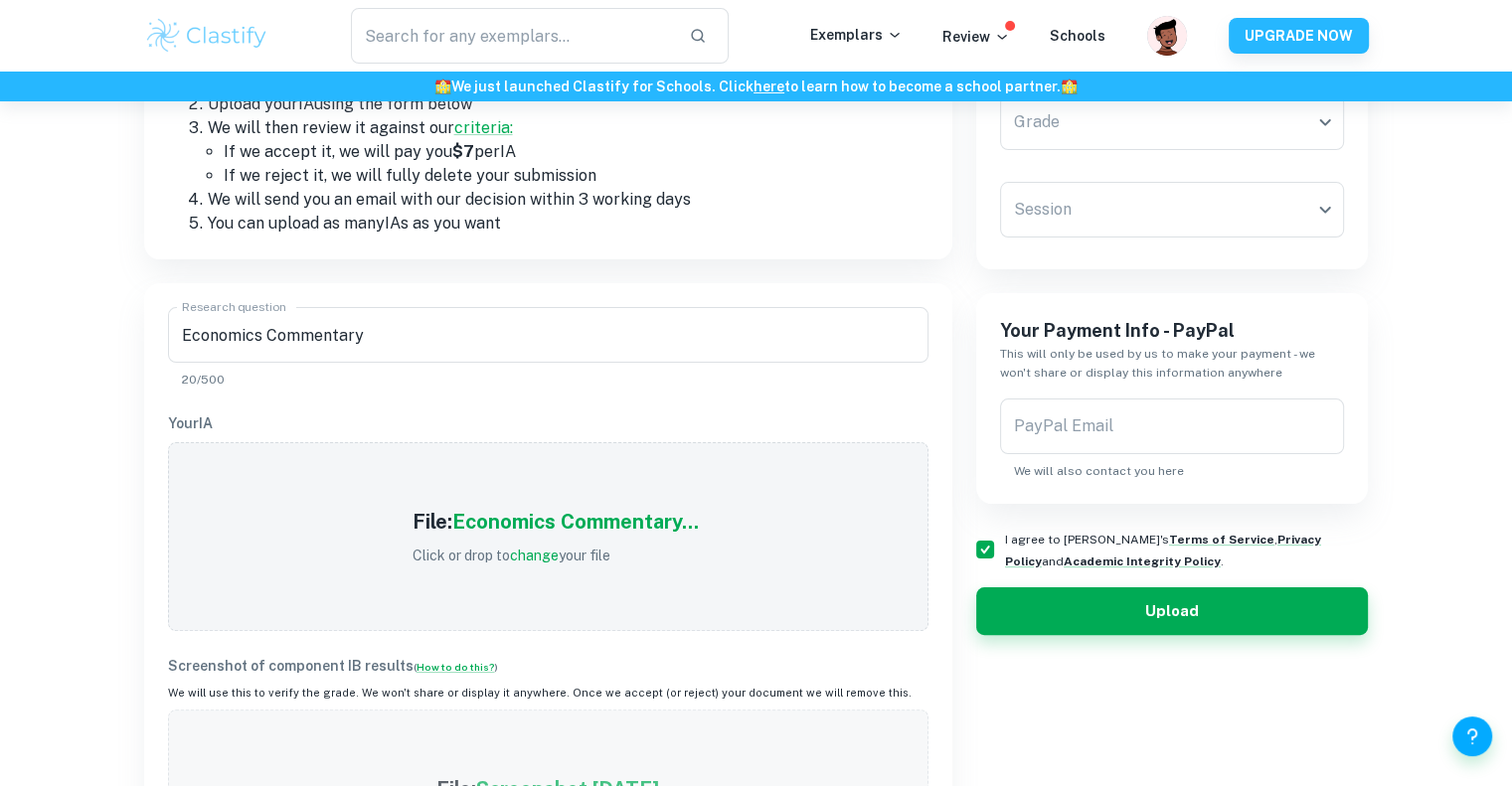 scroll, scrollTop: 329, scrollLeft: 0, axis: vertical 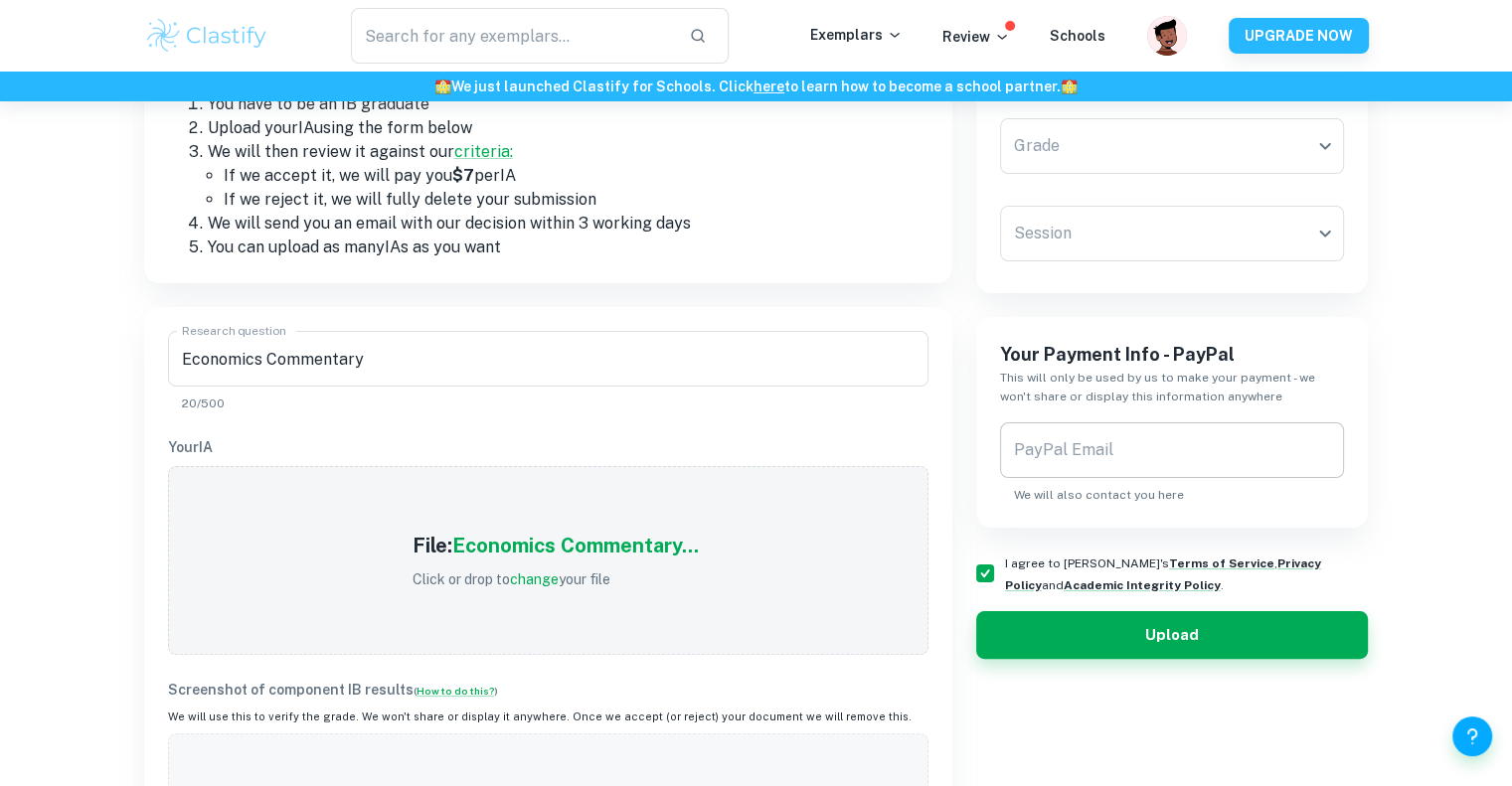 click on "PayPal Email" at bounding box center (1172, 450) 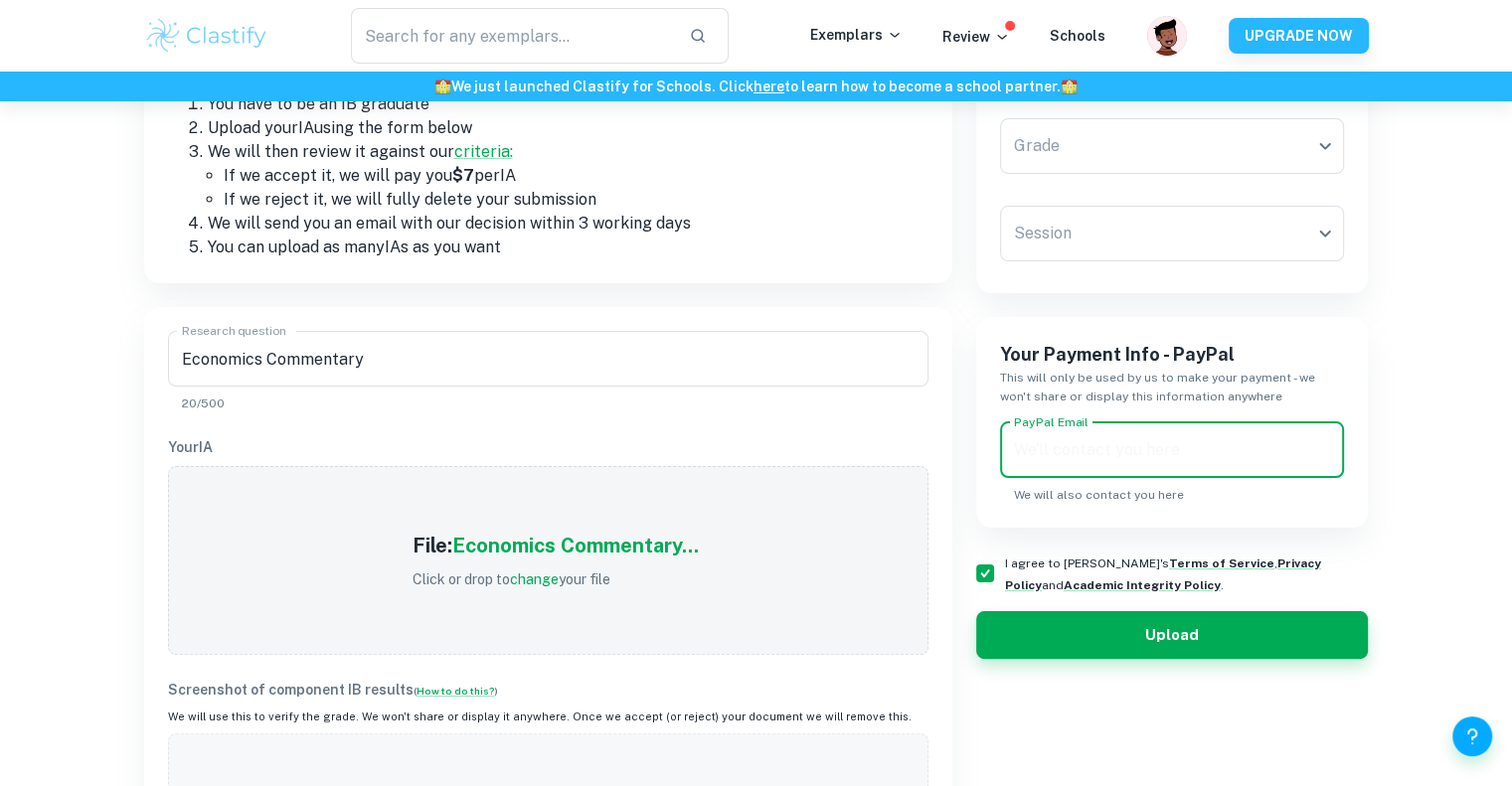 type on "[PERSON_NAME][EMAIL_ADDRESS][DOMAIN_NAME]" 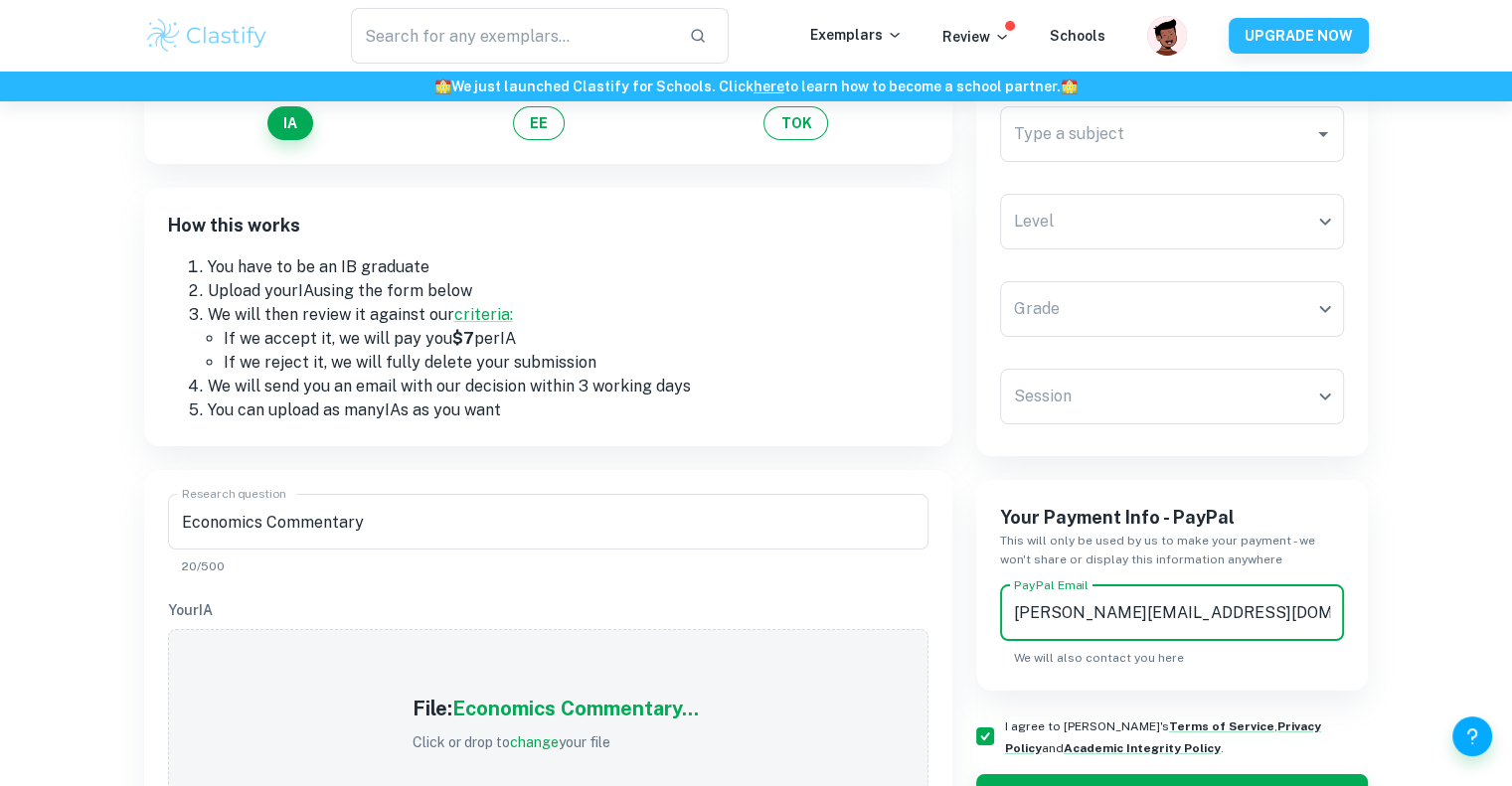 scroll, scrollTop: 0, scrollLeft: 0, axis: both 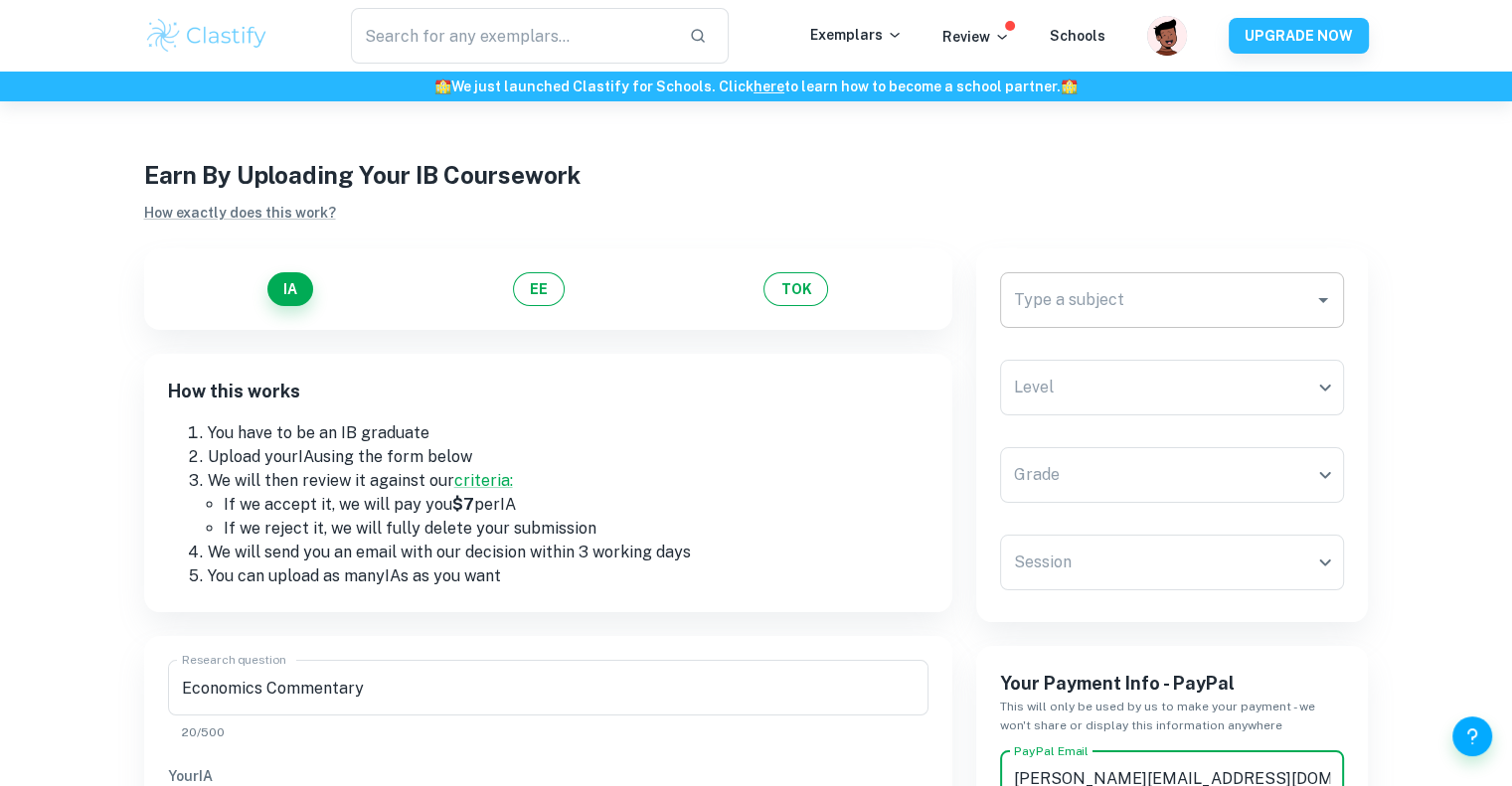 click on "Type a subject" at bounding box center [1172, 300] 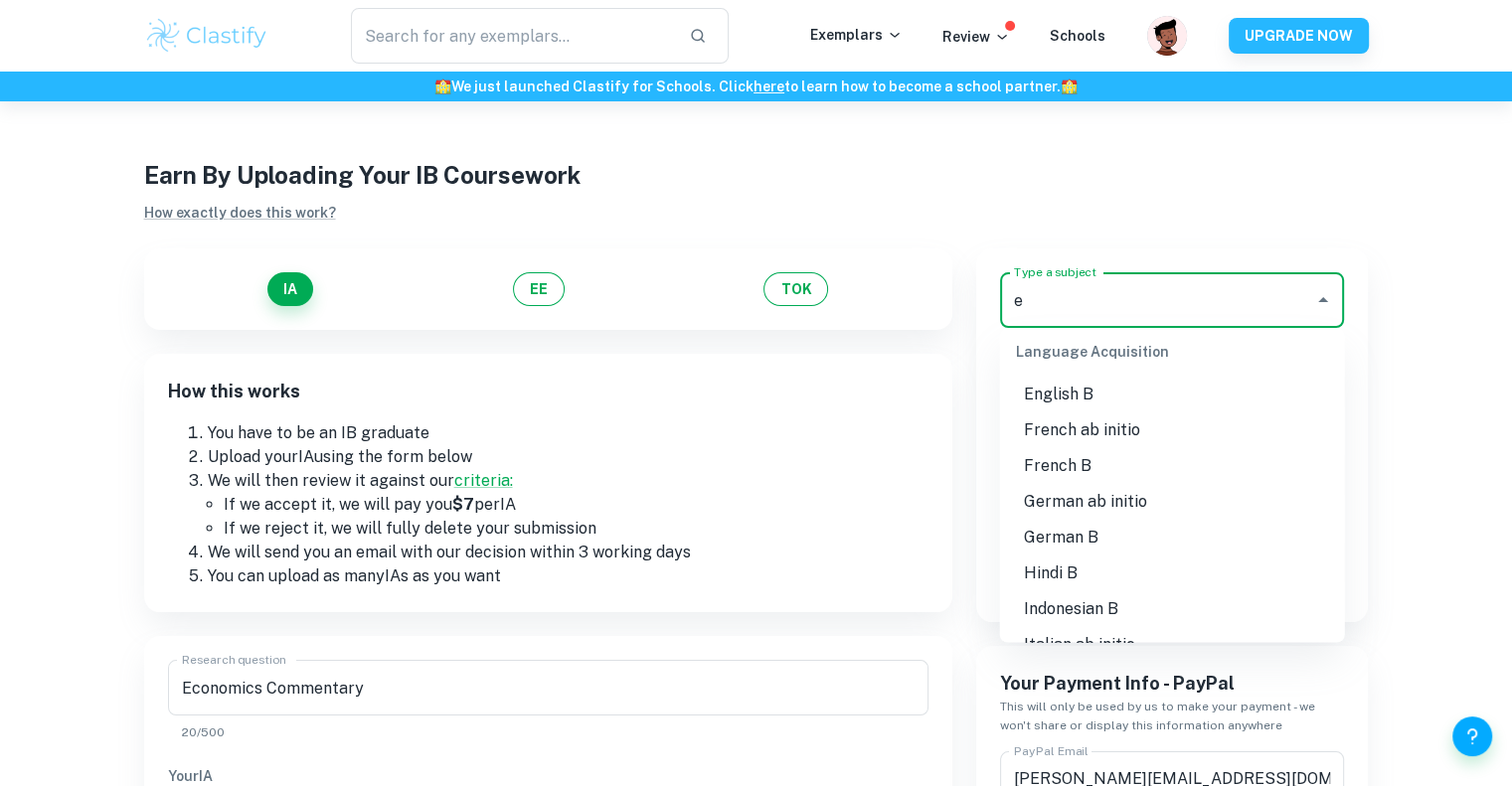 scroll, scrollTop: 0, scrollLeft: 0, axis: both 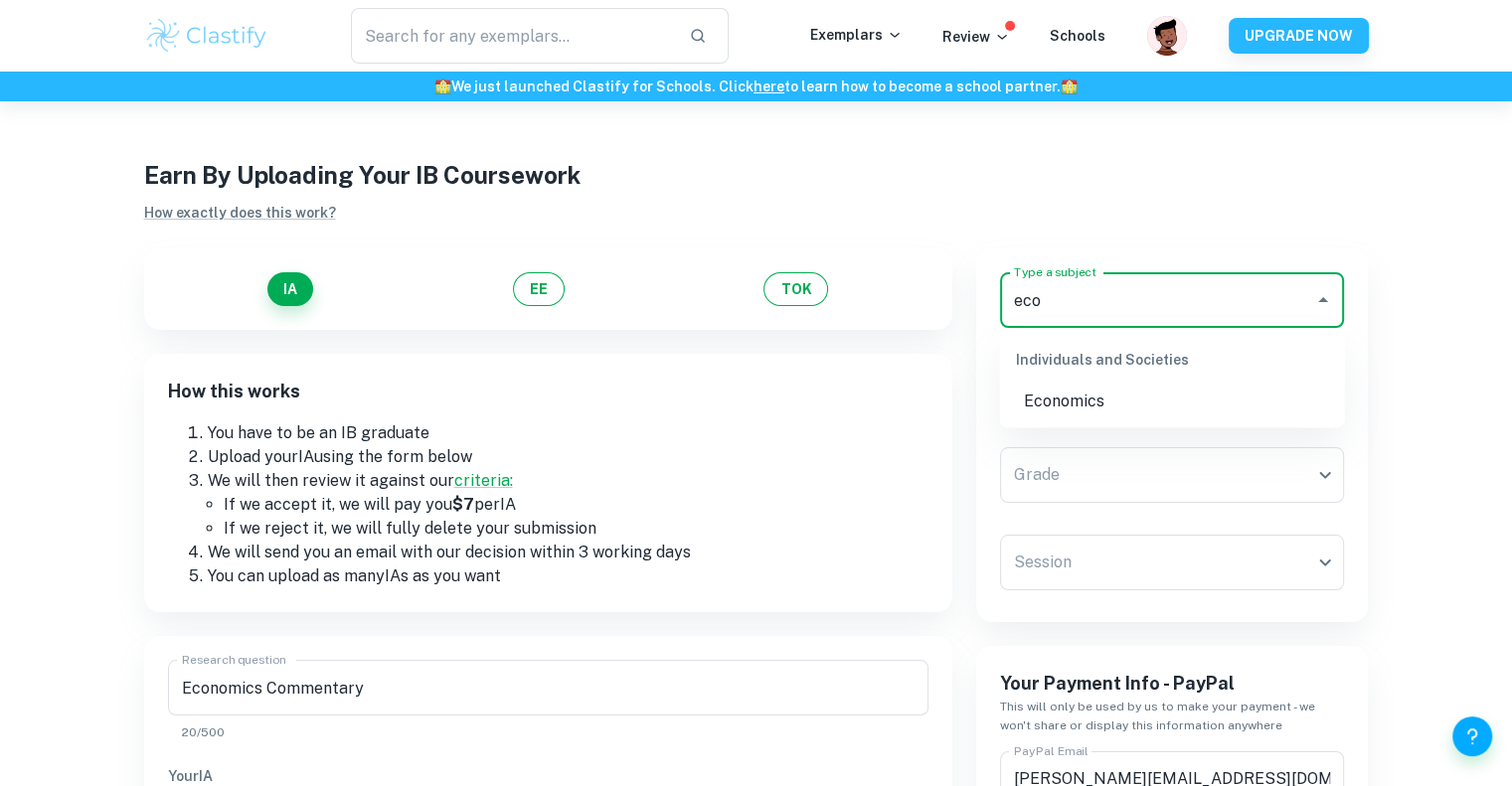 click on "Economics" at bounding box center (1172, 401) 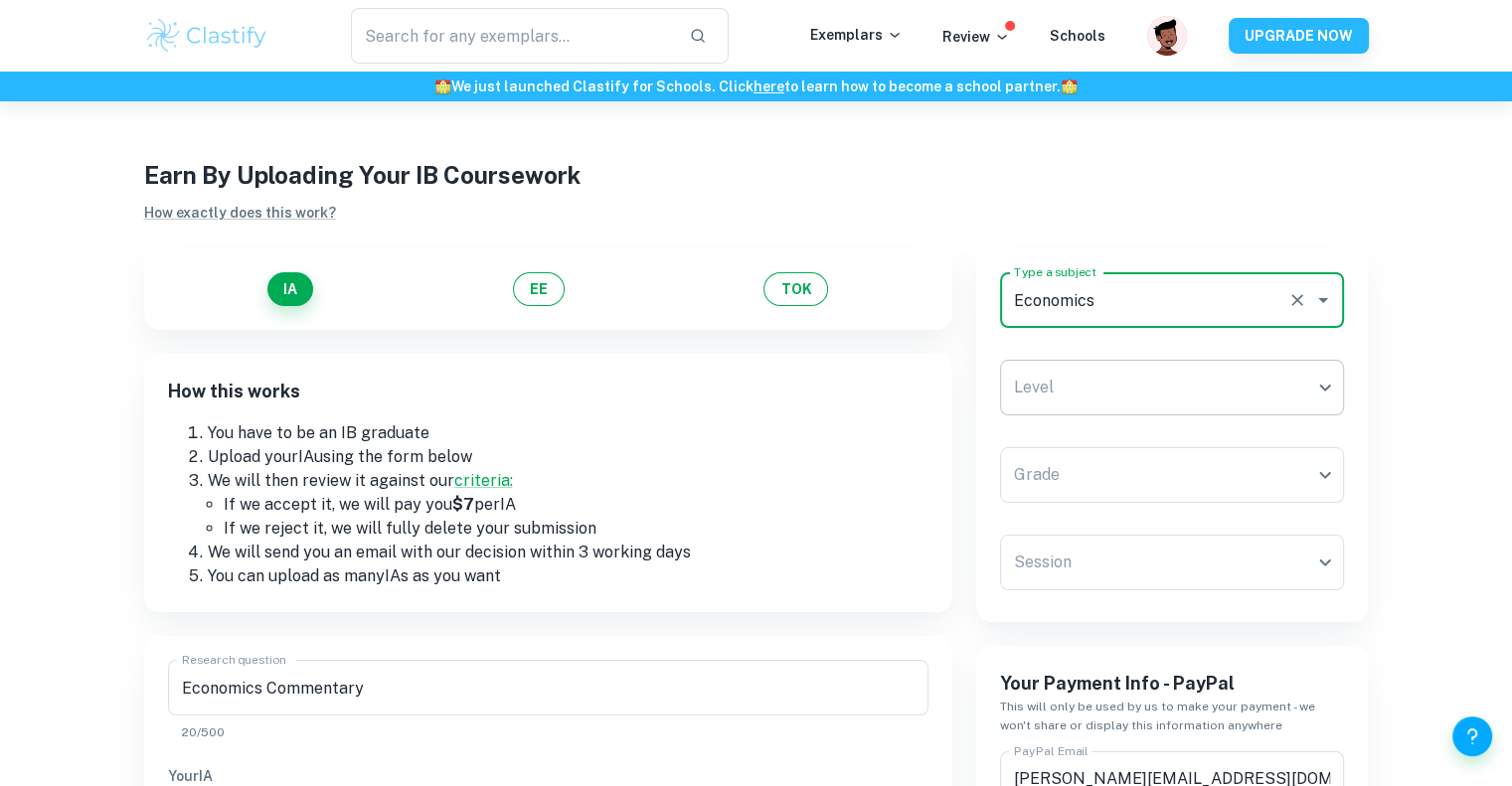 type on "Economics" 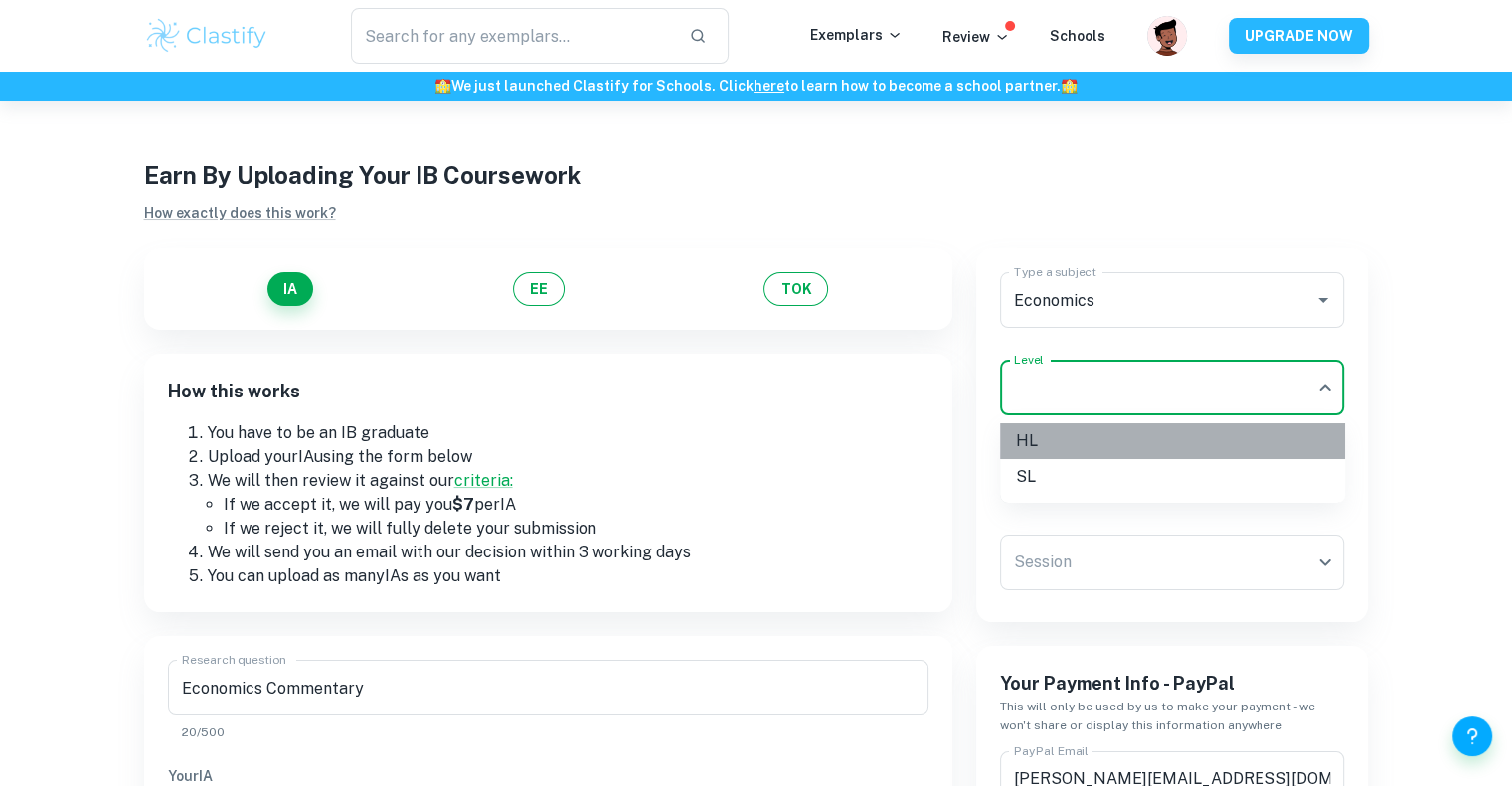click on "HL" at bounding box center (1172, 441) 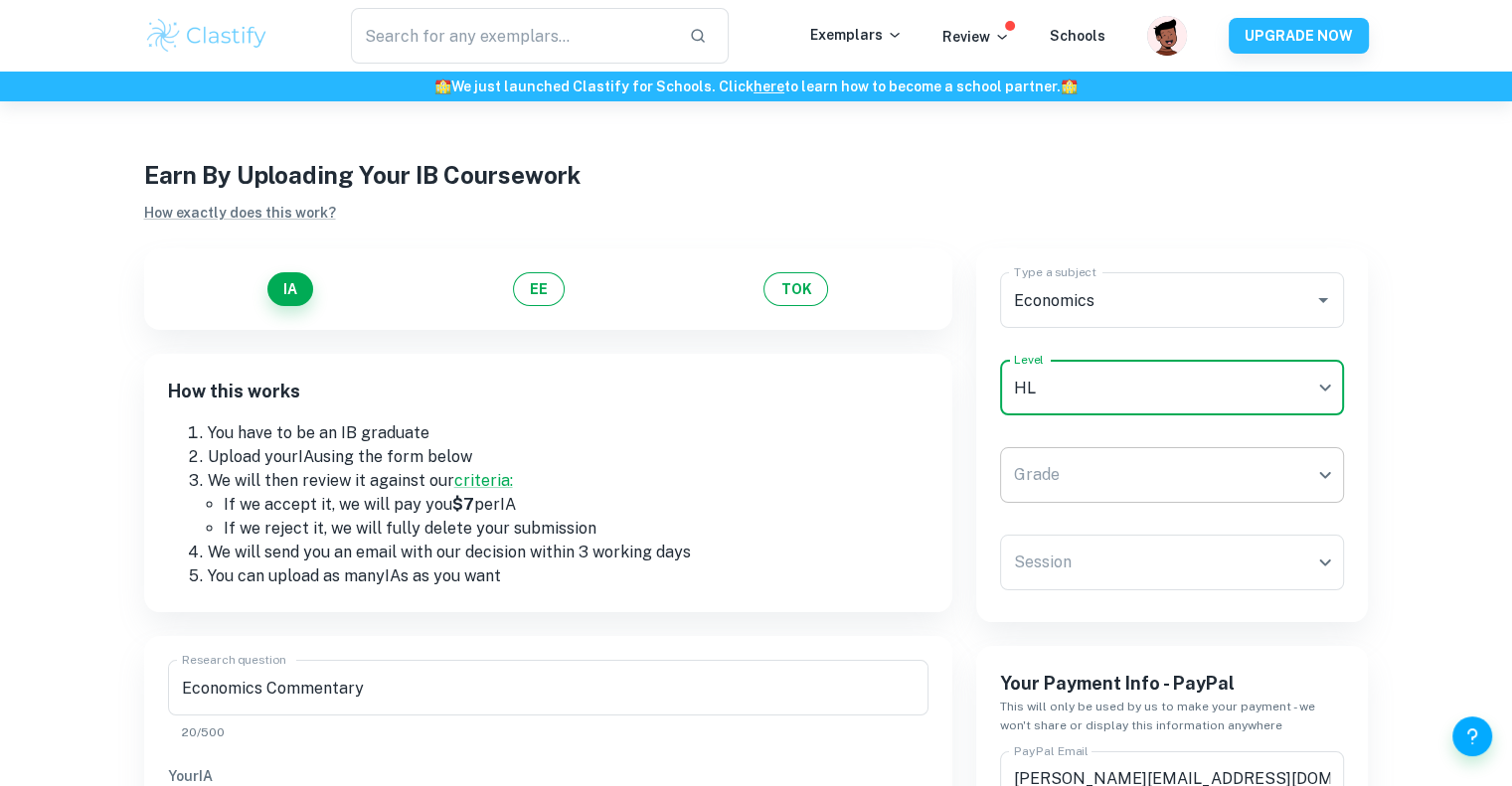 click on "We value your privacy We use cookies to enhance your browsing experience, serve personalised ads or content, and analyse our traffic. By clicking "Accept All", you consent to our use of cookies.   Cookie Policy Customise   Reject All   Accept All   Customise Consent Preferences   We use cookies to help you navigate efficiently and perform certain functions. You will find detailed information about all cookies under each consent category below. The cookies that are categorised as "Necessary" are stored on your browser as they are essential for enabling the basic functionalities of the site. ...  Show more For more information on how Google's third-party cookies operate and handle your data, see:   Google Privacy Policy Necessary Always Active Necessary cookies are required to enable the basic features of this site, such as providing secure log-in or adjusting your consent preferences. These cookies do not store any personally identifiable data. Functional Analytics Performance Advertisement Uncategorised" at bounding box center [756, 494] 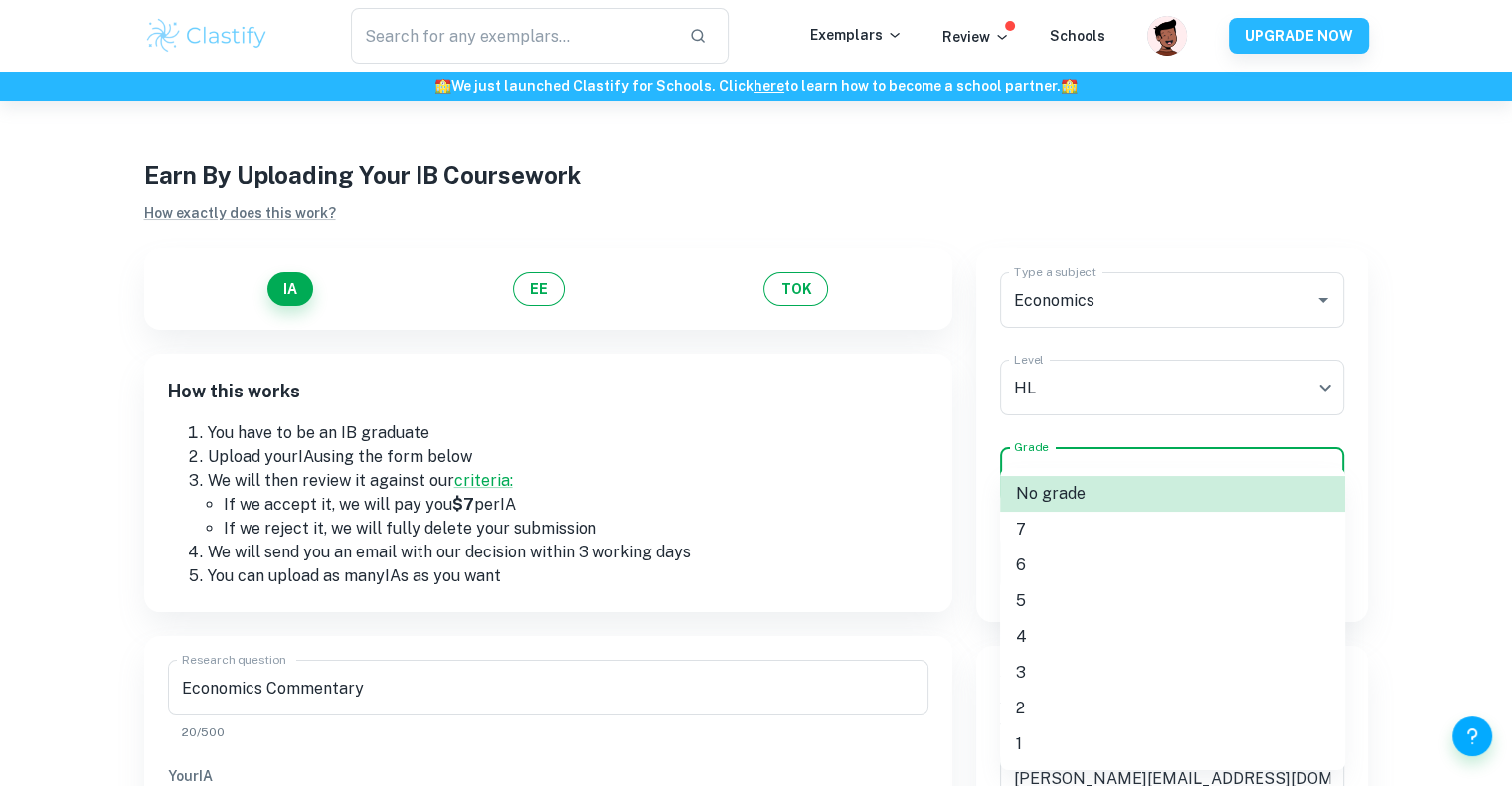 click on "6" at bounding box center [1172, 565] 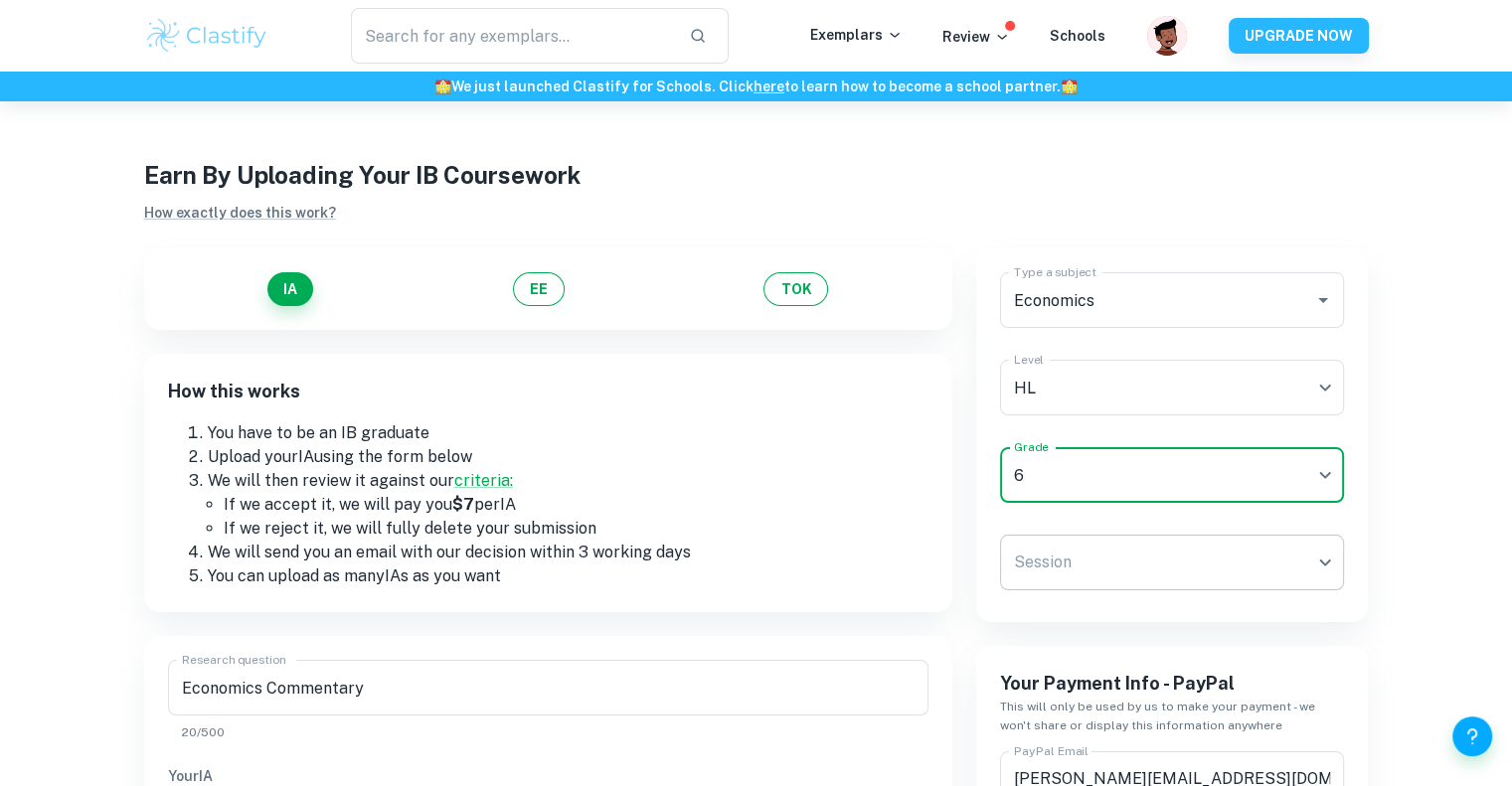 click on "We value your privacy We use cookies to enhance your browsing experience, serve personalised ads or content, and analyse our traffic. By clicking "Accept All", you consent to our use of cookies.   Cookie Policy Customise   Reject All   Accept All   Customise Consent Preferences   We use cookies to help you navigate efficiently and perform certain functions. You will find detailed information about all cookies under each consent category below. The cookies that are categorised as "Necessary" are stored on your browser as they are essential for enabling the basic functionalities of the site. ...  Show more For more information on how Google's third-party cookies operate and handle your data, see:   Google Privacy Policy Necessary Always Active Necessary cookies are required to enable the basic features of this site, such as providing secure log-in or adjusting your consent preferences. These cookies do not store any personally identifiable data. Functional Analytics Performance Advertisement Uncategorised" at bounding box center (756, 494) 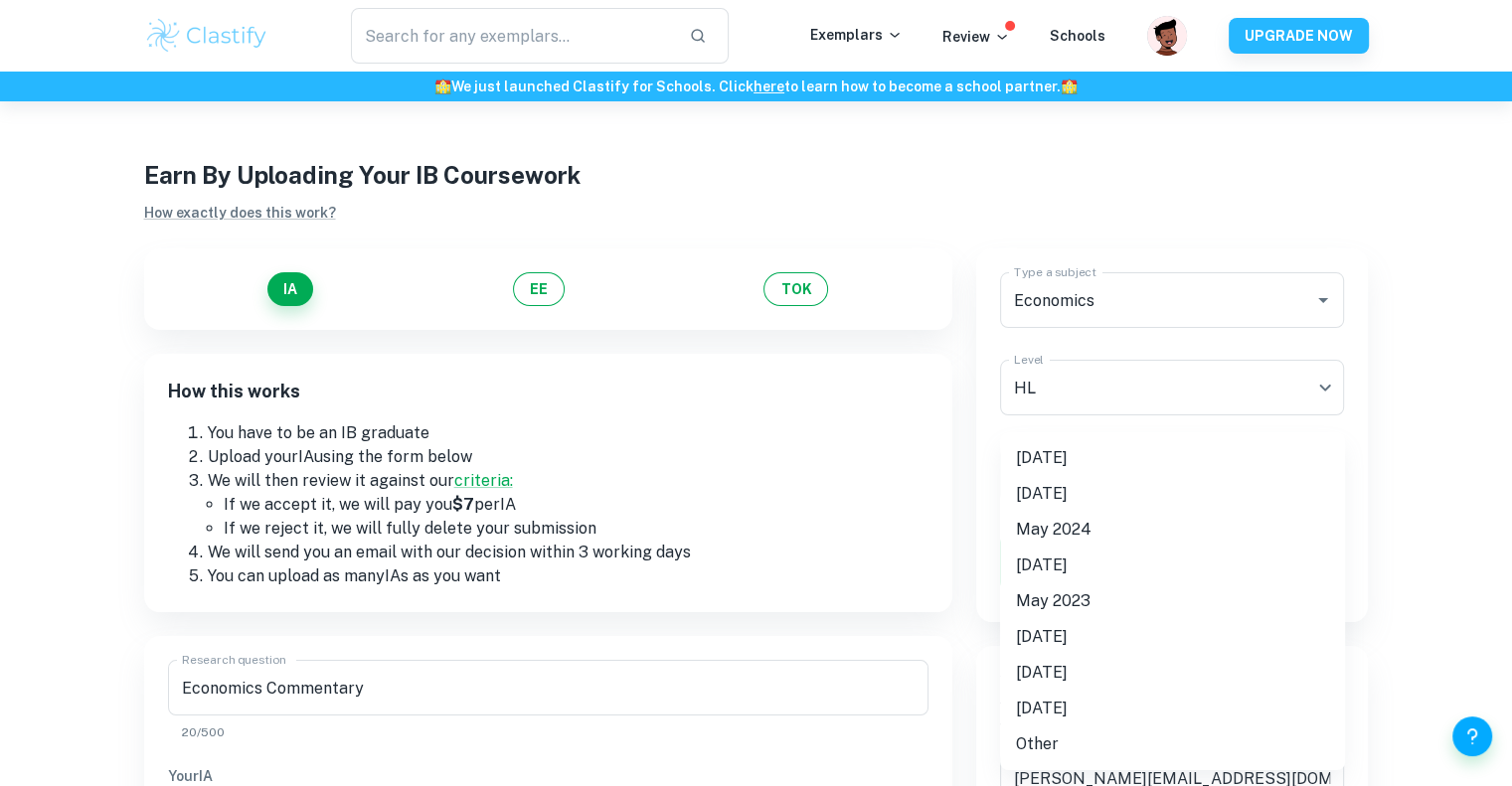 click on "[DATE]" at bounding box center [1172, 458] 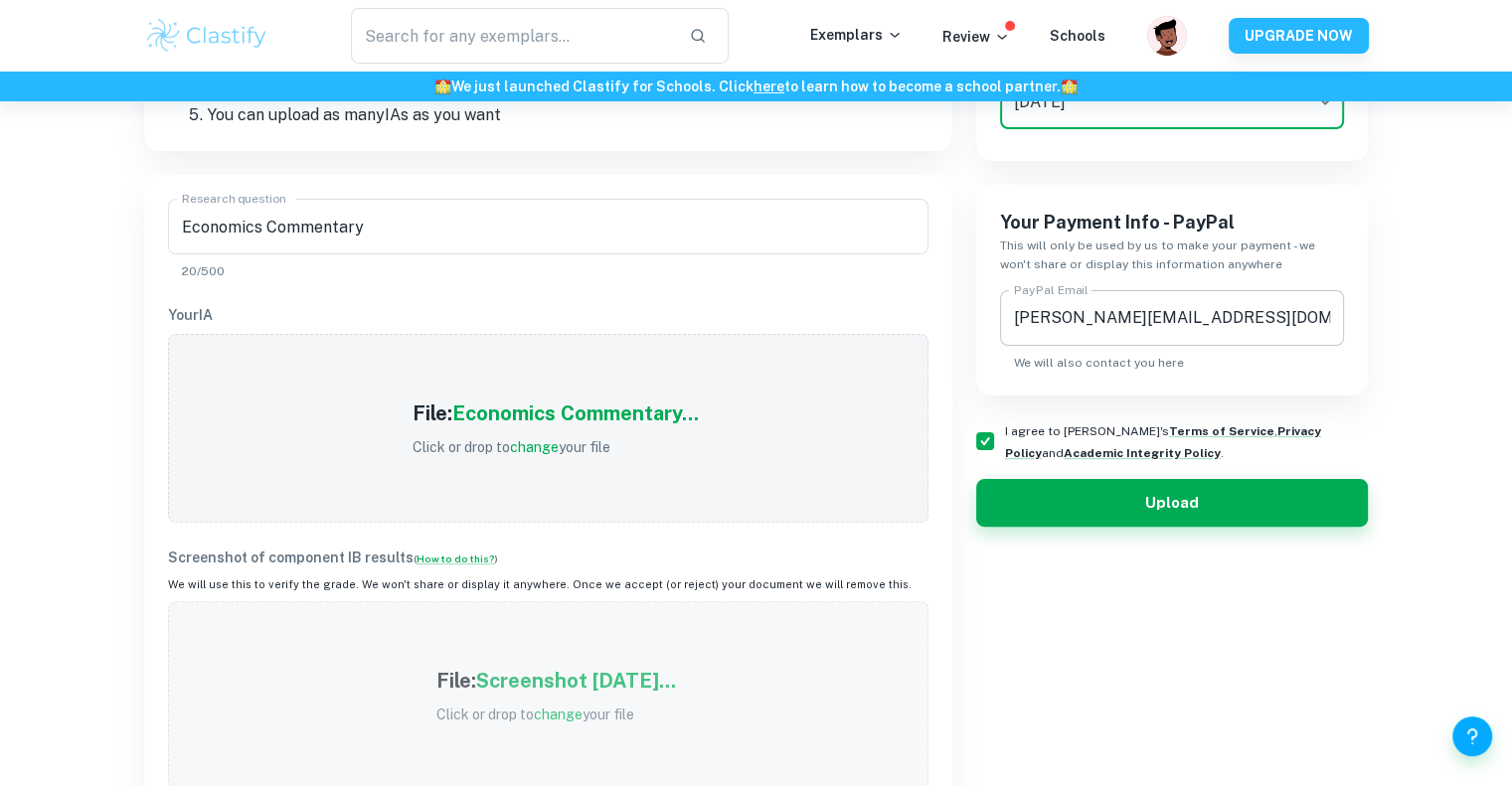 scroll, scrollTop: 485, scrollLeft: 0, axis: vertical 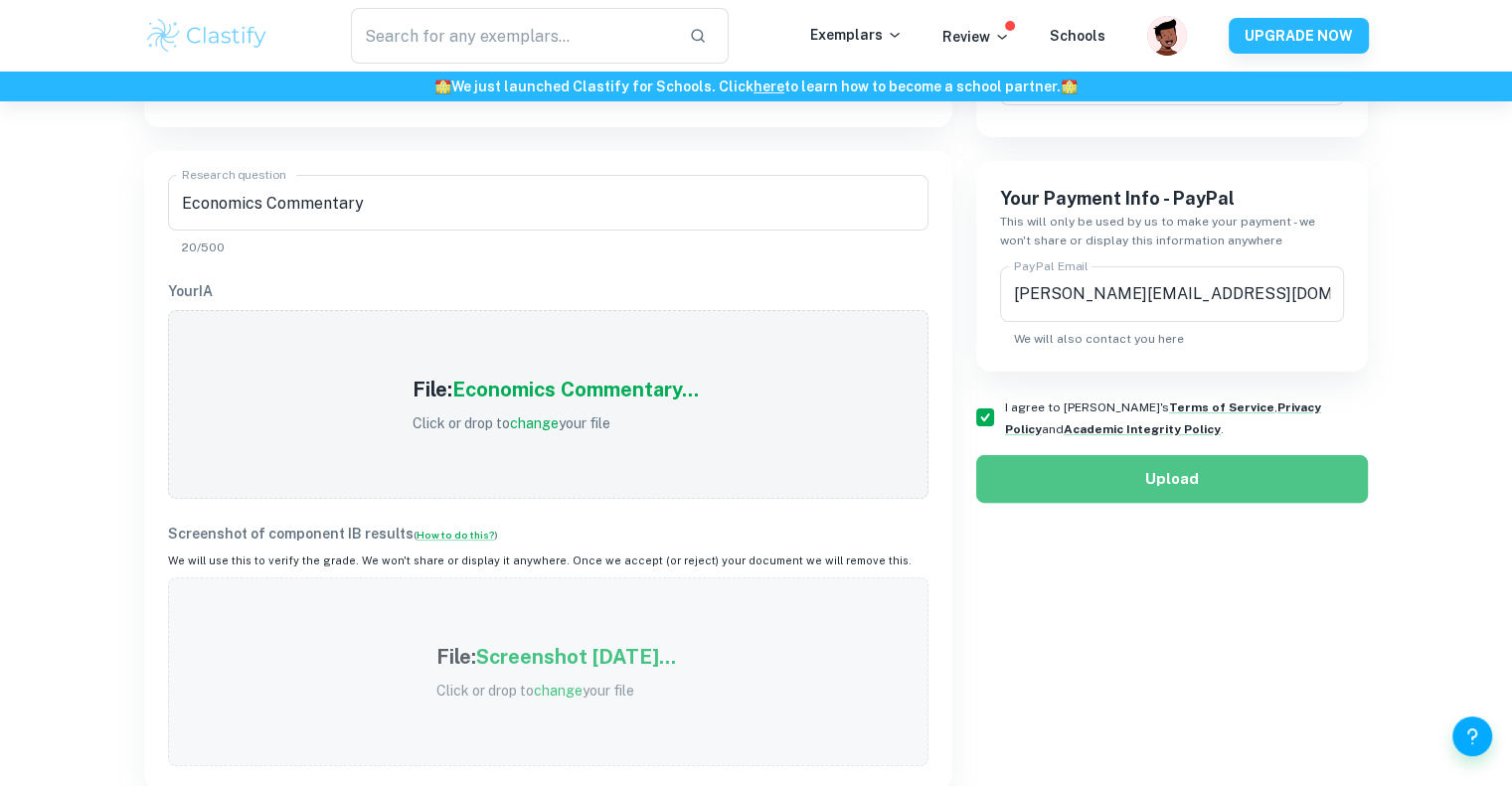 click on "Upload" at bounding box center [1172, 479] 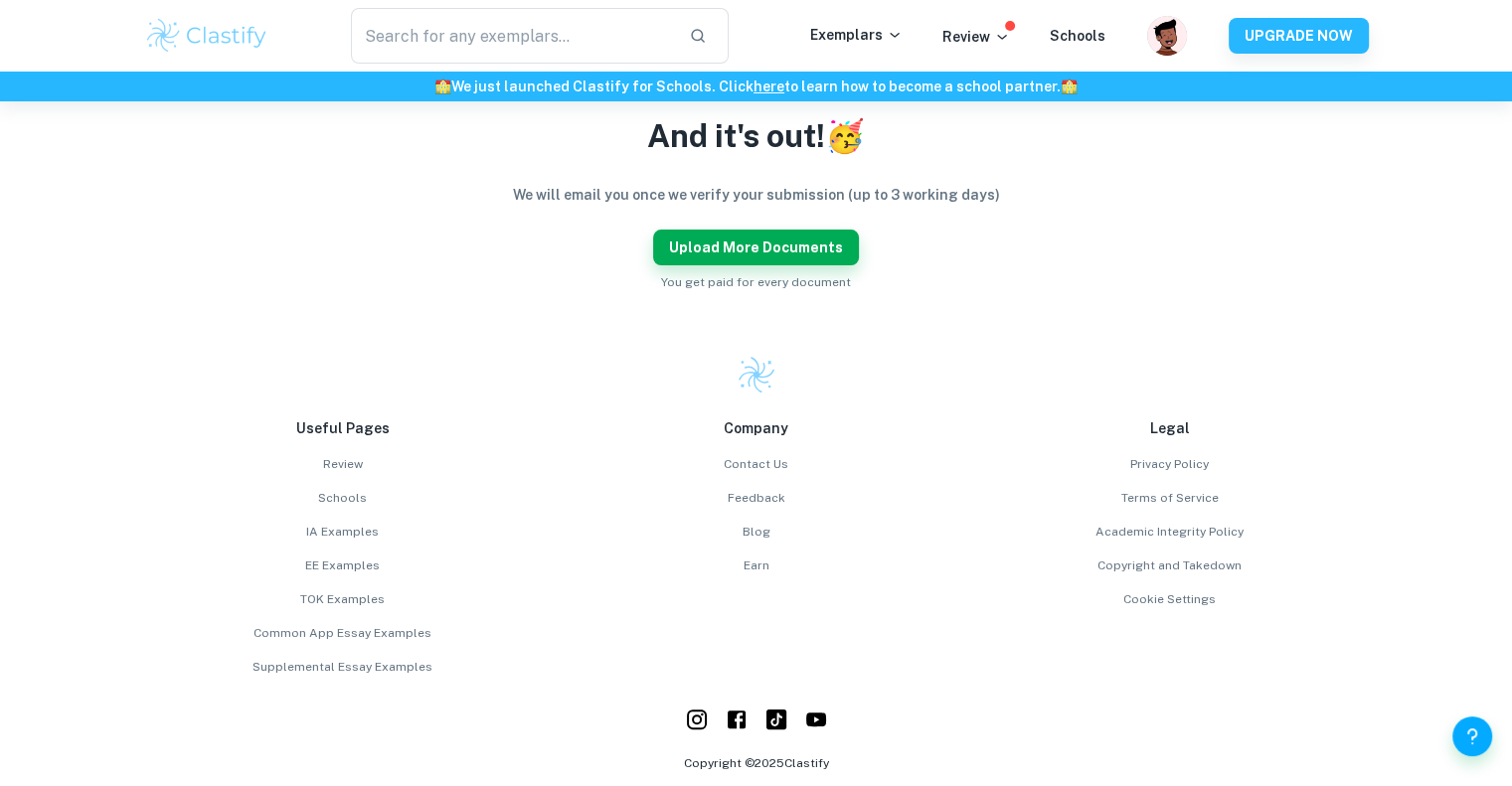 scroll, scrollTop: 485, scrollLeft: 0, axis: vertical 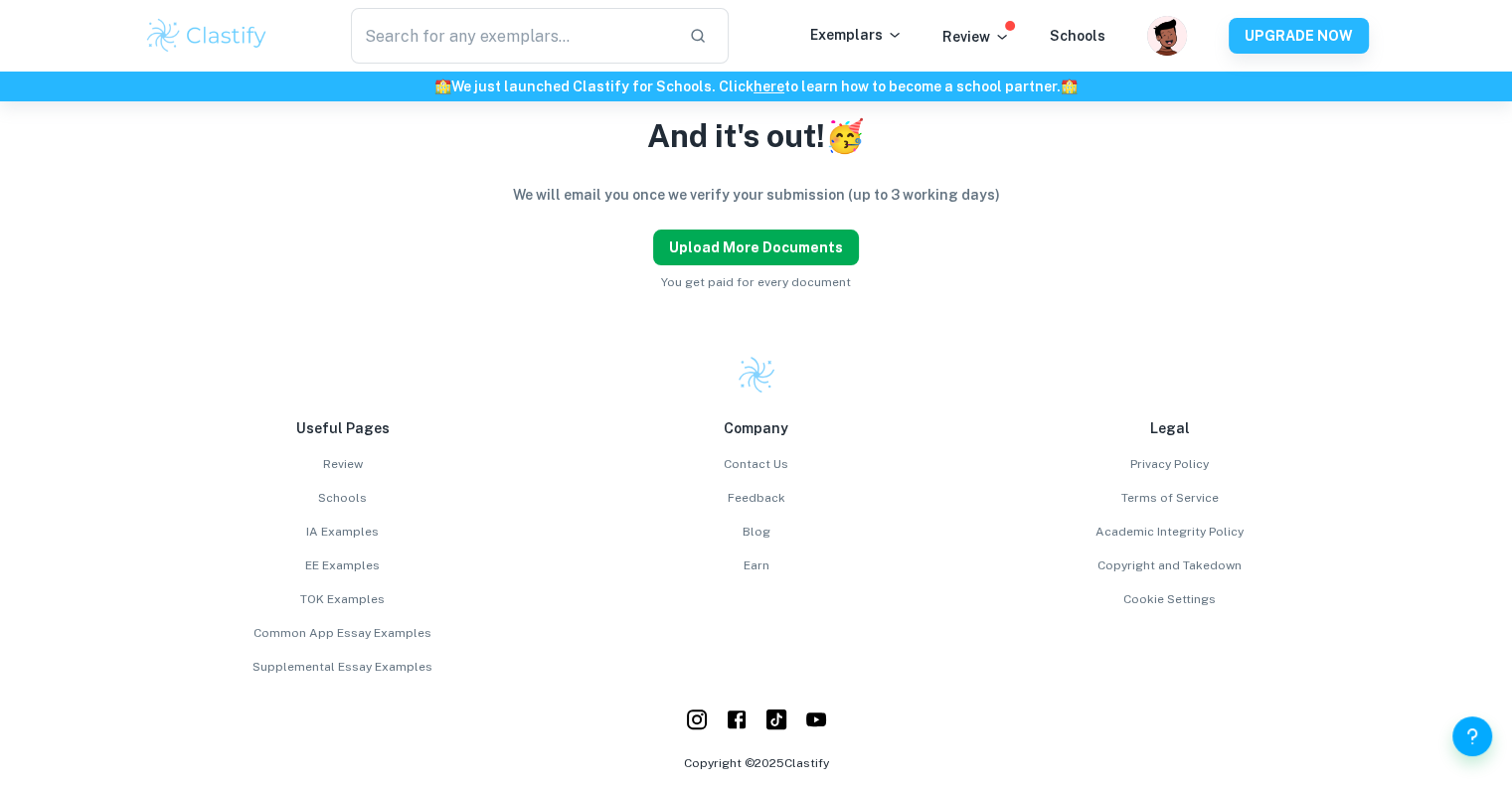 click on "Upload more documents" at bounding box center (756, 247) 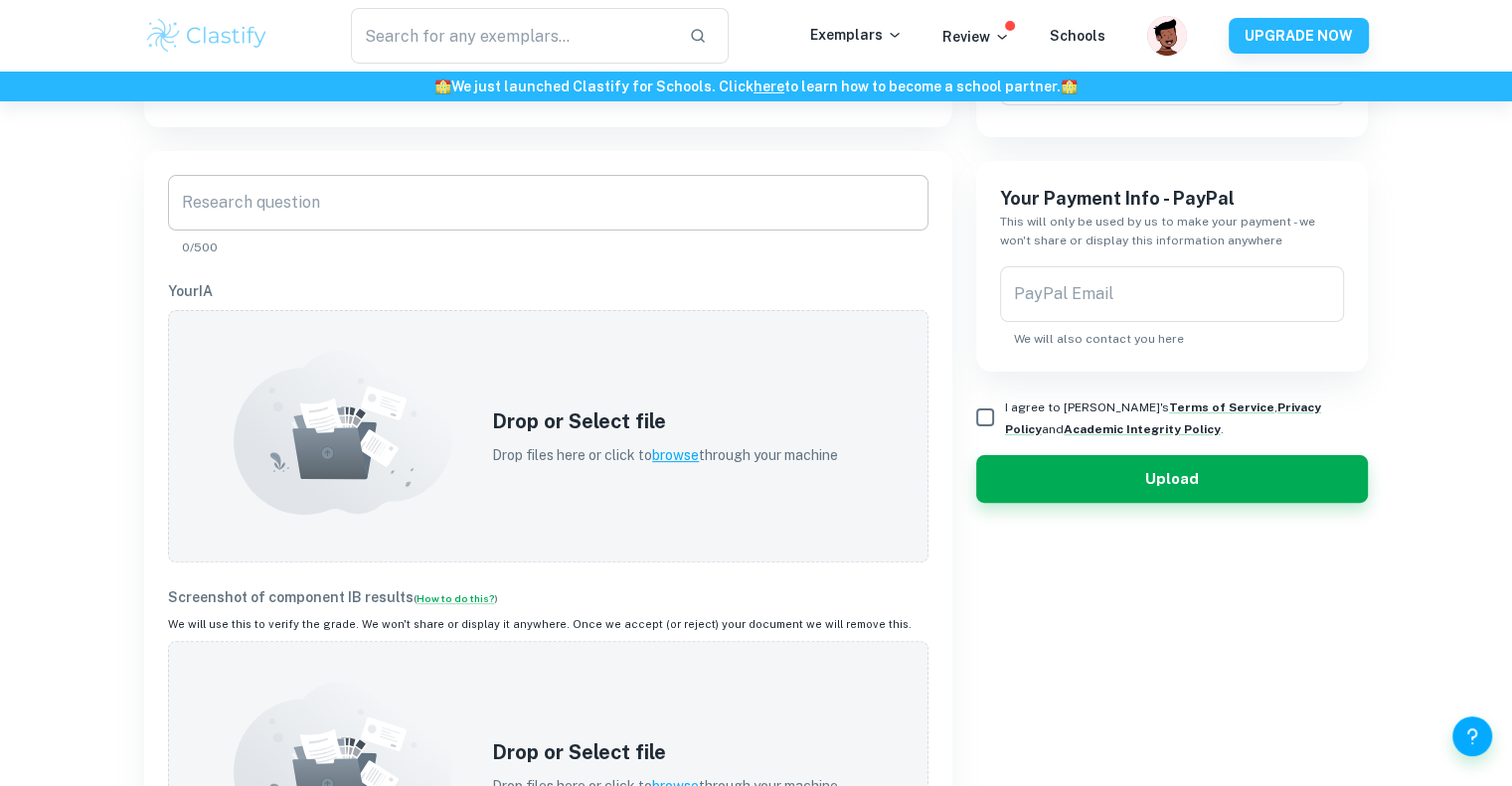 click on "Research question" at bounding box center [548, 203] 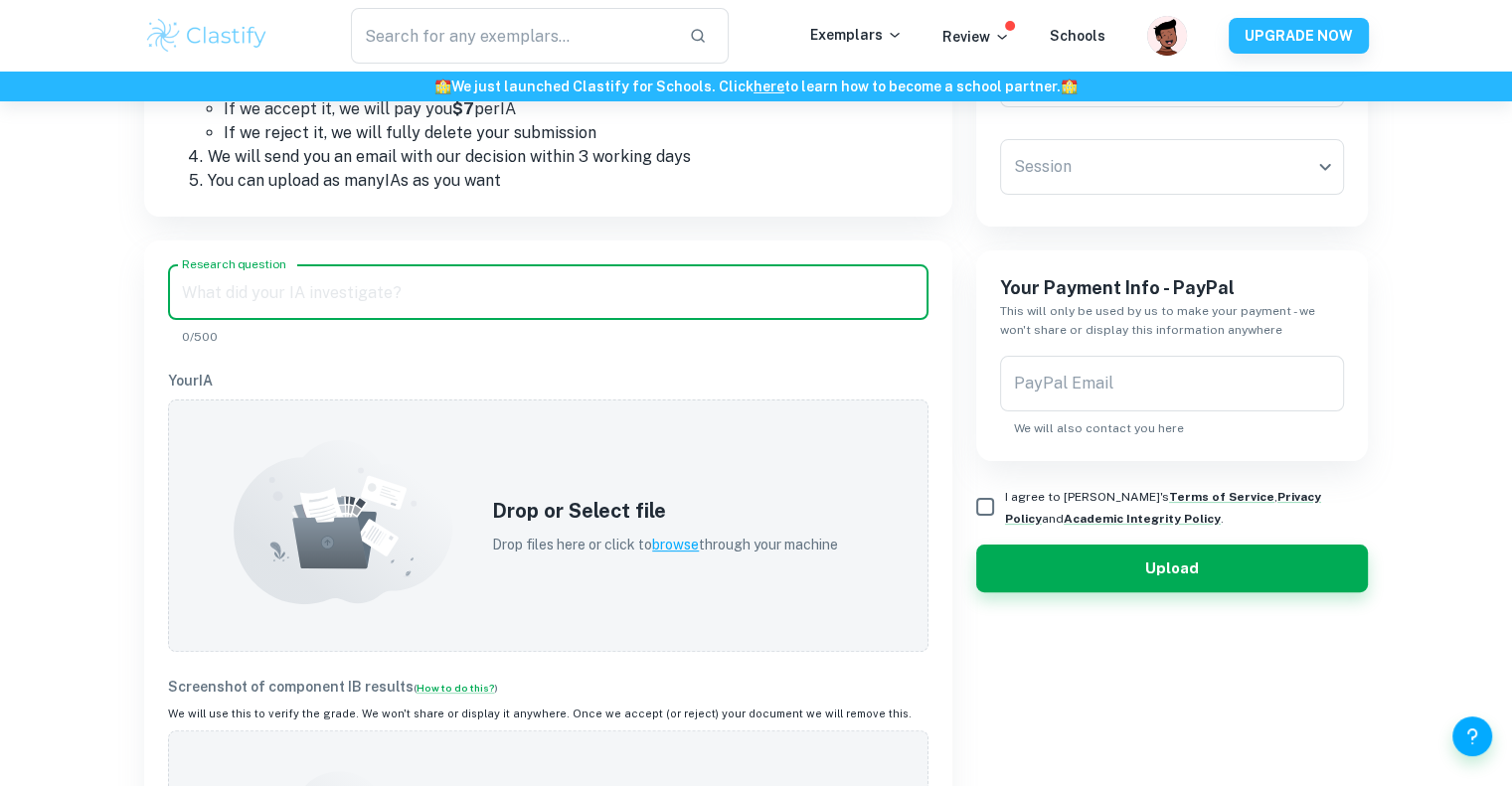 scroll, scrollTop: 0, scrollLeft: 0, axis: both 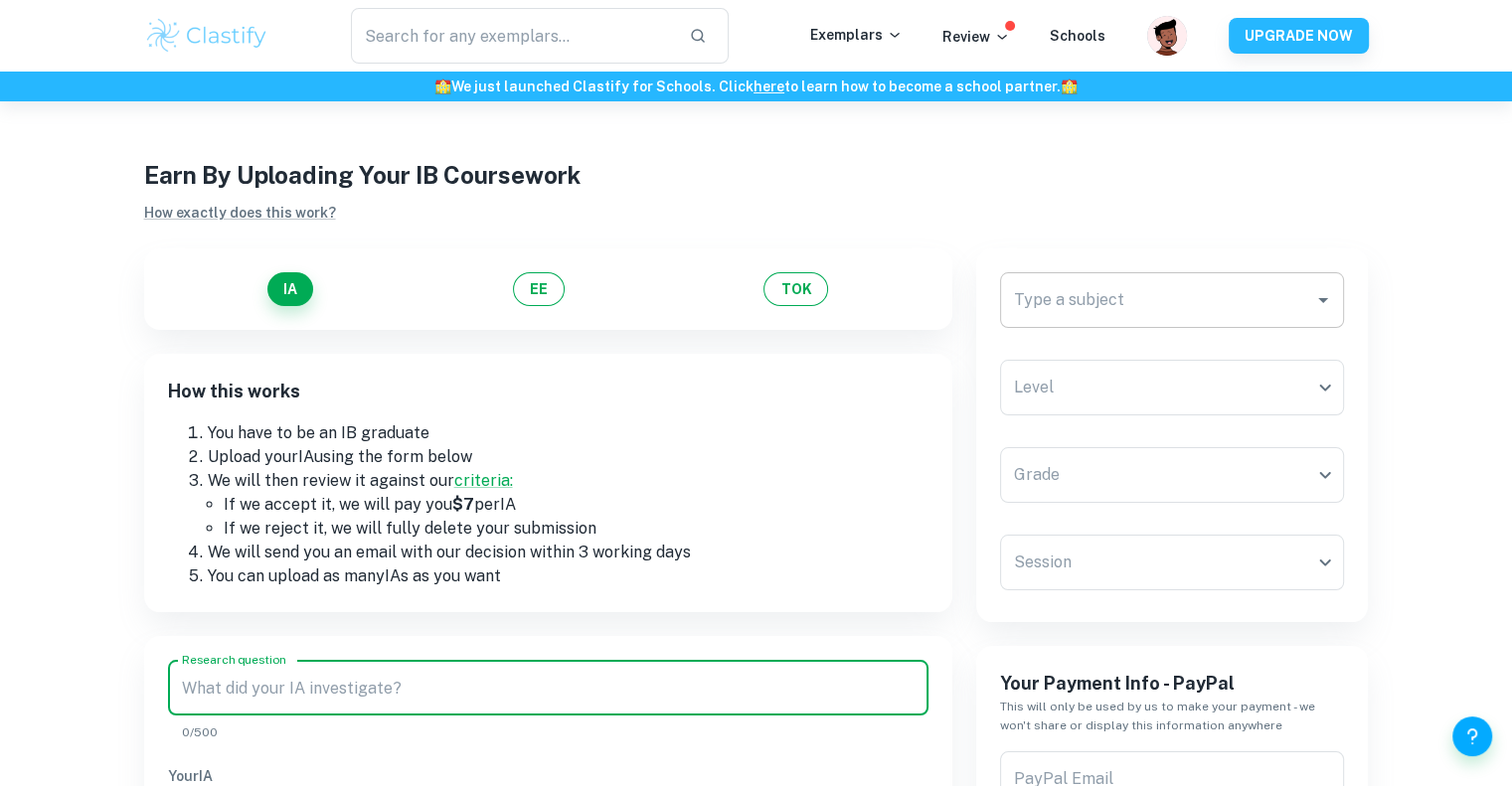 click on "Type a subject" at bounding box center [1172, 300] 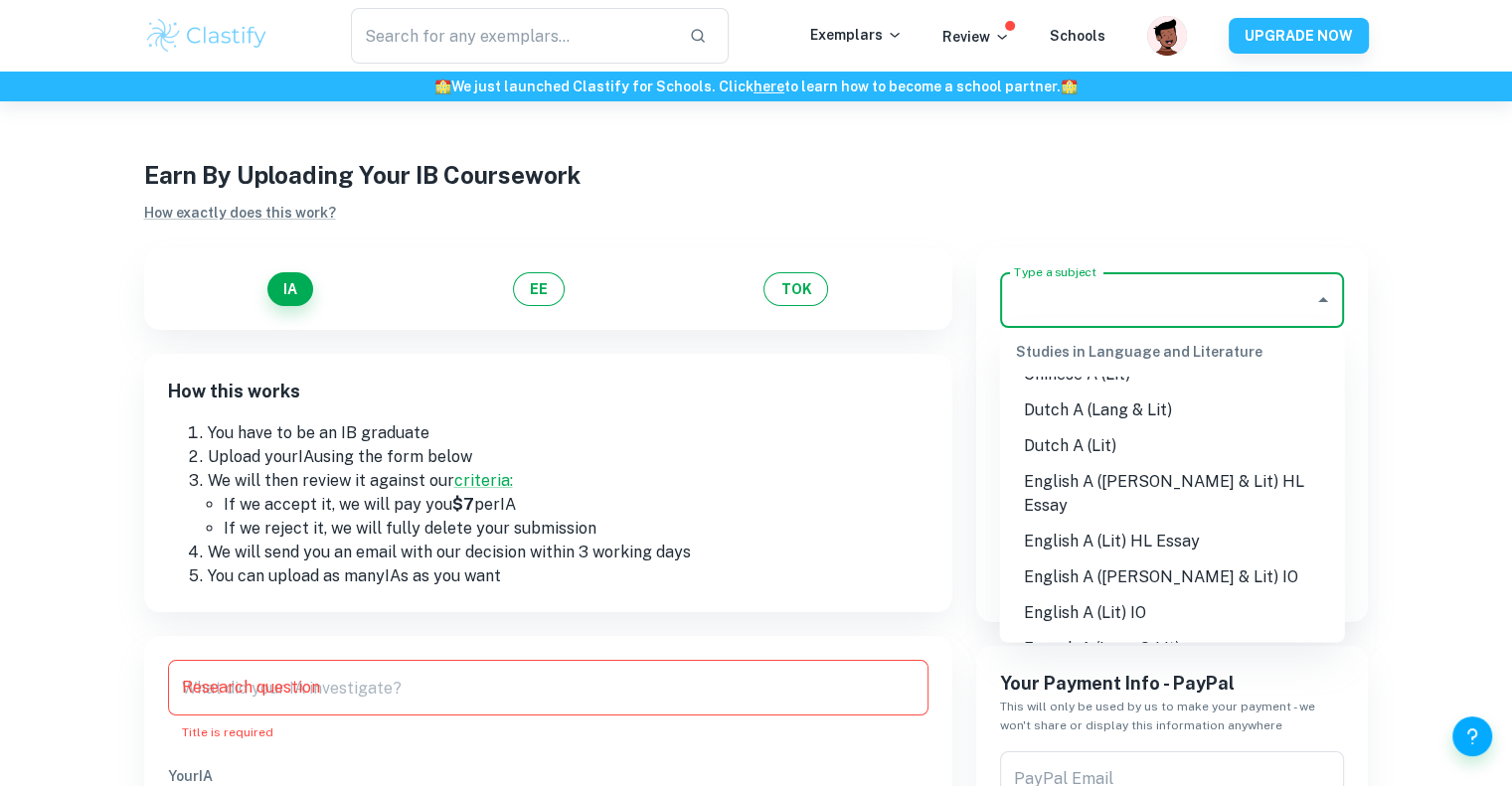 scroll, scrollTop: 135, scrollLeft: 0, axis: vertical 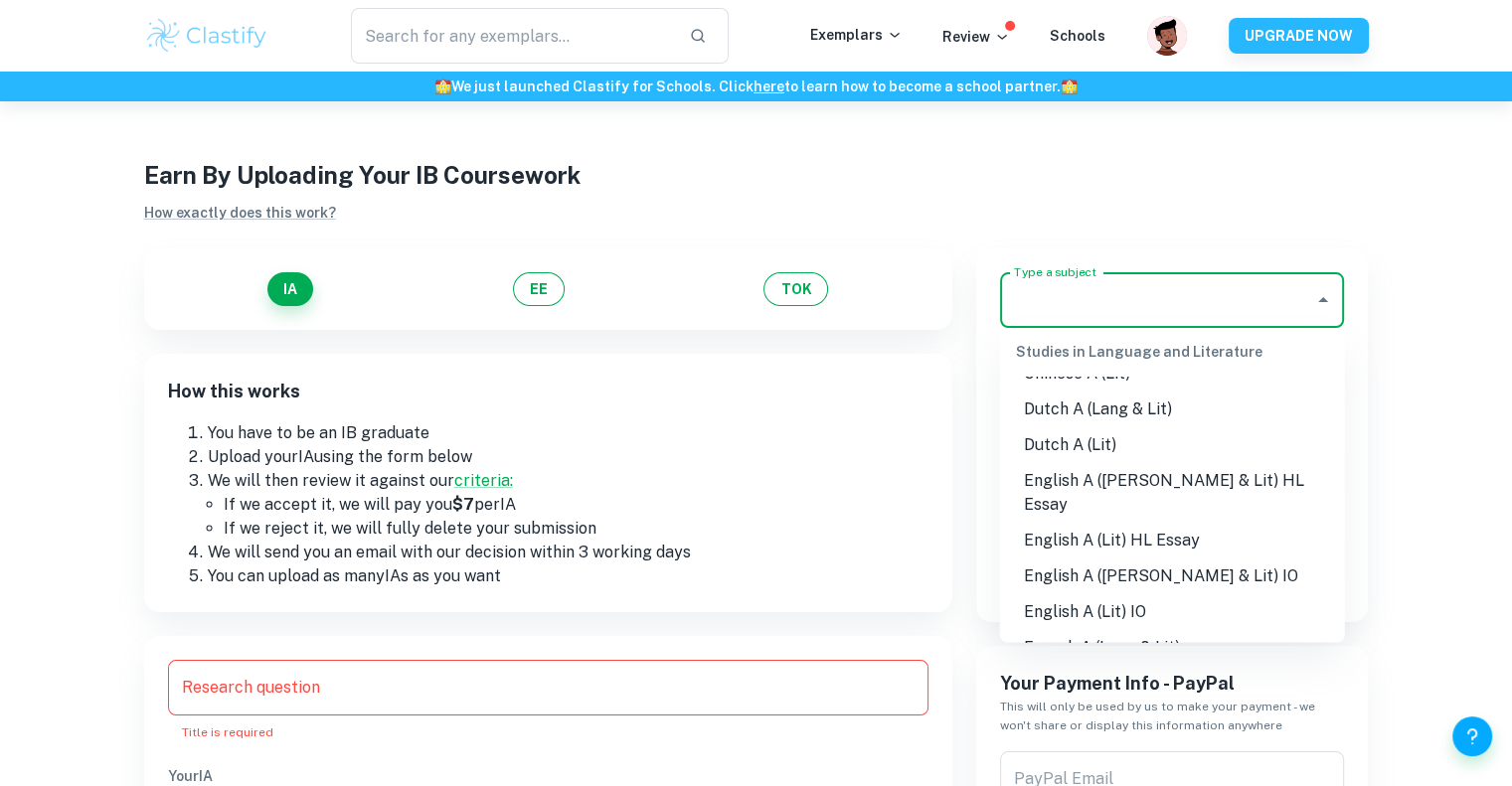 click on "English A ([PERSON_NAME] & Lit) IO" at bounding box center [1172, 576] 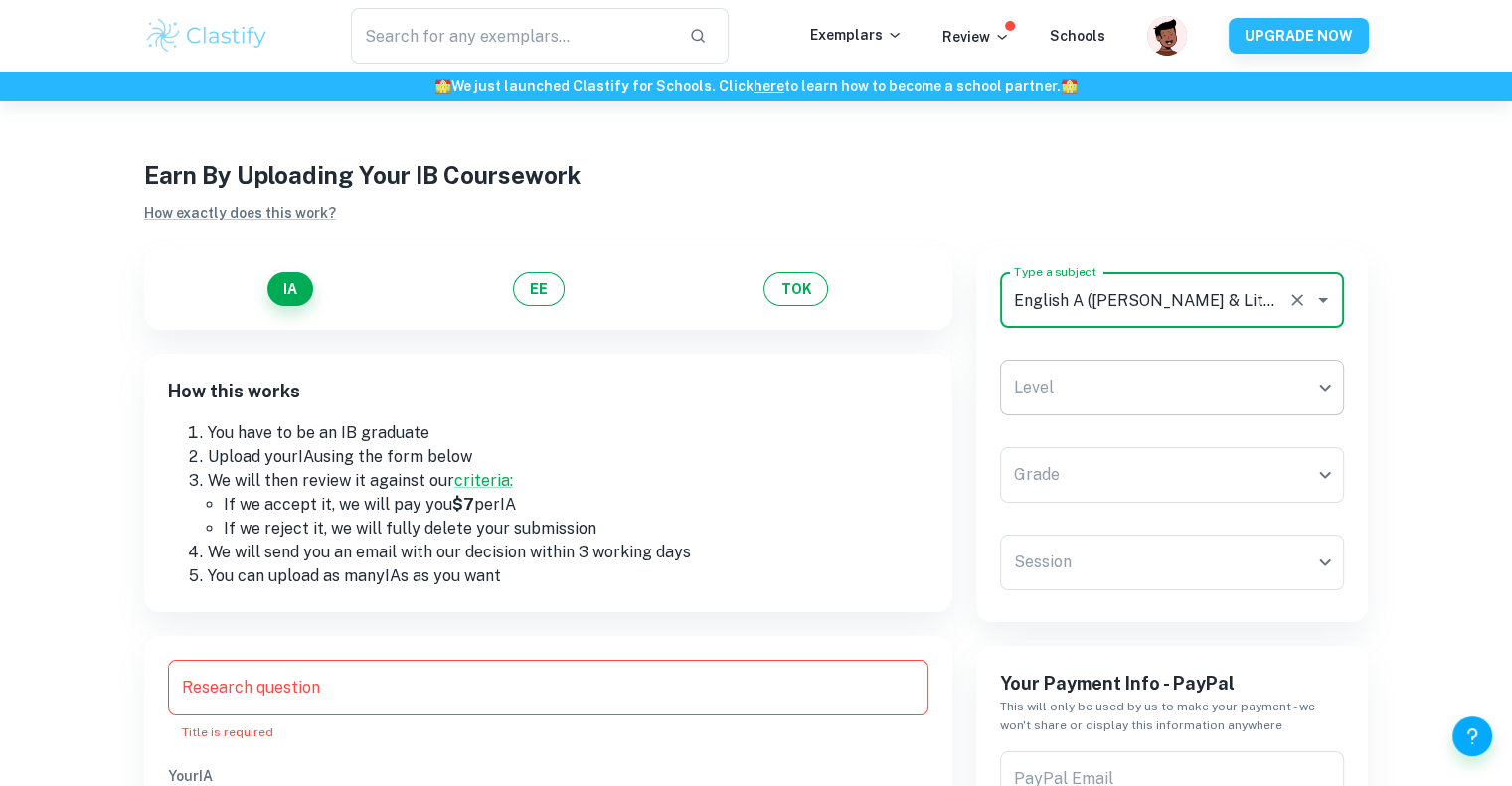click on "We value your privacy We use cookies to enhance your browsing experience, serve personalised ads or content, and analyse our traffic. By clicking "Accept All", you consent to our use of cookies.   Cookie Policy Customise   Reject All   Accept All   Customise Consent Preferences   We use cookies to help you navigate efficiently and perform certain functions. You will find detailed information about all cookies under each consent category below. The cookies that are categorised as "Necessary" are stored on your browser as they are essential for enabling the basic functionalities of the site. ...  Show more For more information on how Google's third-party cookies operate and handle your data, see:   Google Privacy Policy Necessary Always Active Necessary cookies are required to enable the basic features of this site, such as providing secure log-in or adjusting your consent preferences. These cookies do not store any personally identifiable data. Functional Analytics Performance Advertisement Uncategorised" at bounding box center [756, 494] 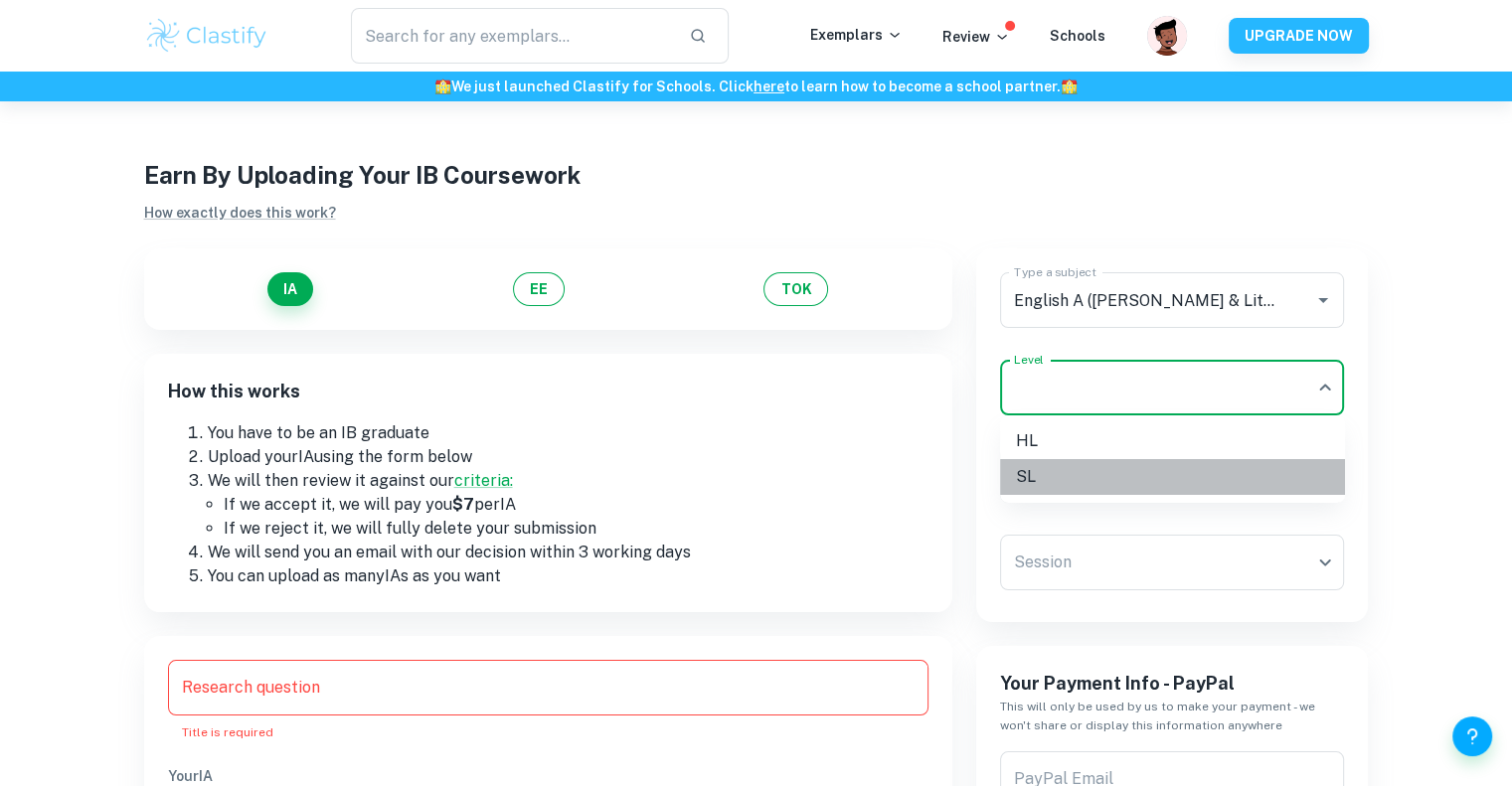 click on "SL" at bounding box center (1172, 477) 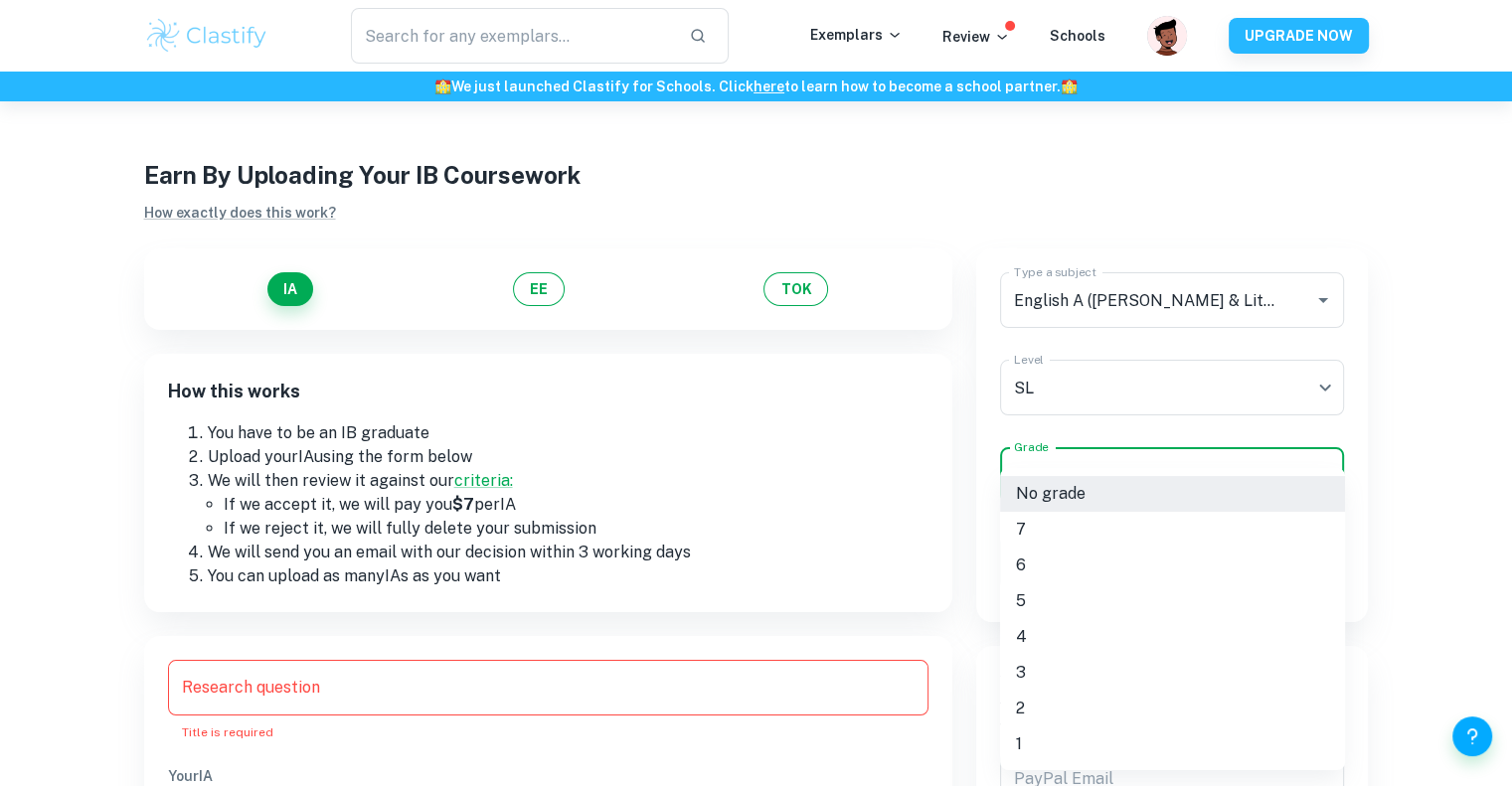 click on "We value your privacy We use cookies to enhance your browsing experience, serve personalised ads or content, and analyse our traffic. By clicking "Accept All", you consent to our use of cookies.   Cookie Policy Customise   Reject All   Accept All   Customise Consent Preferences   We use cookies to help you navigate efficiently and perform certain functions. You will find detailed information about all cookies under each consent category below. The cookies that are categorised as "Necessary" are stored on your browser as they are essential for enabling the basic functionalities of the site. ...  Show more For more information on how Google's third-party cookies operate and handle your data, see:   Google Privacy Policy Necessary Always Active Necessary cookies are required to enable the basic features of this site, such as providing secure log-in or adjusting your consent preferences. These cookies do not store any personally identifiable data. Functional Analytics Performance Advertisement Uncategorised" at bounding box center [756, 494] 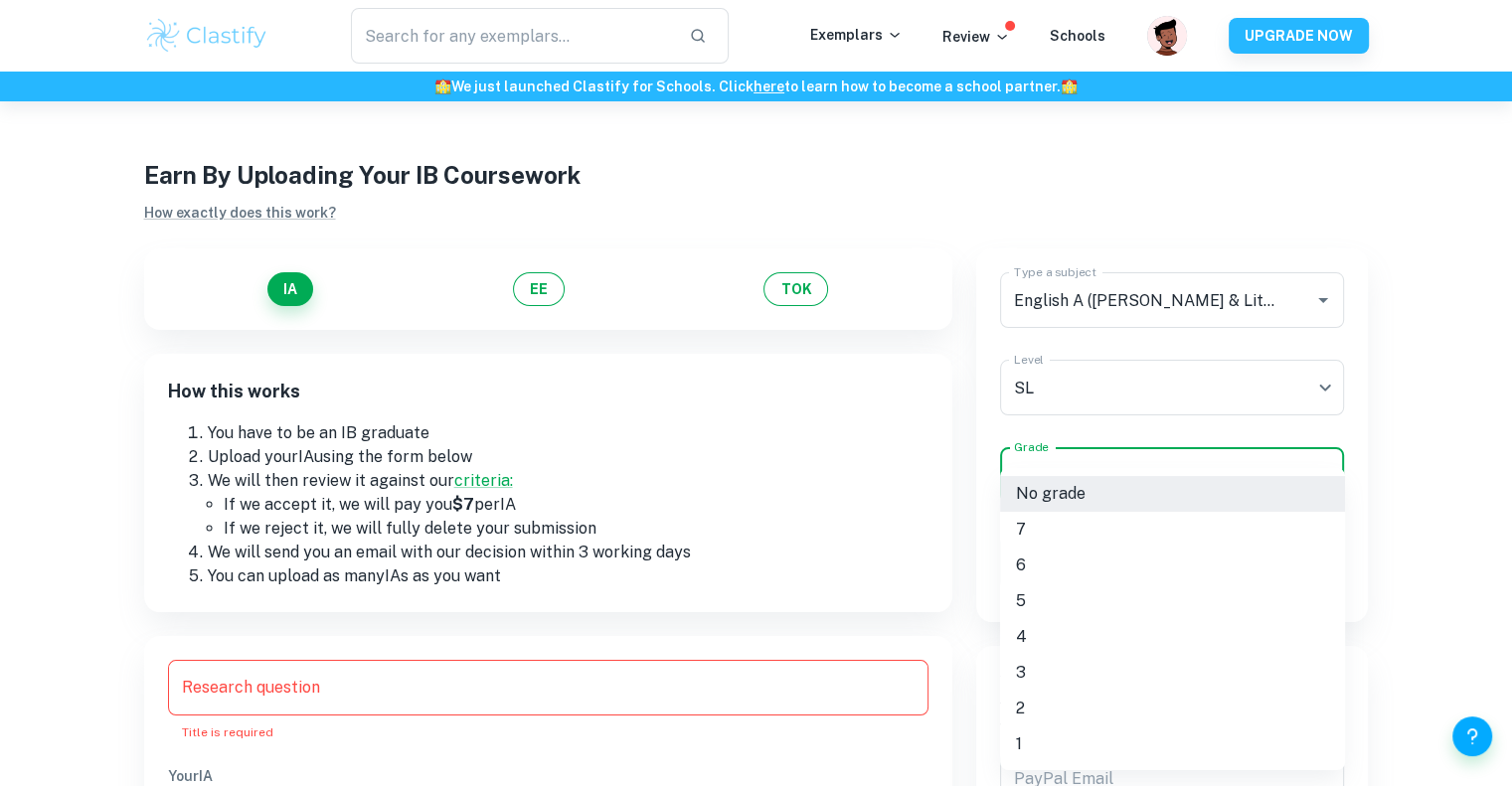 click on "7" at bounding box center [1172, 530] 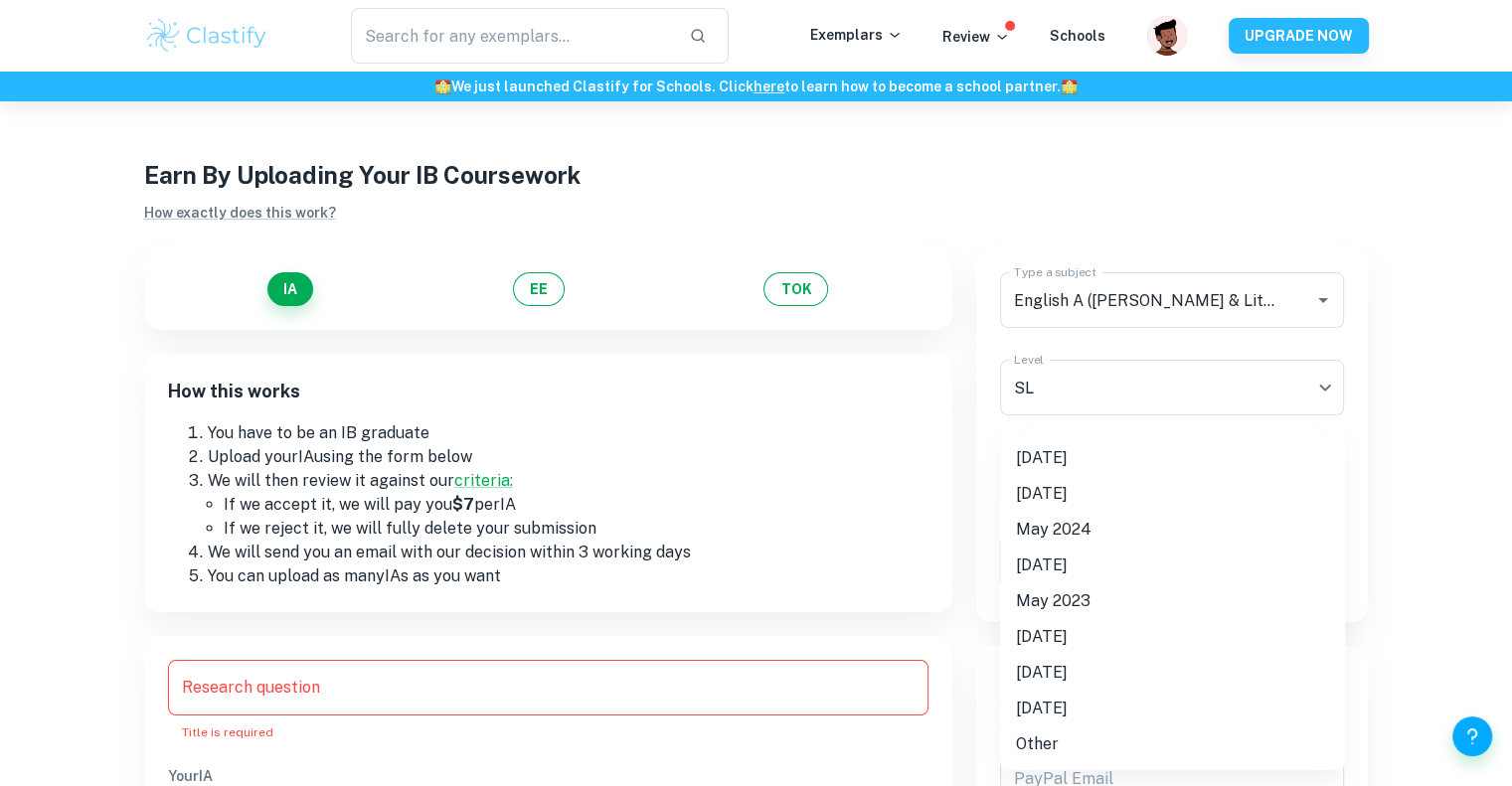 click on "We value your privacy We use cookies to enhance your browsing experience, serve personalised ads or content, and analyse our traffic. By clicking "Accept All", you consent to our use of cookies.   Cookie Policy Customise   Reject All   Accept All   Customise Consent Preferences   We use cookies to help you navigate efficiently and perform certain functions. You will find detailed information about all cookies under each consent category below. The cookies that are categorised as "Necessary" are stored on your browser as they are essential for enabling the basic functionalities of the site. ...  Show more For more information on how Google's third-party cookies operate and handle your data, see:   Google Privacy Policy Necessary Always Active Necessary cookies are required to enable the basic features of this site, such as providing secure log-in or adjusting your consent preferences. These cookies do not store any personally identifiable data. Functional Analytics Performance Advertisement Uncategorised" at bounding box center [756, 494] 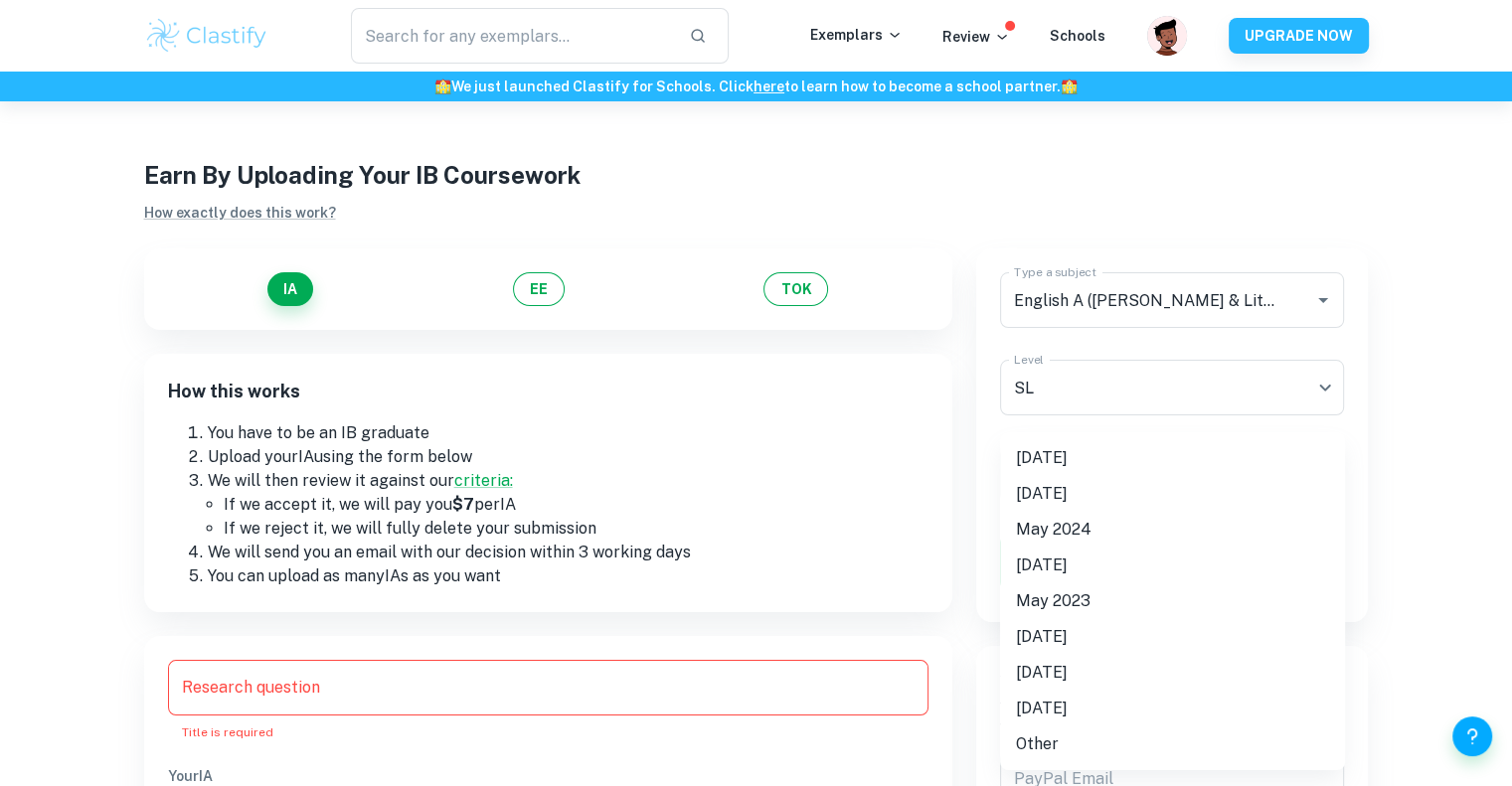 click on "[DATE]" at bounding box center [1172, 458] 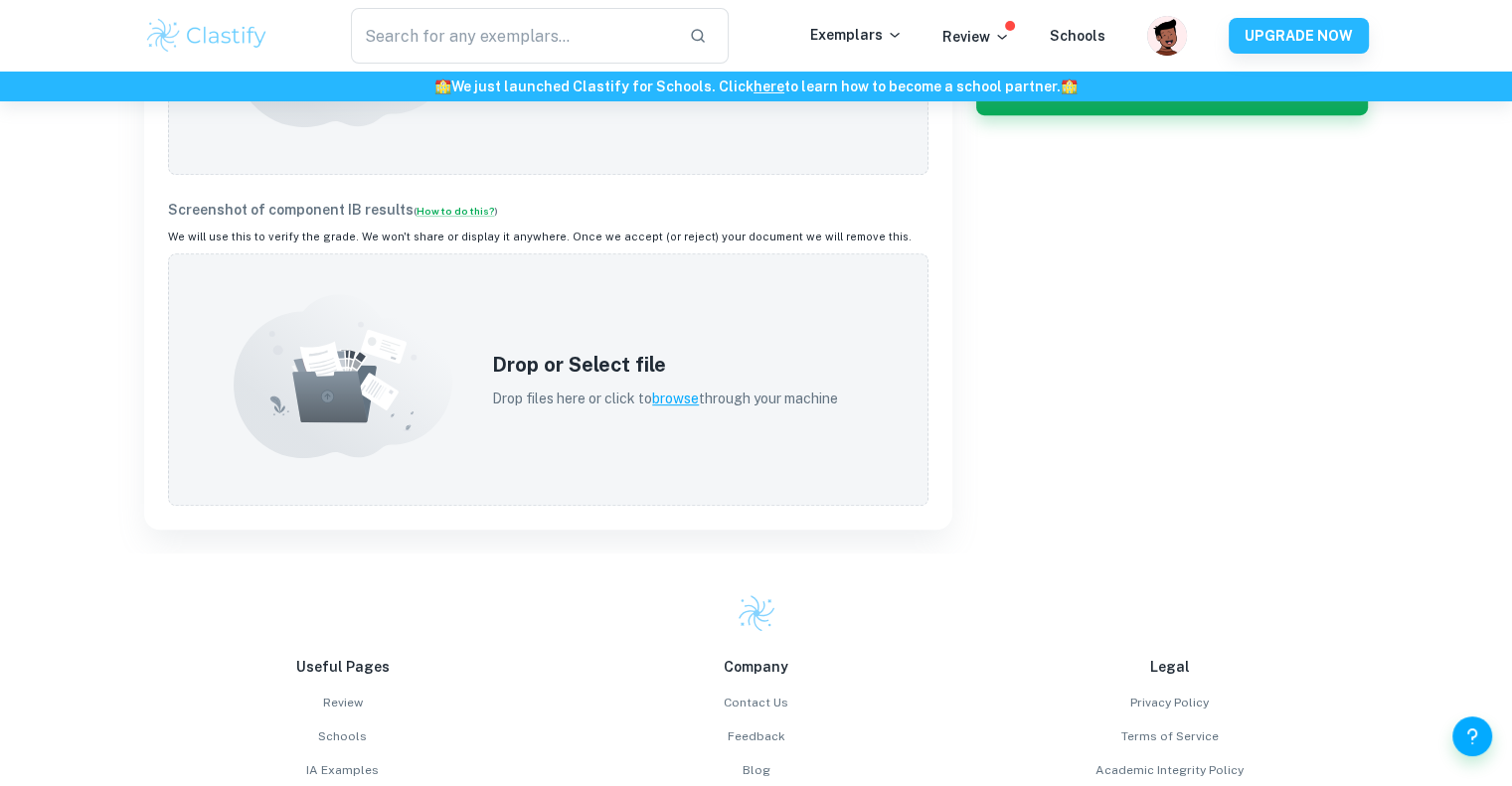 scroll, scrollTop: 834, scrollLeft: 0, axis: vertical 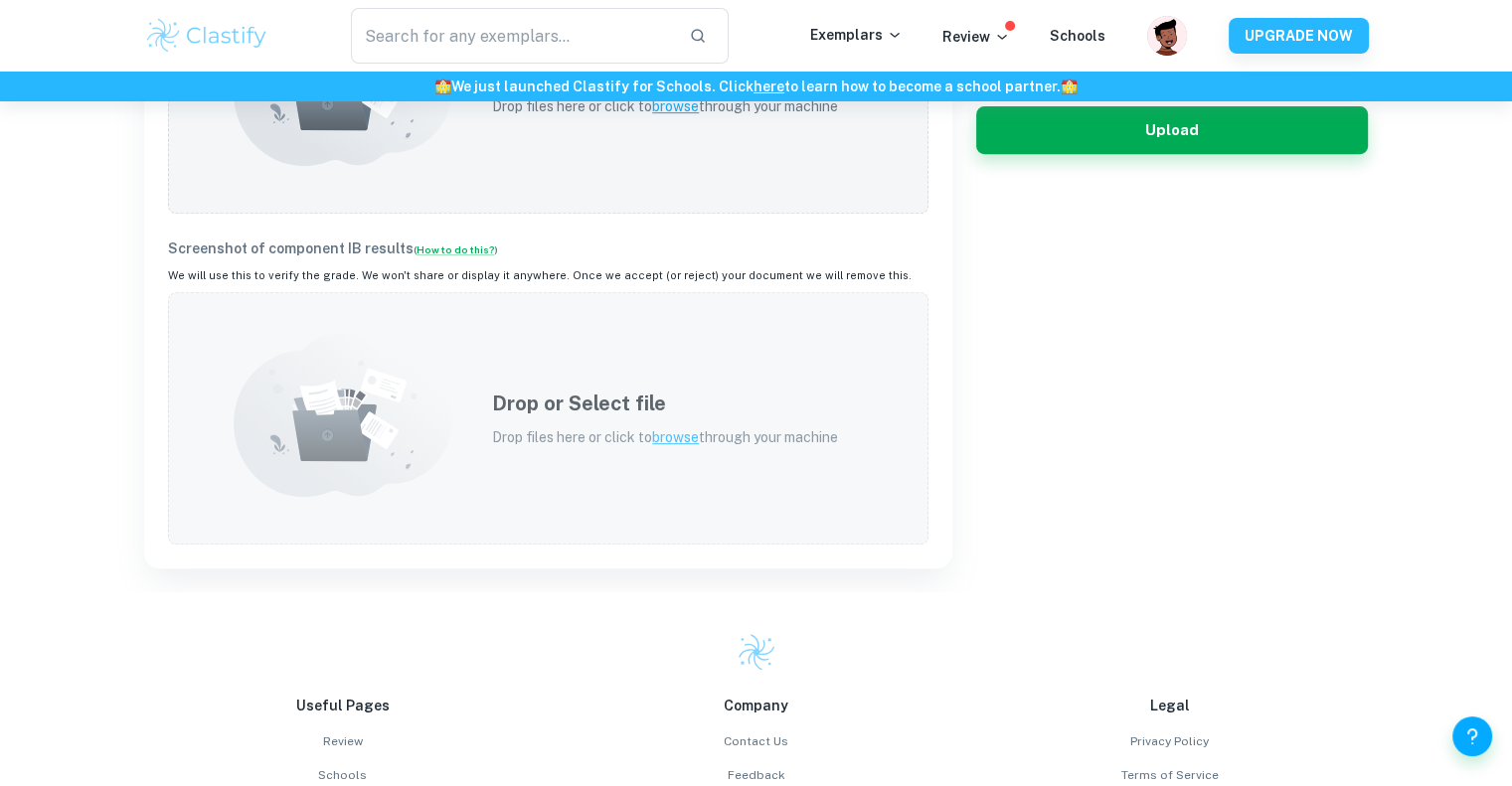 click on "Drop or Select file Drop files here or click to  browse  through your machine" at bounding box center (548, 418) 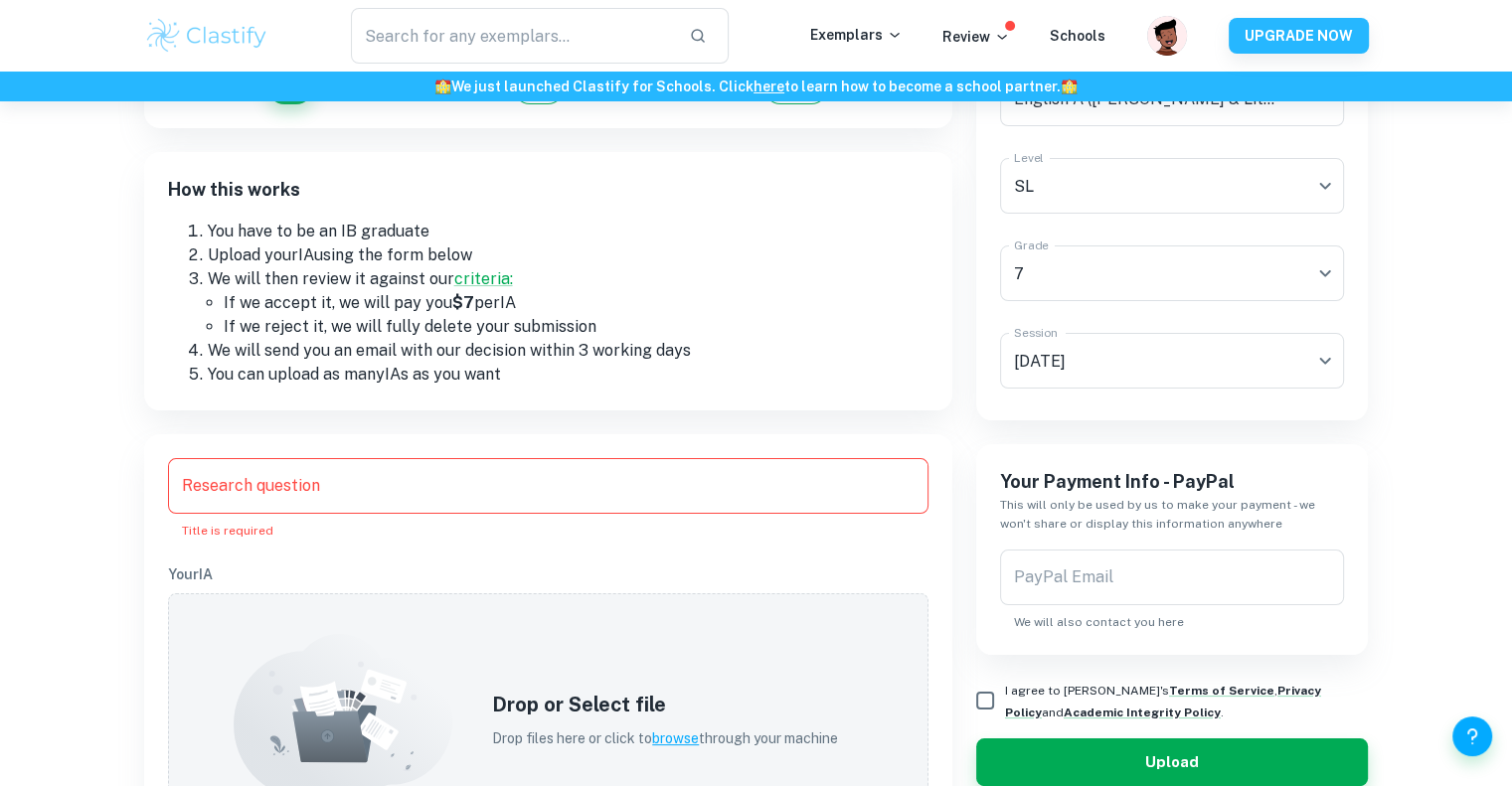 scroll, scrollTop: 191, scrollLeft: 0, axis: vertical 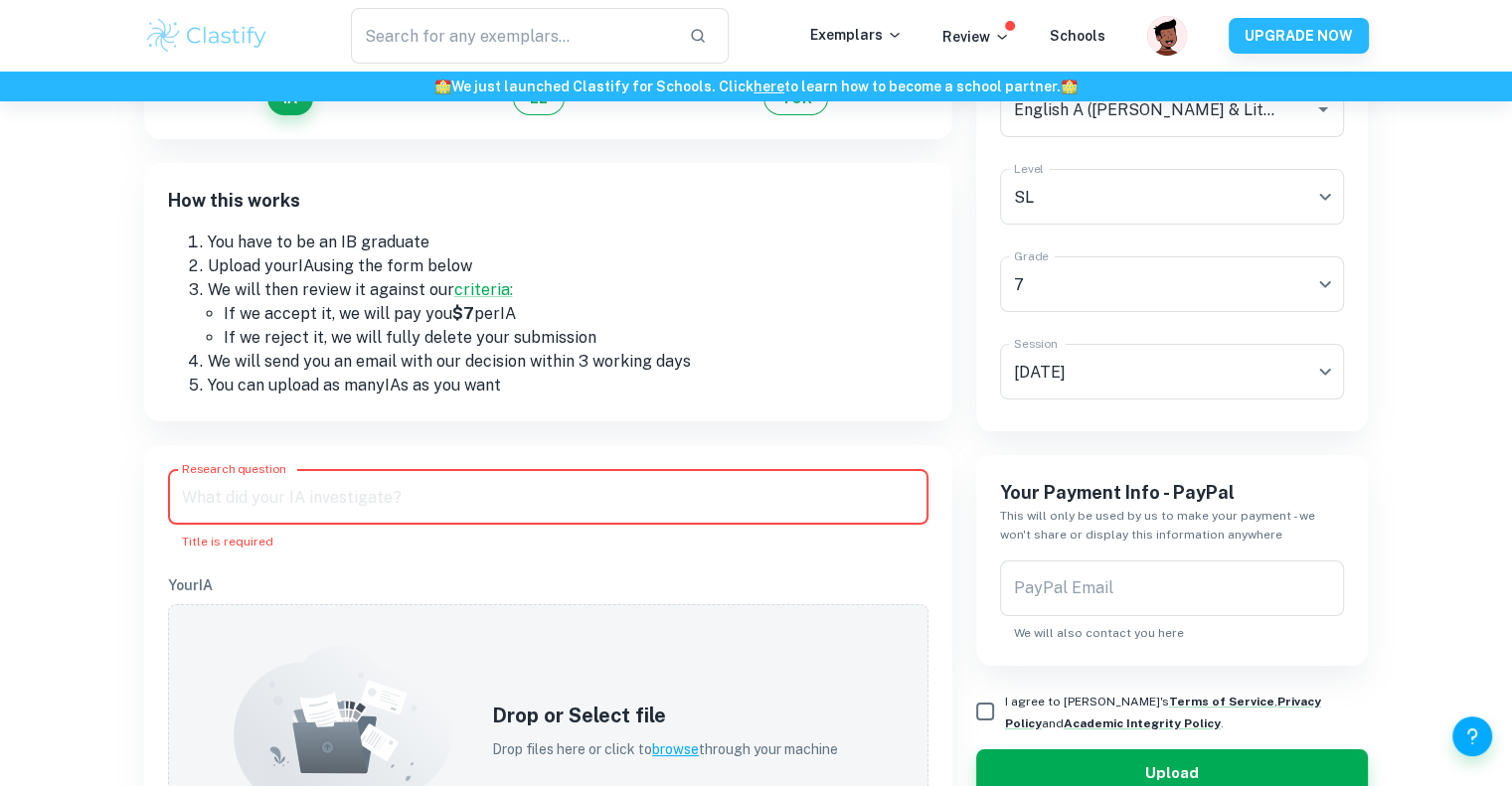 click on "Research question" at bounding box center (548, 497) 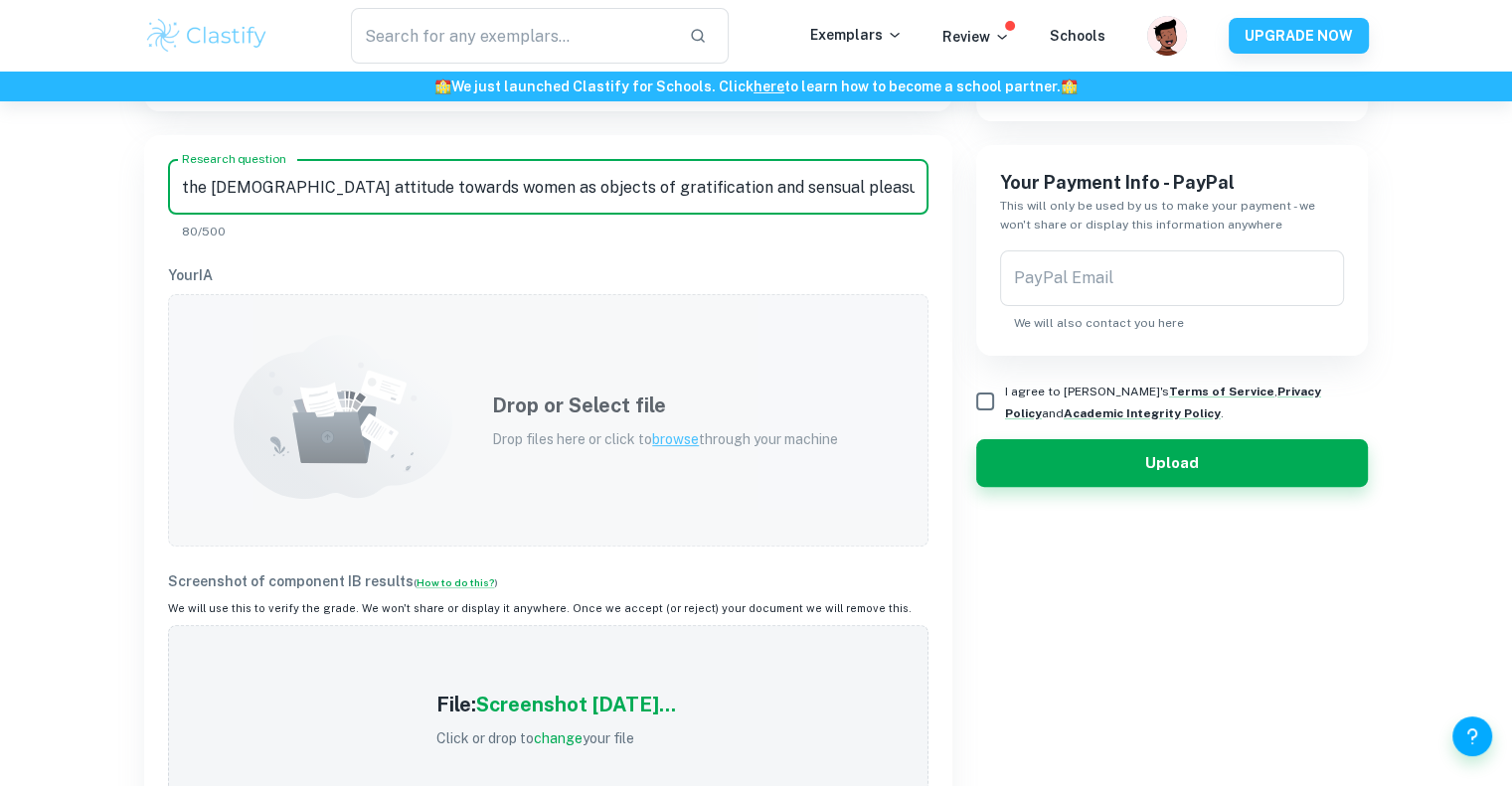 scroll, scrollTop: 501, scrollLeft: 0, axis: vertical 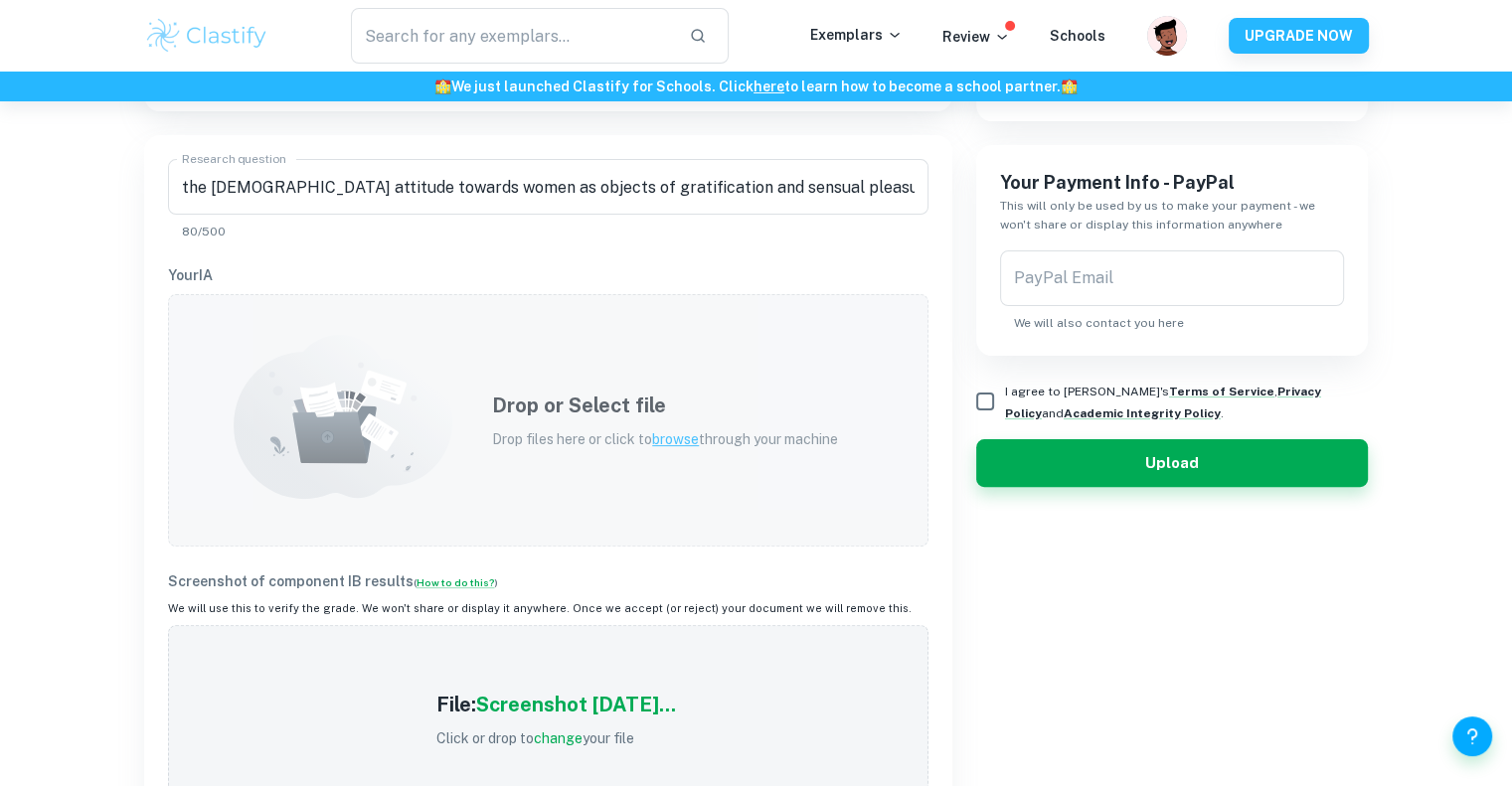 click on "Drop files here or click to  browse  through your machine" at bounding box center (665, 439) 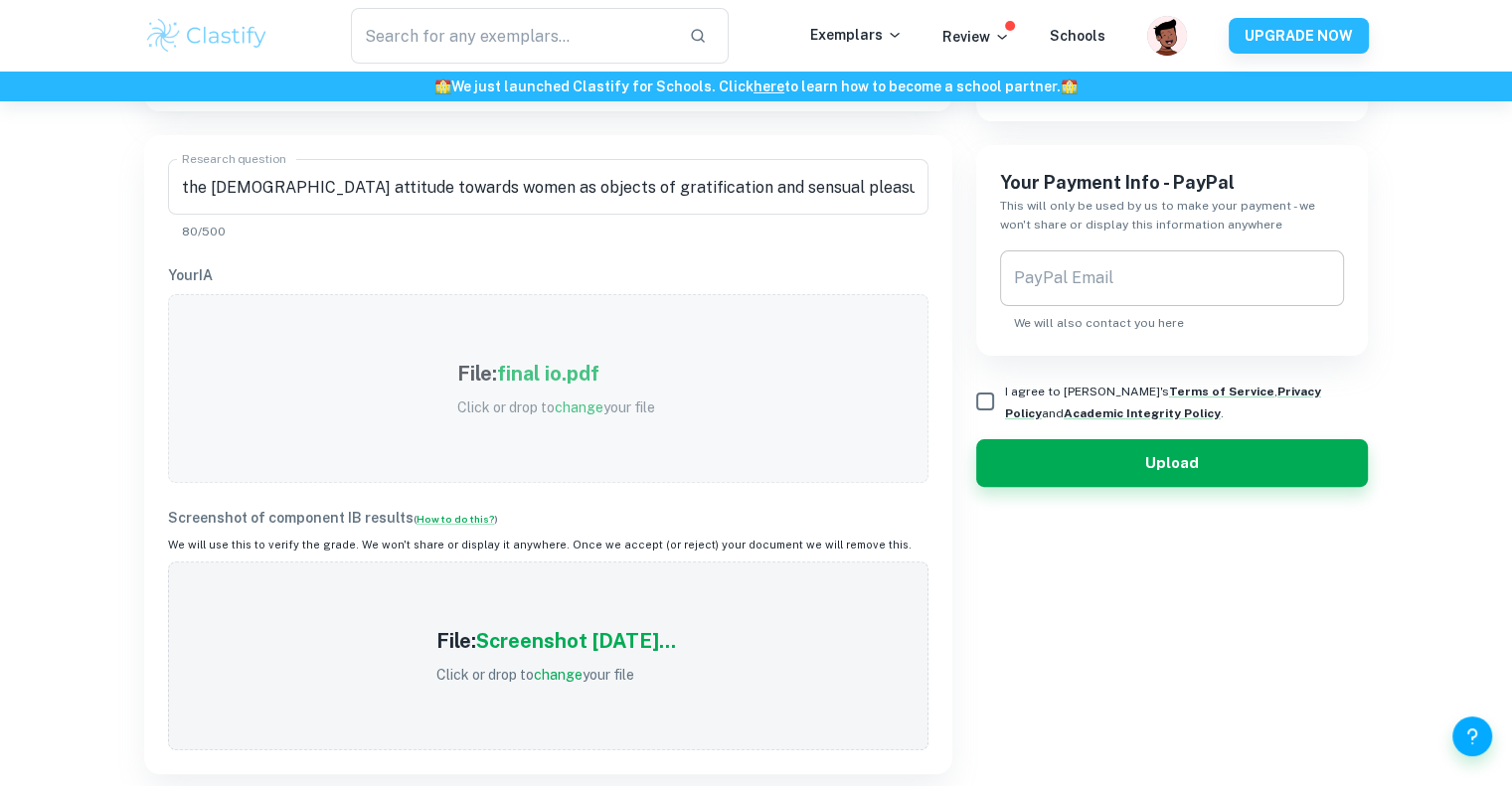 click on "PayPal Email" at bounding box center [1172, 278] 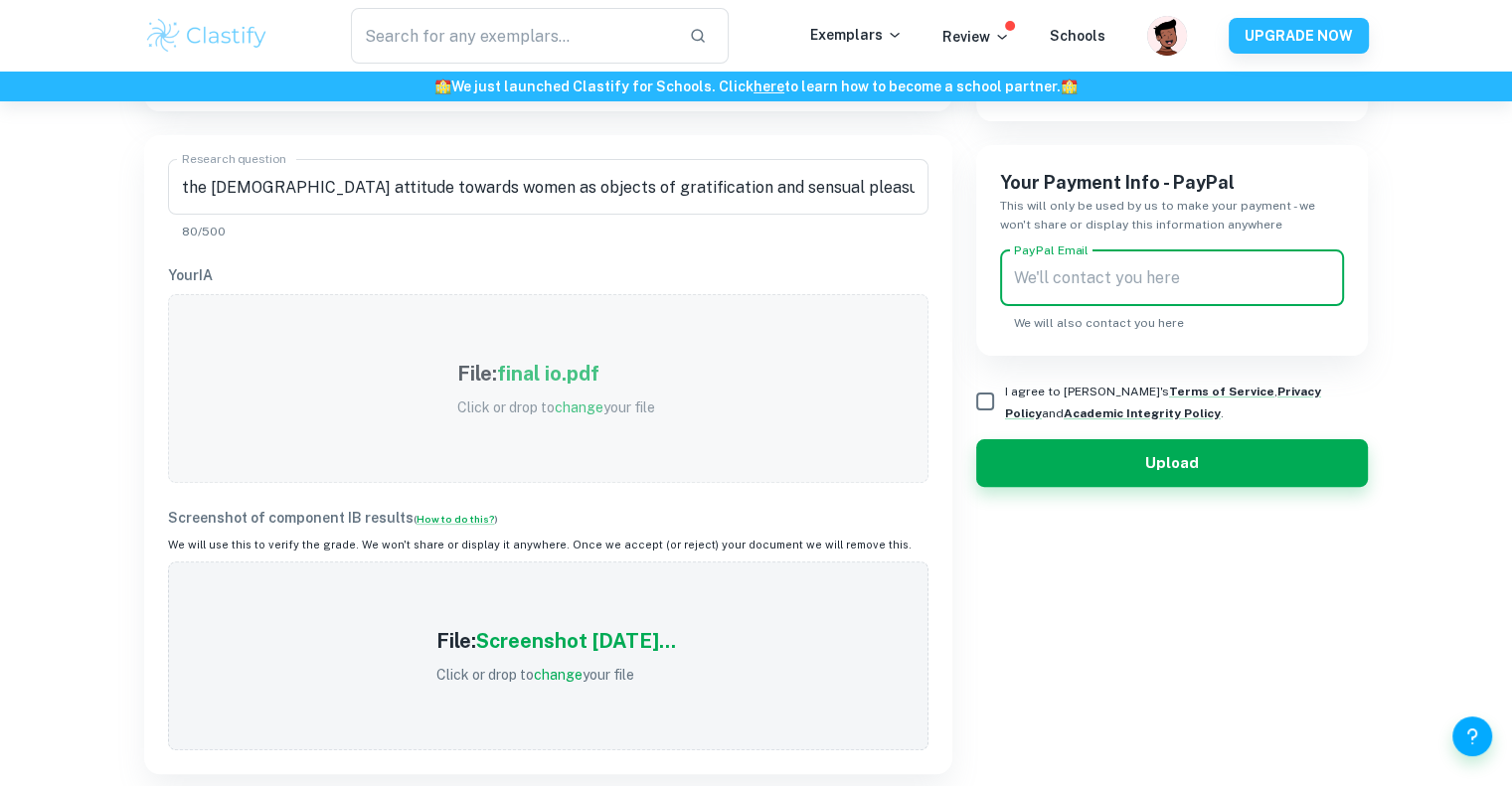 type on "[PERSON_NAME][EMAIL_ADDRESS][DOMAIN_NAME]" 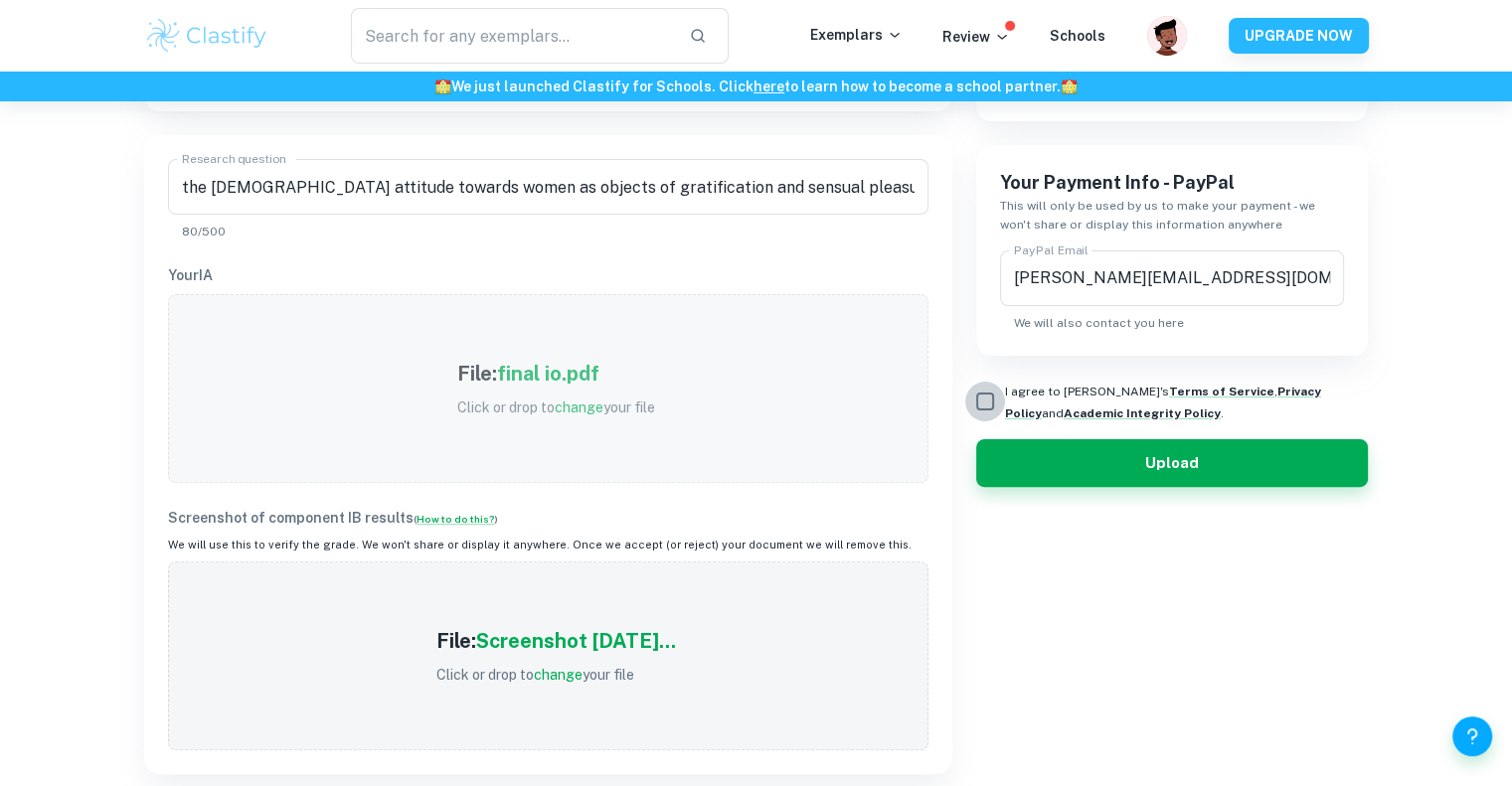 click on "I agree to [PERSON_NAME]'s  Terms of Service ,  Privacy Policy  and  Academic Integrity Policy ." at bounding box center [985, 401] 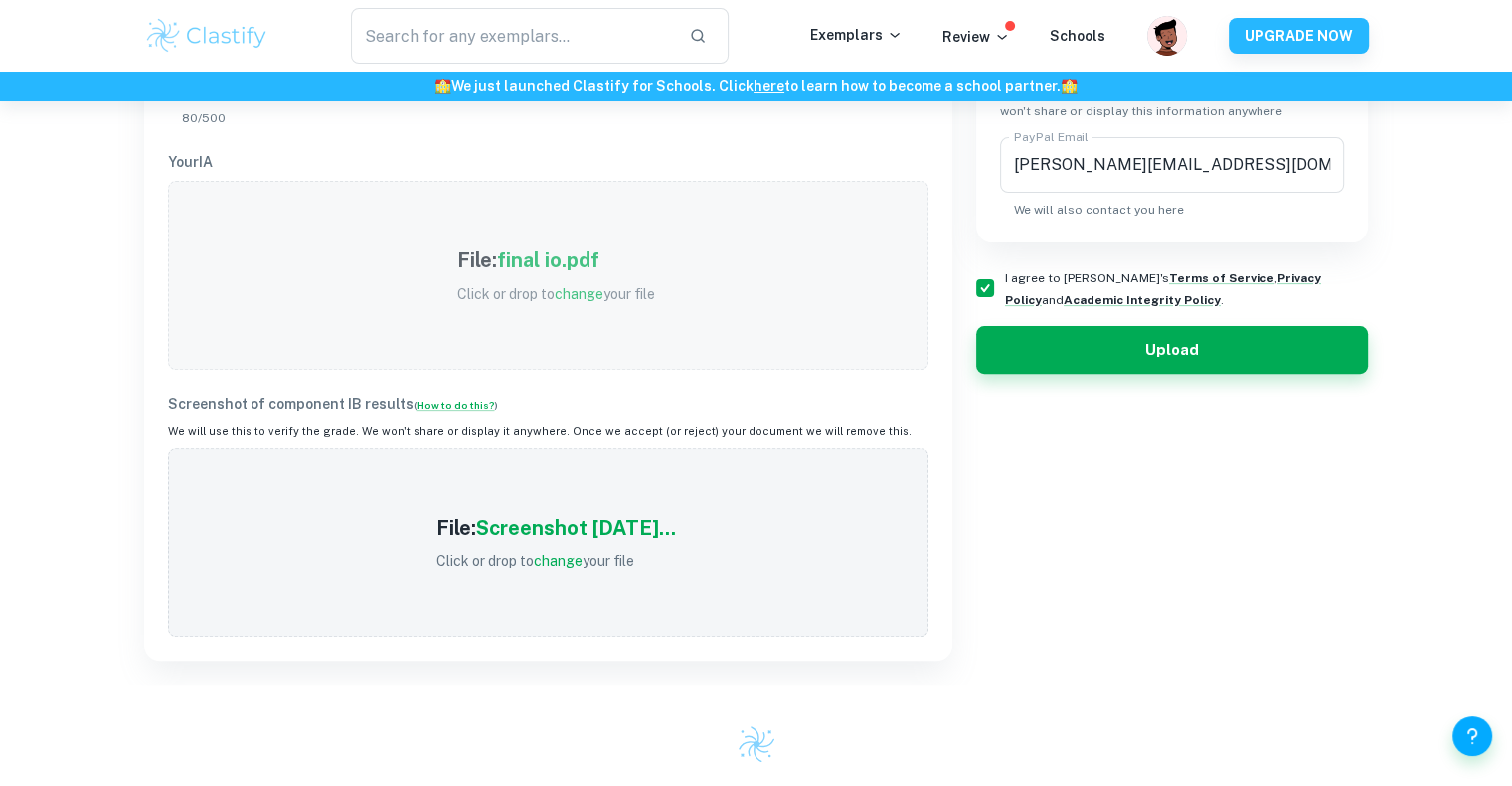 scroll, scrollTop: 647, scrollLeft: 0, axis: vertical 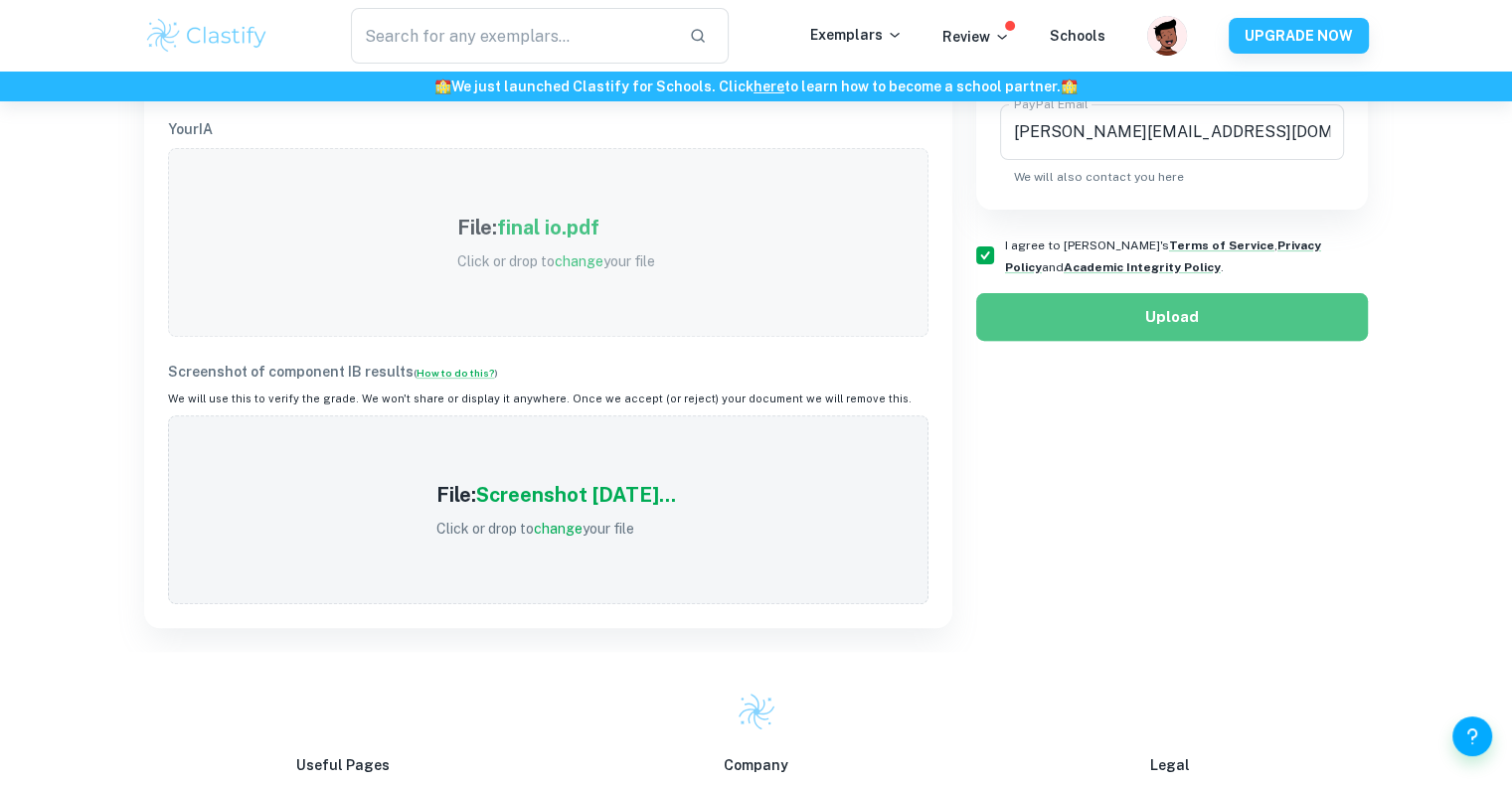 click on "Upload" at bounding box center (1172, 317) 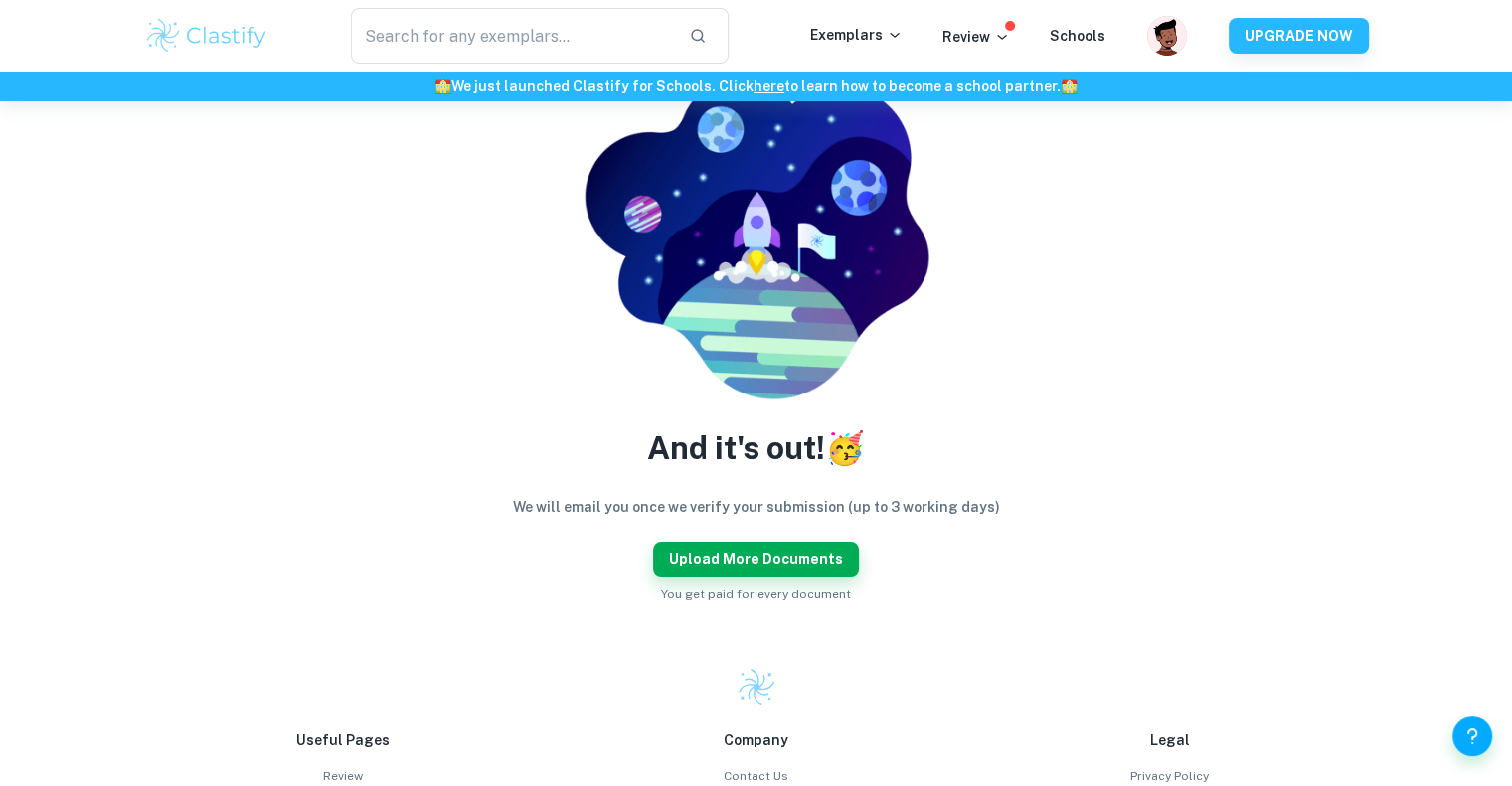 scroll, scrollTop: 181, scrollLeft: 0, axis: vertical 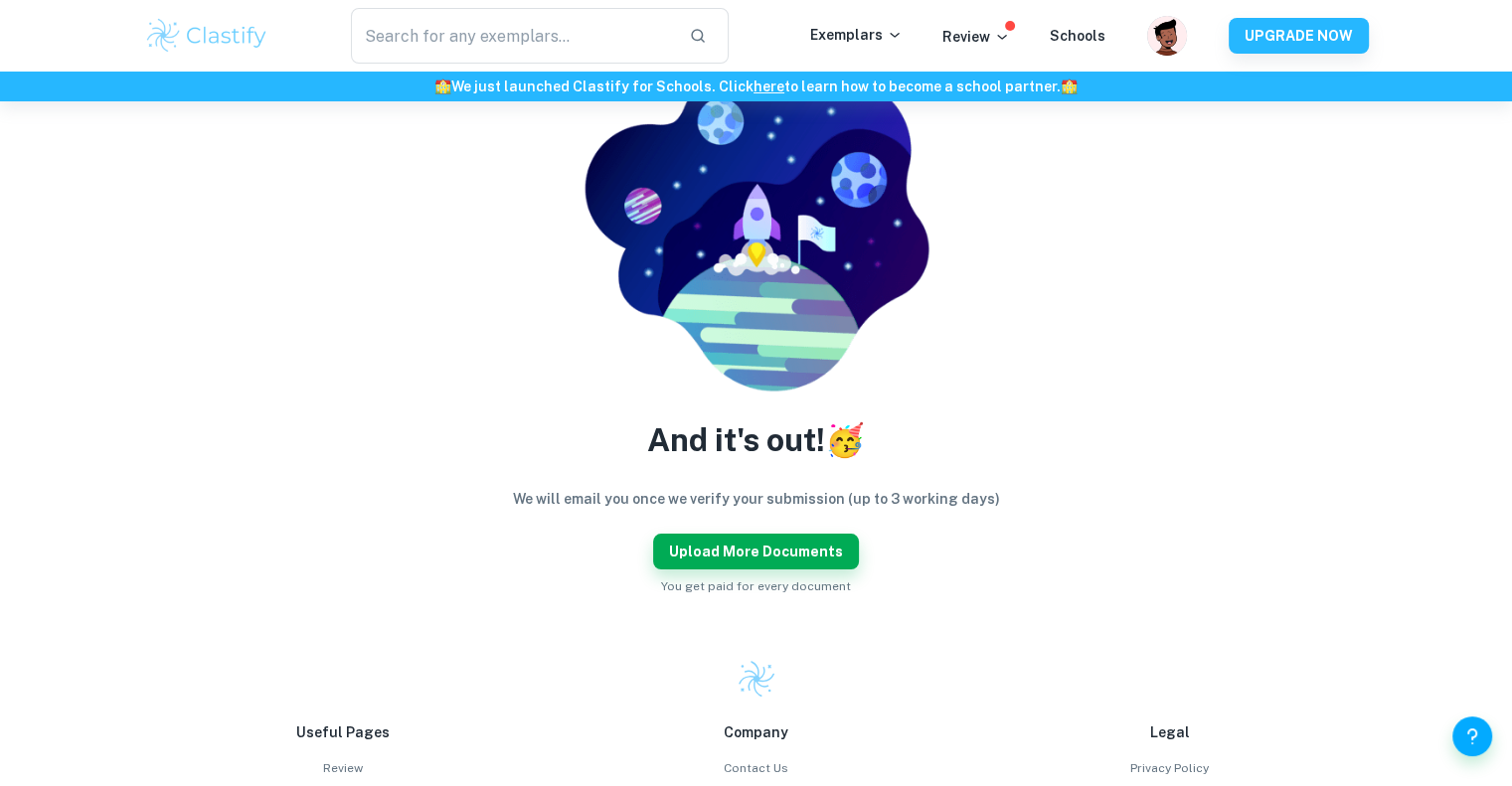 click on "And it's out!  🥳 We will email you once we verify your submission (up to 3 working days) Upload more documents You get paid for every document" at bounding box center (756, 331) 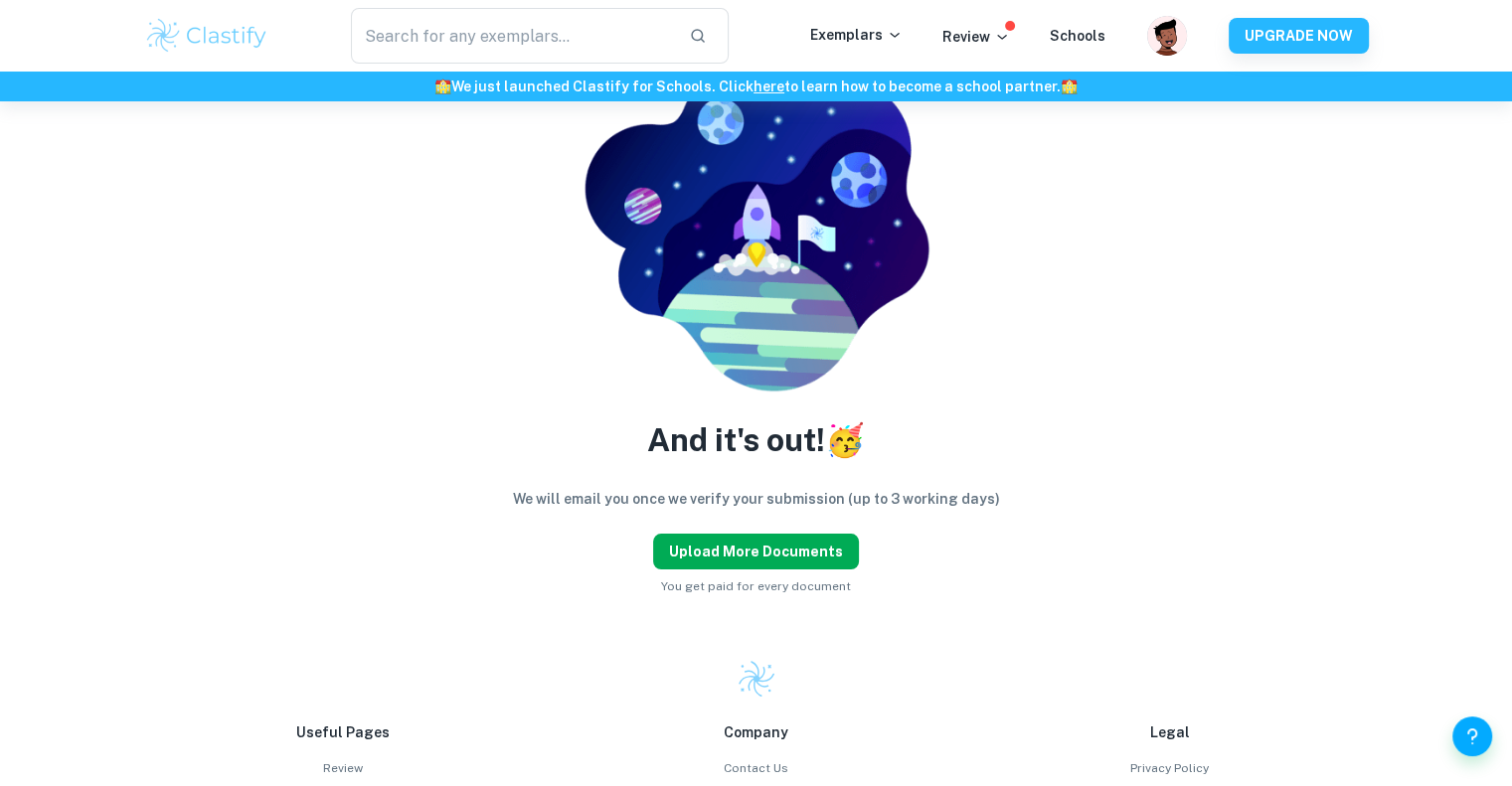 click on "Upload more documents" at bounding box center (756, 551) 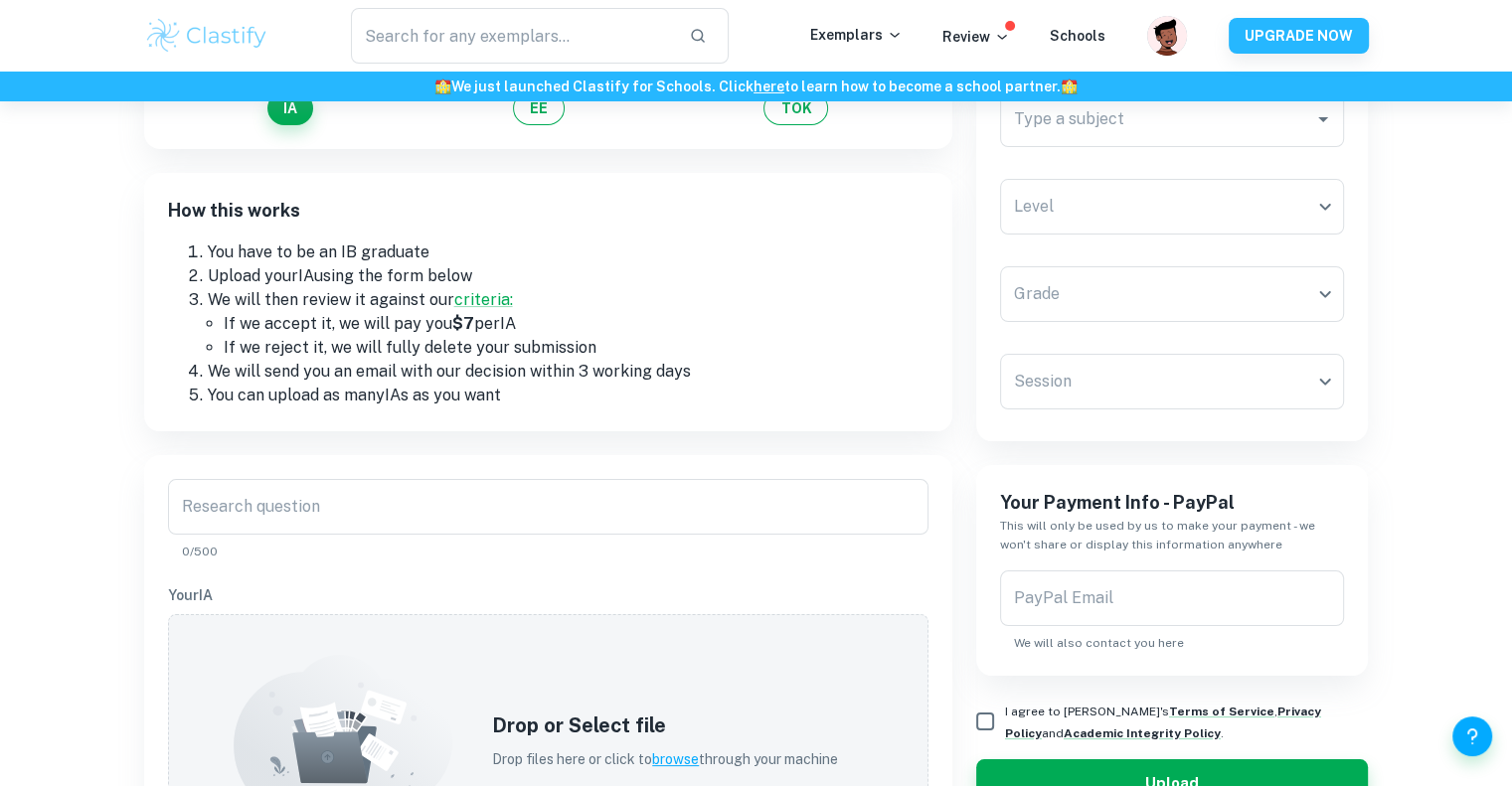 scroll, scrollTop: 214, scrollLeft: 0, axis: vertical 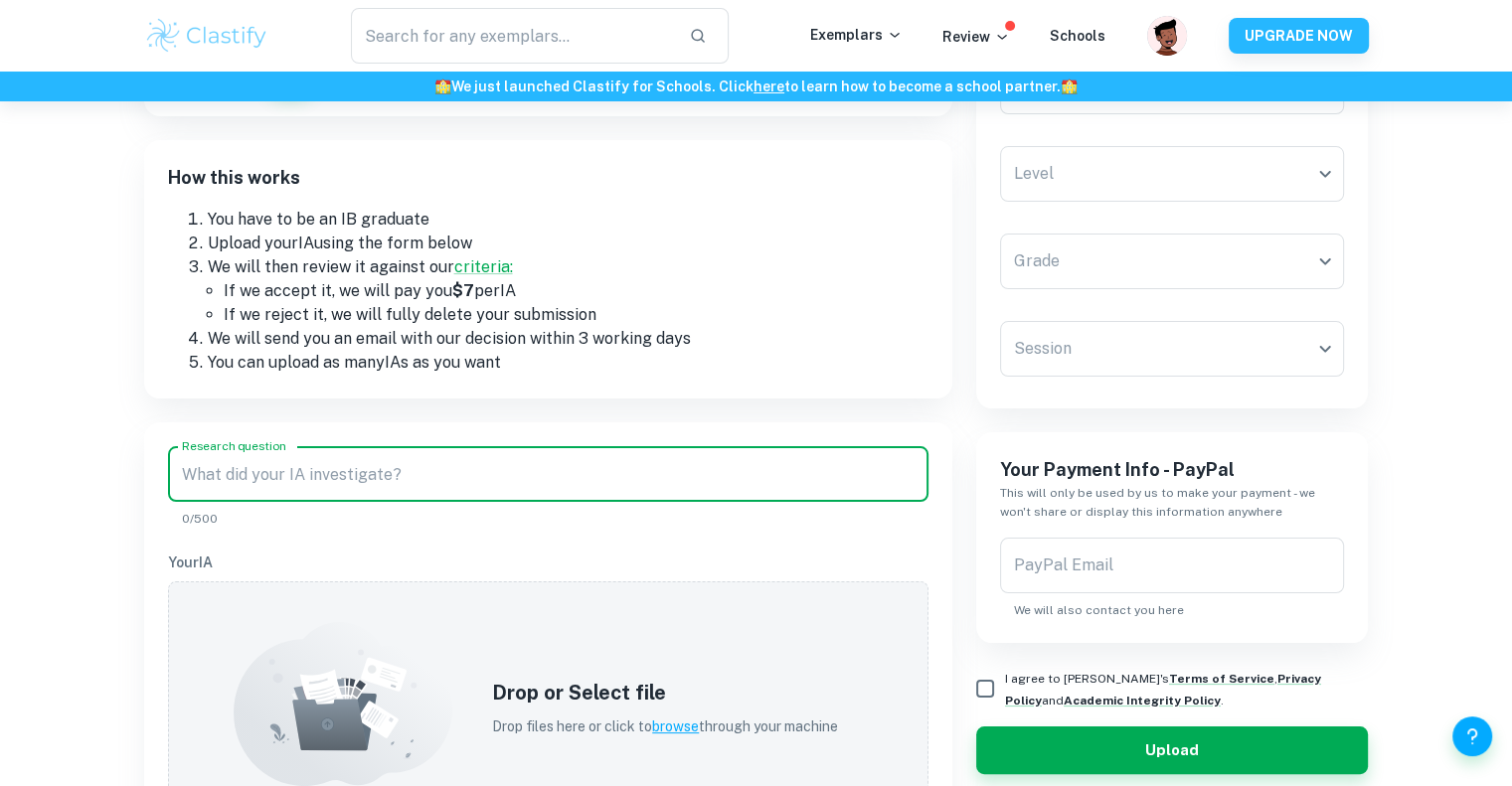 click on "Research question" at bounding box center (548, 474) 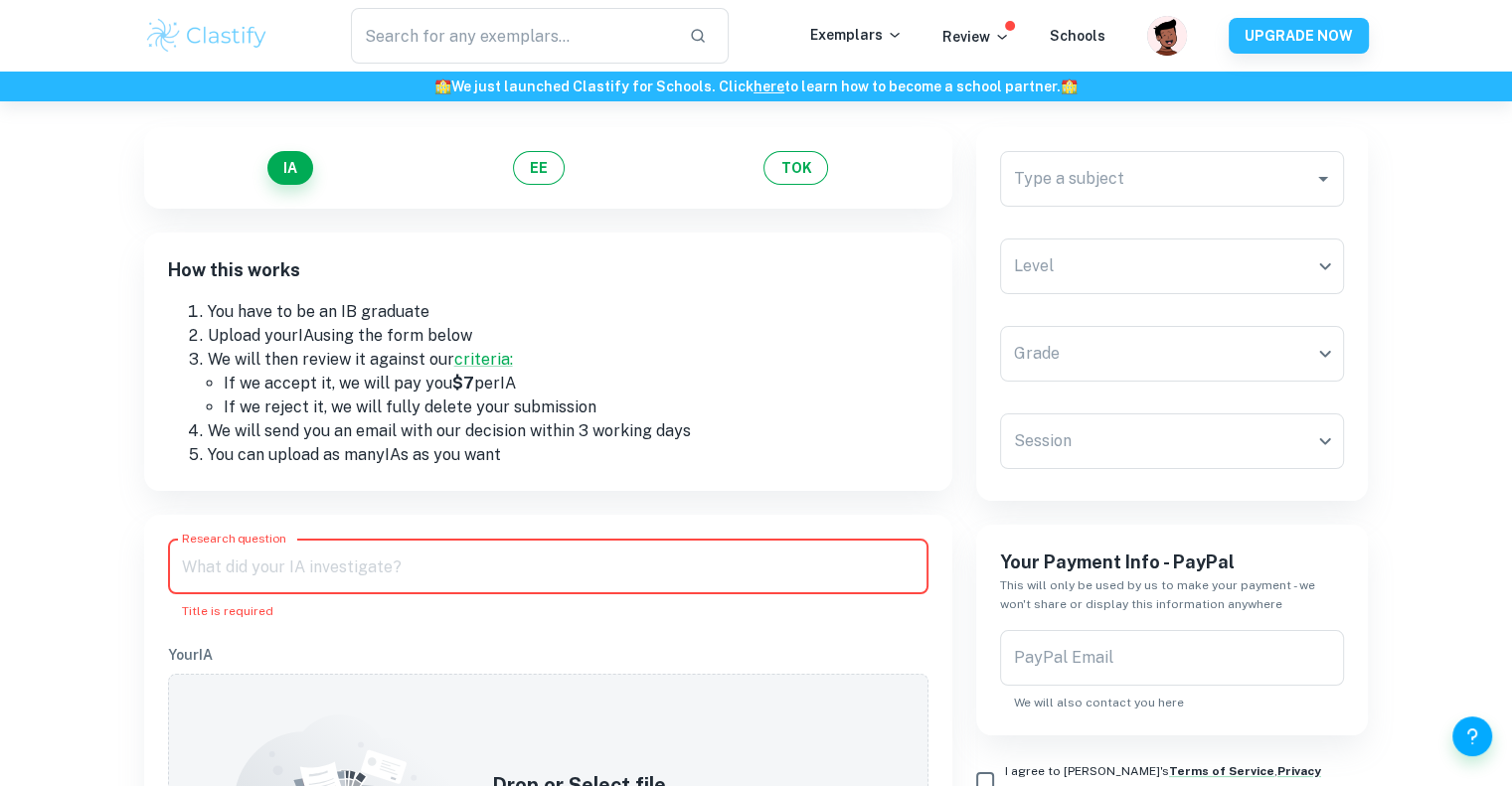 scroll, scrollTop: 0, scrollLeft: 0, axis: both 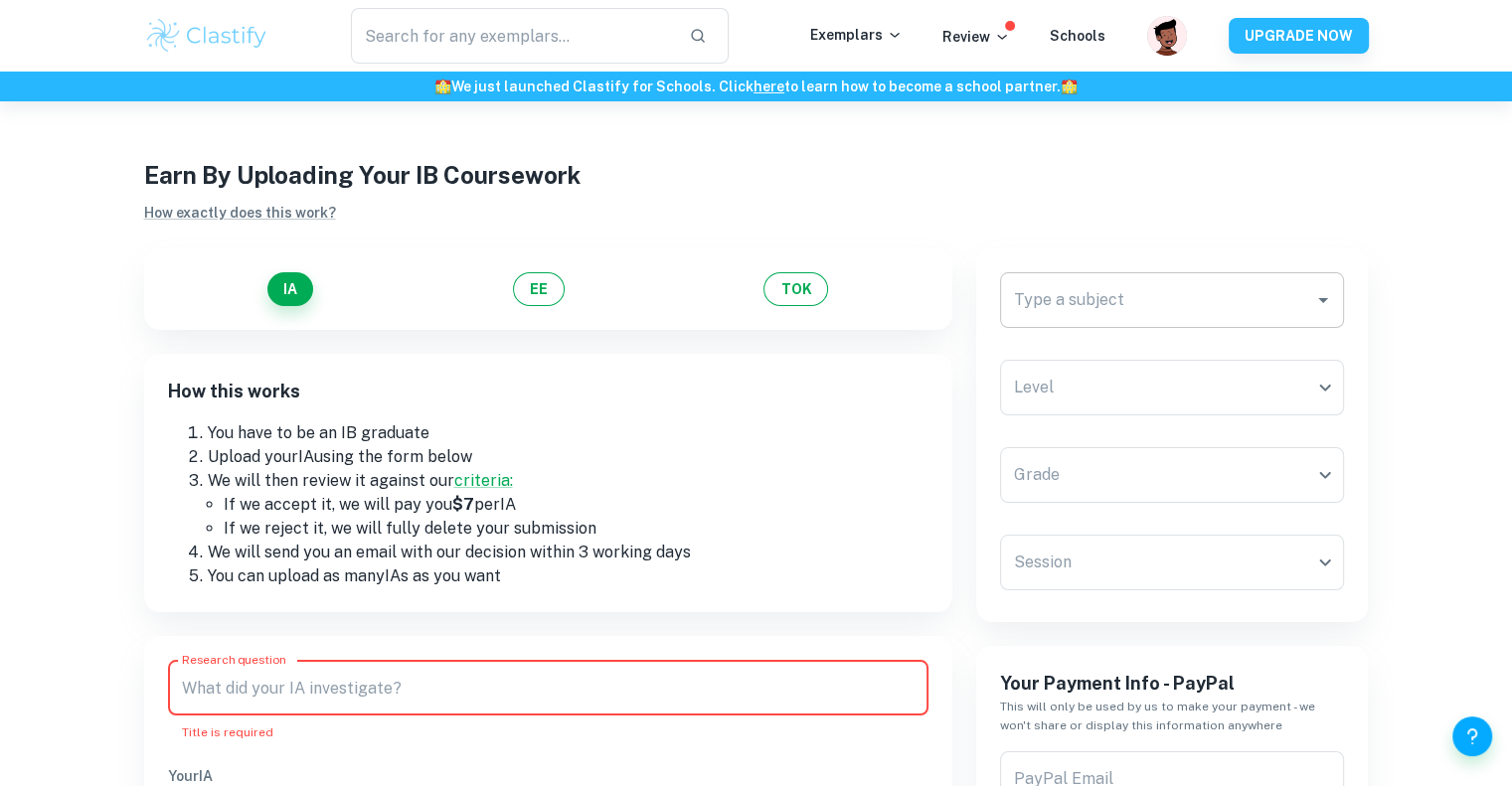 click on "Type a subject" at bounding box center [1157, 300] 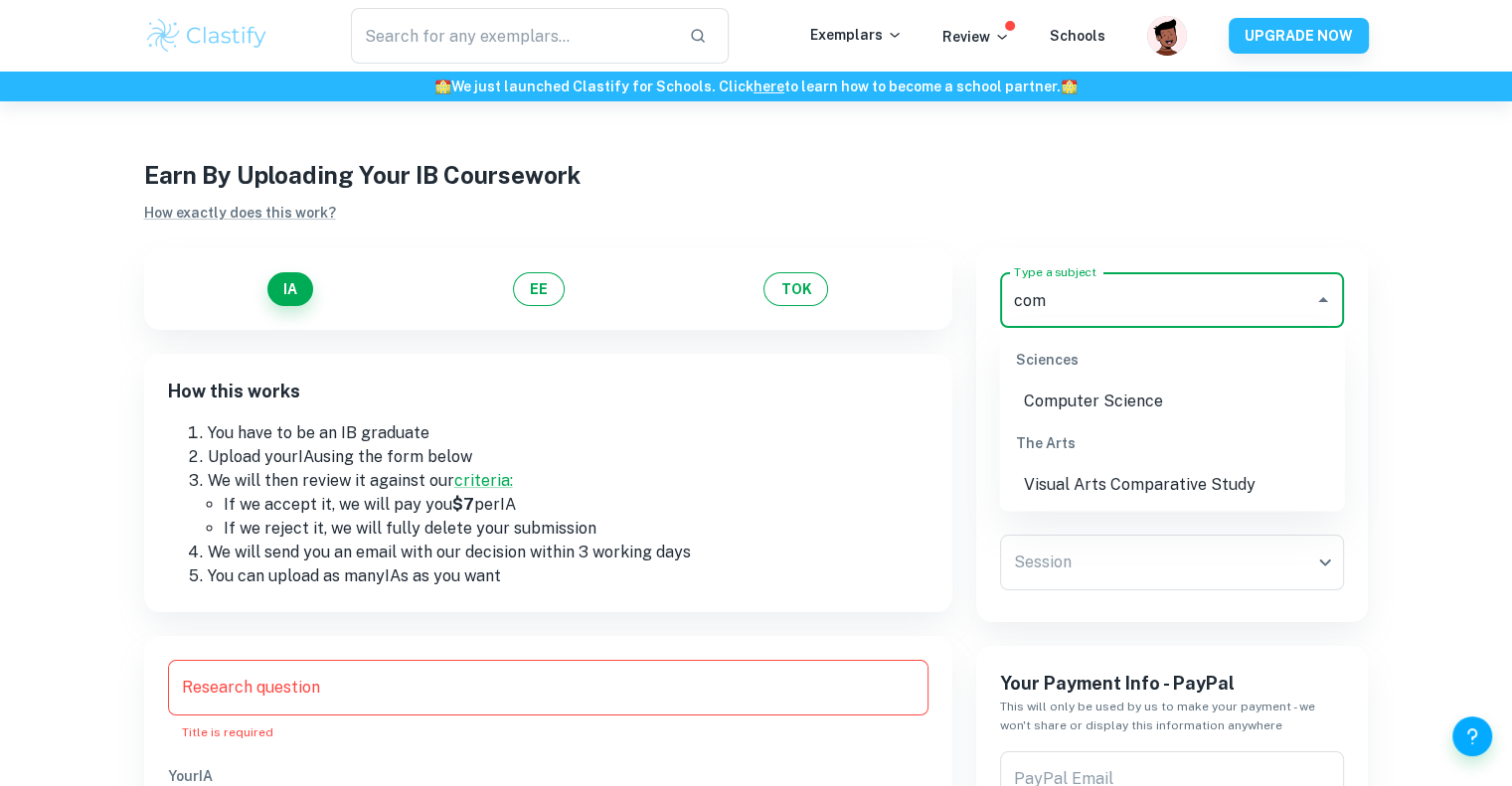 click on "Computer Science" at bounding box center [1172, 401] 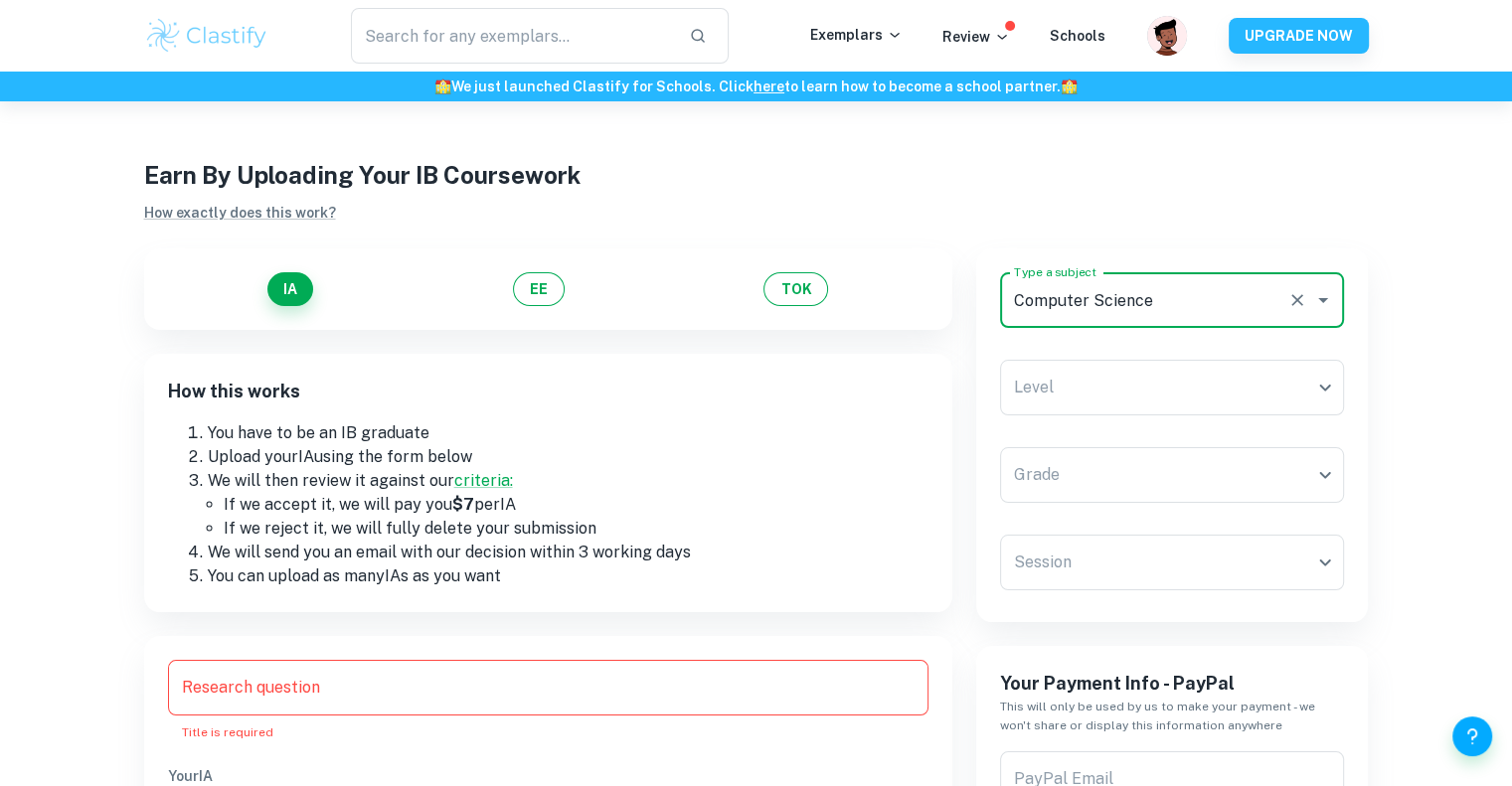 scroll, scrollTop: 83, scrollLeft: 0, axis: vertical 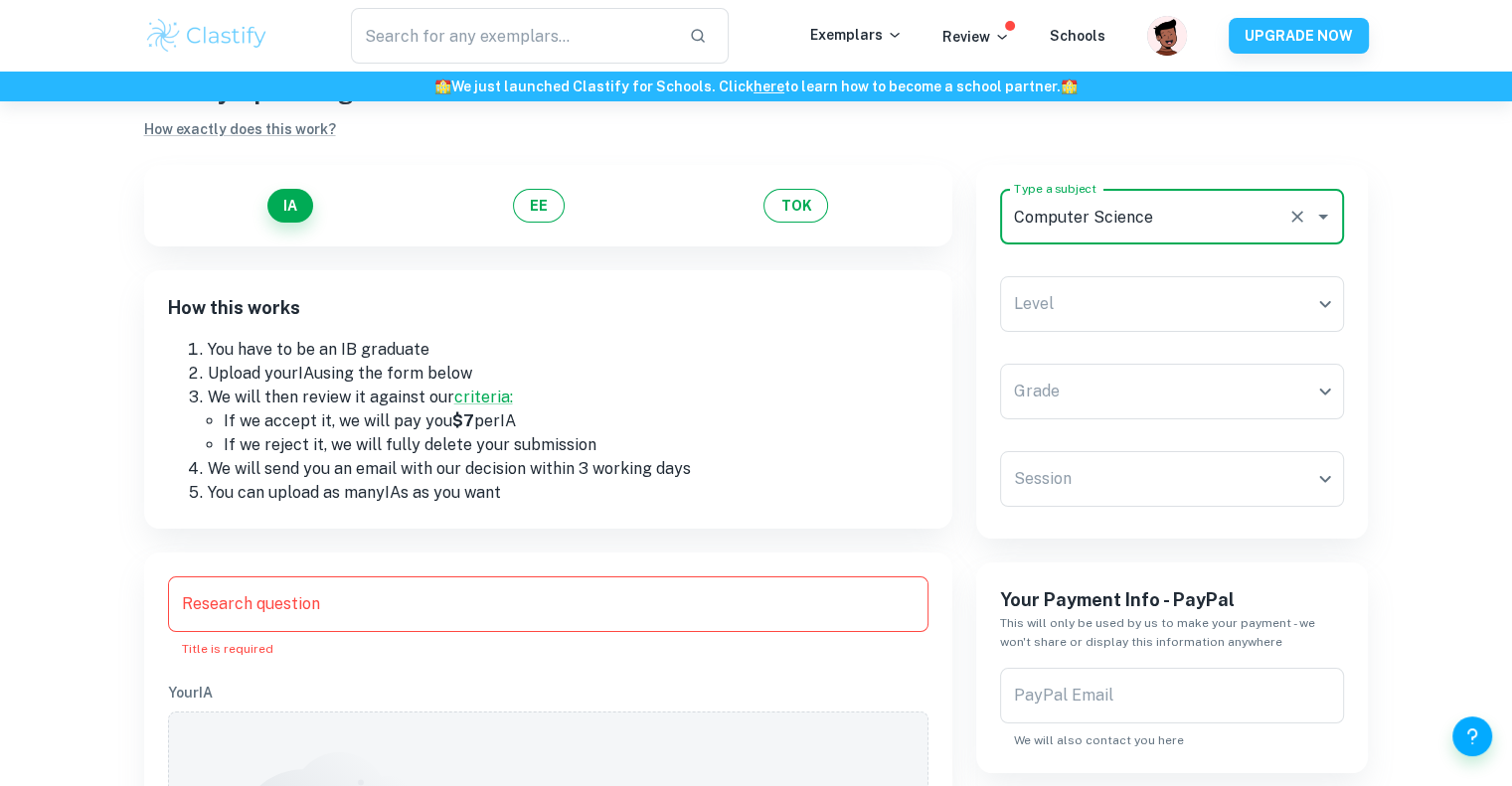 type on "Computer Science" 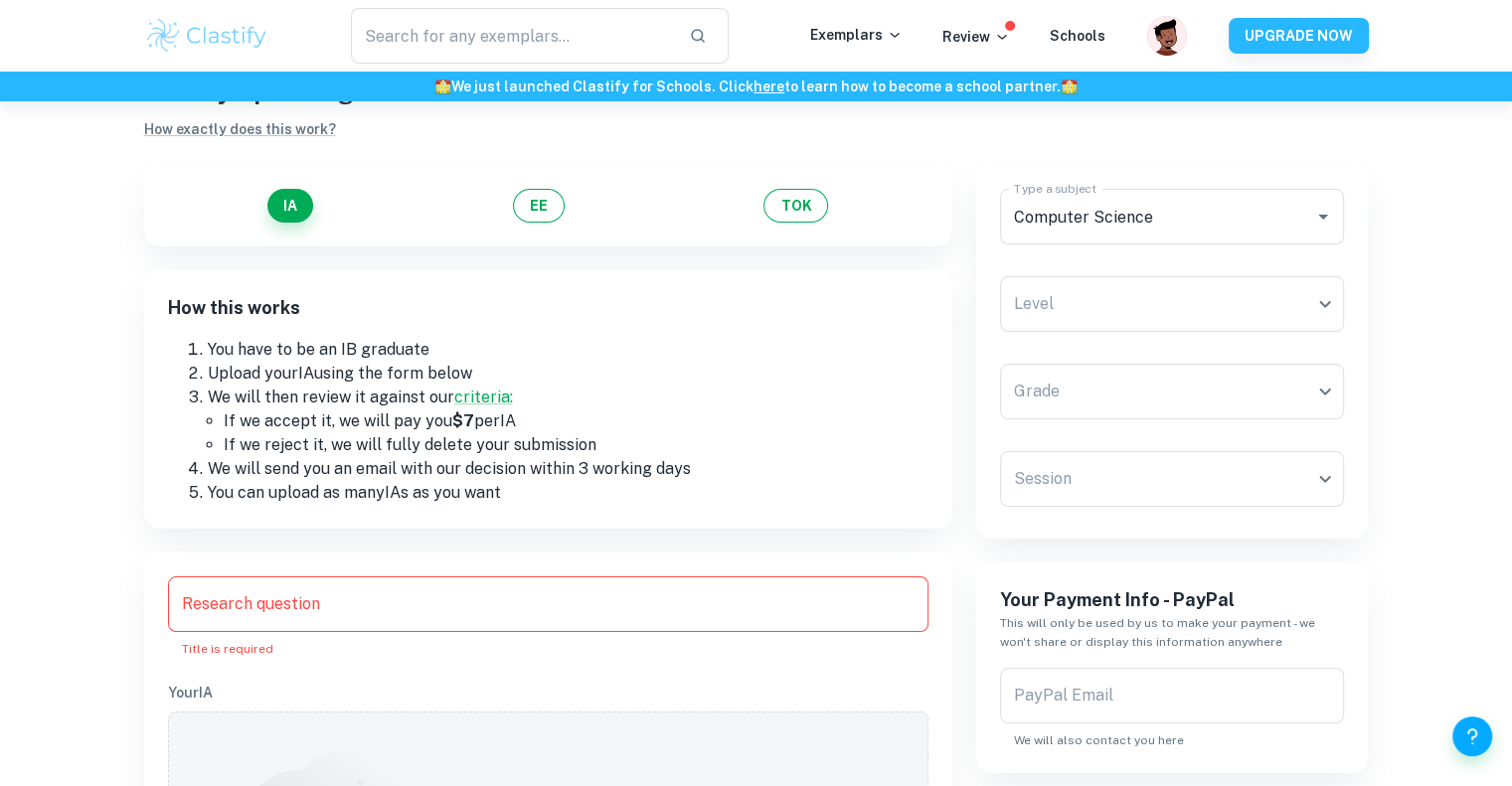 click on "Type a subject Computer Science Type a subject Level ​ Level Grade ​ Grade Session ​ Session" at bounding box center [1172, 352] 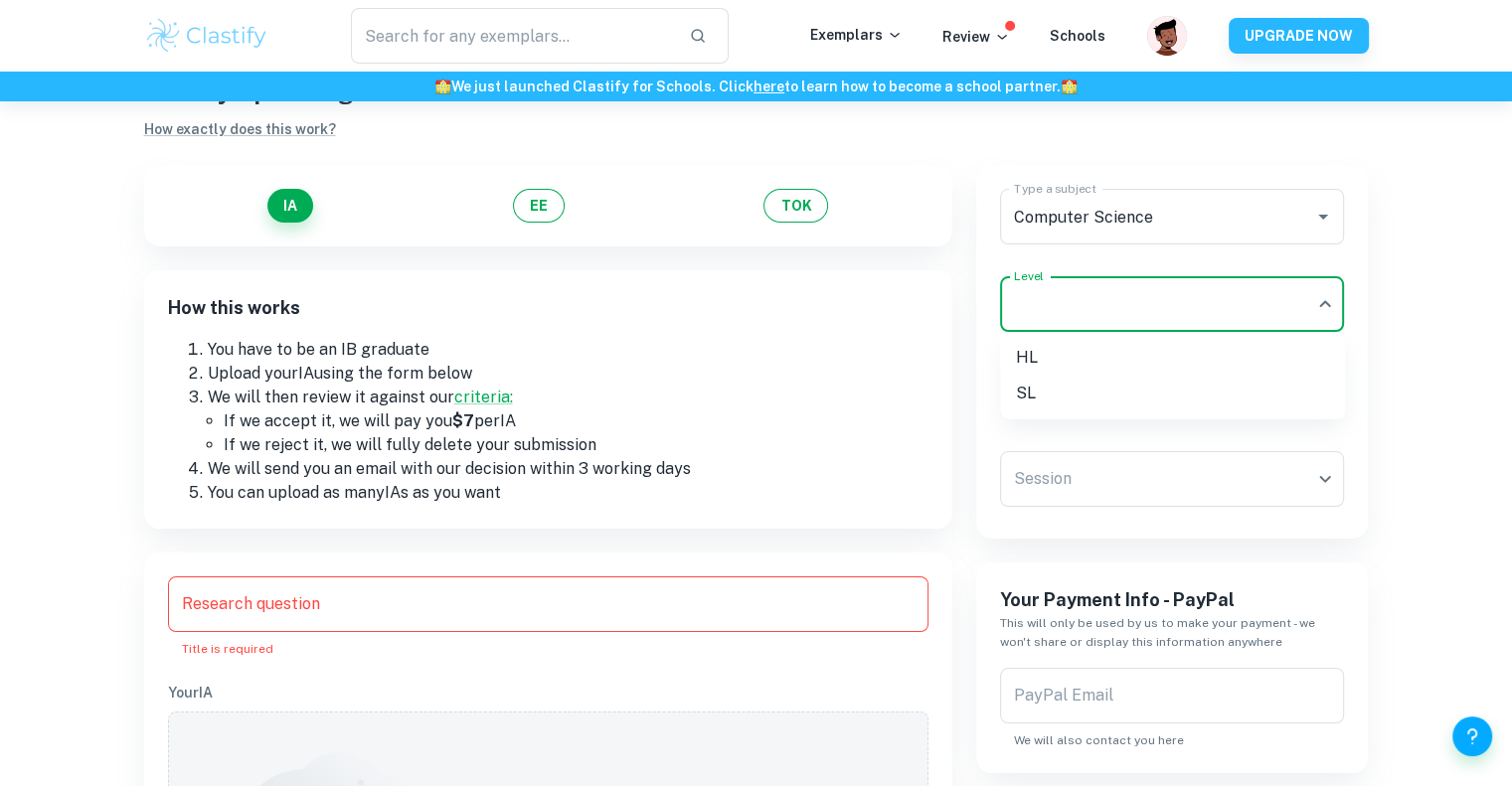 click on "We value your privacy We use cookies to enhance your browsing experience, serve personalised ads or content, and analyse our traffic. By clicking "Accept All", you consent to our use of cookies.   Cookie Policy Customise   Reject All   Accept All   Customise Consent Preferences   We use cookies to help you navigate efficiently and perform certain functions. You will find detailed information about all cookies under each consent category below. The cookies that are categorised as "Necessary" are stored on your browser as they are essential for enabling the basic functionalities of the site. ...  Show more For more information on how Google's third-party cookies operate and handle your data, see:   Google Privacy Policy Necessary Always Active Necessary cookies are required to enable the basic features of this site, such as providing secure log-in or adjusting your consent preferences. These cookies do not store any personally identifiable data. Functional Analytics Performance Advertisement Uncategorised" at bounding box center [756, 410] 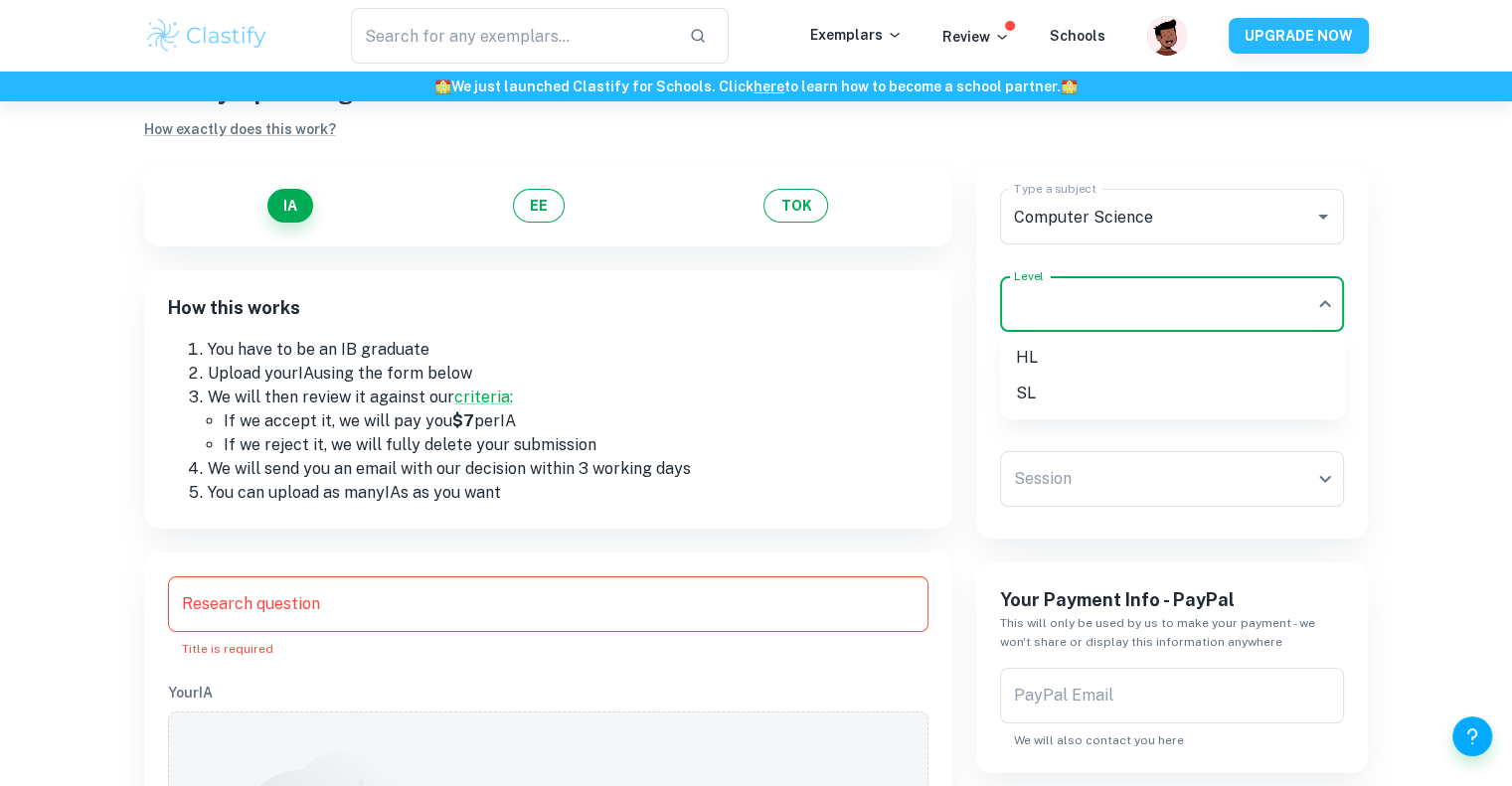 click on "SL" at bounding box center [1172, 393] 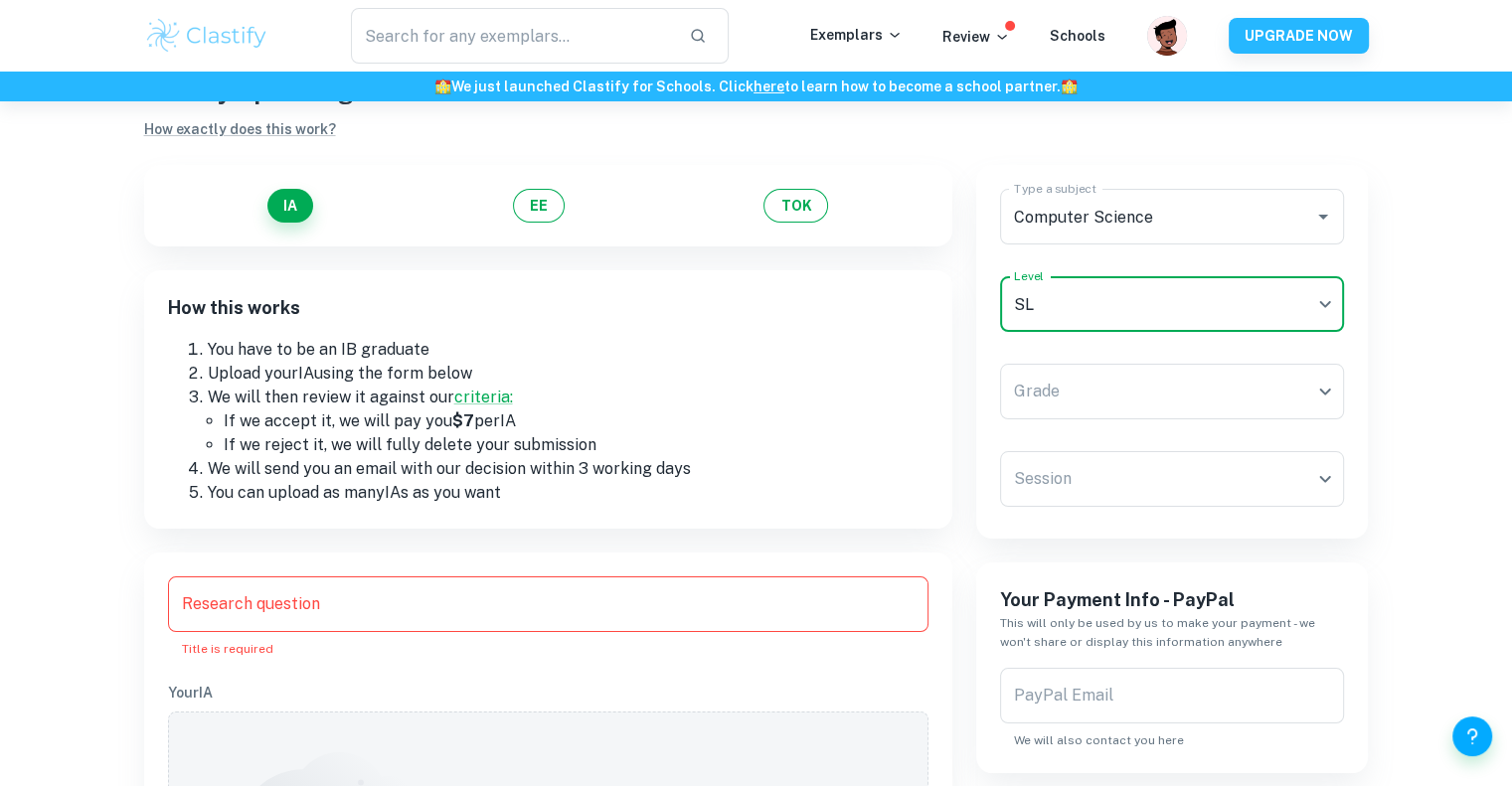click on "We value your privacy We use cookies to enhance your browsing experience, serve personalised ads or content, and analyse our traffic. By clicking "Accept All", you consent to our use of cookies.   Cookie Policy Customise   Reject All   Accept All   Customise Consent Preferences   We use cookies to help you navigate efficiently and perform certain functions. You will find detailed information about all cookies under each consent category below. The cookies that are categorised as "Necessary" are stored on your browser as they are essential for enabling the basic functionalities of the site. ...  Show more For more information on how Google's third-party cookies operate and handle your data, see:   Google Privacy Policy Necessary Always Active Necessary cookies are required to enable the basic features of this site, such as providing secure log-in or adjusting your consent preferences. These cookies do not store any personally identifiable data. Functional Analytics Performance Advertisement Uncategorised" at bounding box center [756, 410] 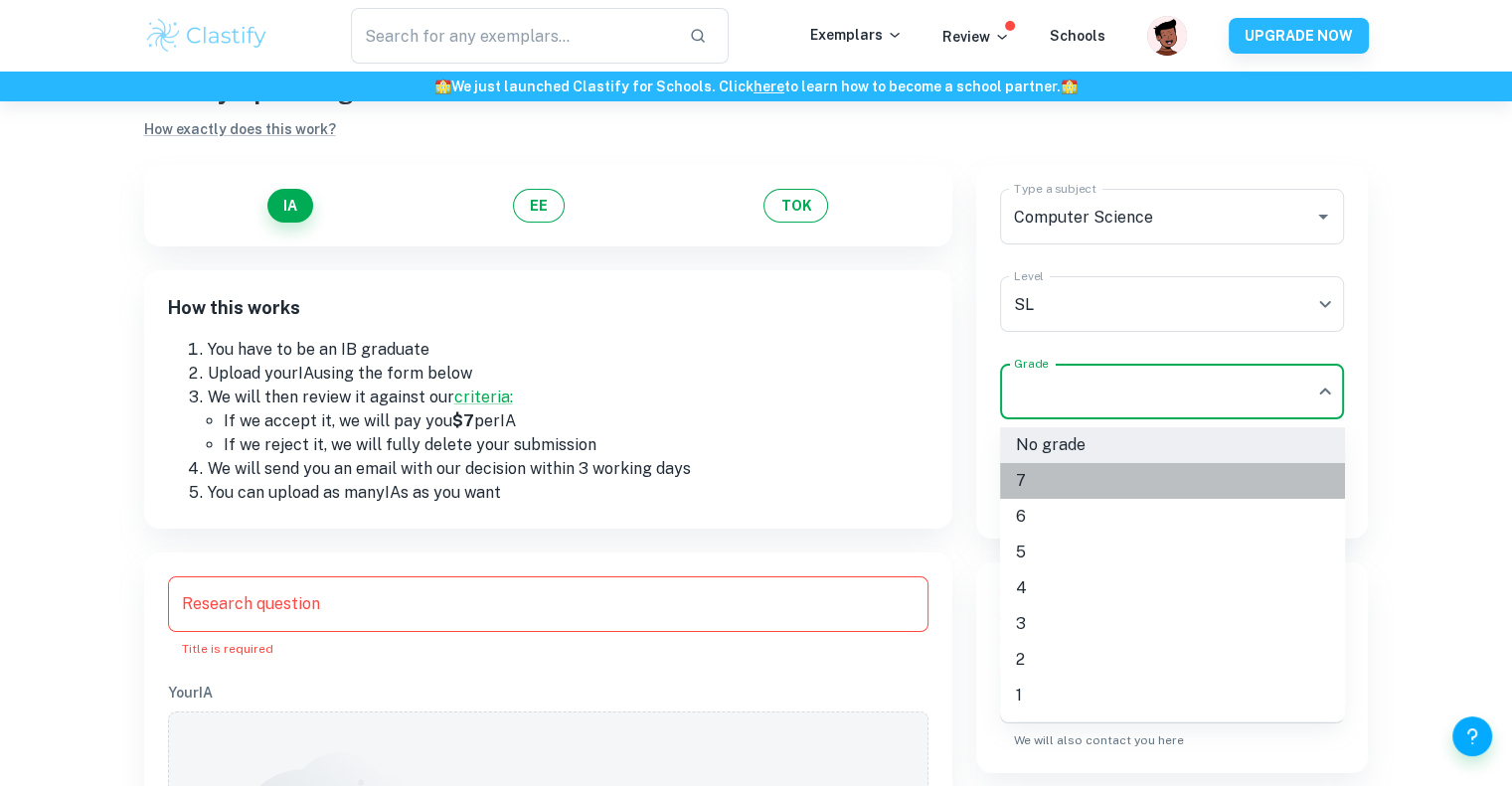 click on "7" at bounding box center (1172, 481) 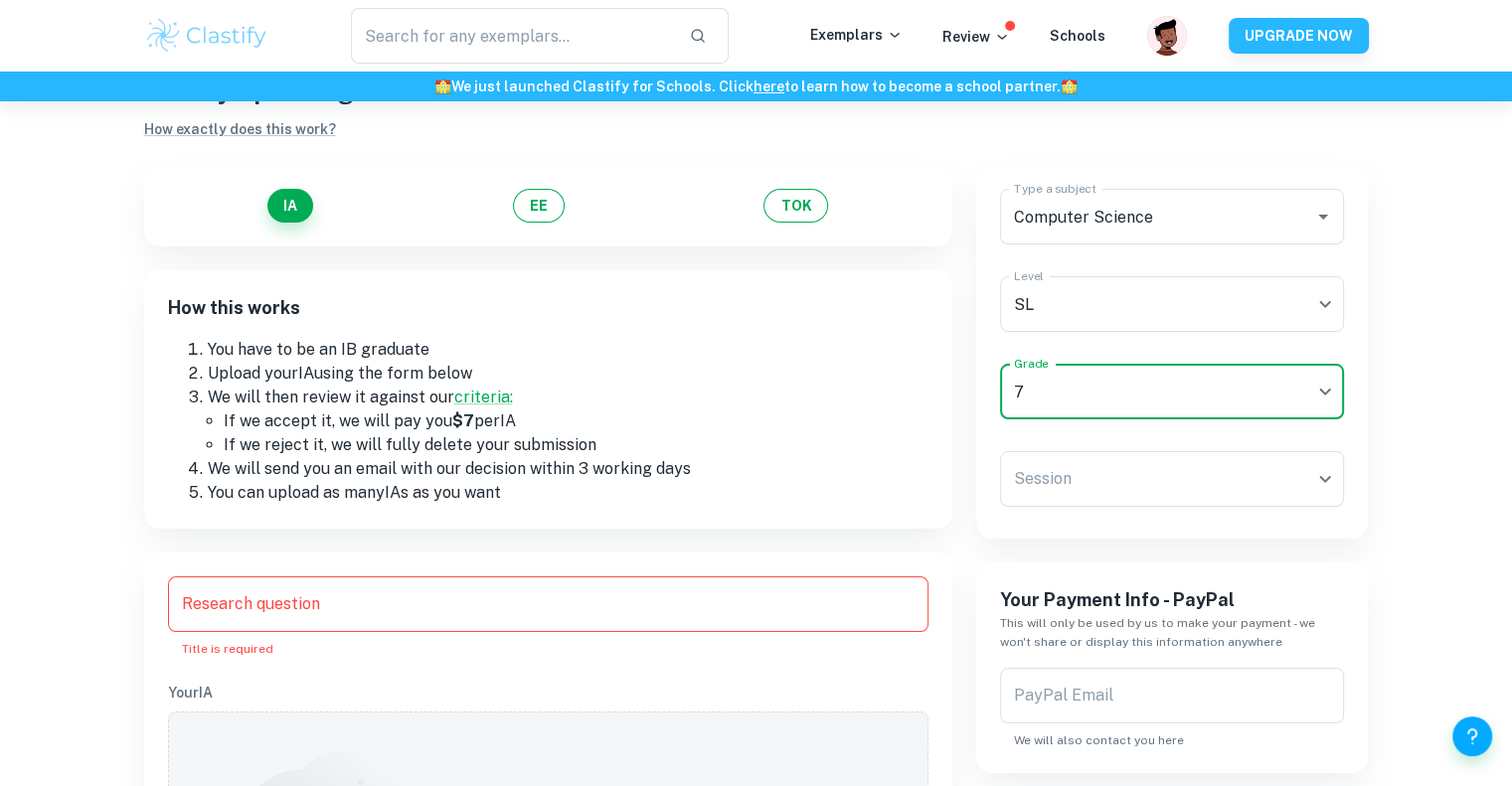 click on "We value your privacy We use cookies to enhance your browsing experience, serve personalised ads or content, and analyse our traffic. By clicking "Accept All", you consent to our use of cookies.   Cookie Policy Customise   Reject All   Accept All   Customise Consent Preferences   We use cookies to help you navigate efficiently and perform certain functions. You will find detailed information about all cookies under each consent category below. The cookies that are categorised as "Necessary" are stored on your browser as they are essential for enabling the basic functionalities of the site. ...  Show more For more information on how Google's third-party cookies operate and handle your data, see:   Google Privacy Policy Necessary Always Active Necessary cookies are required to enable the basic features of this site, such as providing secure log-in or adjusting your consent preferences. These cookies do not store any personally identifiable data. Functional Analytics Performance Advertisement Uncategorised" at bounding box center (756, 410) 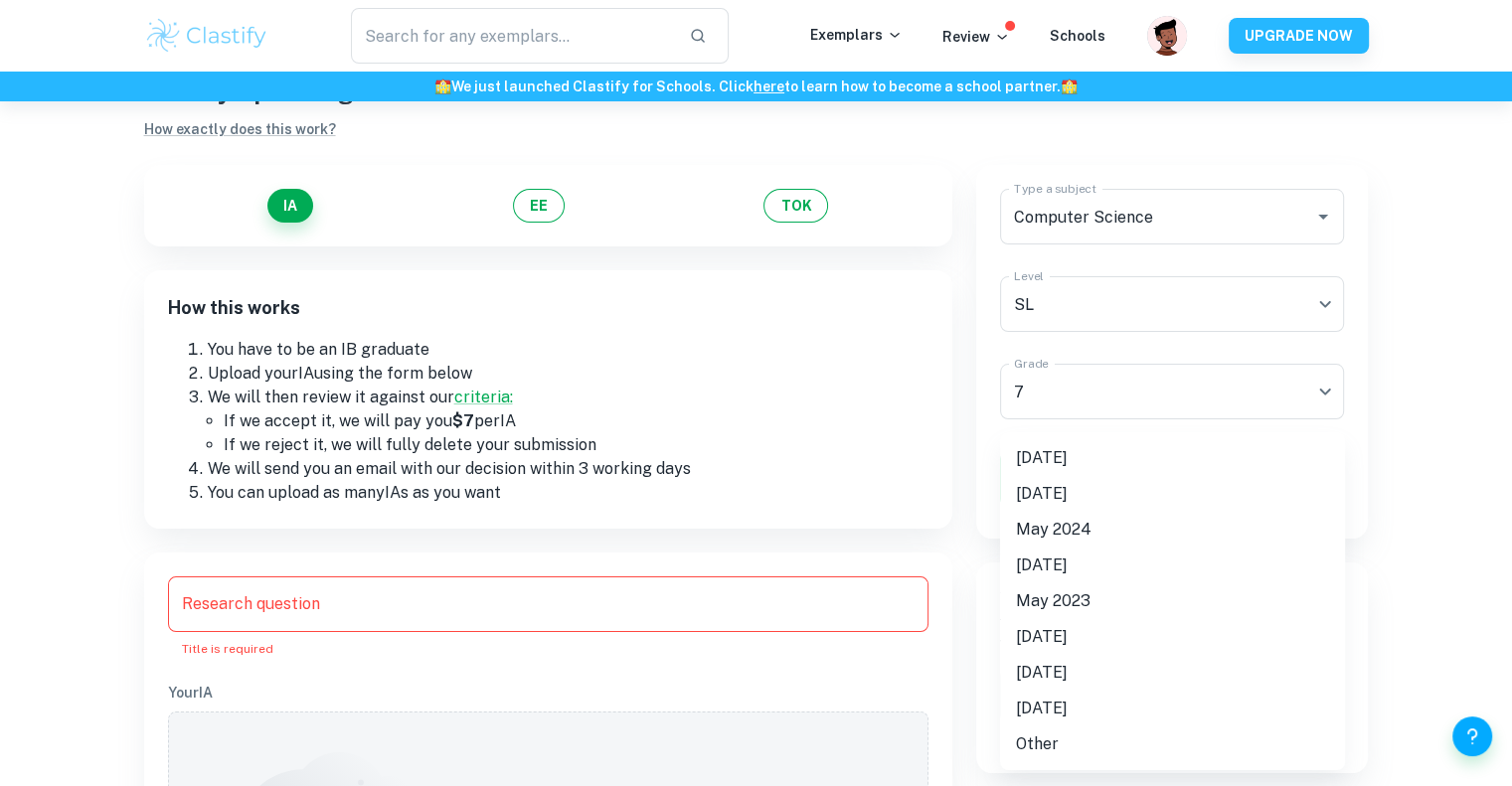 click on "[DATE]" at bounding box center [1172, 458] 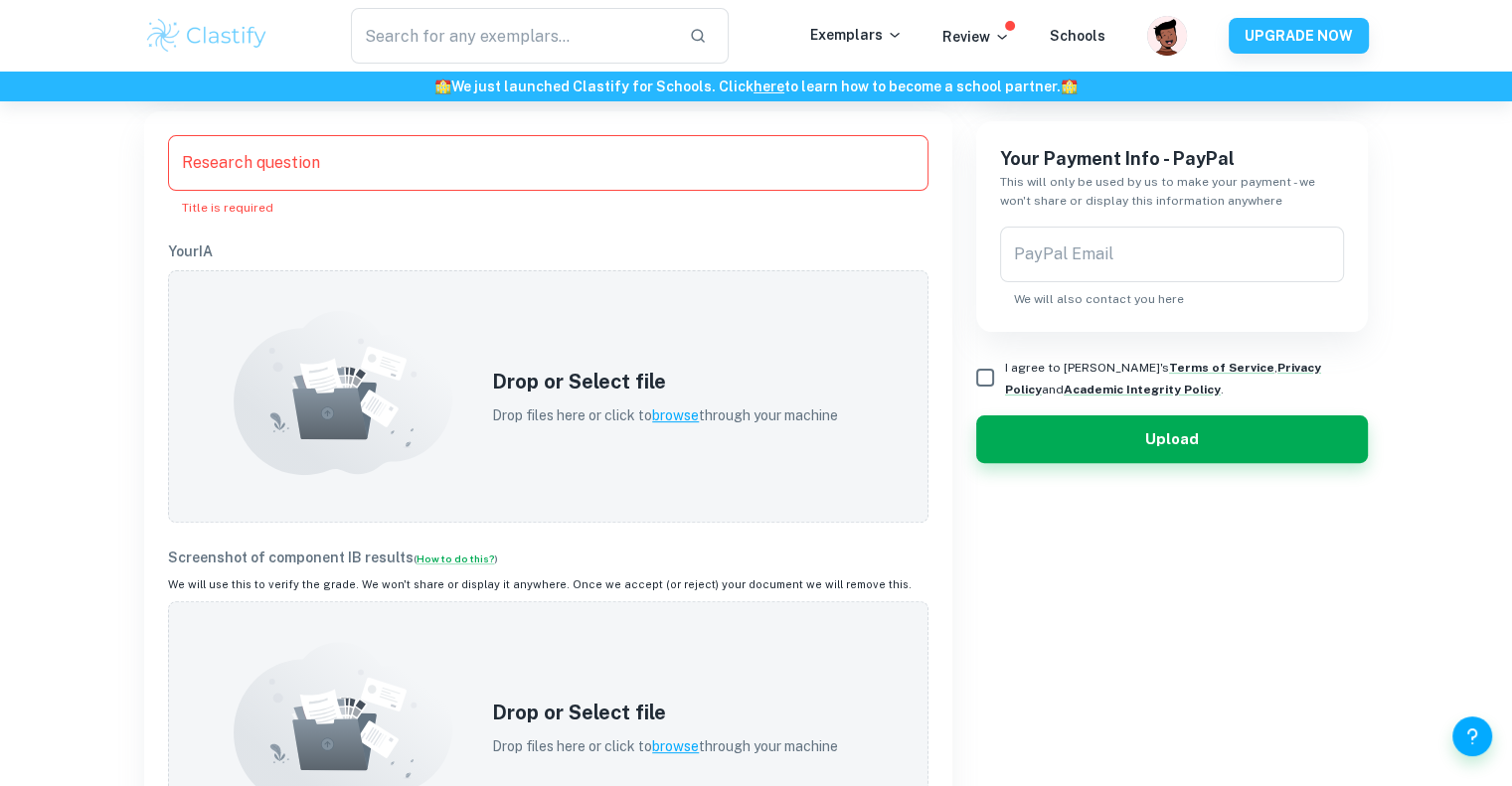 scroll, scrollTop: 545, scrollLeft: 0, axis: vertical 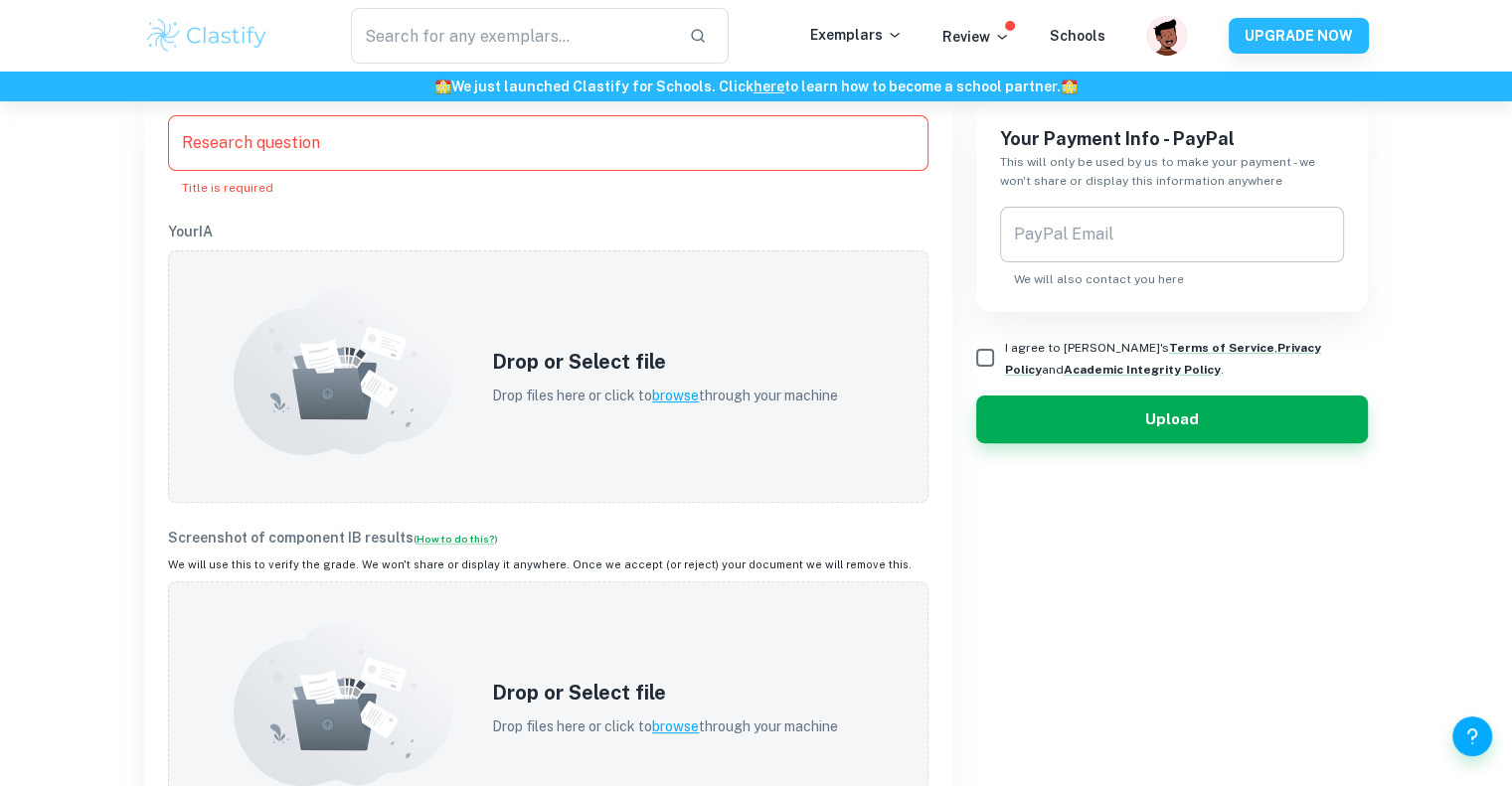 click on "PayPal Email" at bounding box center (1172, 235) 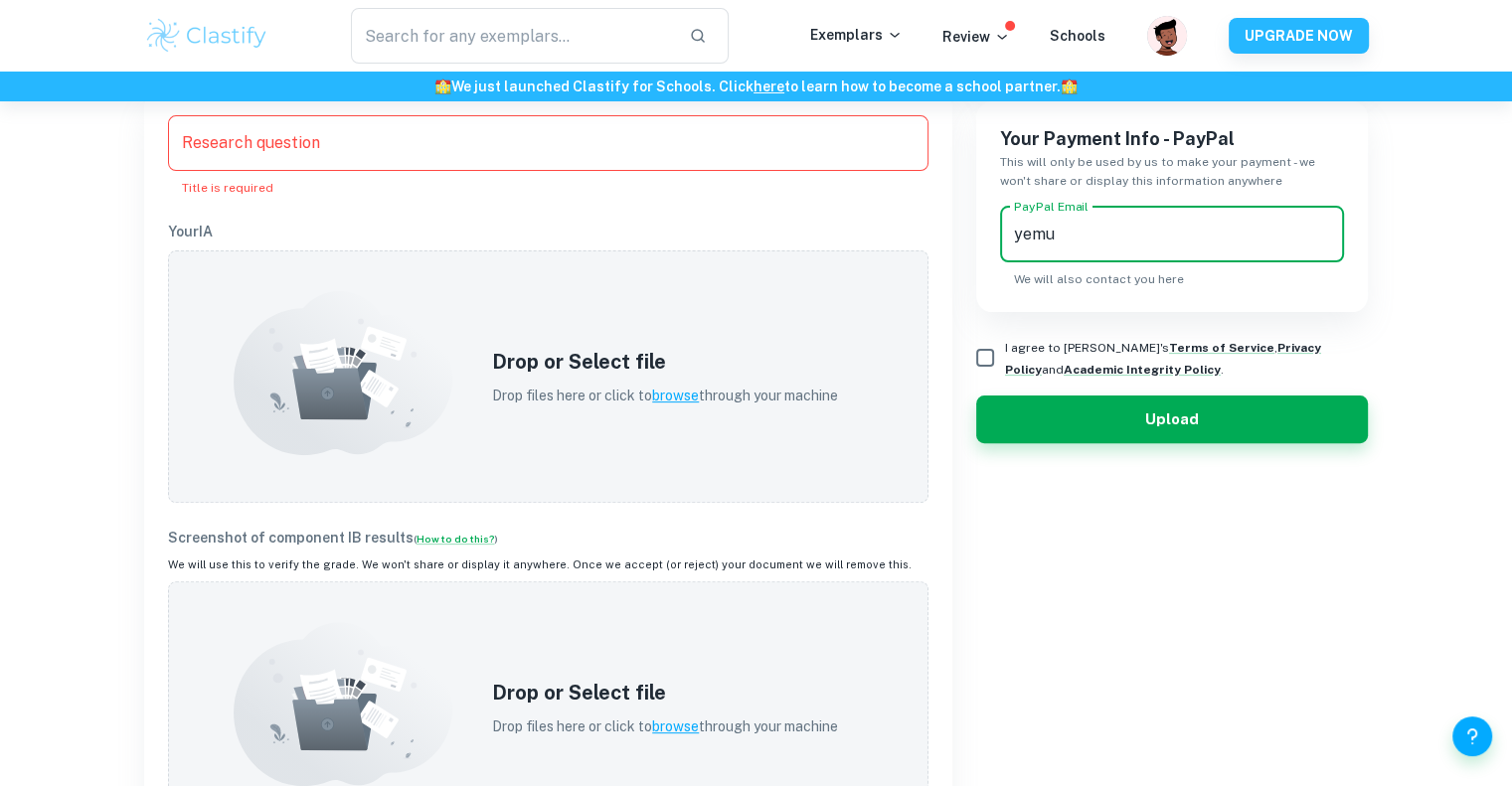 type on "[PERSON_NAME][EMAIL_ADDRESS][DOMAIN_NAME]" 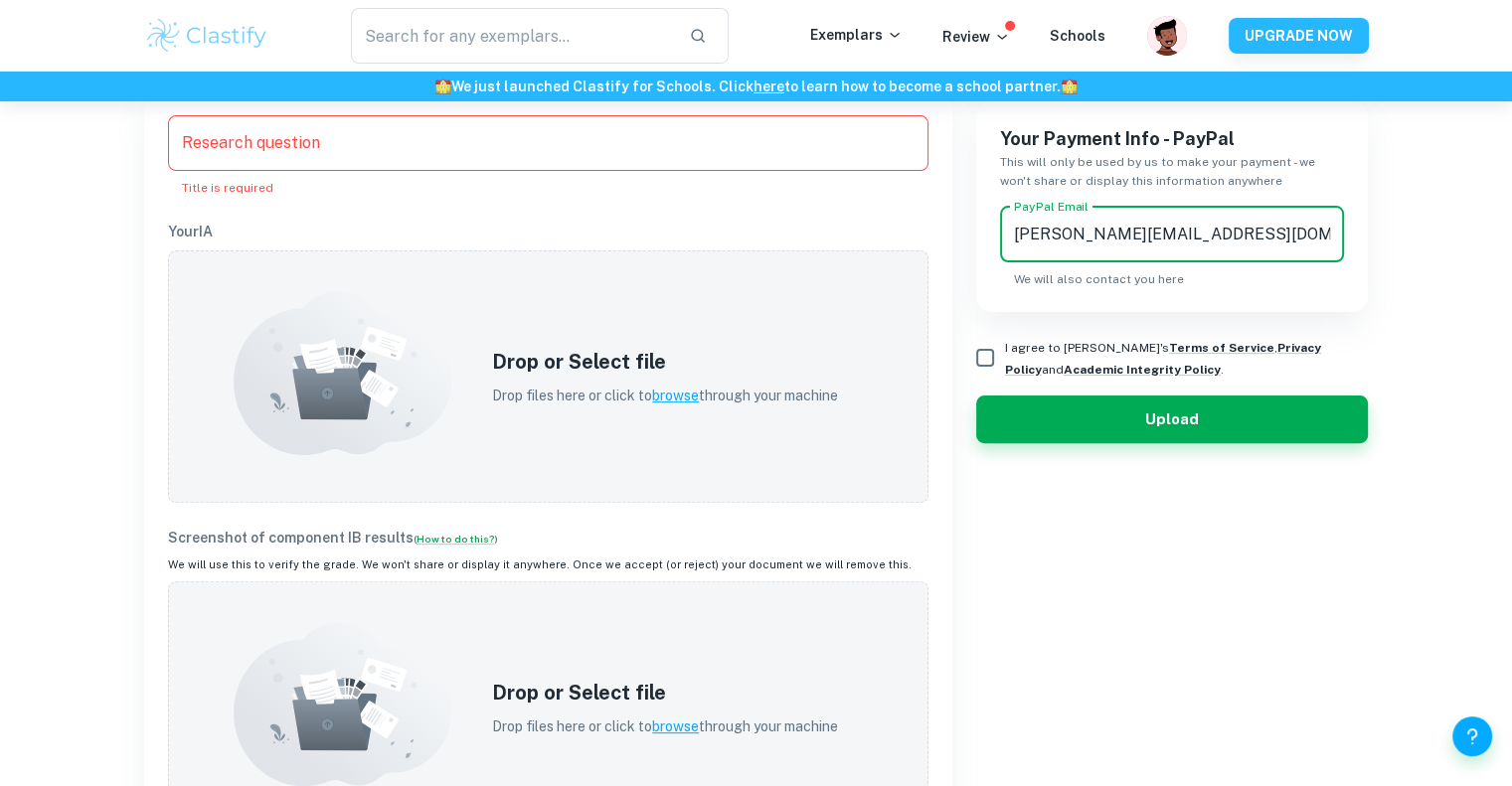 click on "I agree to [PERSON_NAME]'s  Terms of Service ,  Privacy Policy  and  Academic Integrity Policy ." at bounding box center [985, 358] 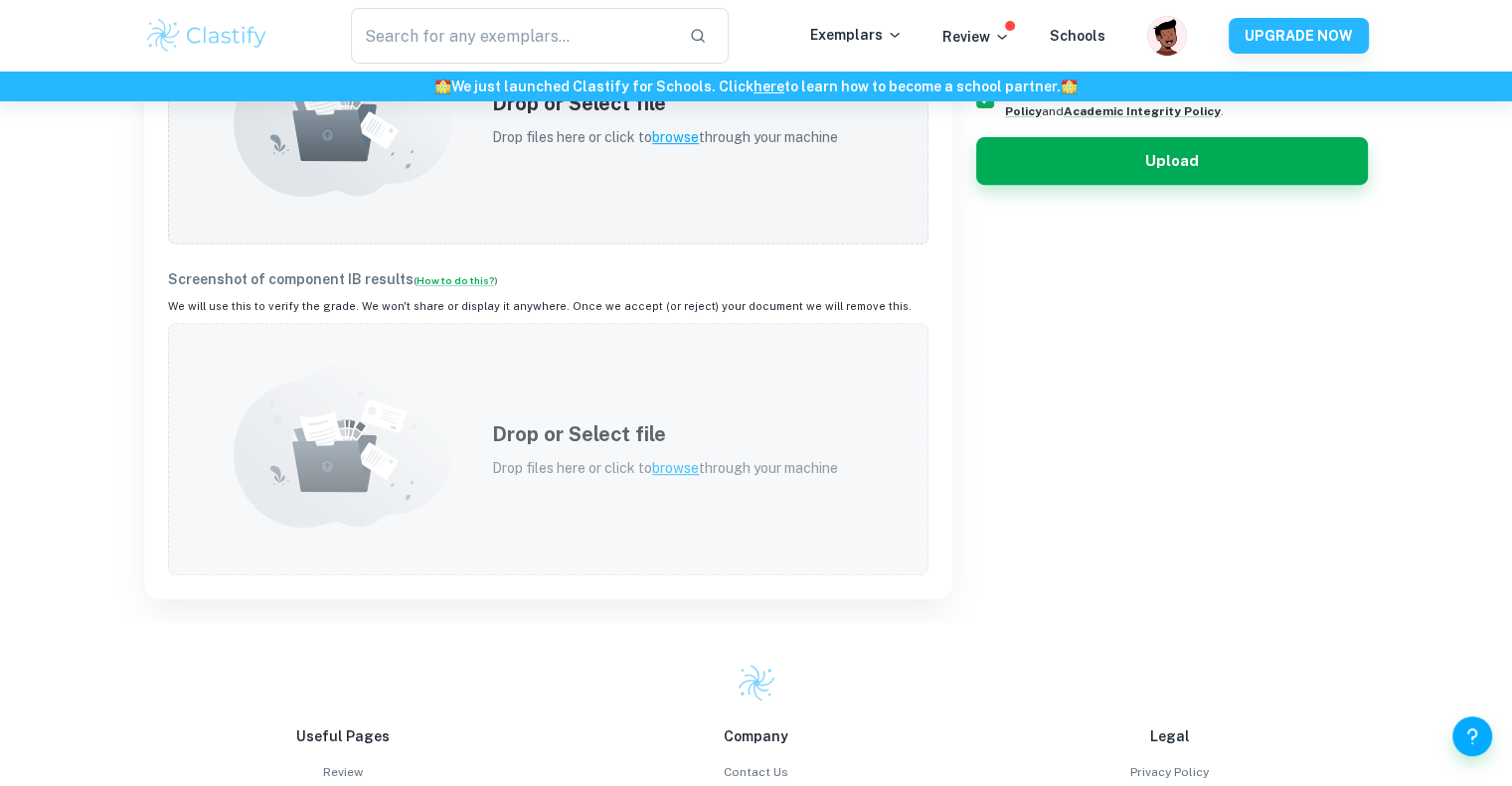 scroll, scrollTop: 924, scrollLeft: 0, axis: vertical 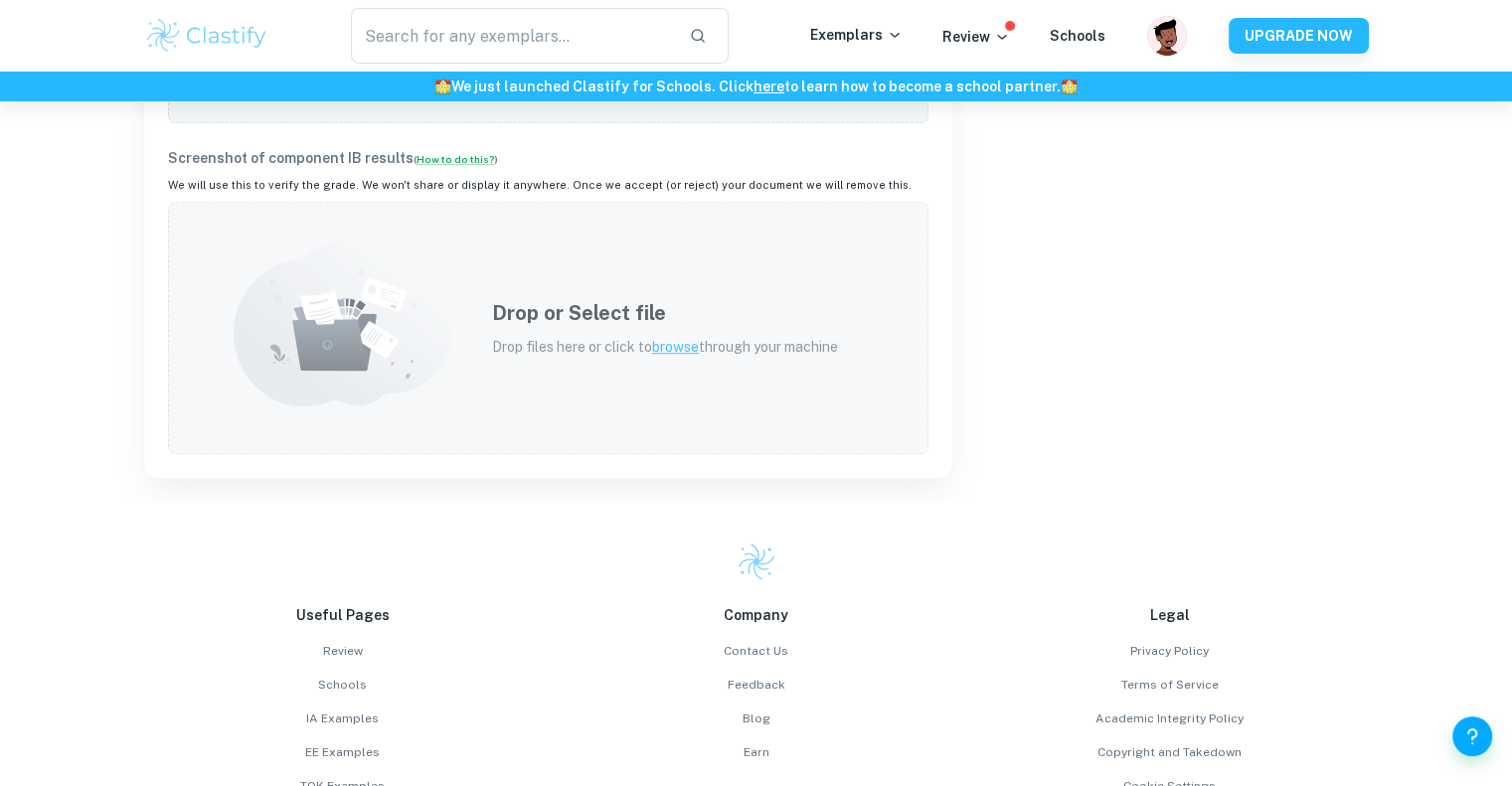 click on "Drop or Select file Drop files here or click to  browse  through your machine" at bounding box center (548, 328) 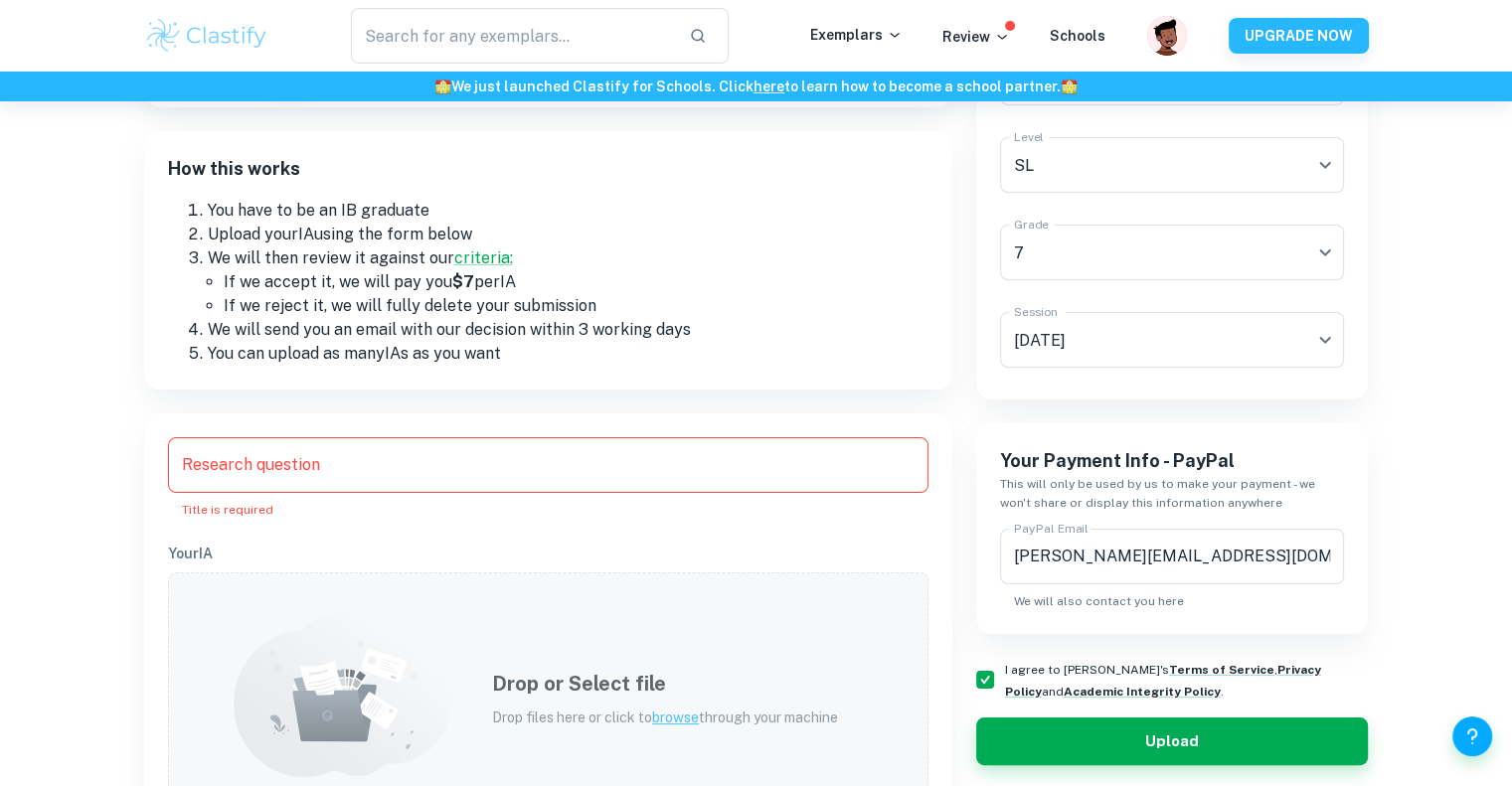 scroll, scrollTop: 230, scrollLeft: 0, axis: vertical 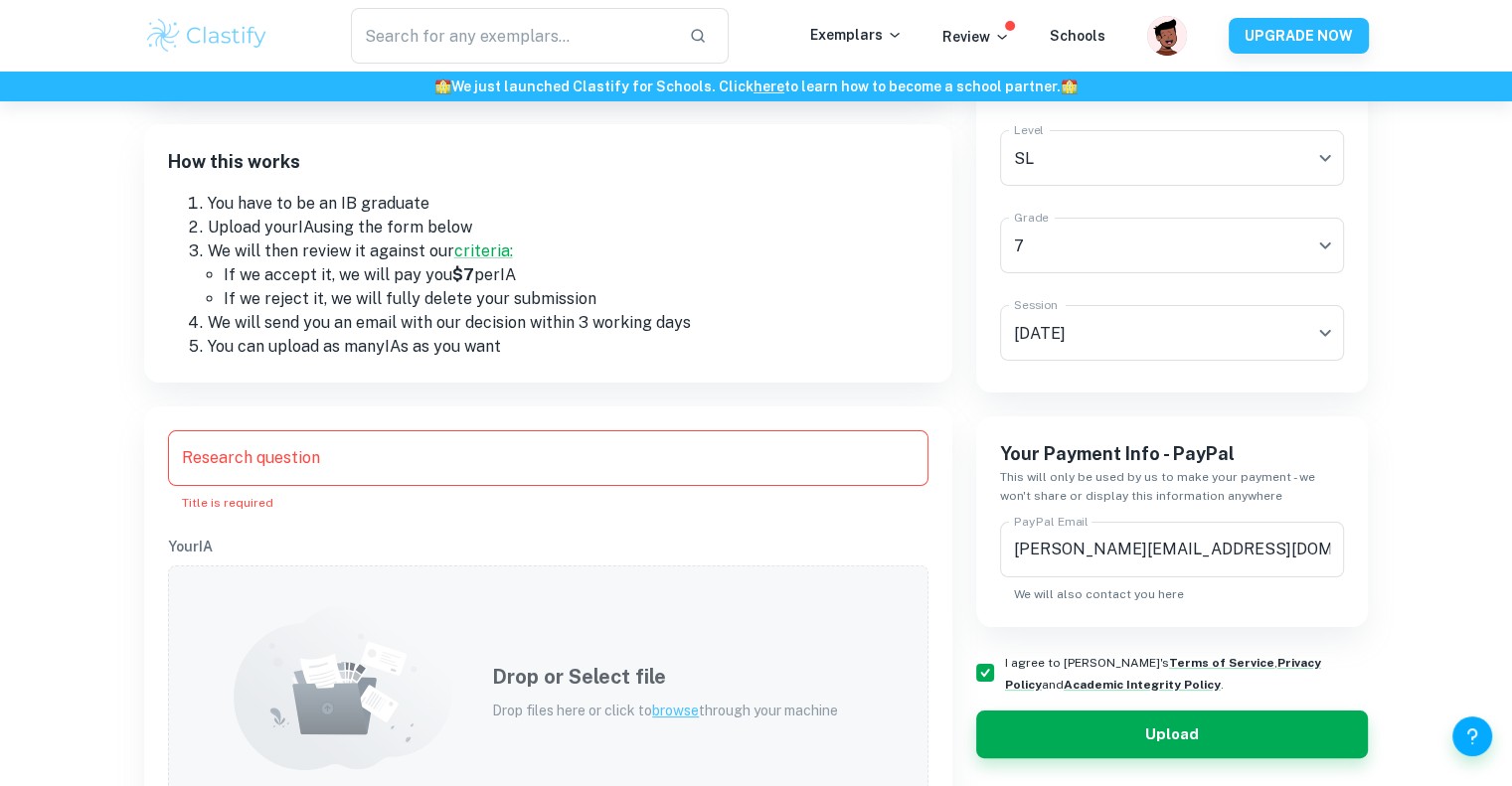 click on "Drop or Select file Drop files here or click to  browse  through your machine" at bounding box center (548, 692) 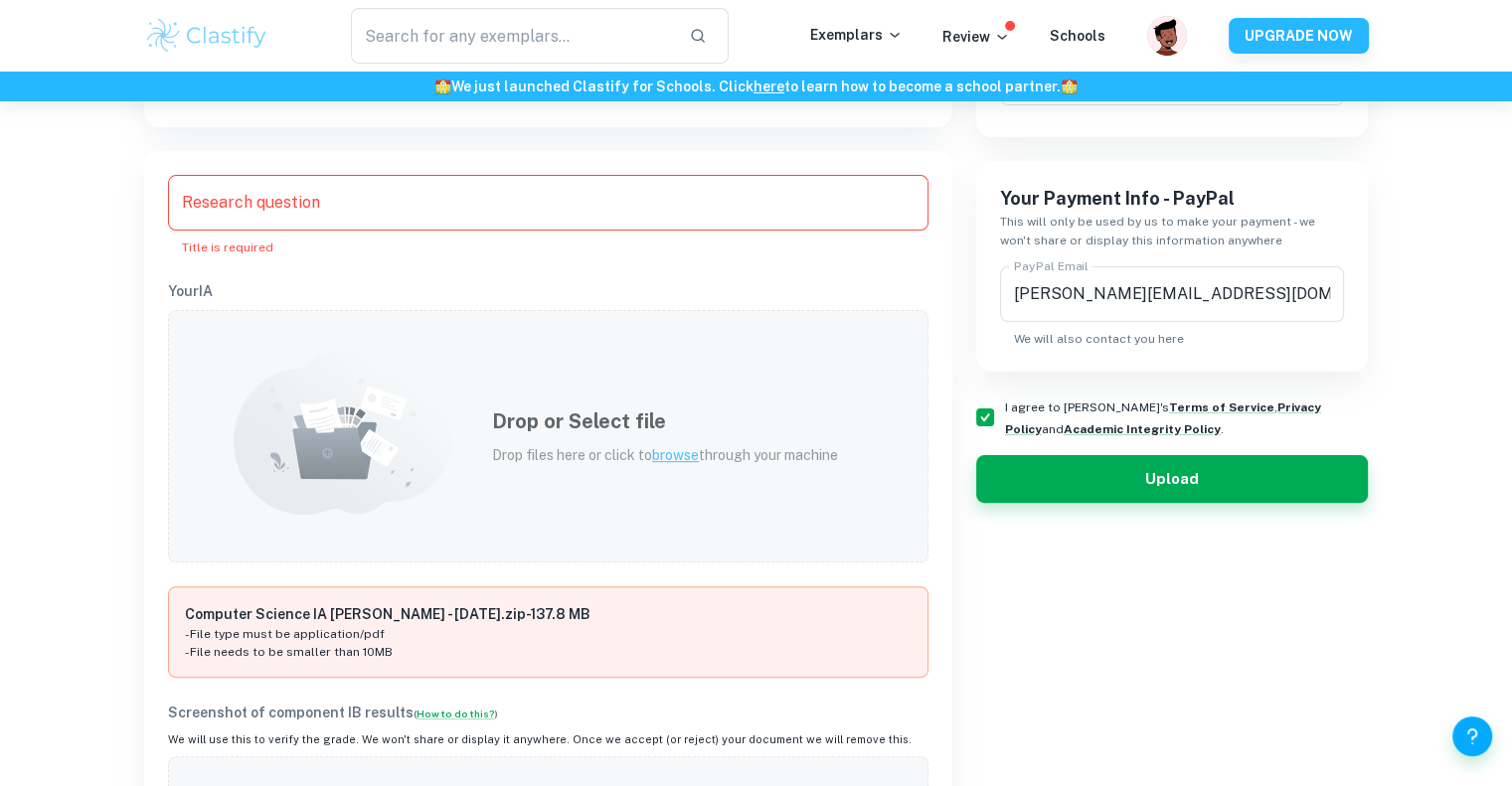 scroll, scrollTop: 487, scrollLeft: 0, axis: vertical 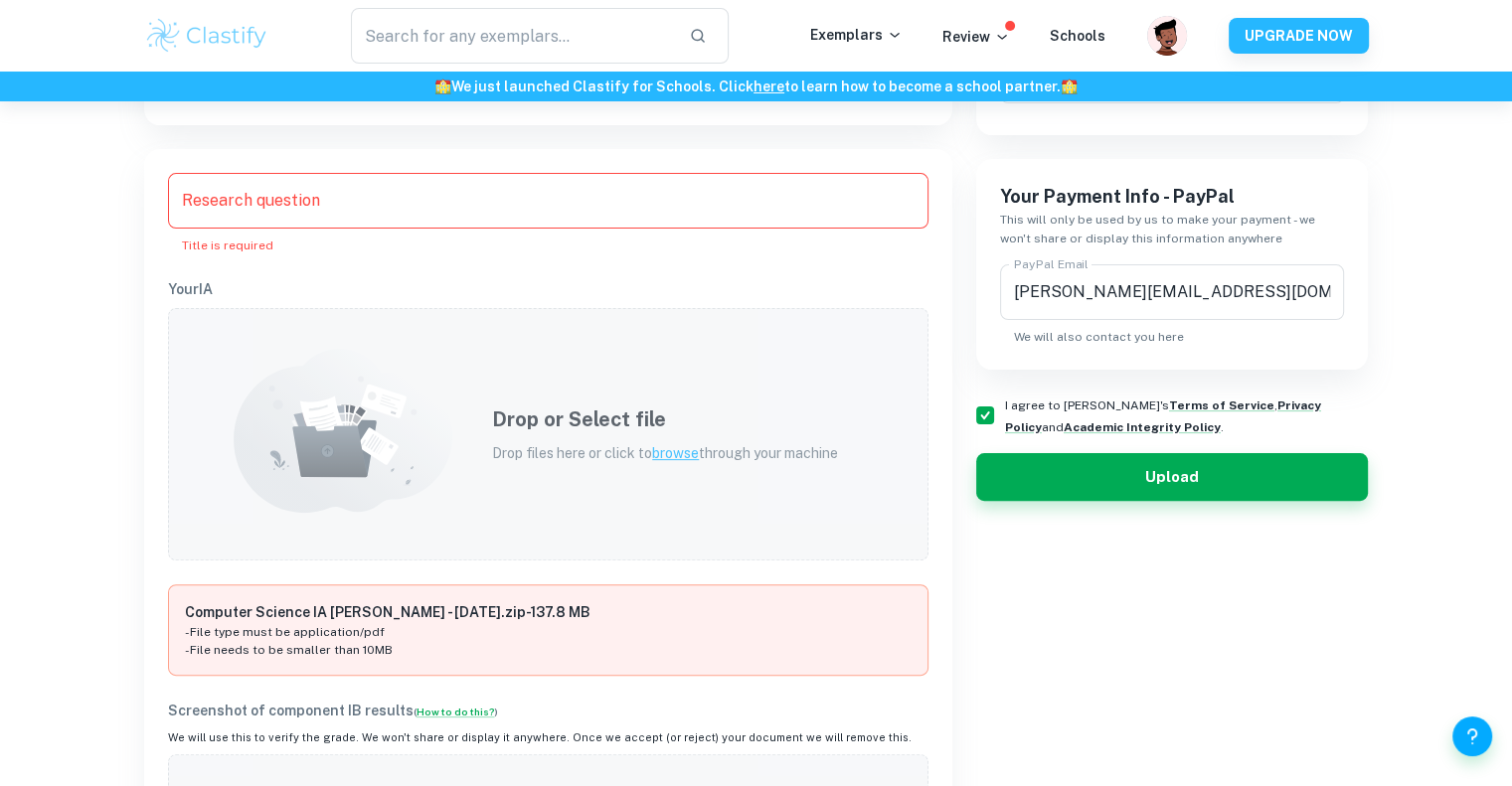 click on "Drop or Select file Drop files here or click to  browse  through your machine" at bounding box center [665, 434] 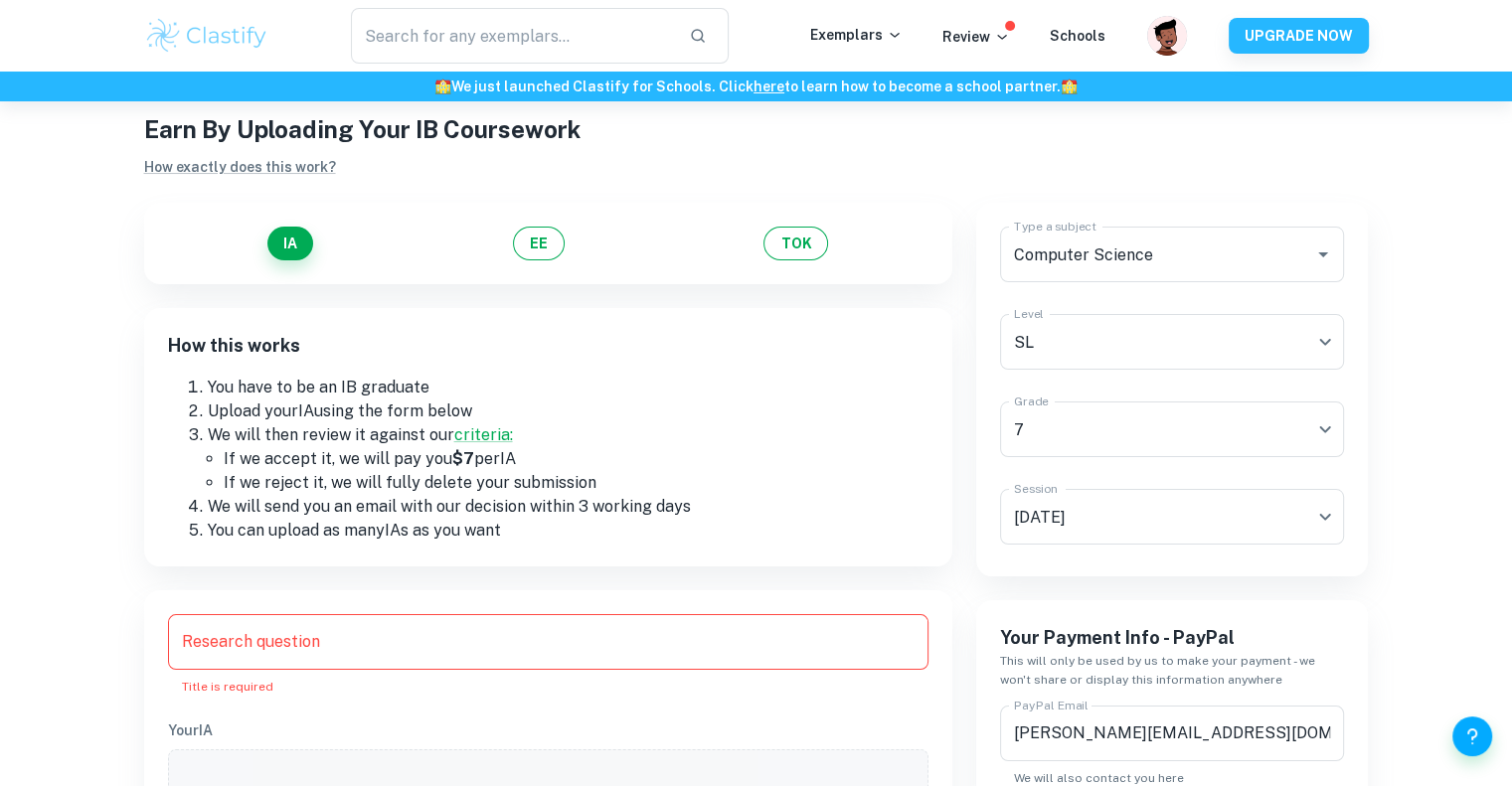 scroll, scrollTop: 145, scrollLeft: 0, axis: vertical 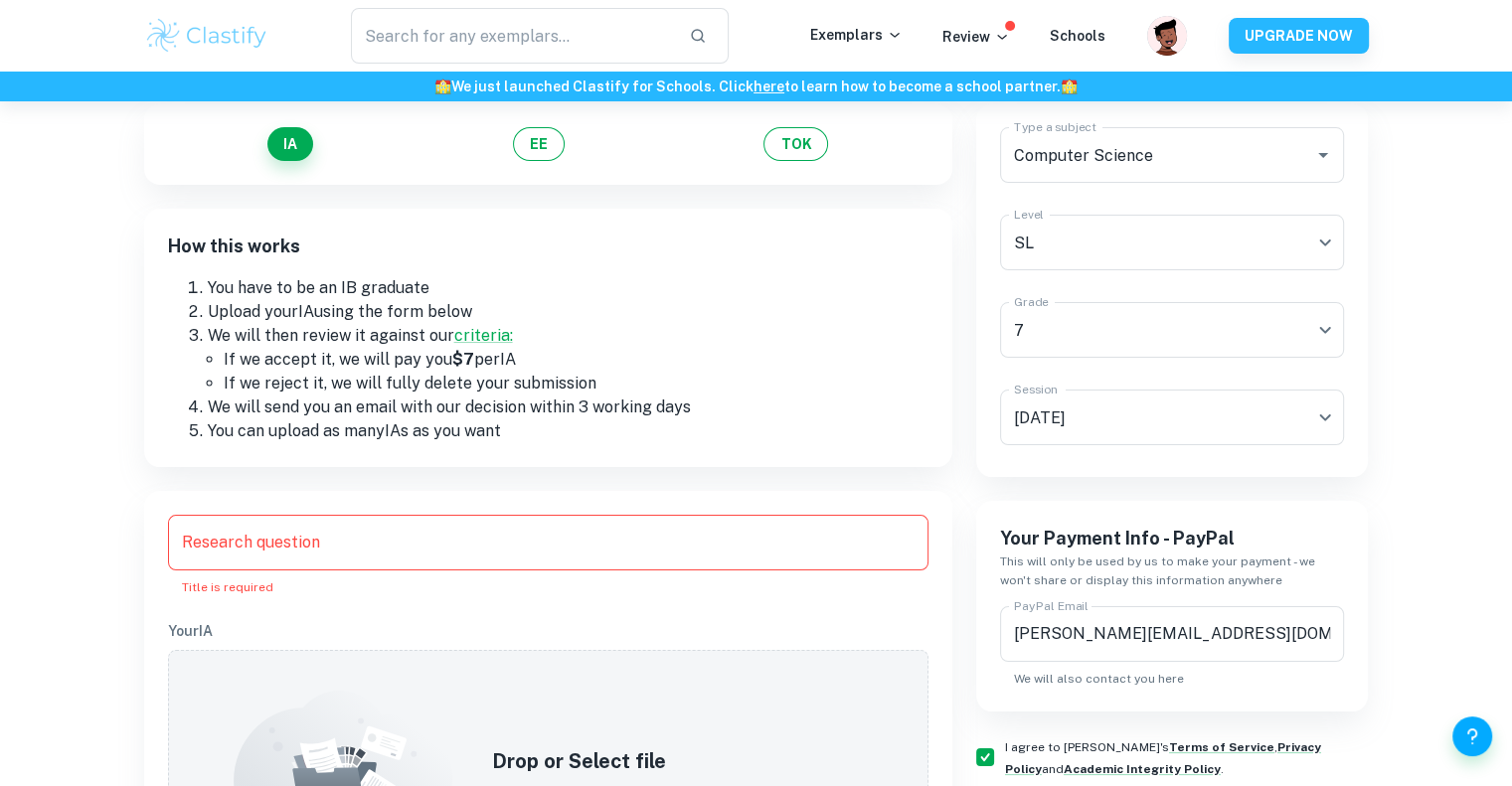 click on "Research question Research question Title is required" at bounding box center [548, 555] 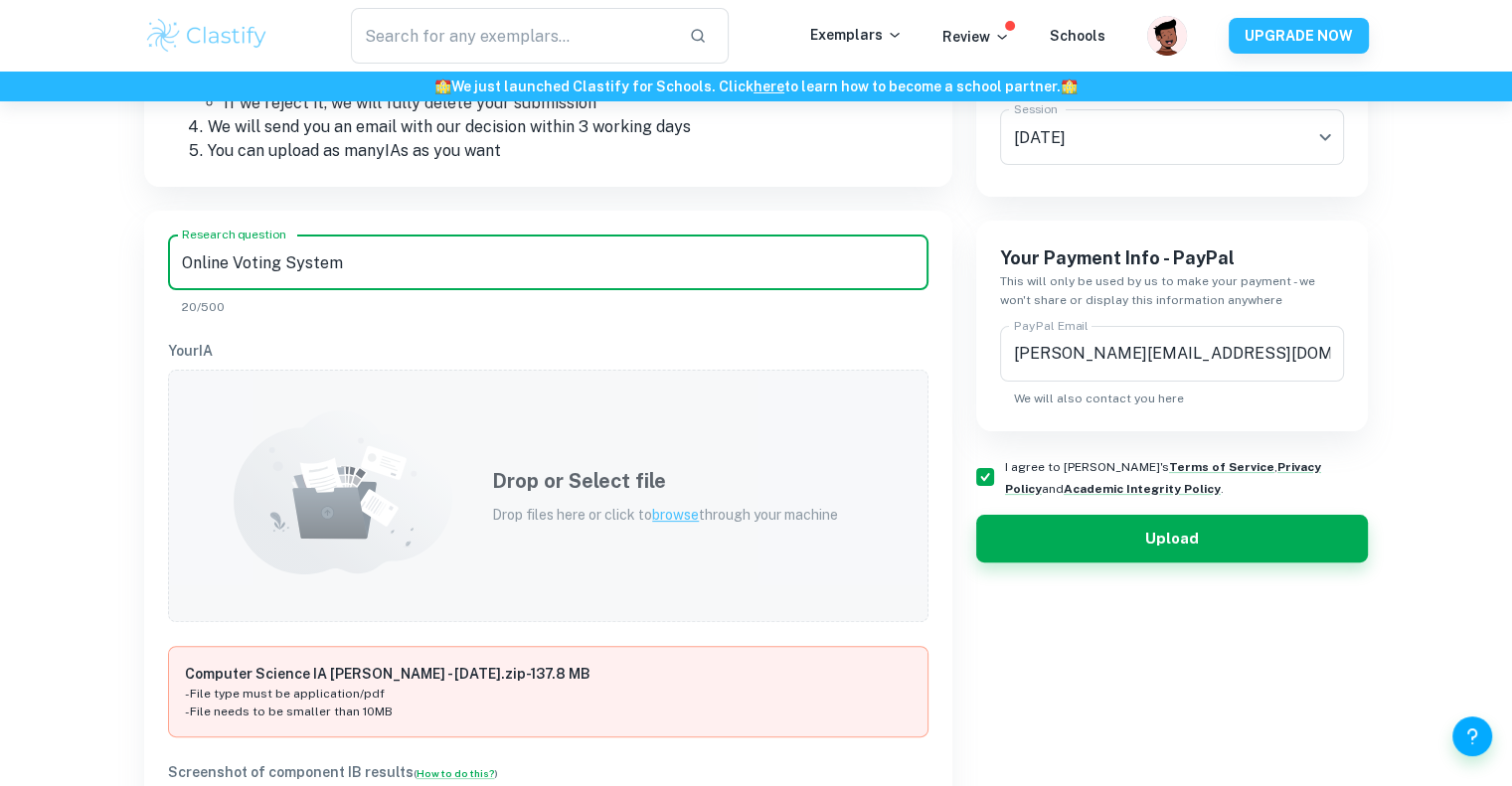 scroll, scrollTop: 435, scrollLeft: 0, axis: vertical 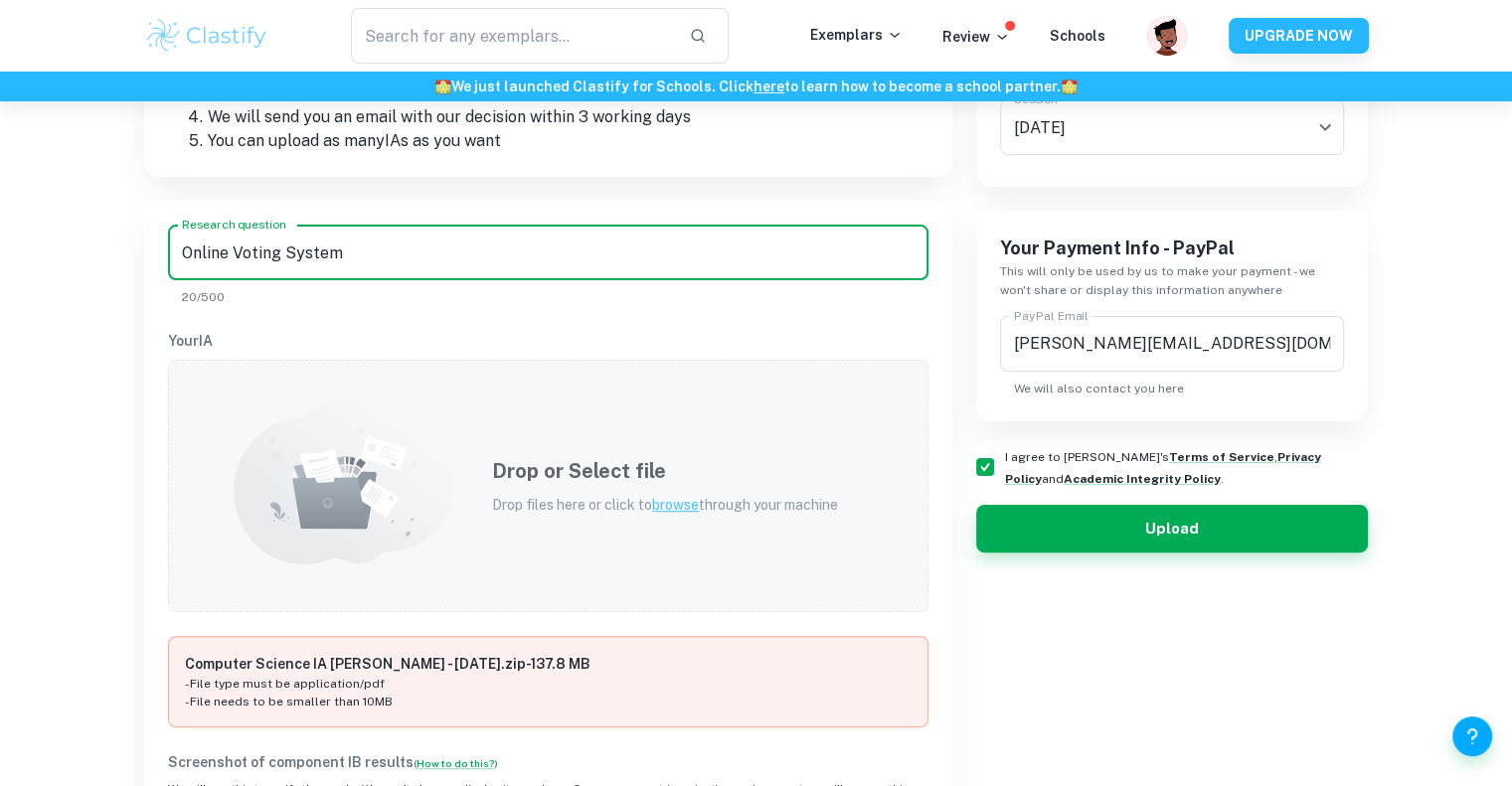 type on "Online Voting System" 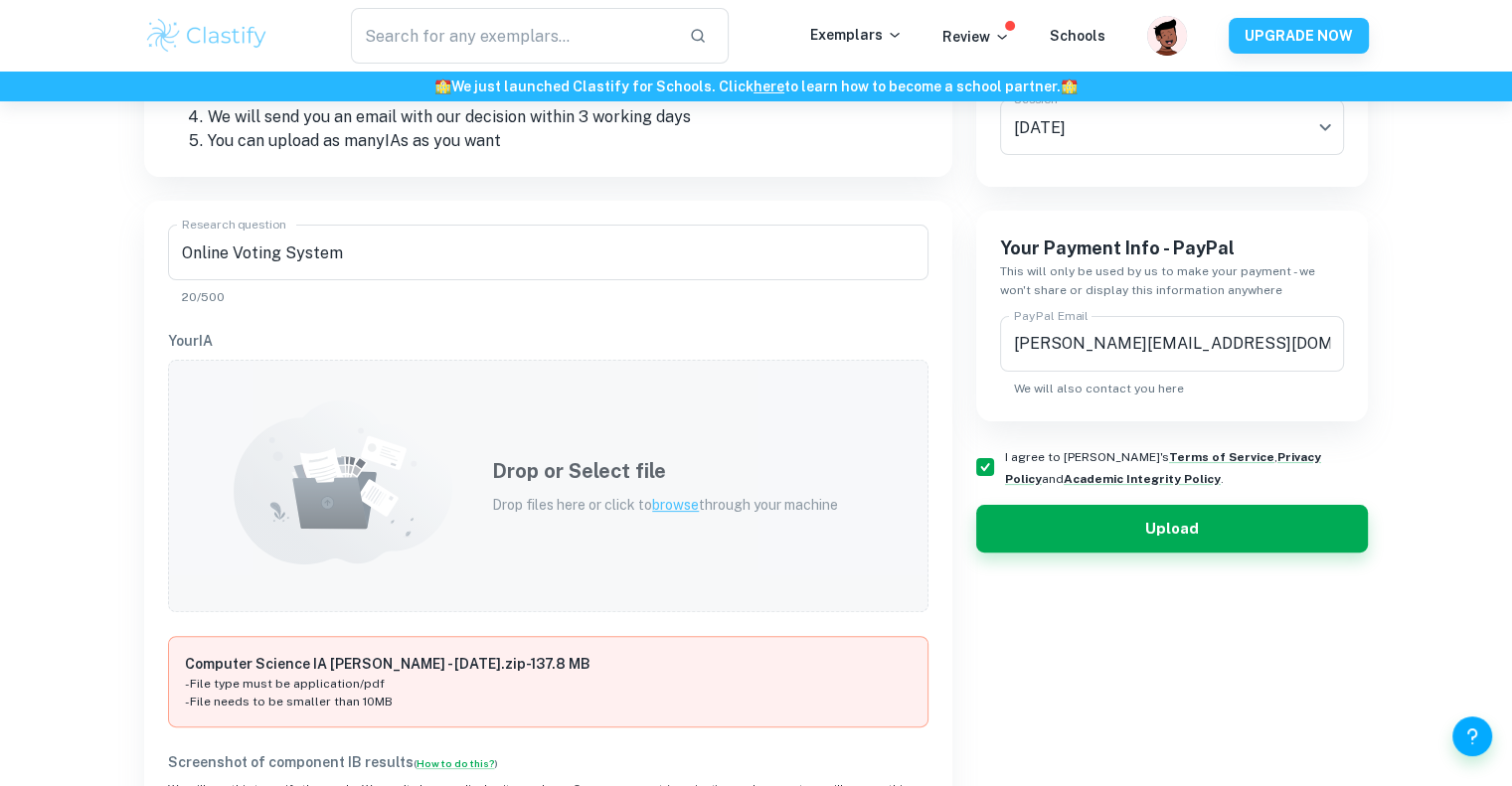 click on "Drop or Select file Drop files here or click to  browse  through your machine" at bounding box center (548, 486) 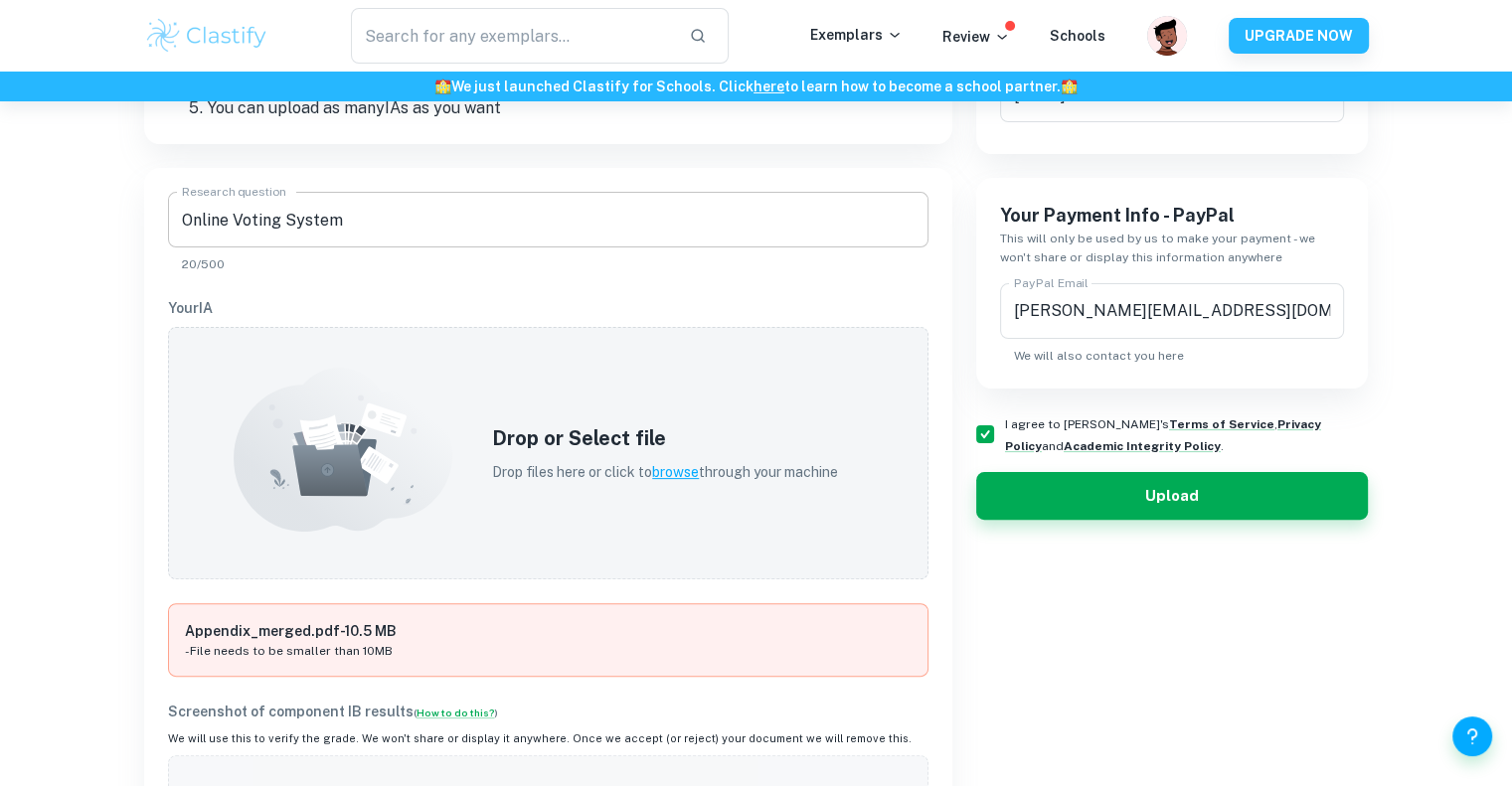 scroll, scrollTop: 472, scrollLeft: 0, axis: vertical 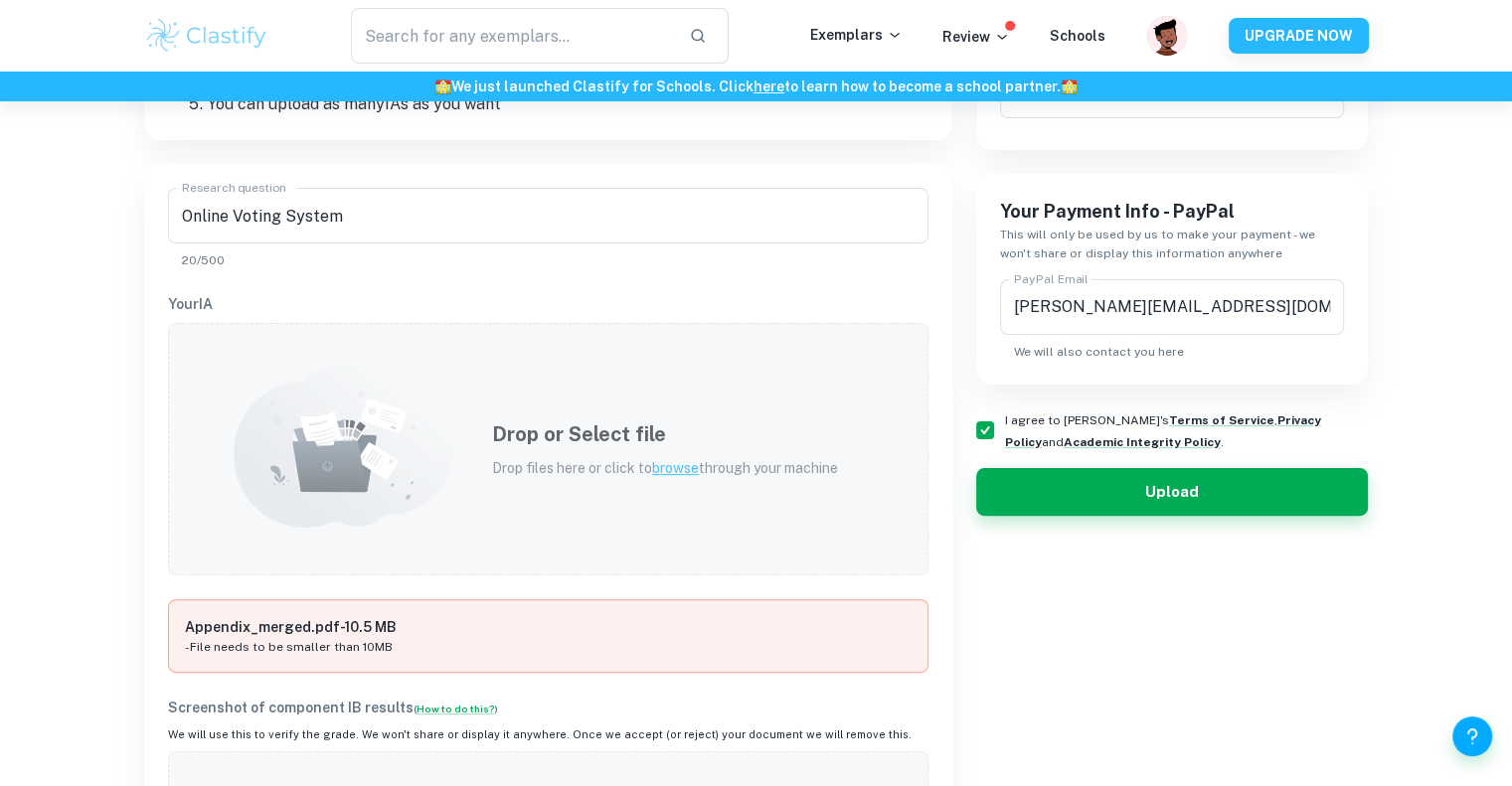 click on "Drop or Select file Drop files here or click to  browse  through your machine" at bounding box center (548, 449) 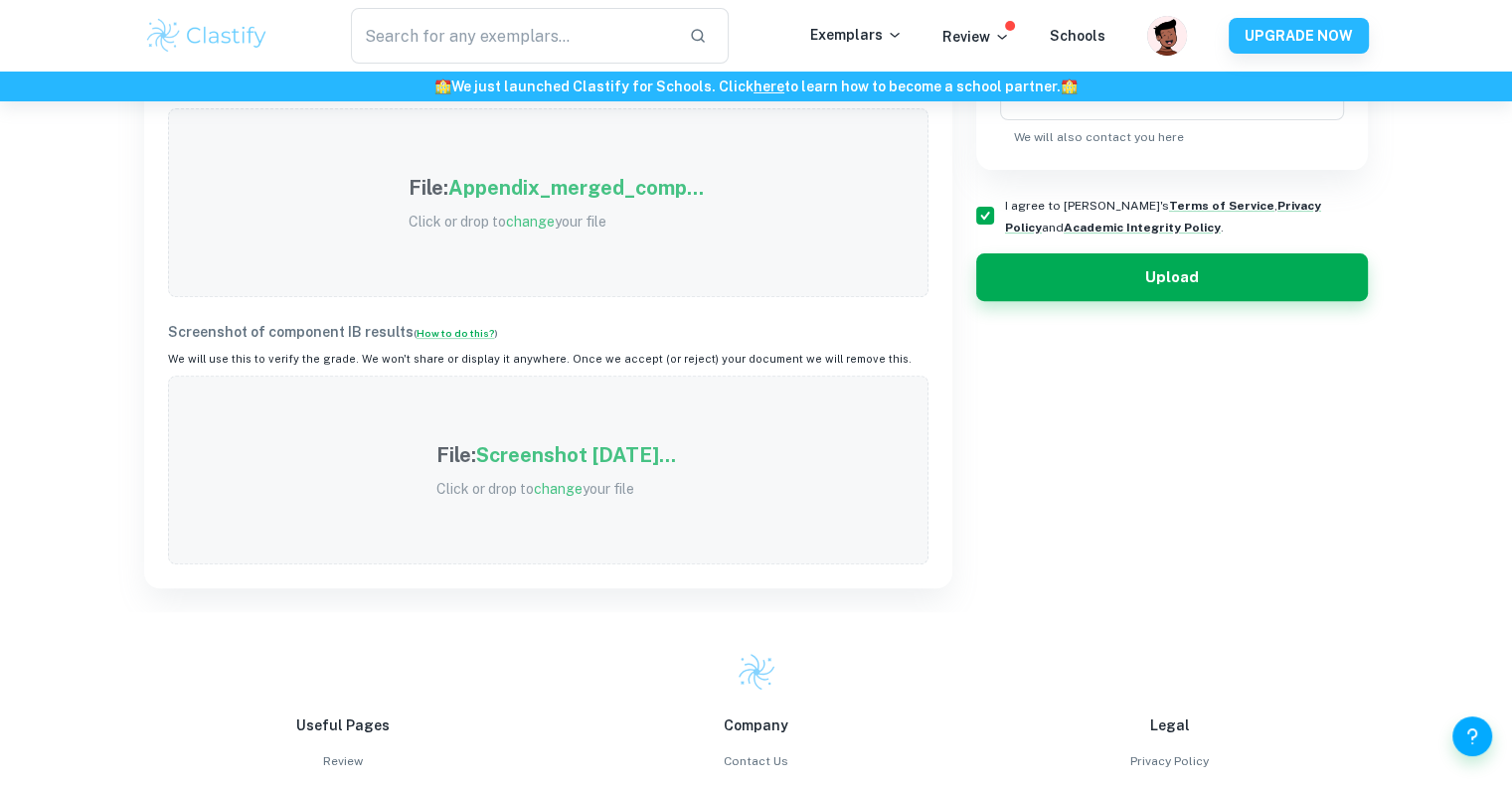 scroll, scrollTop: 692, scrollLeft: 0, axis: vertical 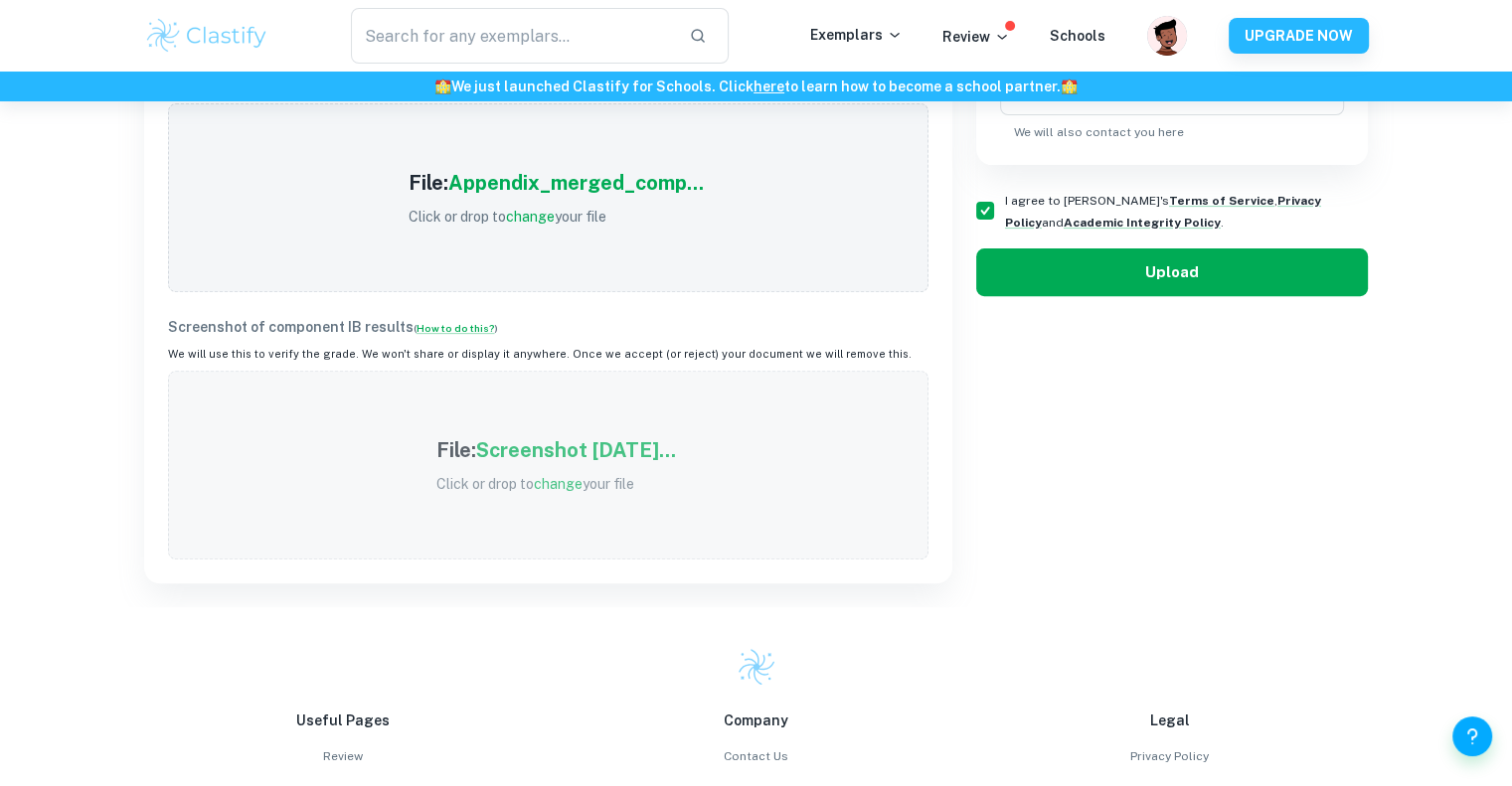 click on "Upload" at bounding box center (1172, 272) 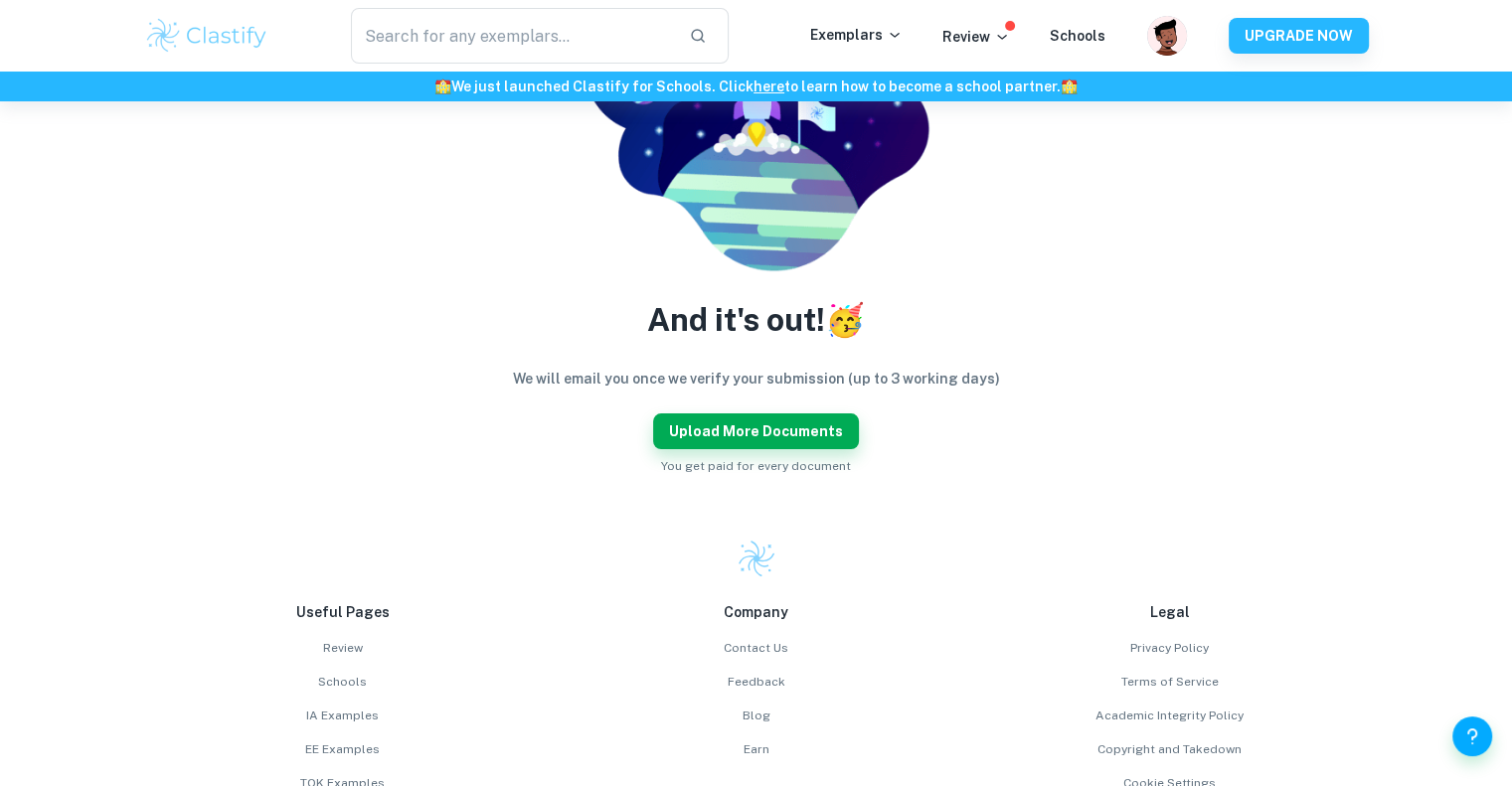 scroll, scrollTop: 320, scrollLeft: 0, axis: vertical 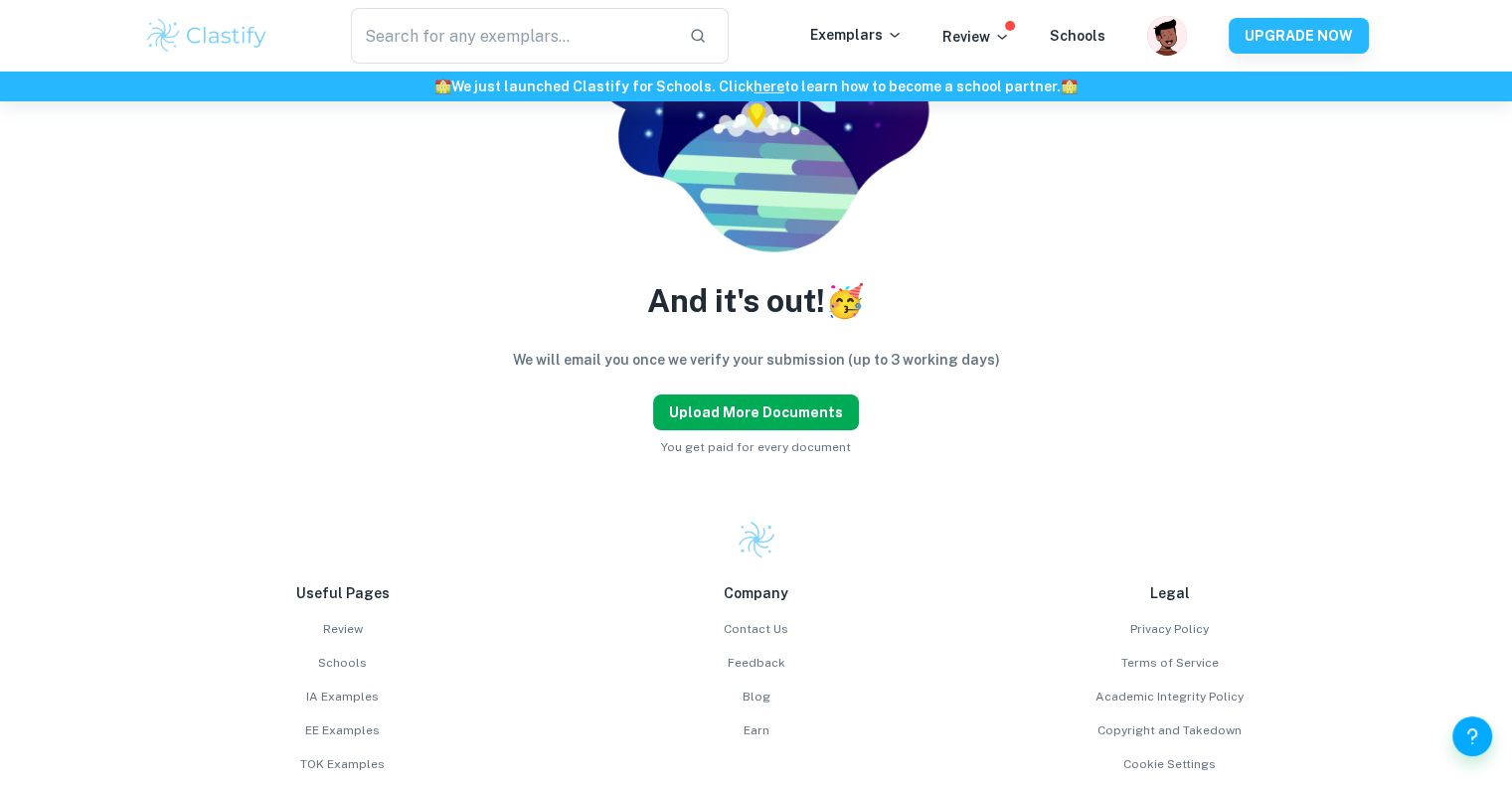 click on "Upload more documents" at bounding box center (756, 412) 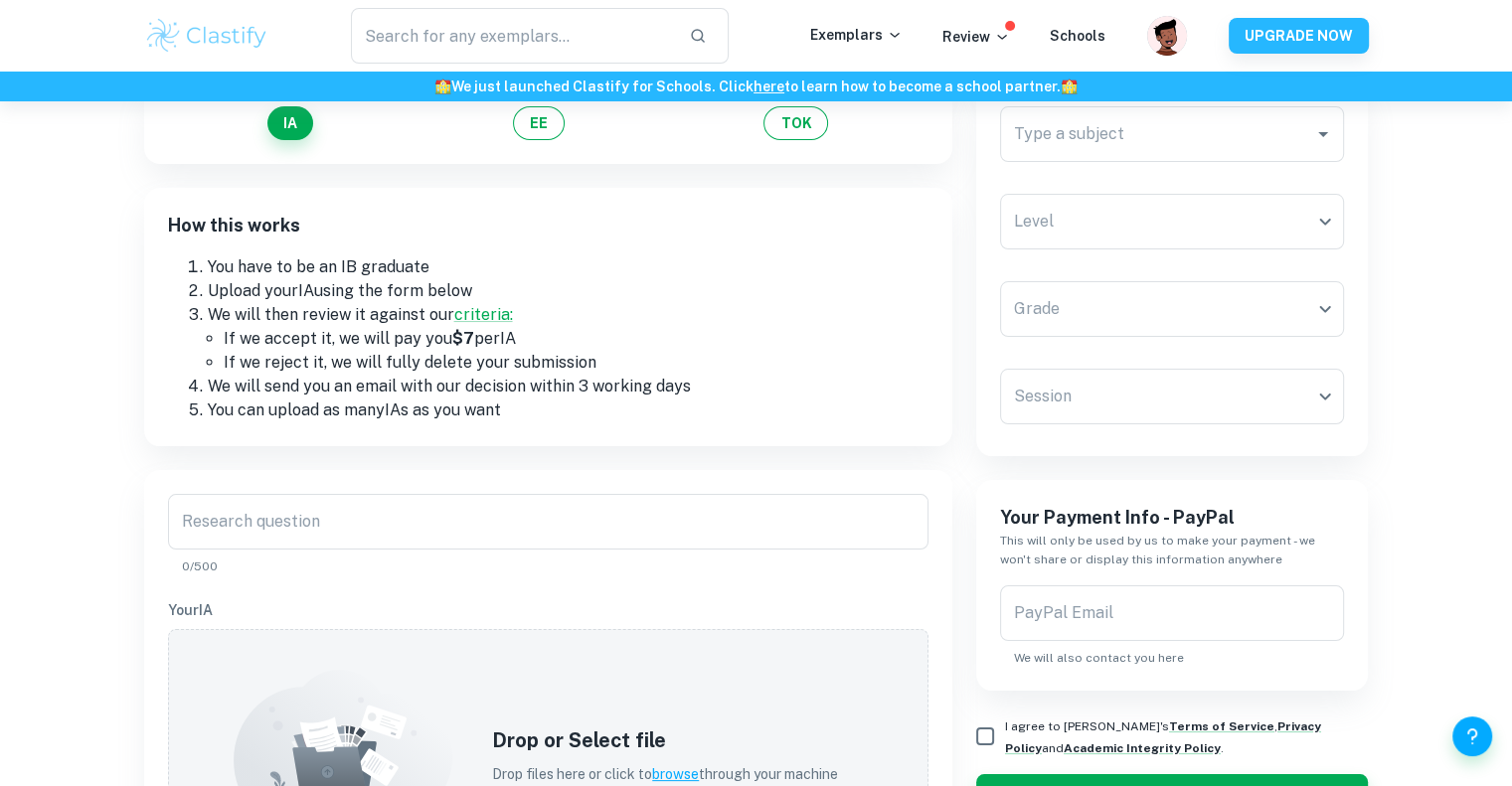 scroll, scrollTop: 150, scrollLeft: 0, axis: vertical 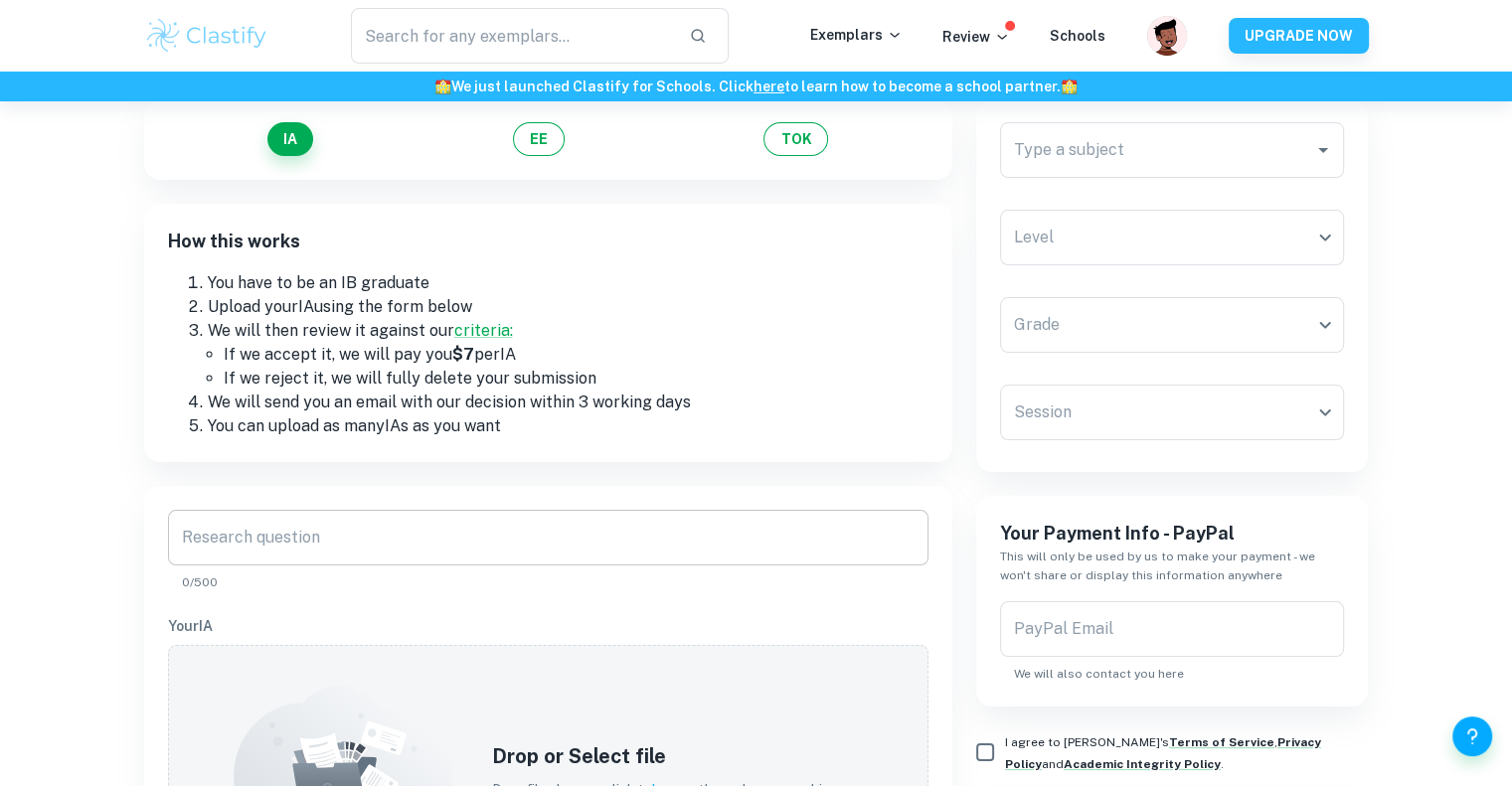 click on "Research question" at bounding box center (548, 538) 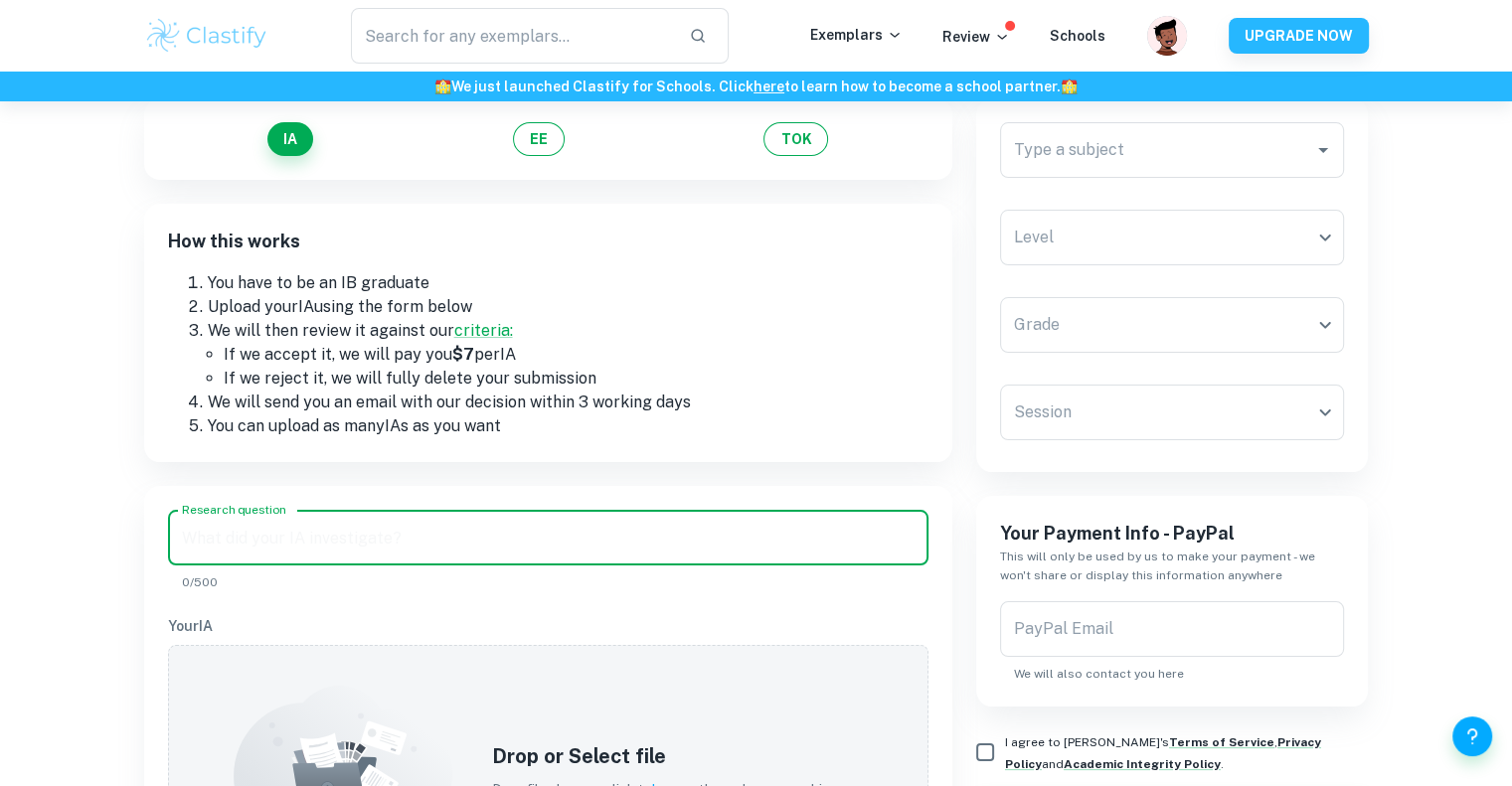 paste on "“How effective is Nav Durga Bidi Company’s (NDBC) diversification strategy from the tobacco business to tea in mitigating risk and promoting growth”" 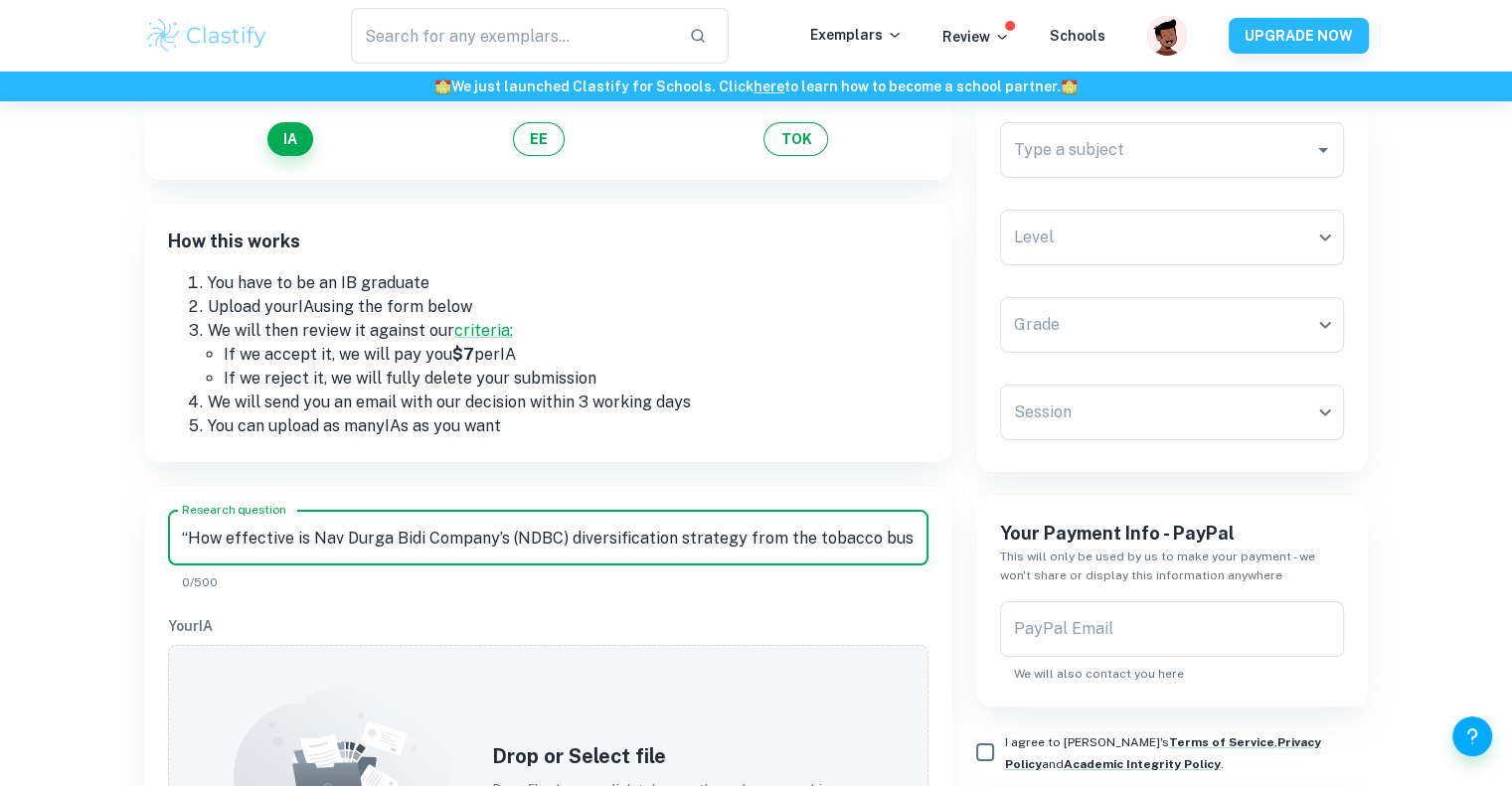 scroll, scrollTop: 0, scrollLeft: 366, axis: horizontal 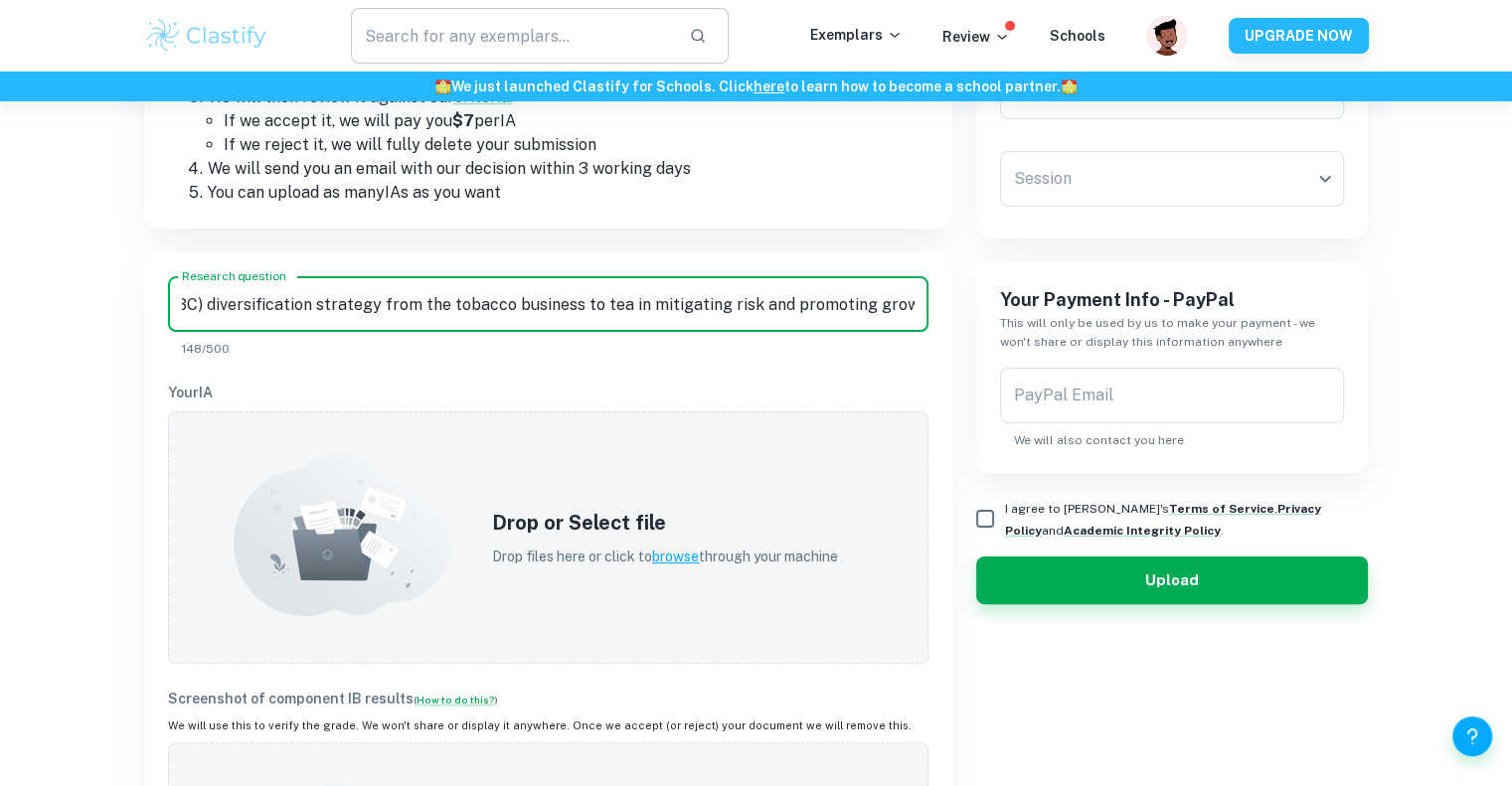 type on "“How effective is Nav Durga Bidi Company’s (NDBC) diversification strategy from the tobacco business to tea in mitigating risk and promoting growth”" 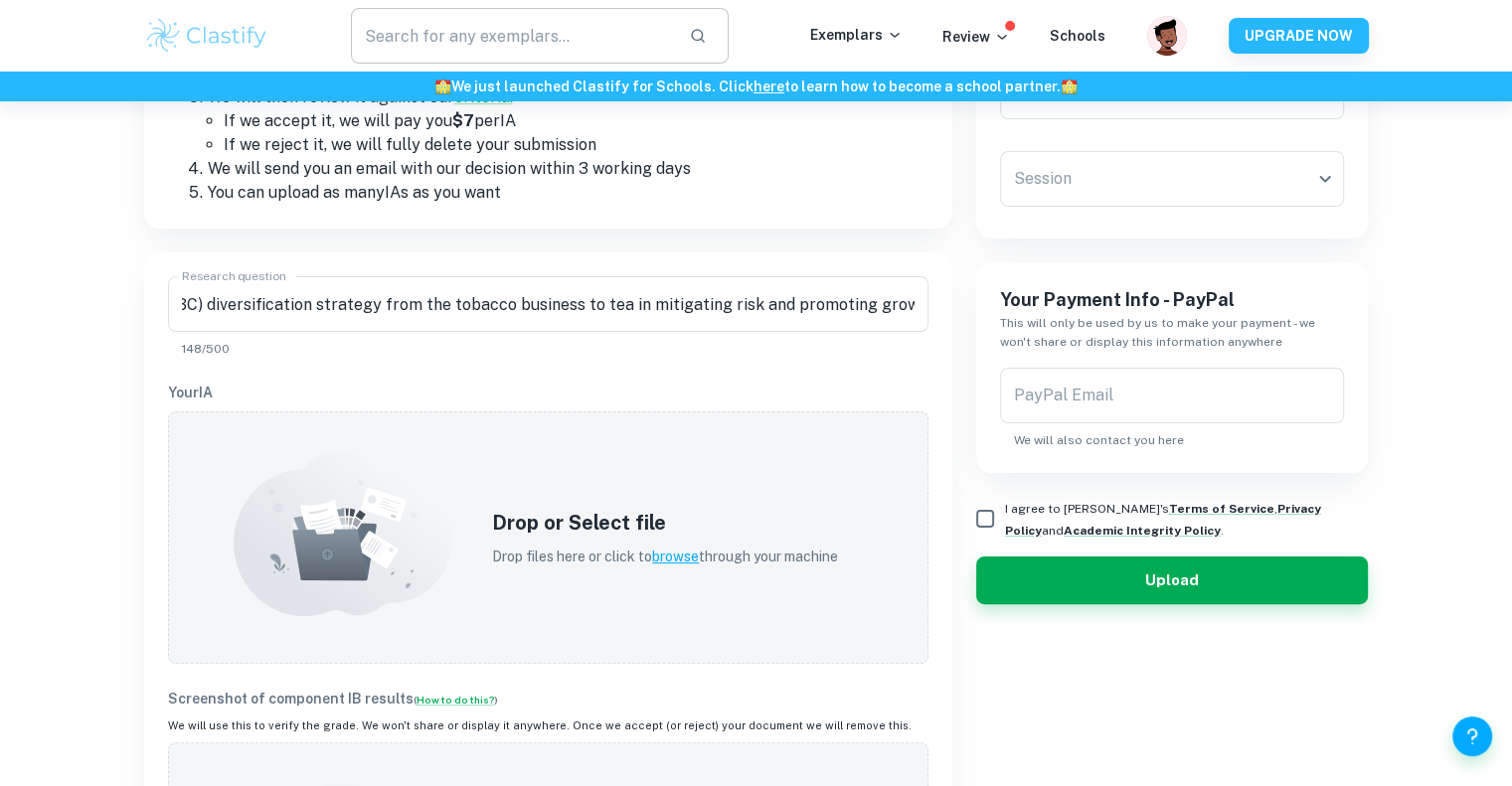 scroll, scrollTop: 0, scrollLeft: 0, axis: both 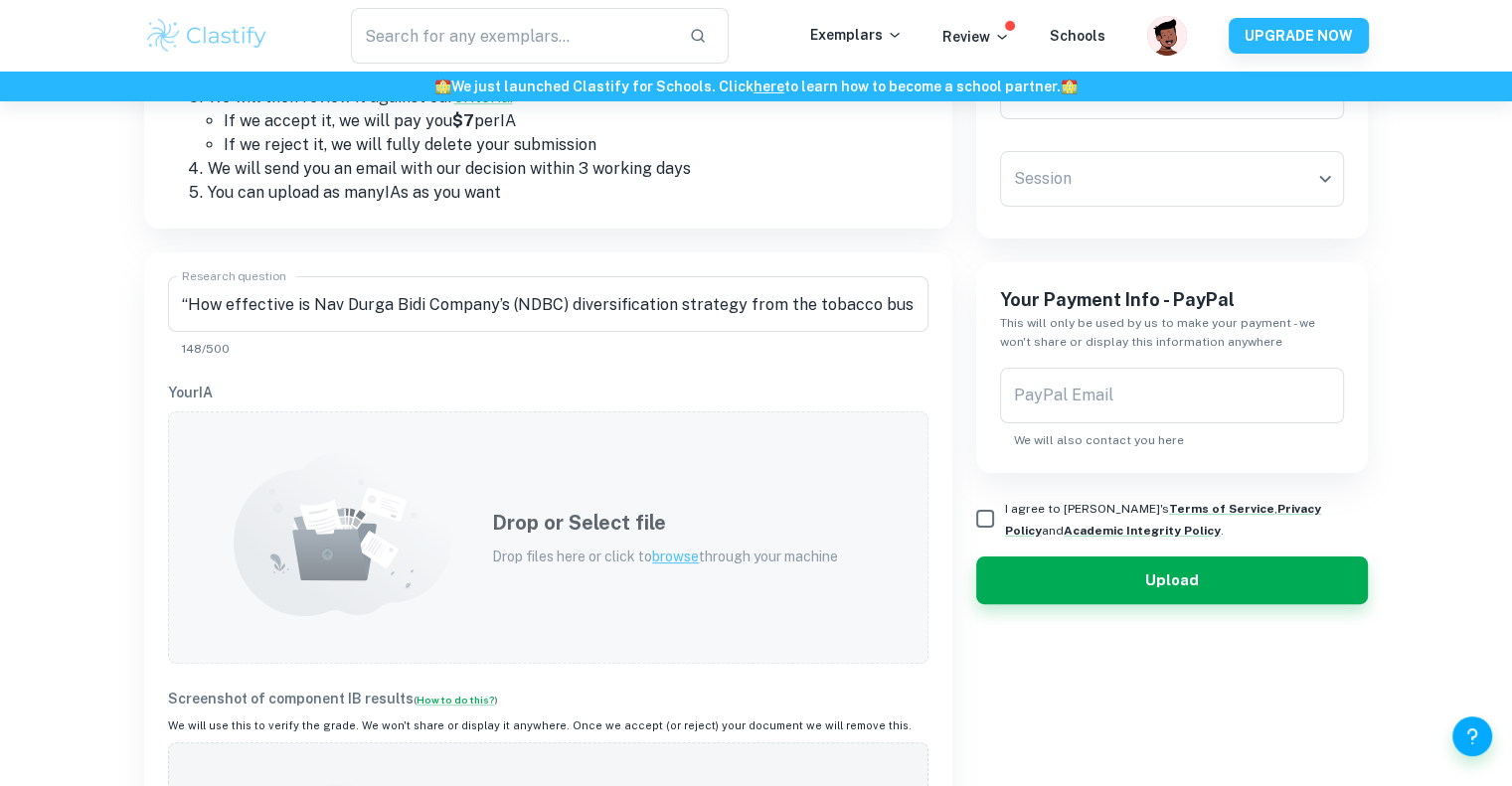 click 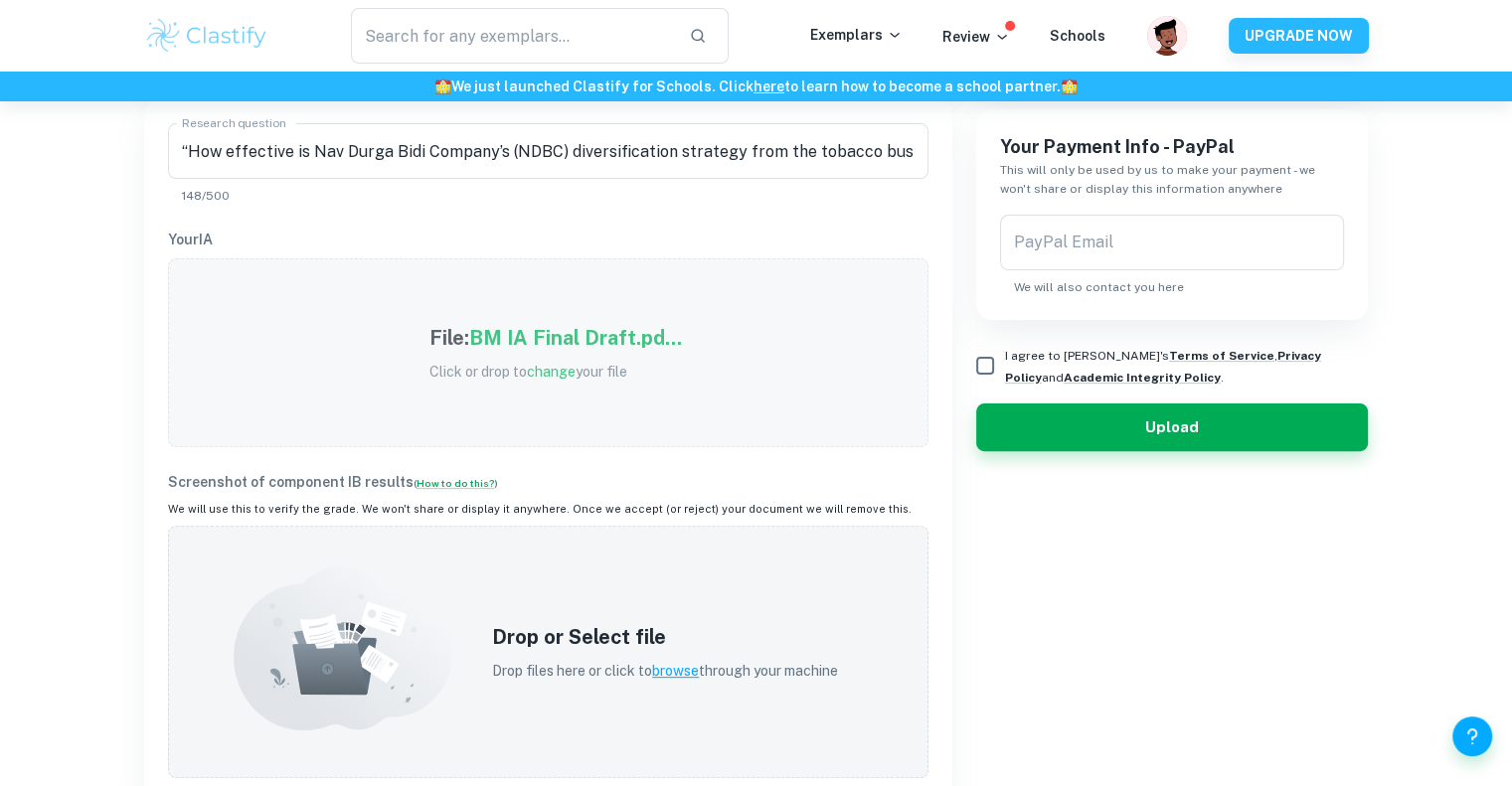 scroll, scrollTop: 537, scrollLeft: 0, axis: vertical 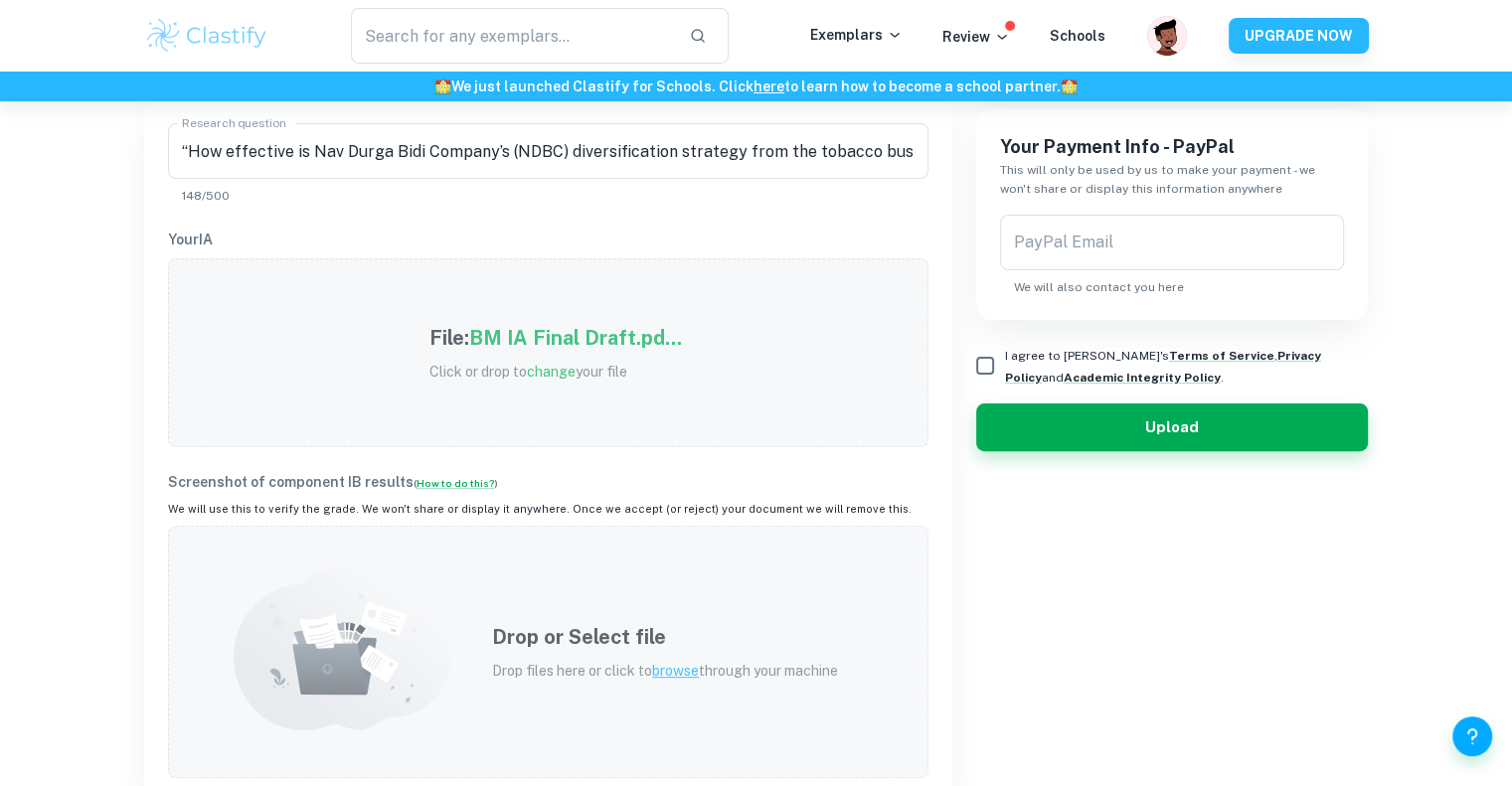 click on "Drop or Select file Drop files here or click to  browse  through your machine" at bounding box center [665, 652] 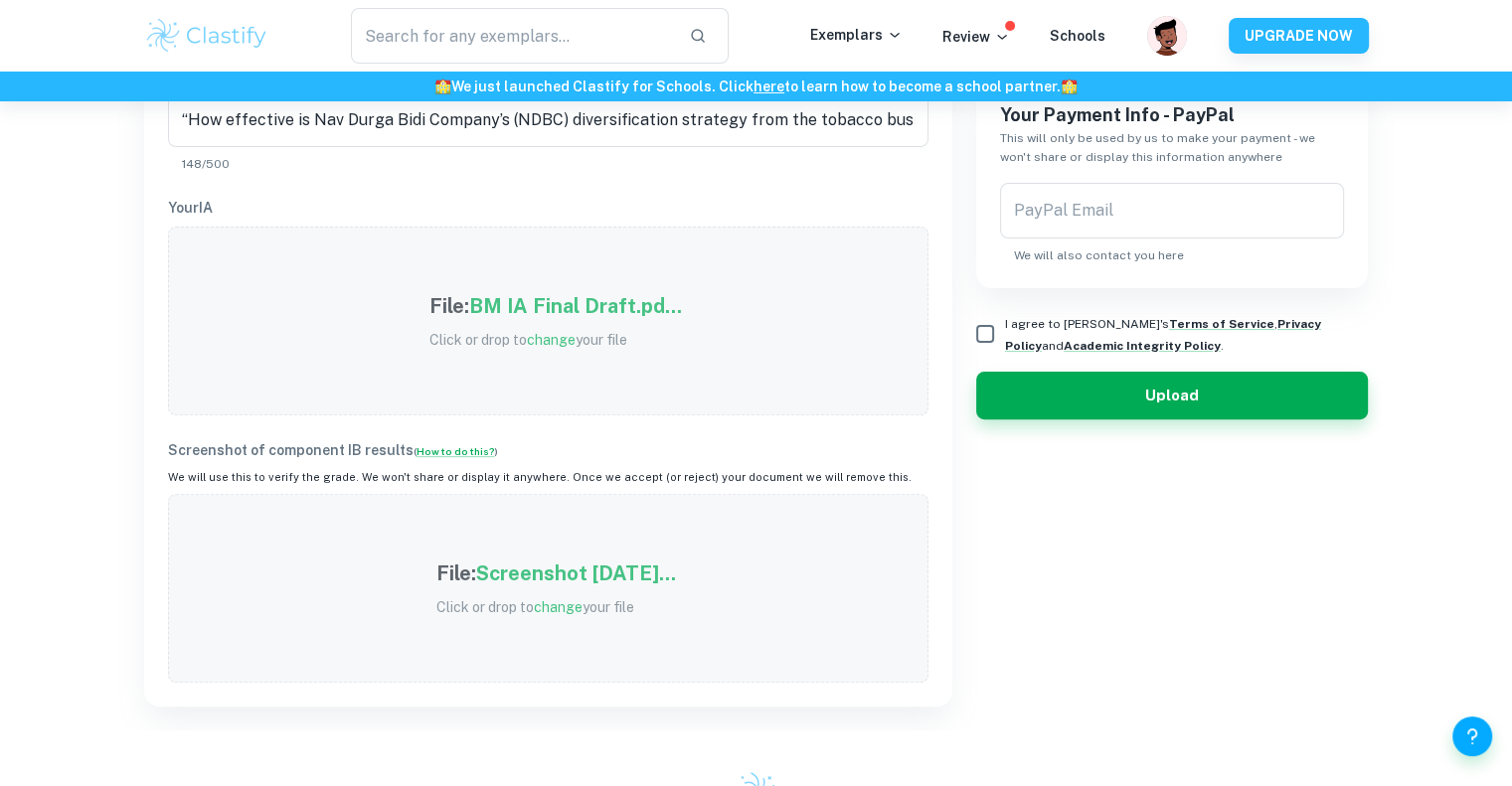 scroll, scrollTop: 568, scrollLeft: 0, axis: vertical 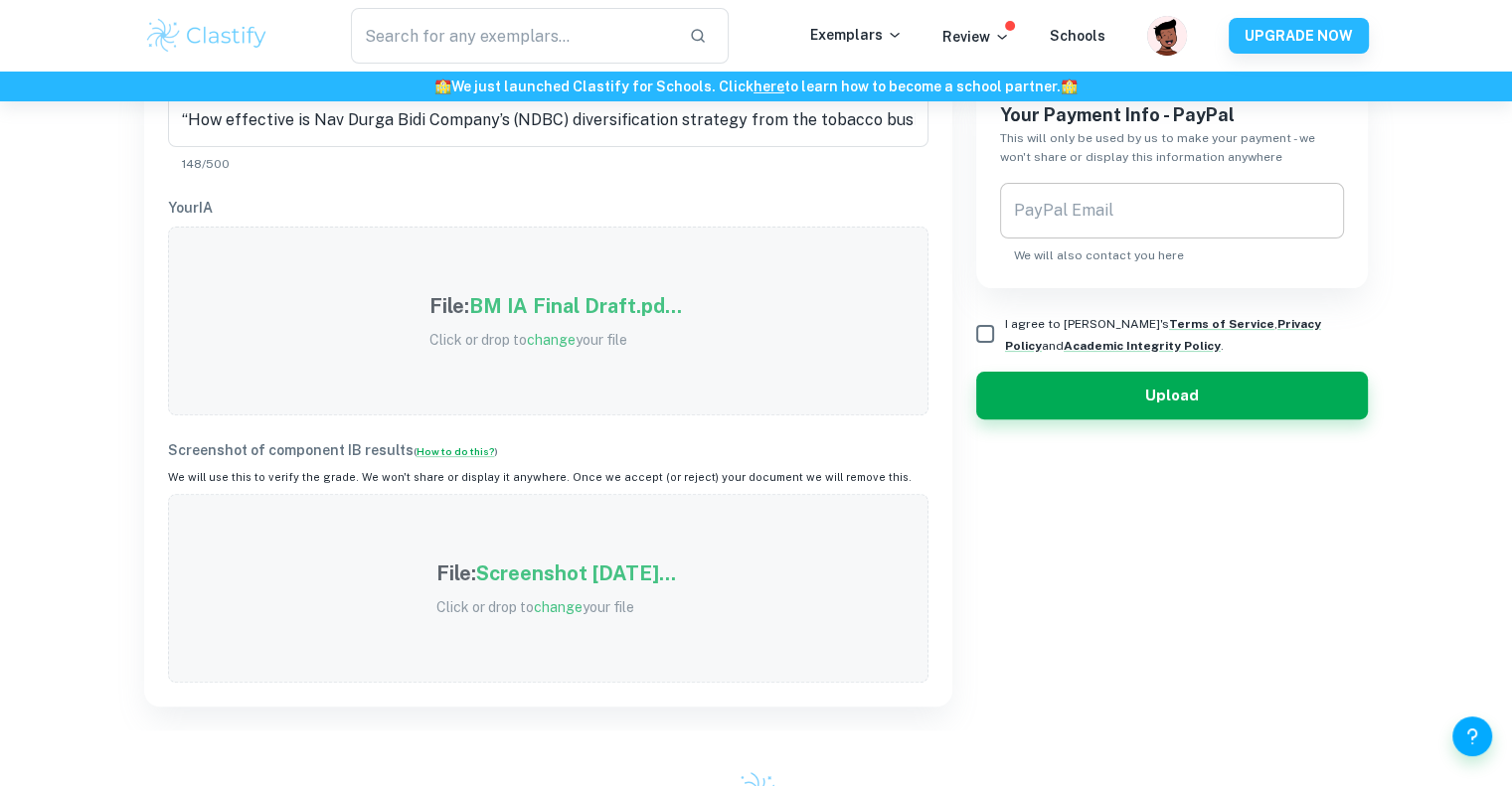click on "PayPal Email" at bounding box center (1172, 211) 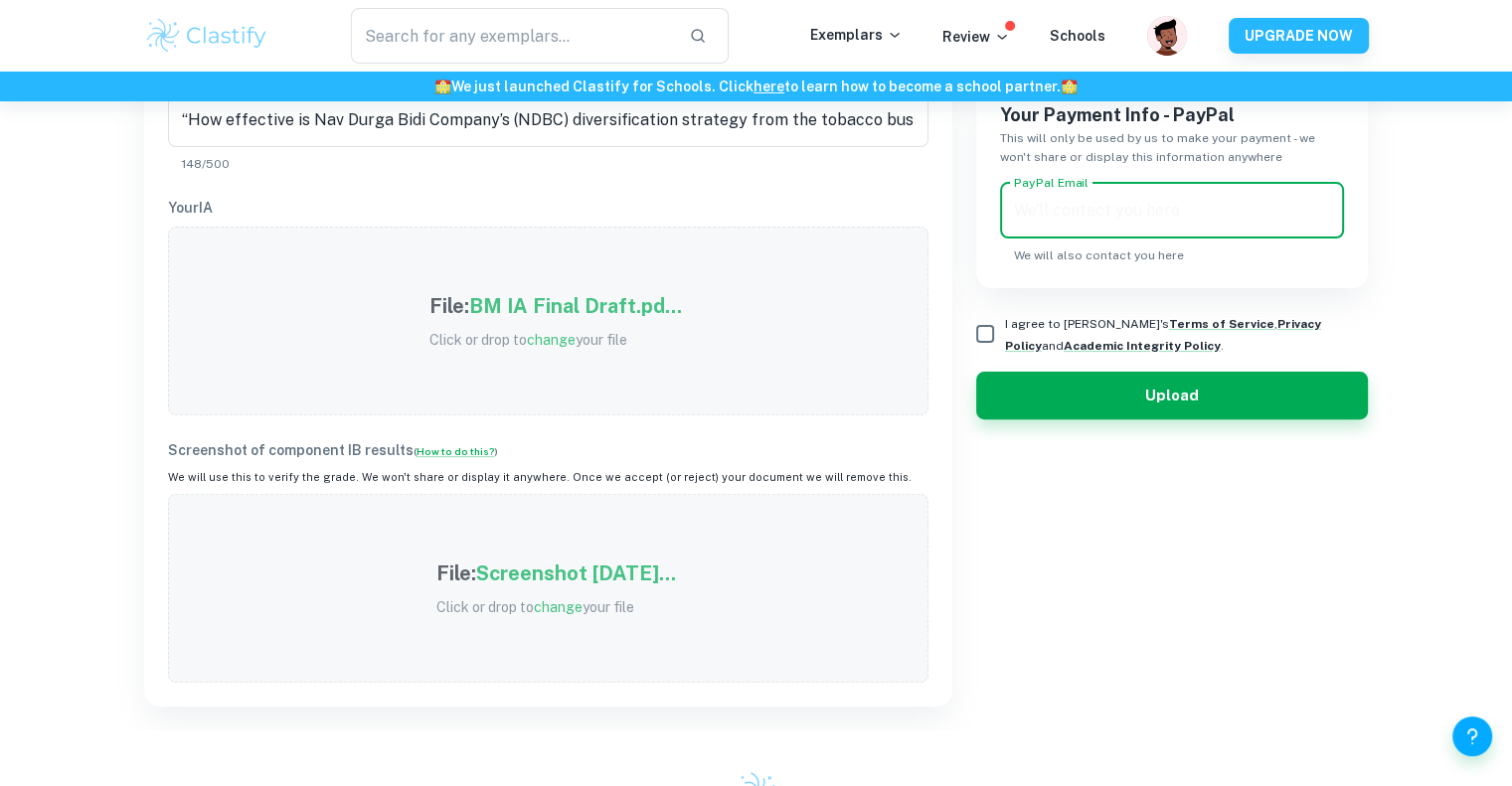 type on "[PERSON_NAME][EMAIL_ADDRESS][DOMAIN_NAME]" 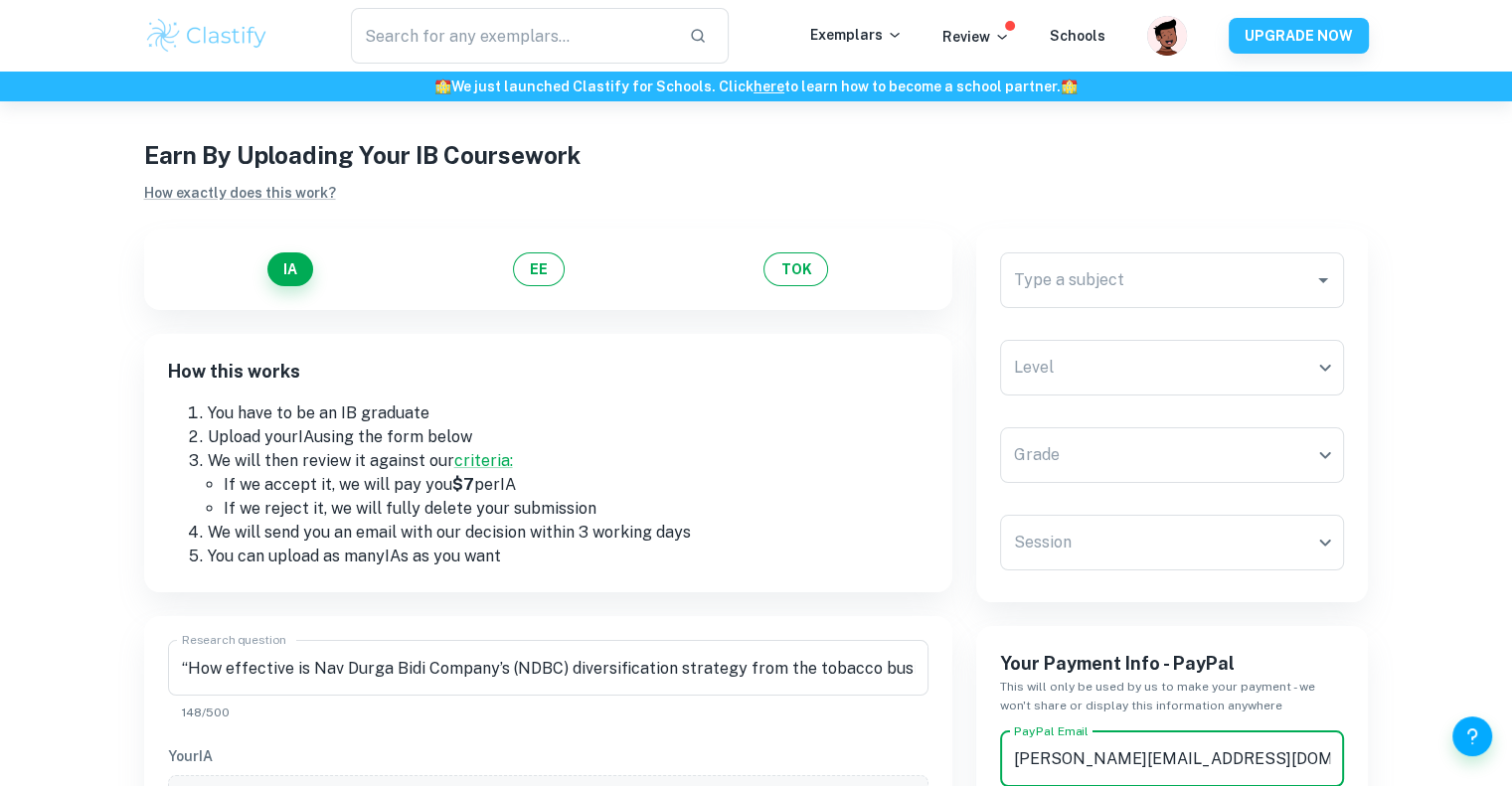 scroll, scrollTop: 22, scrollLeft: 0, axis: vertical 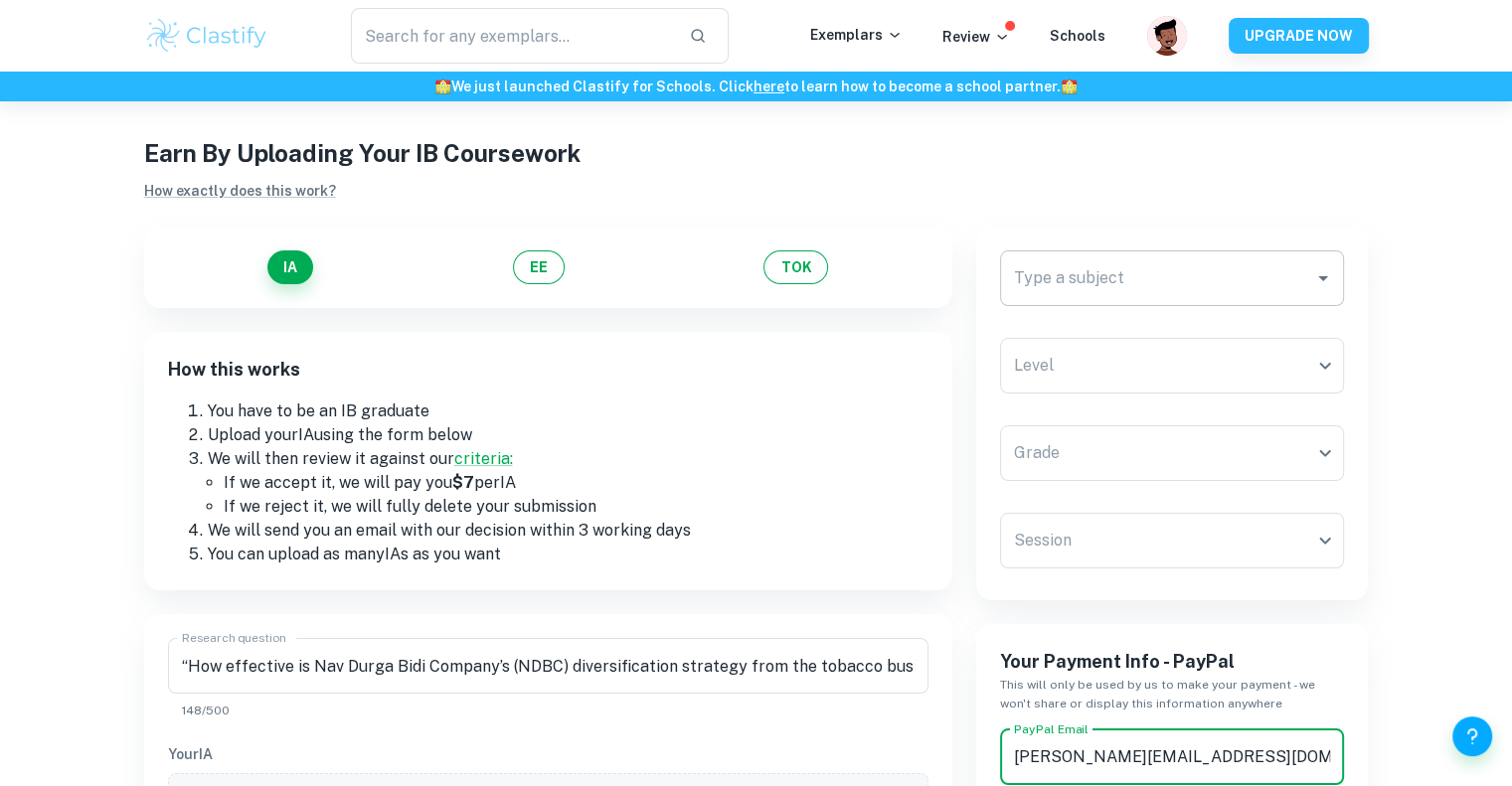 click on "Type a subject" at bounding box center (1157, 278) 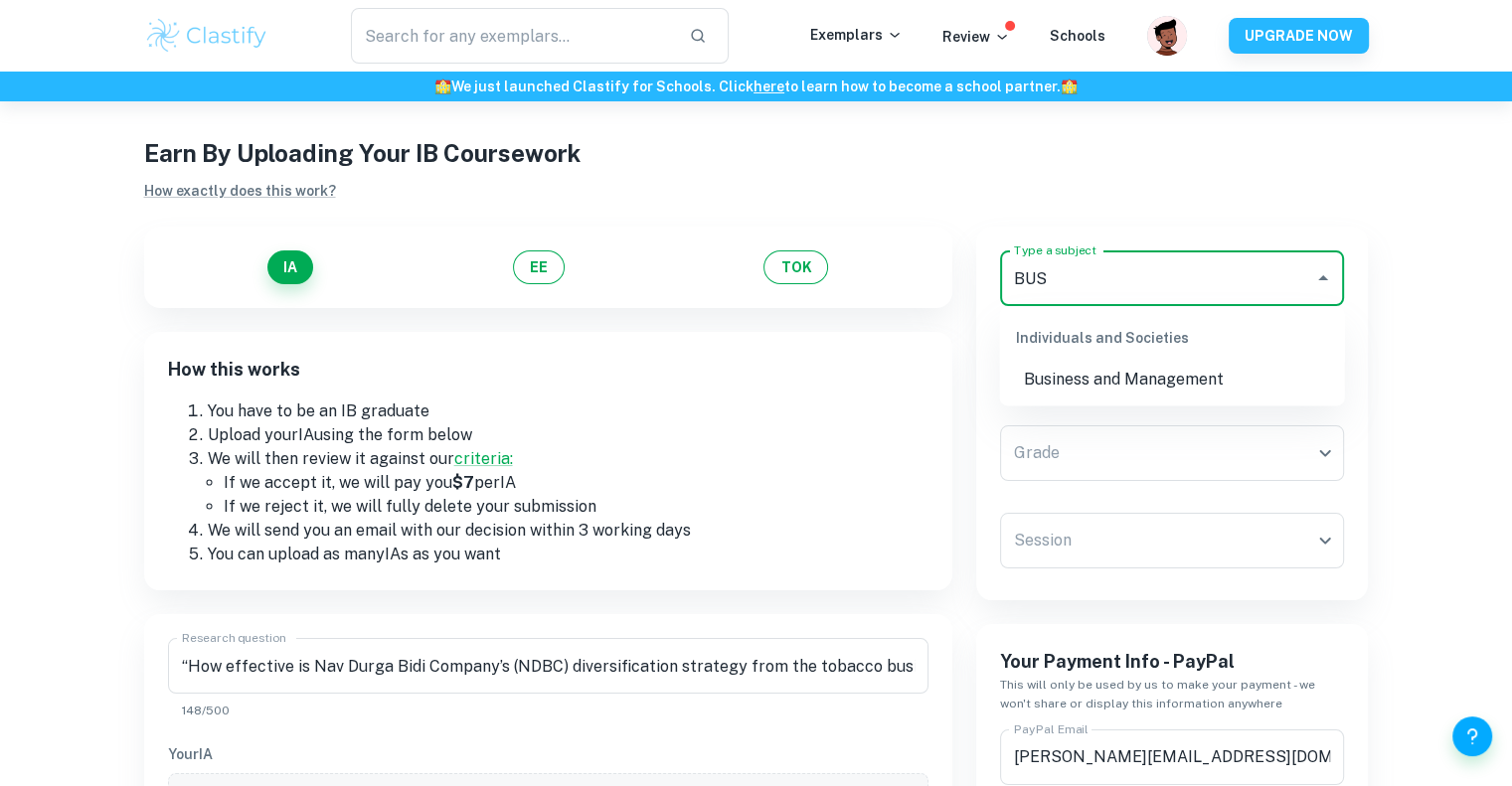 click on "Business and Management" at bounding box center (1172, 380) 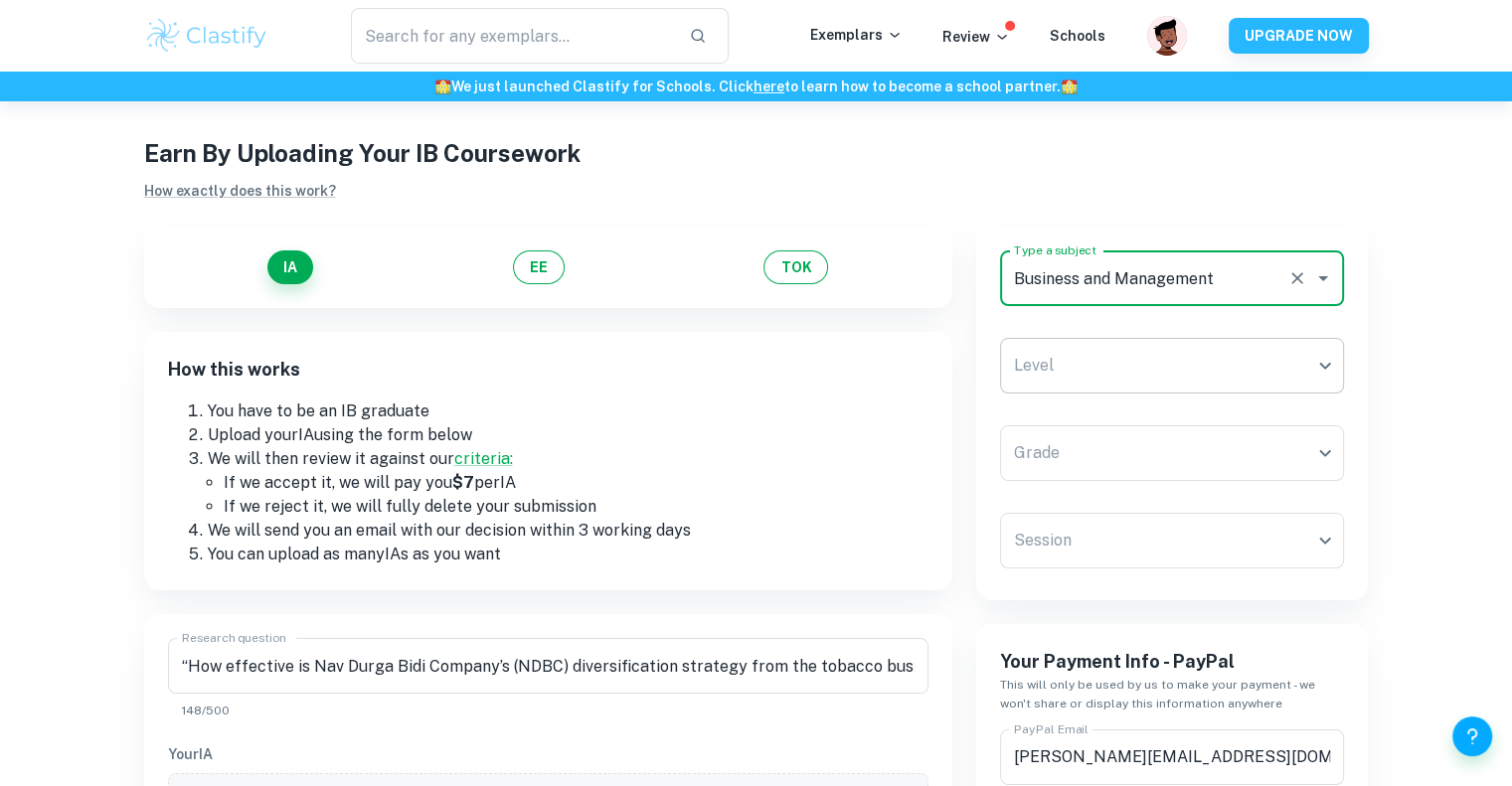 type on "Business and Management" 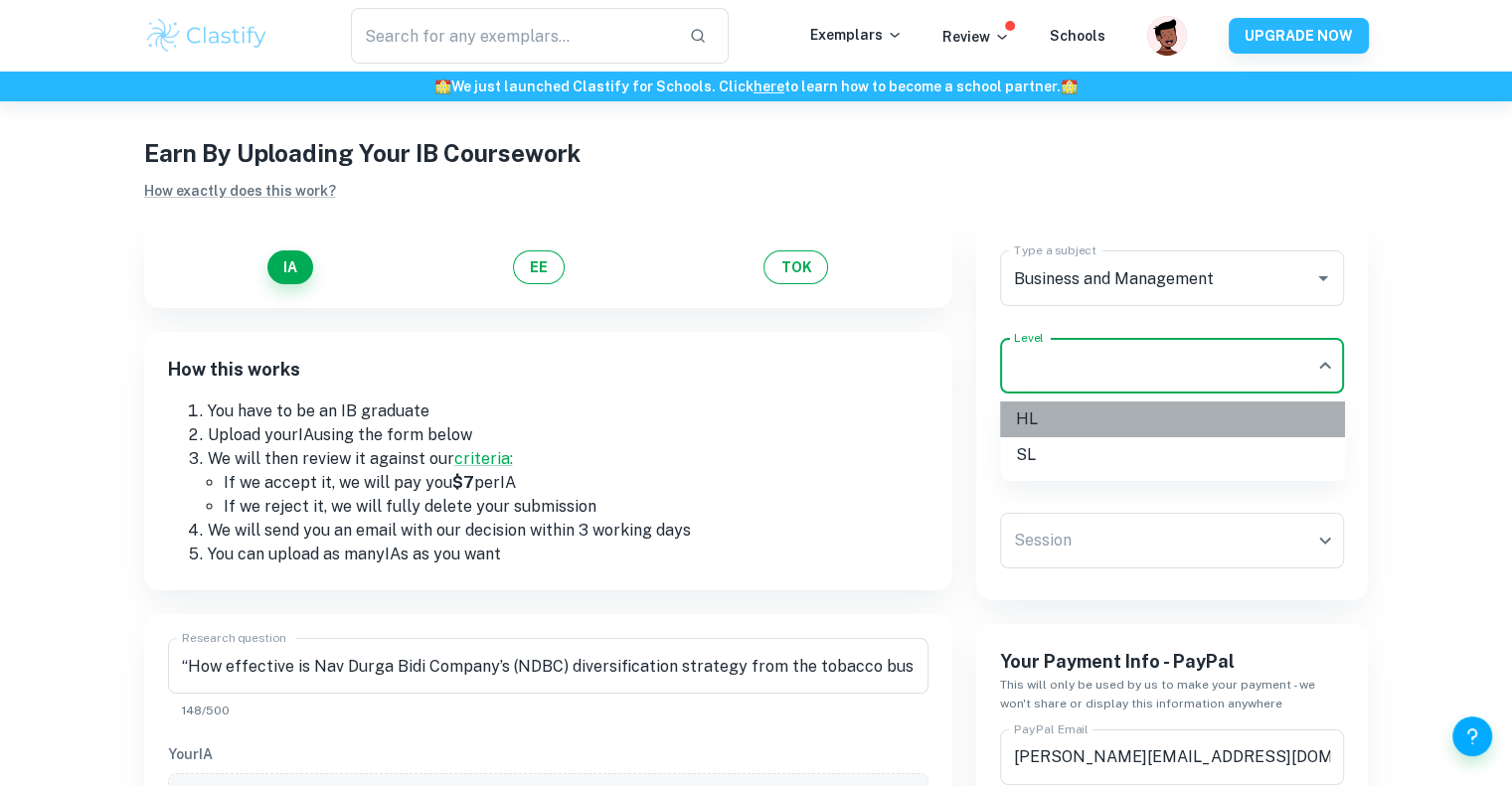click on "HL" at bounding box center [1172, 419] 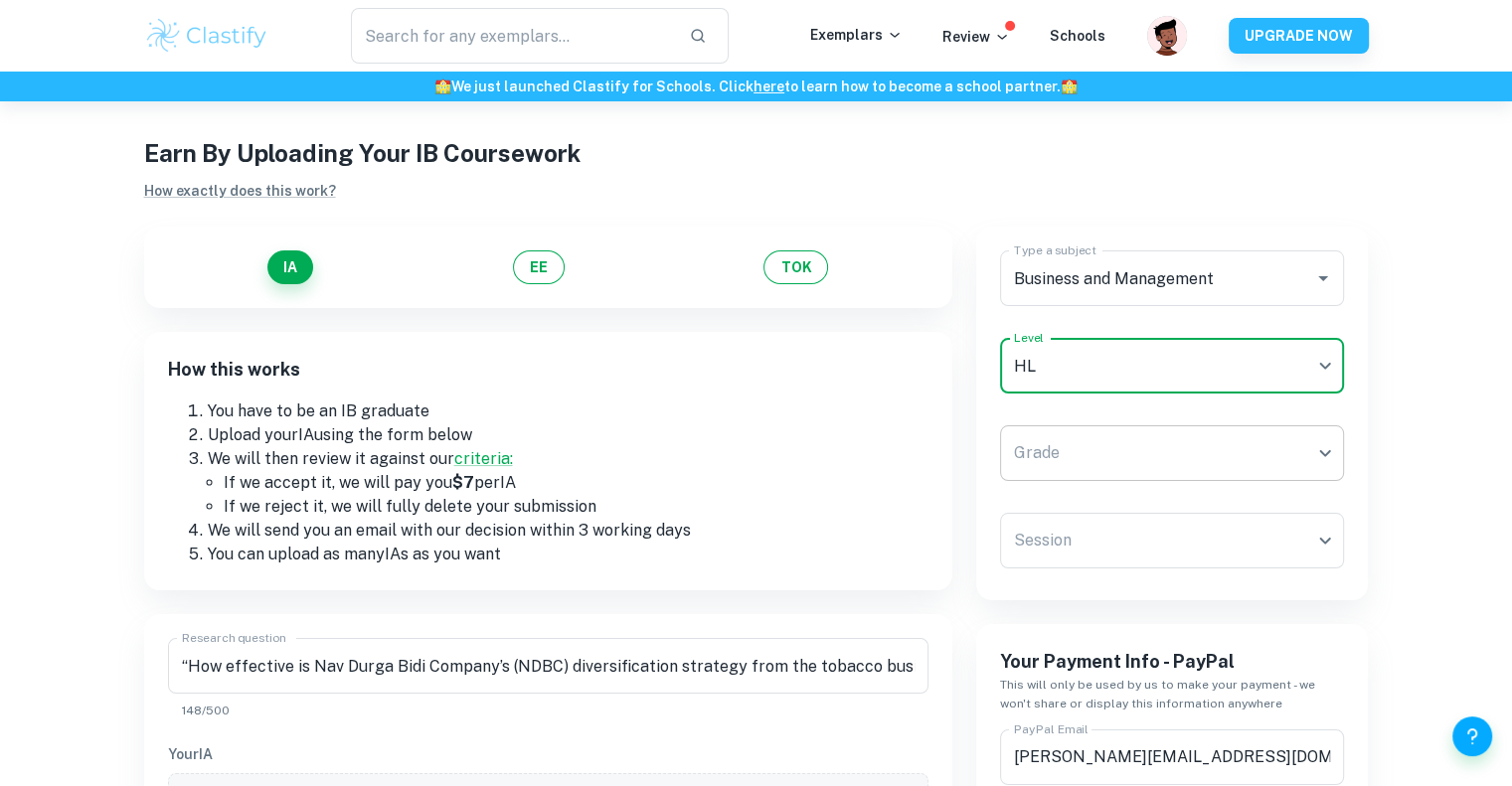 click on "We value your privacy We use cookies to enhance your browsing experience, serve personalised ads or content, and analyse our traffic. By clicking "Accept All", you consent to our use of cookies.   Cookie Policy Customise   Reject All   Accept All   Customise Consent Preferences   We use cookies to help you navigate efficiently and perform certain functions. You will find detailed information about all cookies under each consent category below. The cookies that are categorised as "Necessary" are stored on your browser as they are essential for enabling the basic functionalities of the site. ...  Show more For more information on how Google's third-party cookies operate and handle your data, see:   Google Privacy Policy Necessary Always Active Necessary cookies are required to enable the basic features of this site, such as providing secure log-in or adjusting your consent preferences. These cookies do not store any personally identifiable data. Functional Analytics Performance Advertisement Uncategorised" at bounding box center [756, 472] 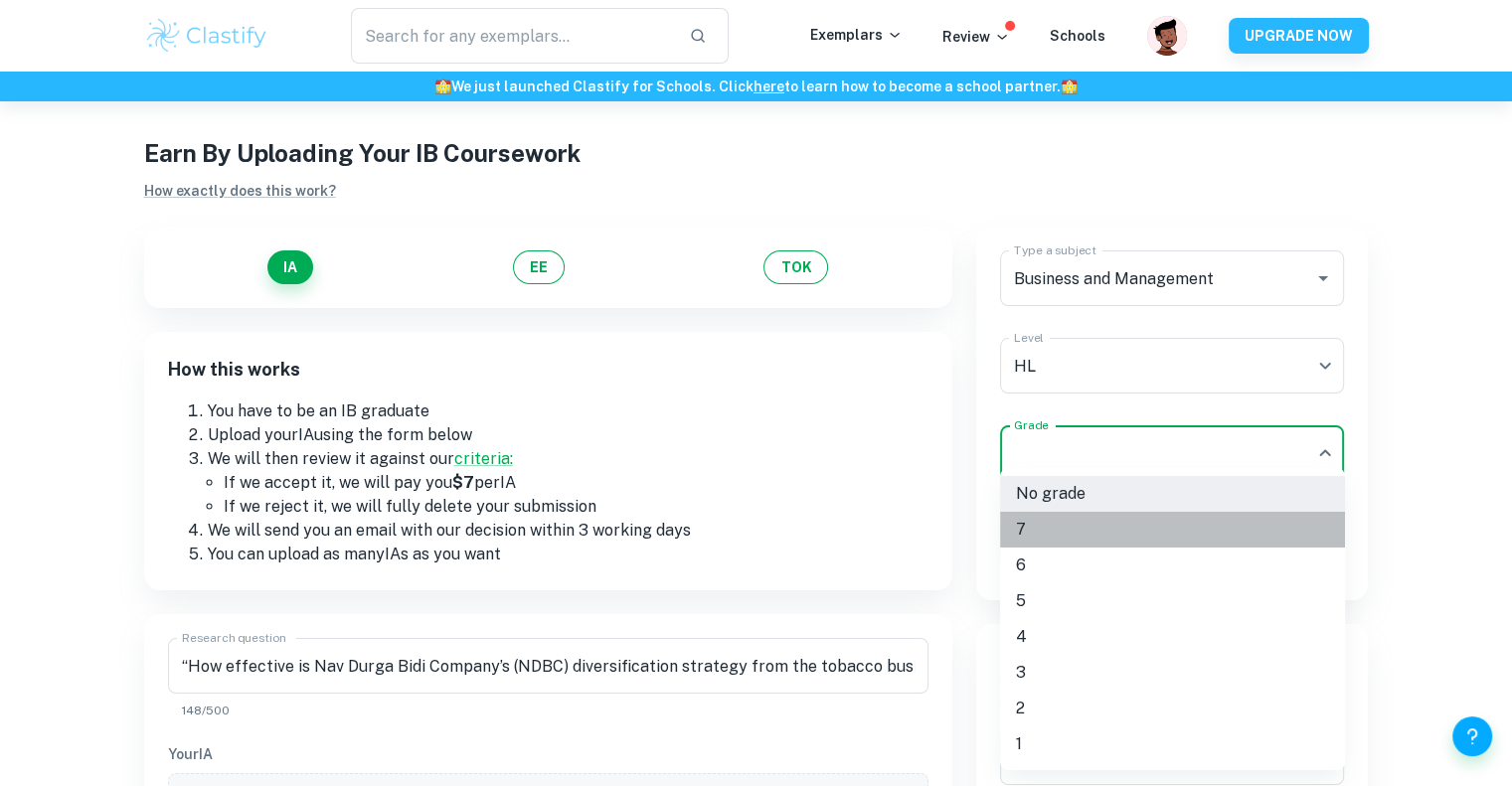 click on "7" at bounding box center (1172, 530) 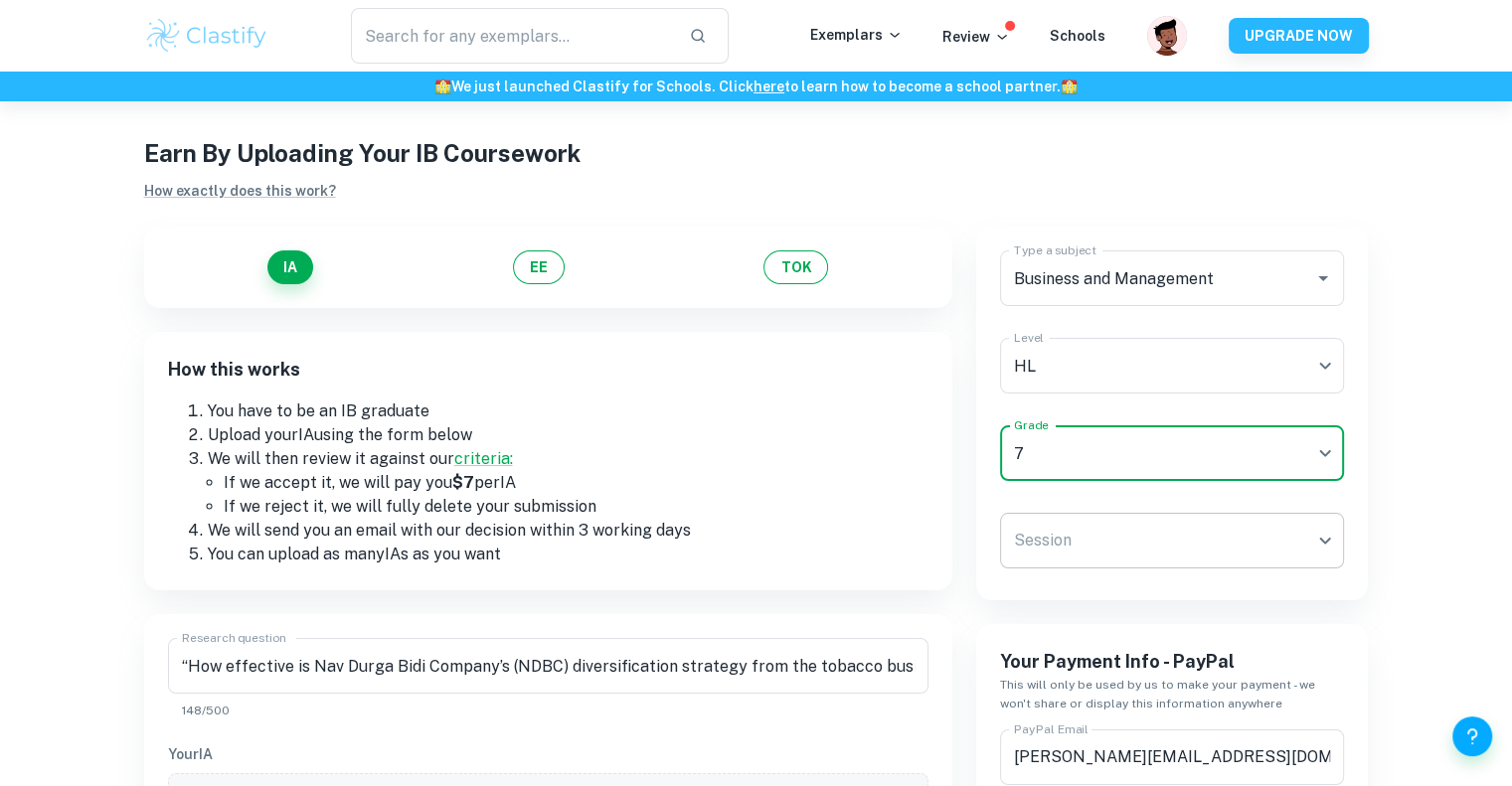 click on "We value your privacy We use cookies to enhance your browsing experience, serve personalised ads or content, and analyse our traffic. By clicking "Accept All", you consent to our use of cookies.   Cookie Policy Customise   Reject All   Accept All   Customise Consent Preferences   We use cookies to help you navigate efficiently and perform certain functions. You will find detailed information about all cookies under each consent category below. The cookies that are categorised as "Necessary" are stored on your browser as they are essential for enabling the basic functionalities of the site. ...  Show more For more information on how Google's third-party cookies operate and handle your data, see:   Google Privacy Policy Necessary Always Active Necessary cookies are required to enable the basic features of this site, such as providing secure log-in or adjusting your consent preferences. These cookies do not store any personally identifiable data. Functional Analytics Performance Advertisement Uncategorised" at bounding box center [756, 472] 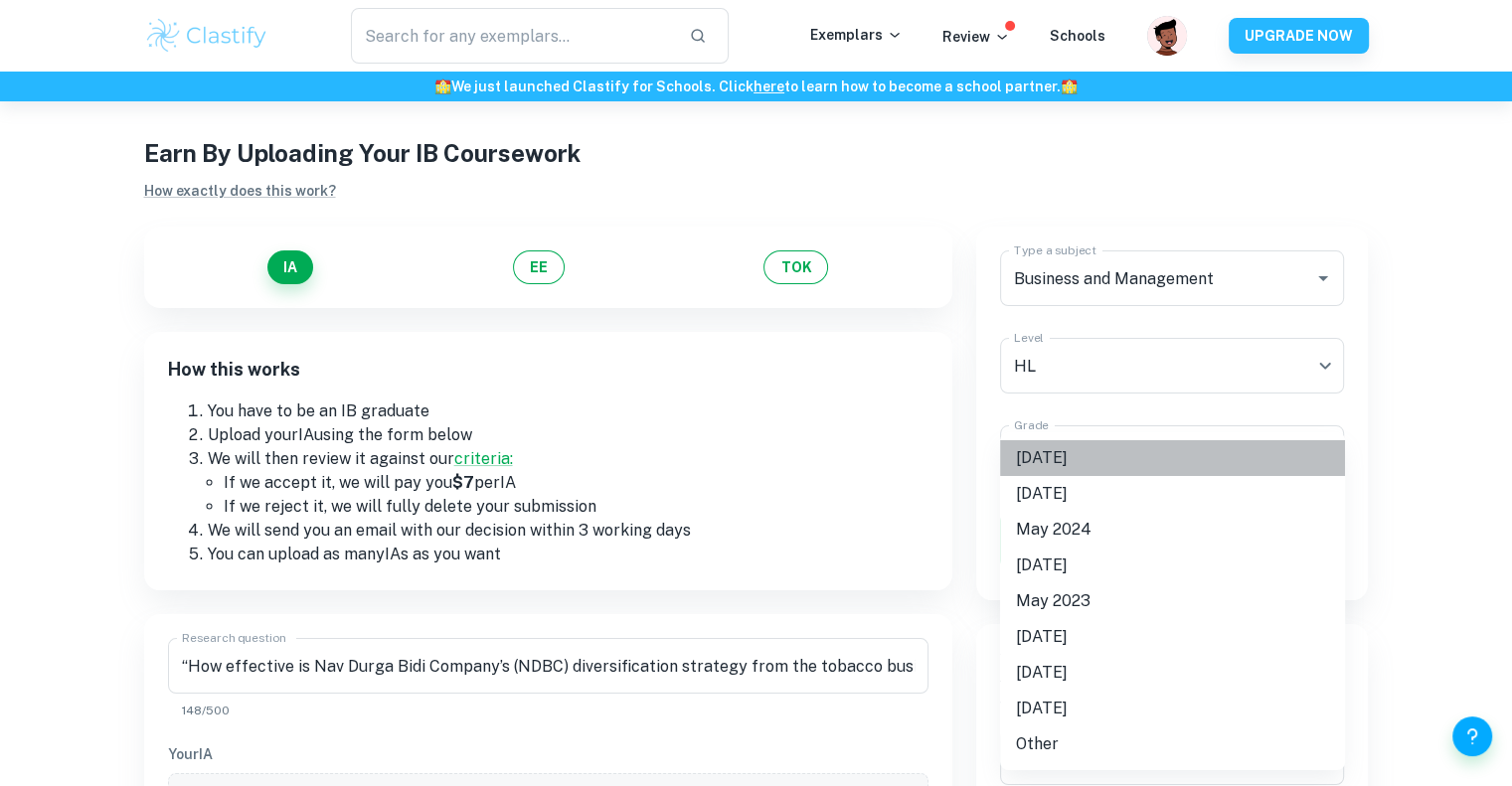click on "[DATE]" at bounding box center (1172, 458) 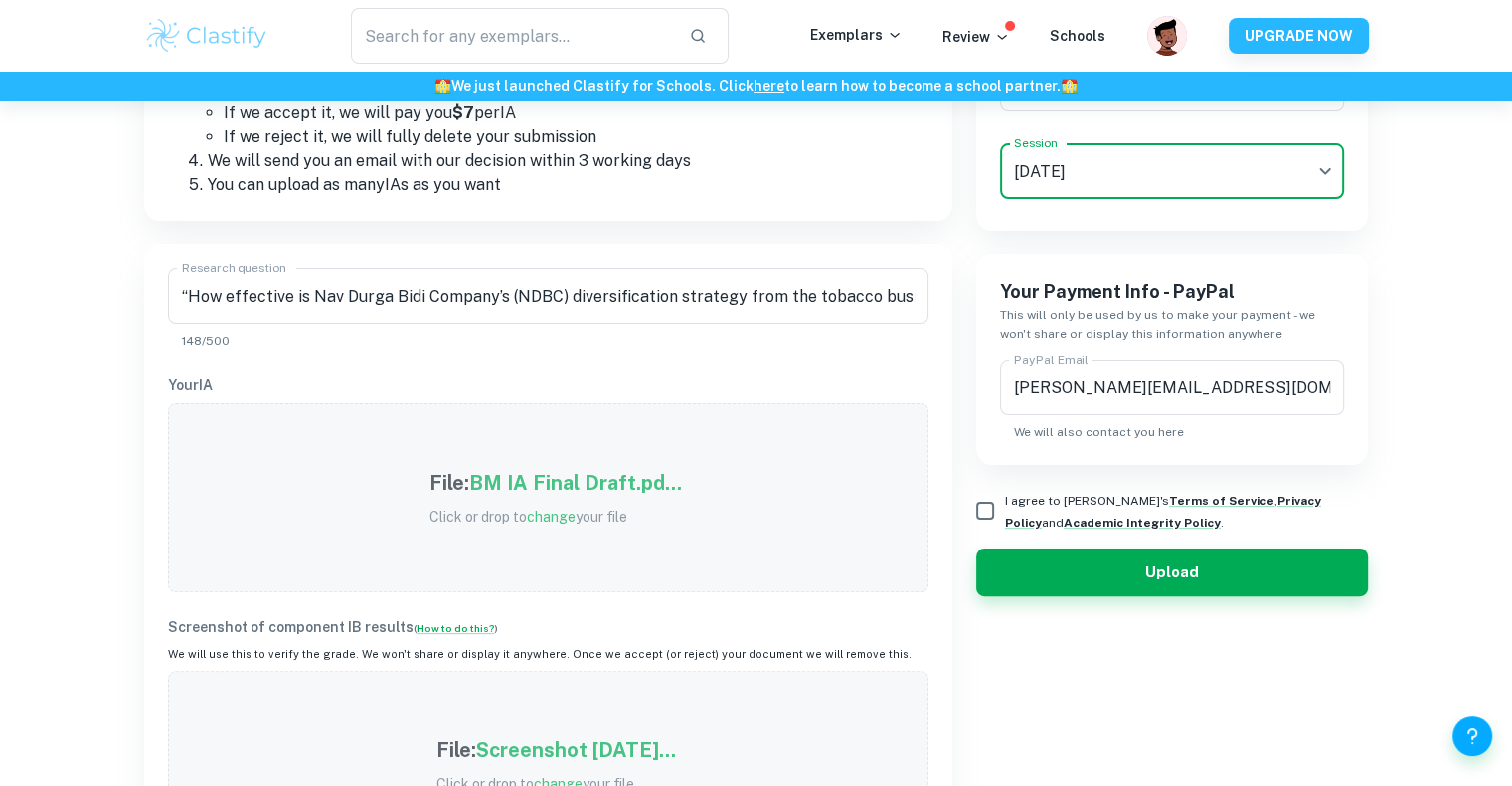 scroll, scrollTop: 455, scrollLeft: 0, axis: vertical 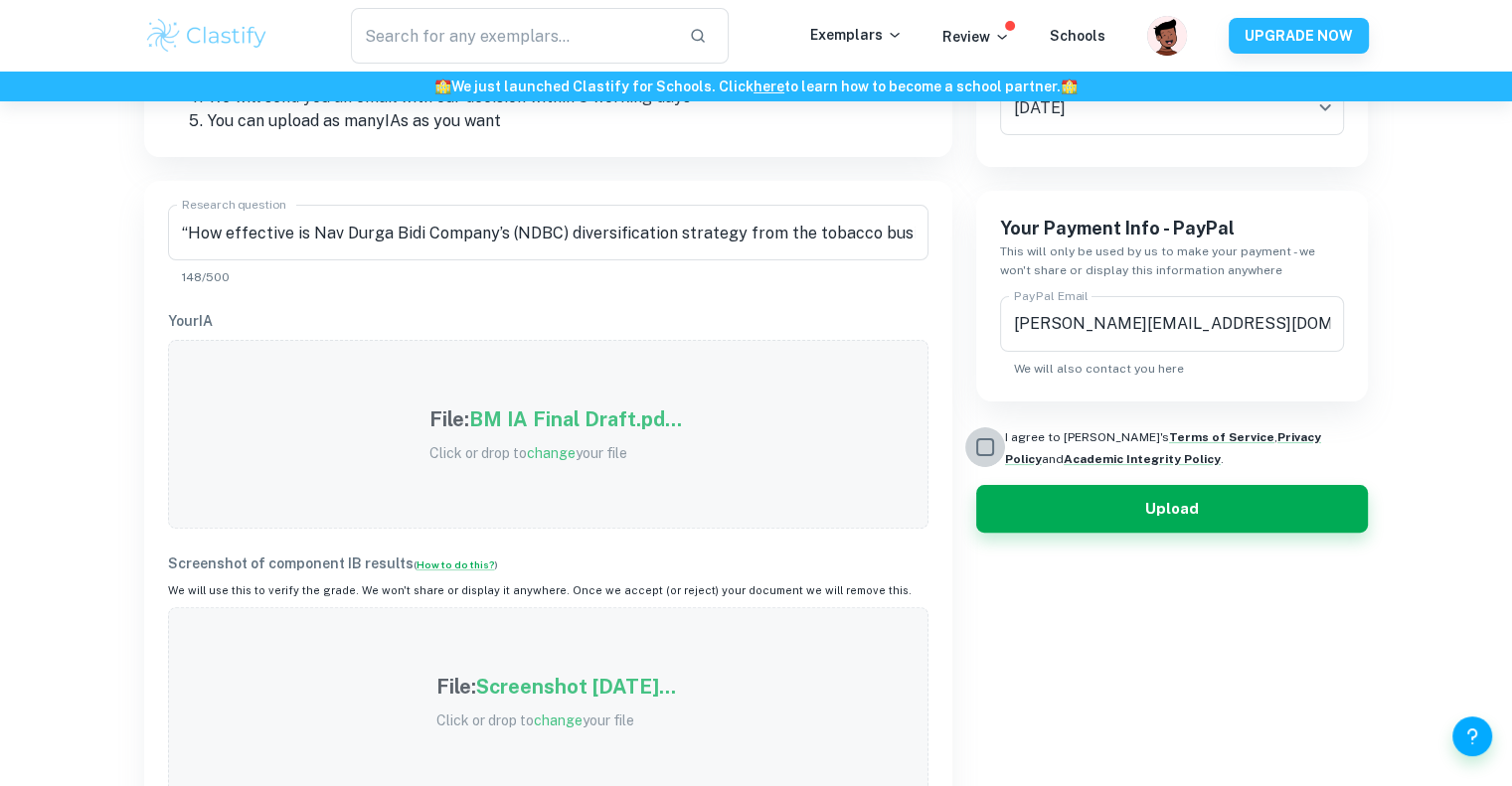 click on "I agree to [PERSON_NAME]'s  Terms of Service ,  Privacy Policy  and  Academic Integrity Policy ." at bounding box center (985, 447) 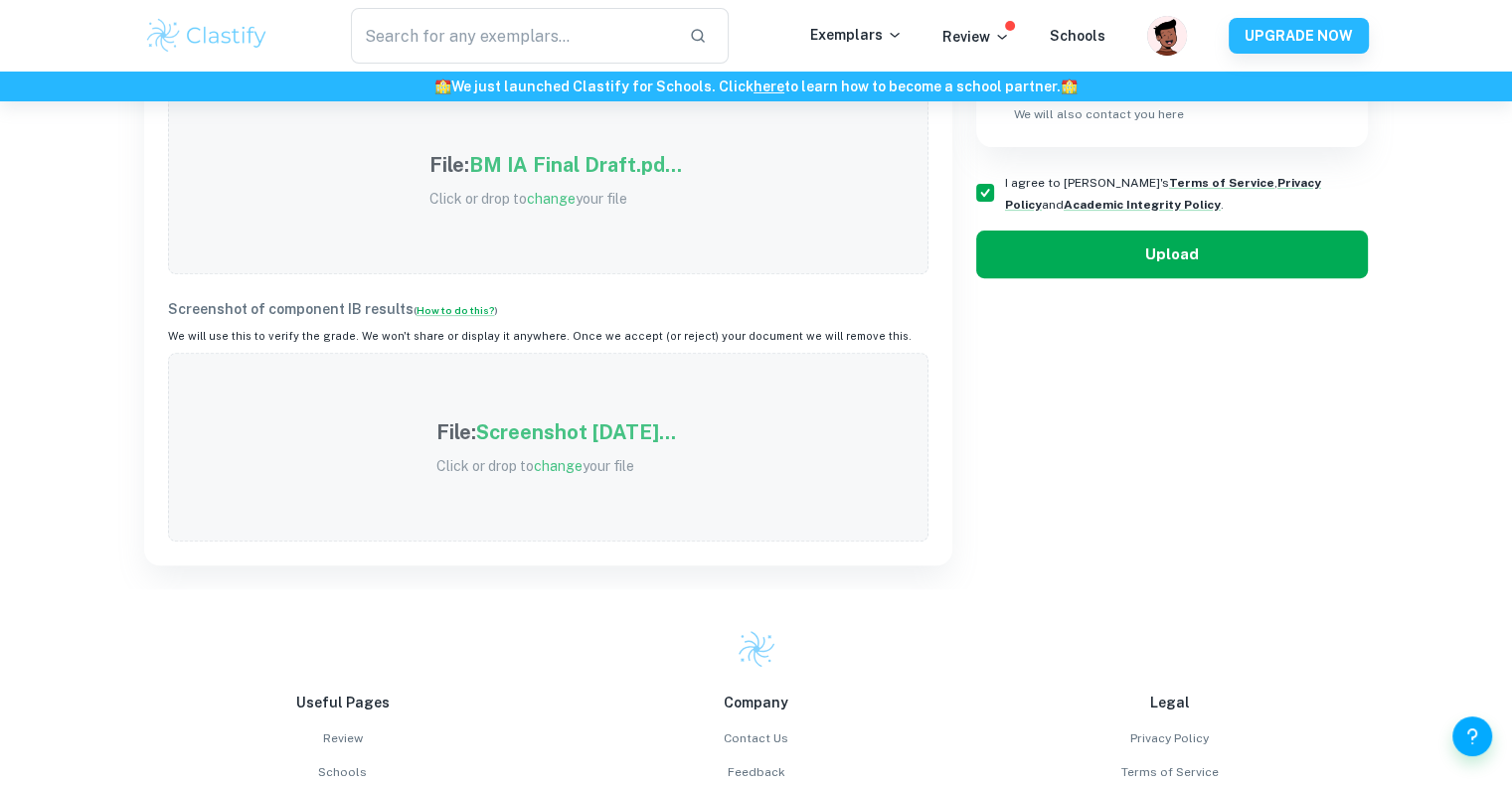 scroll, scrollTop: 707, scrollLeft: 0, axis: vertical 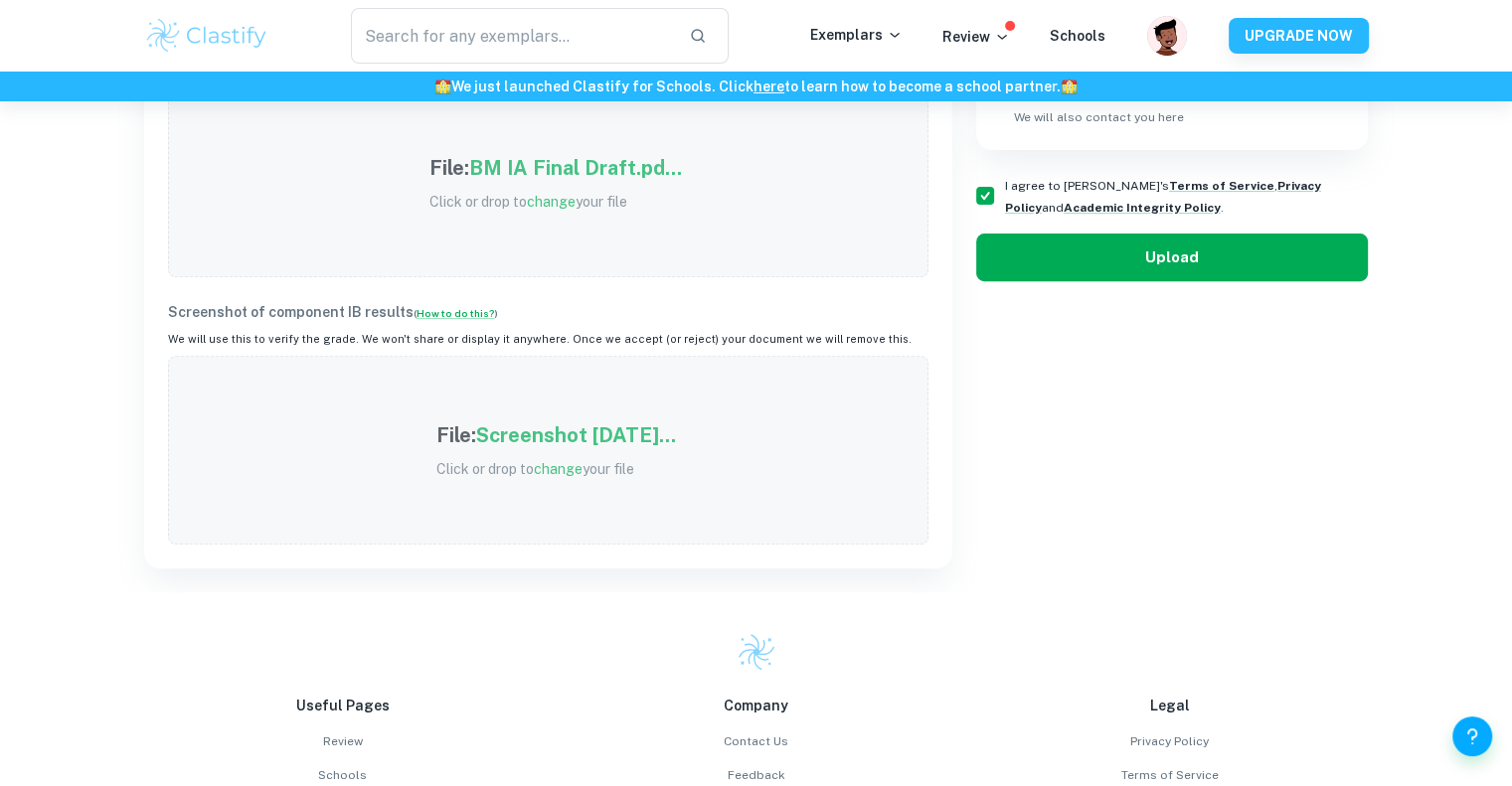 click on "Upload" at bounding box center [1172, 257] 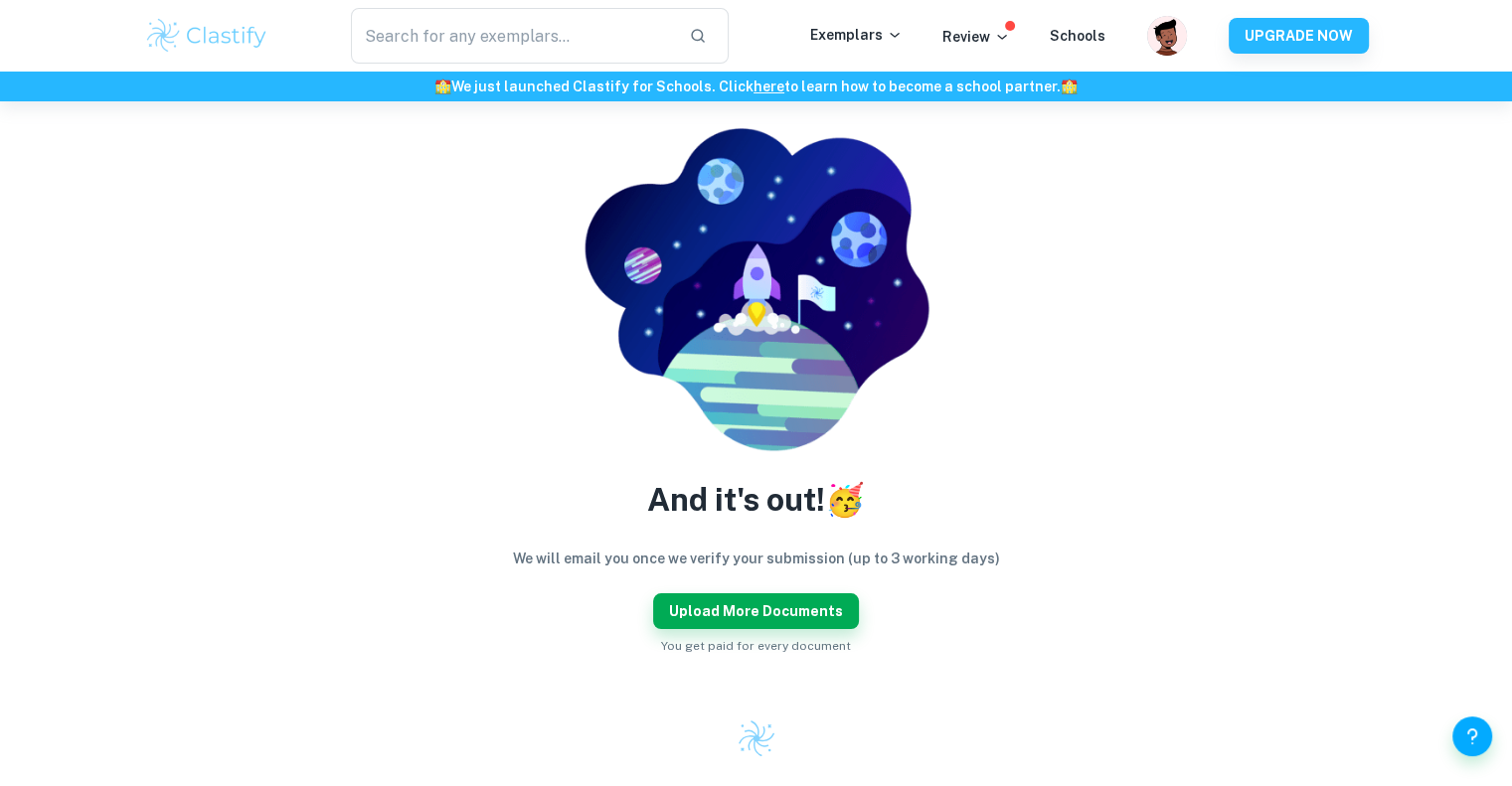 scroll, scrollTop: 0, scrollLeft: 0, axis: both 